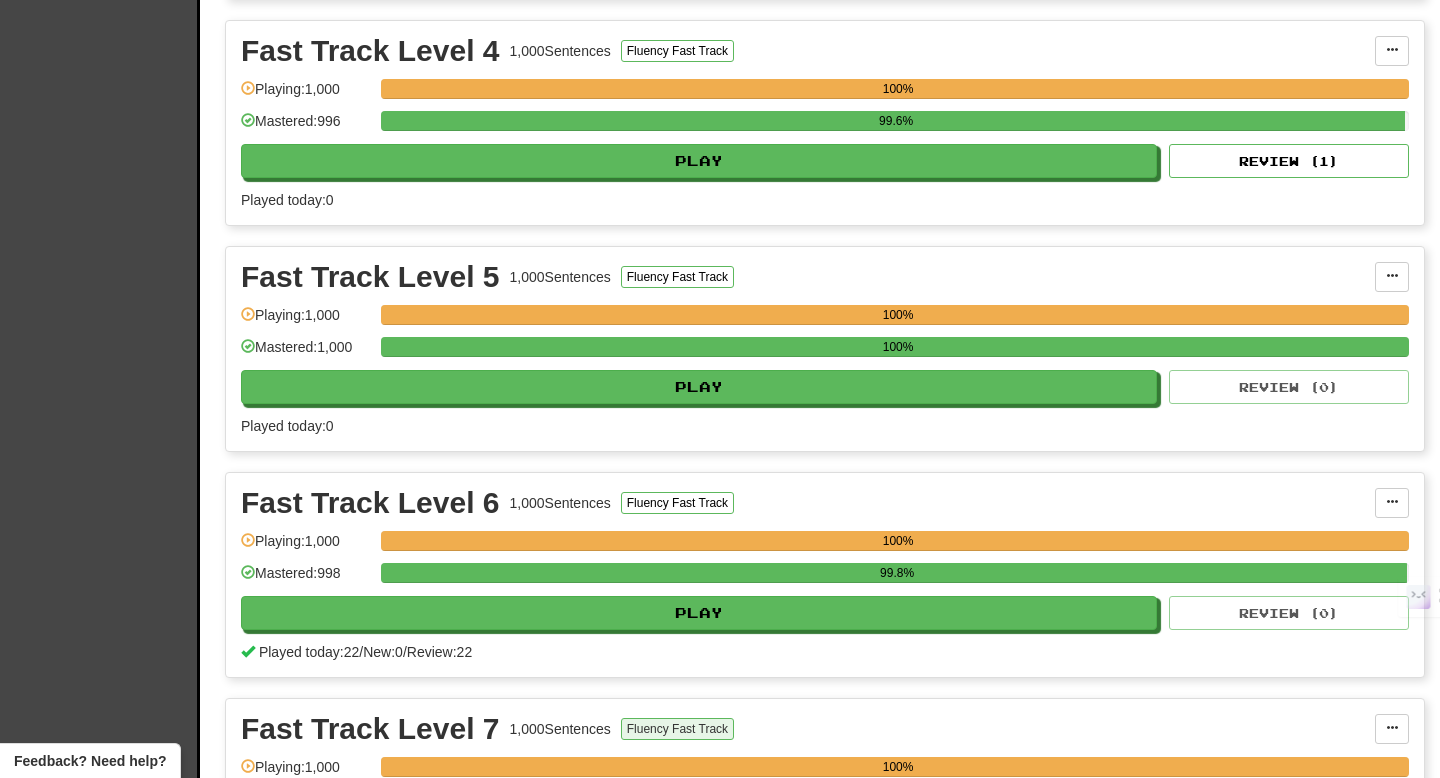 scroll, scrollTop: 1554, scrollLeft: 0, axis: vertical 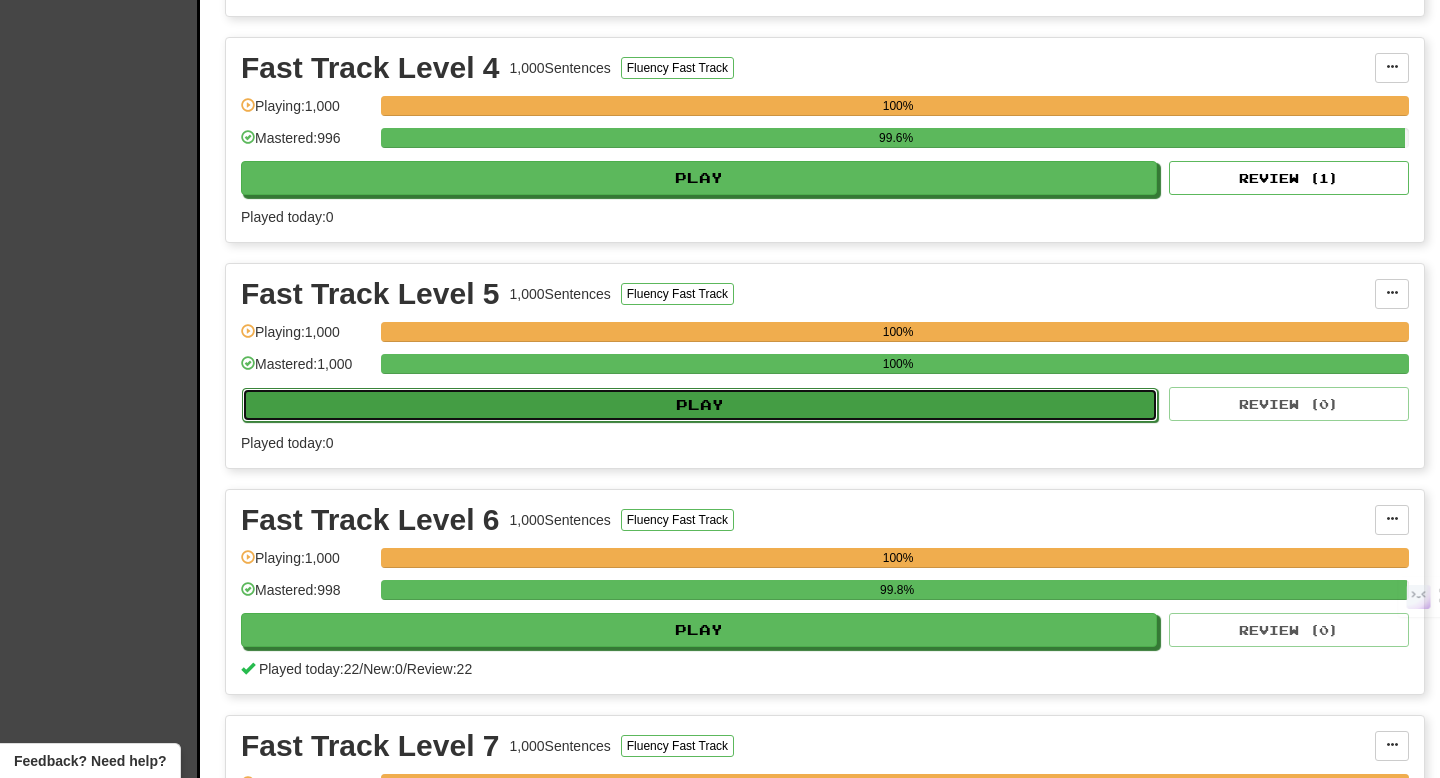 click on "Play" at bounding box center (700, 405) 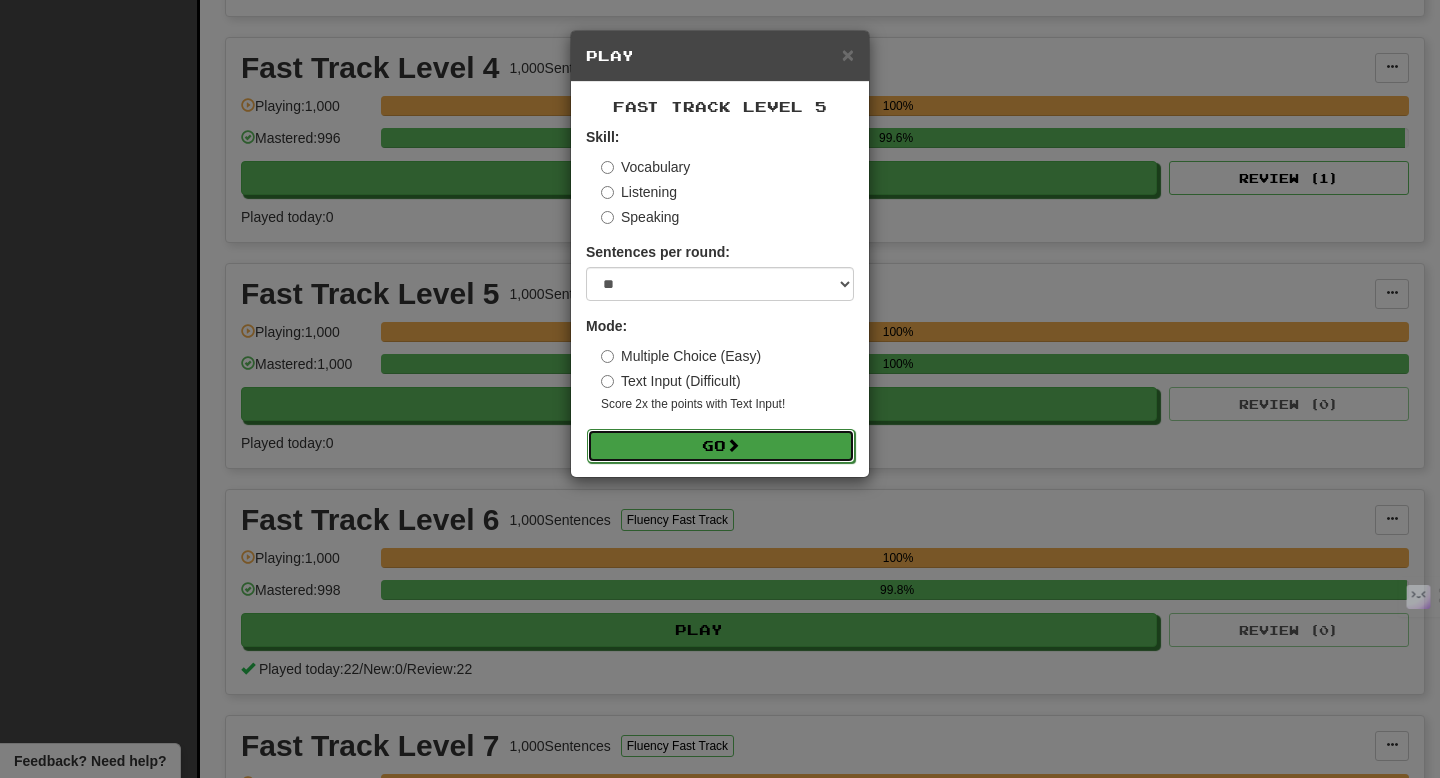 click on "Go" at bounding box center [721, 446] 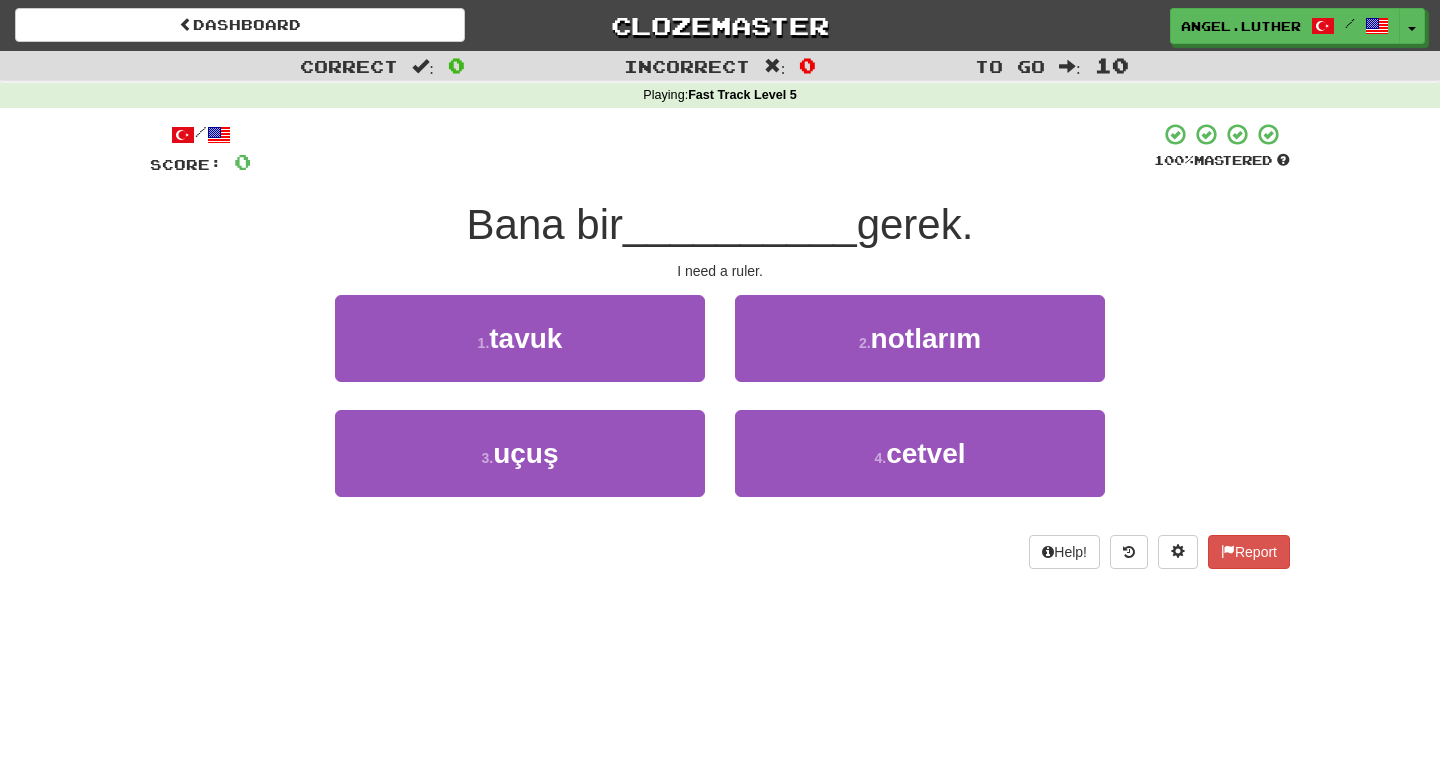 scroll, scrollTop: 0, scrollLeft: 0, axis: both 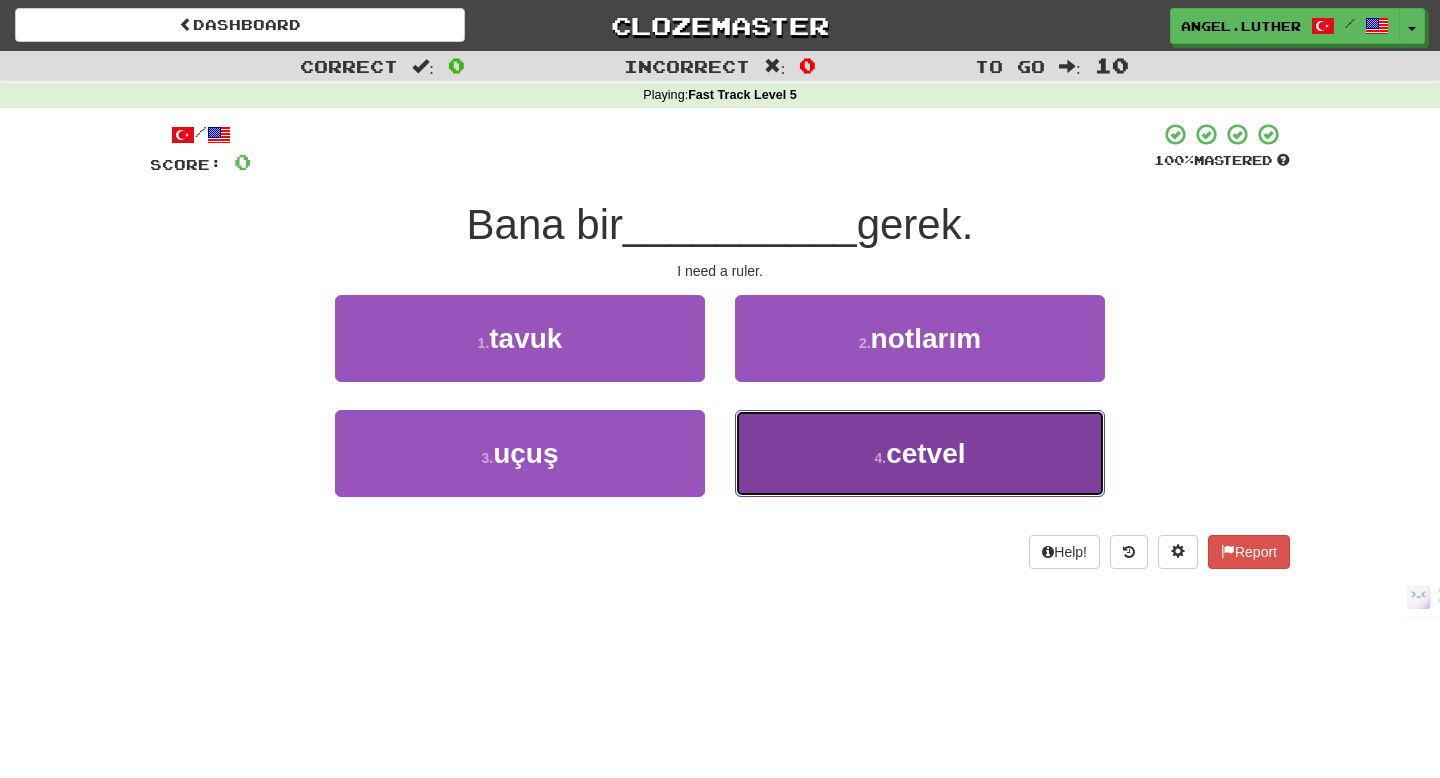 click on "4 .  cetvel" at bounding box center [920, 453] 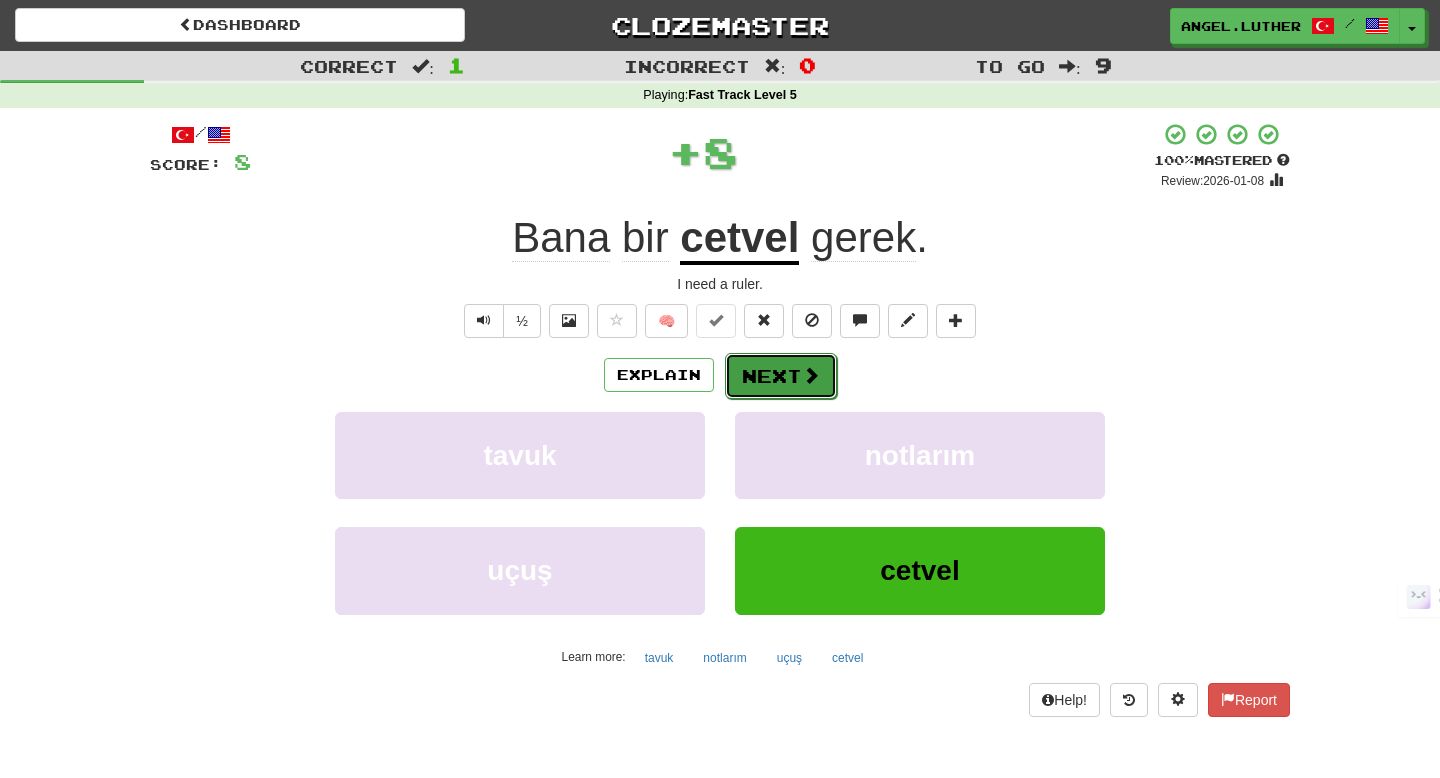 click on "Next" at bounding box center [781, 376] 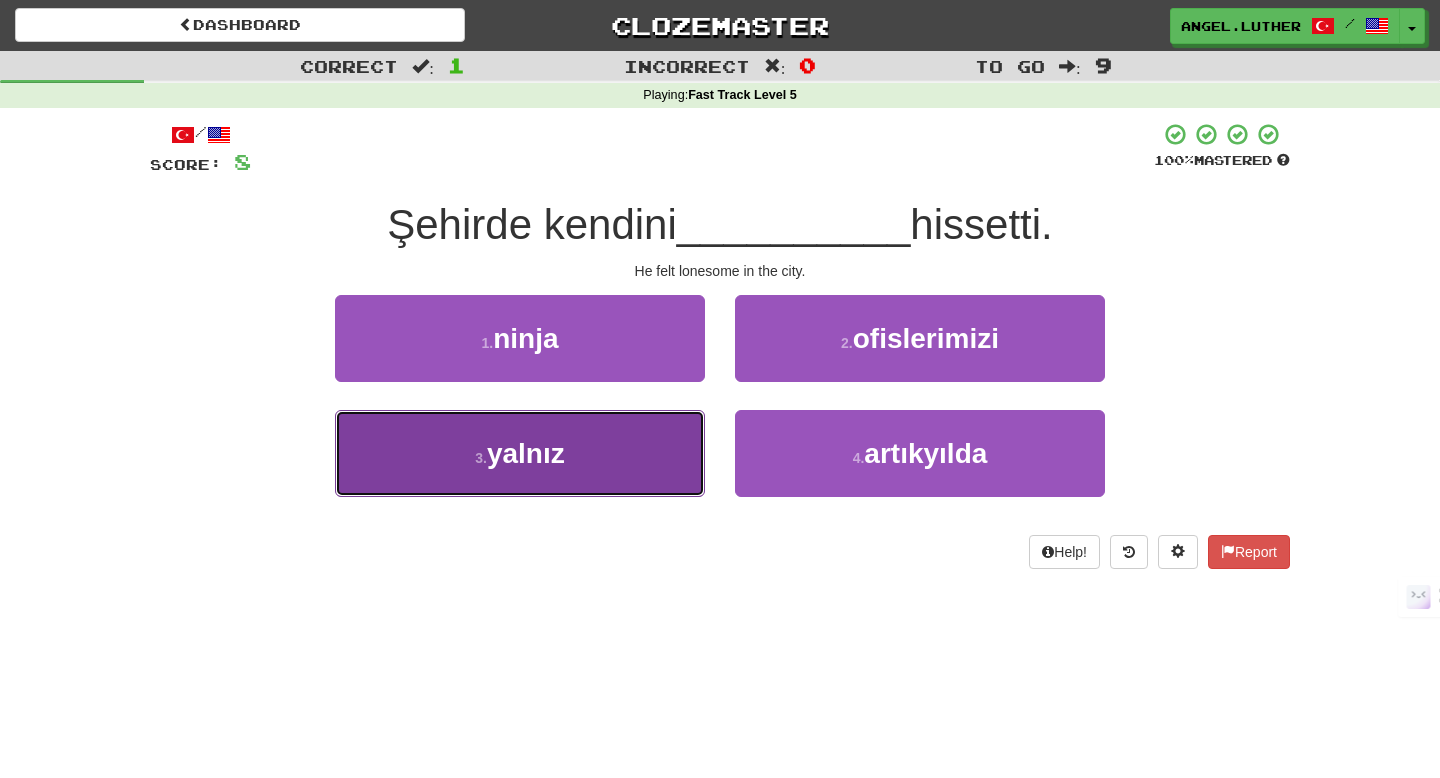 click on "3 .  yalnız" at bounding box center [520, 453] 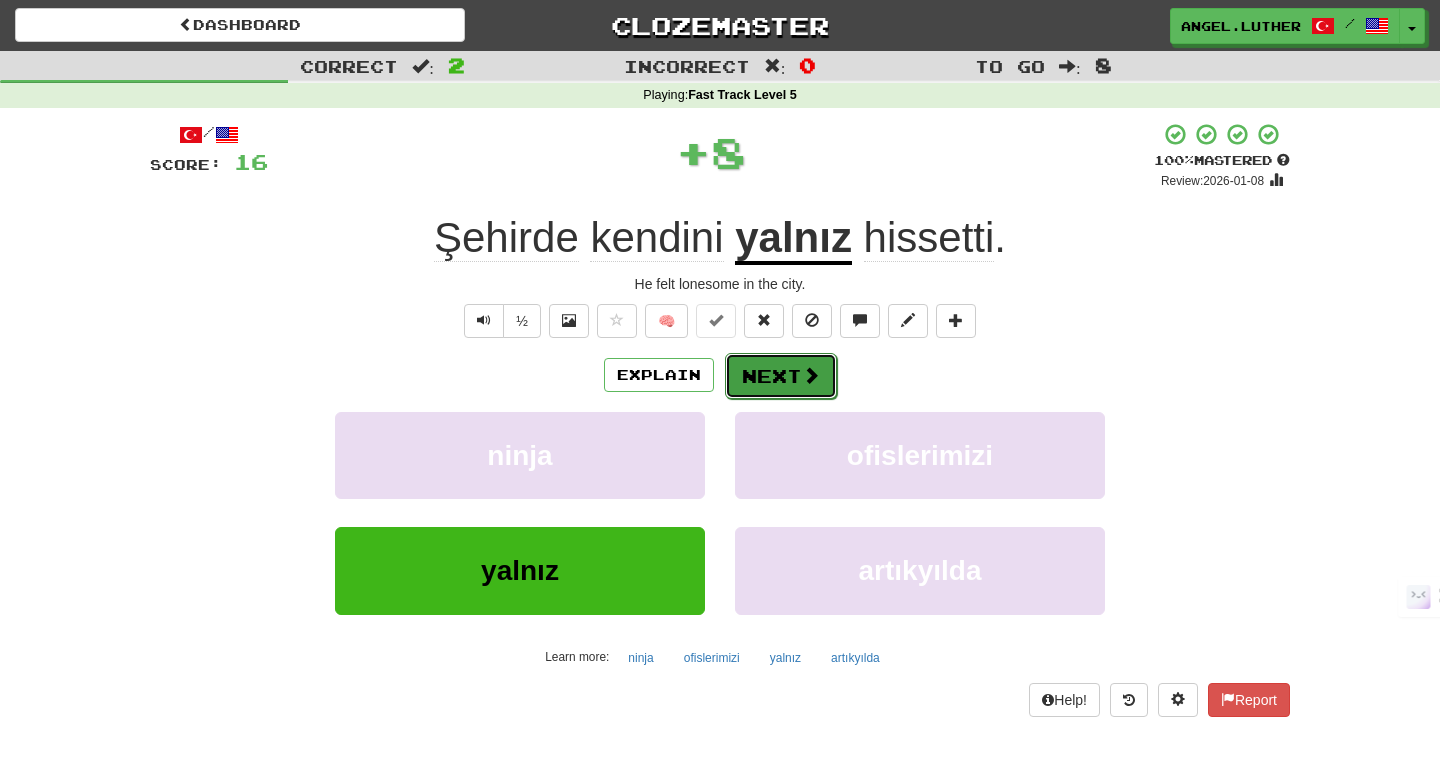 click on "Next" at bounding box center (781, 376) 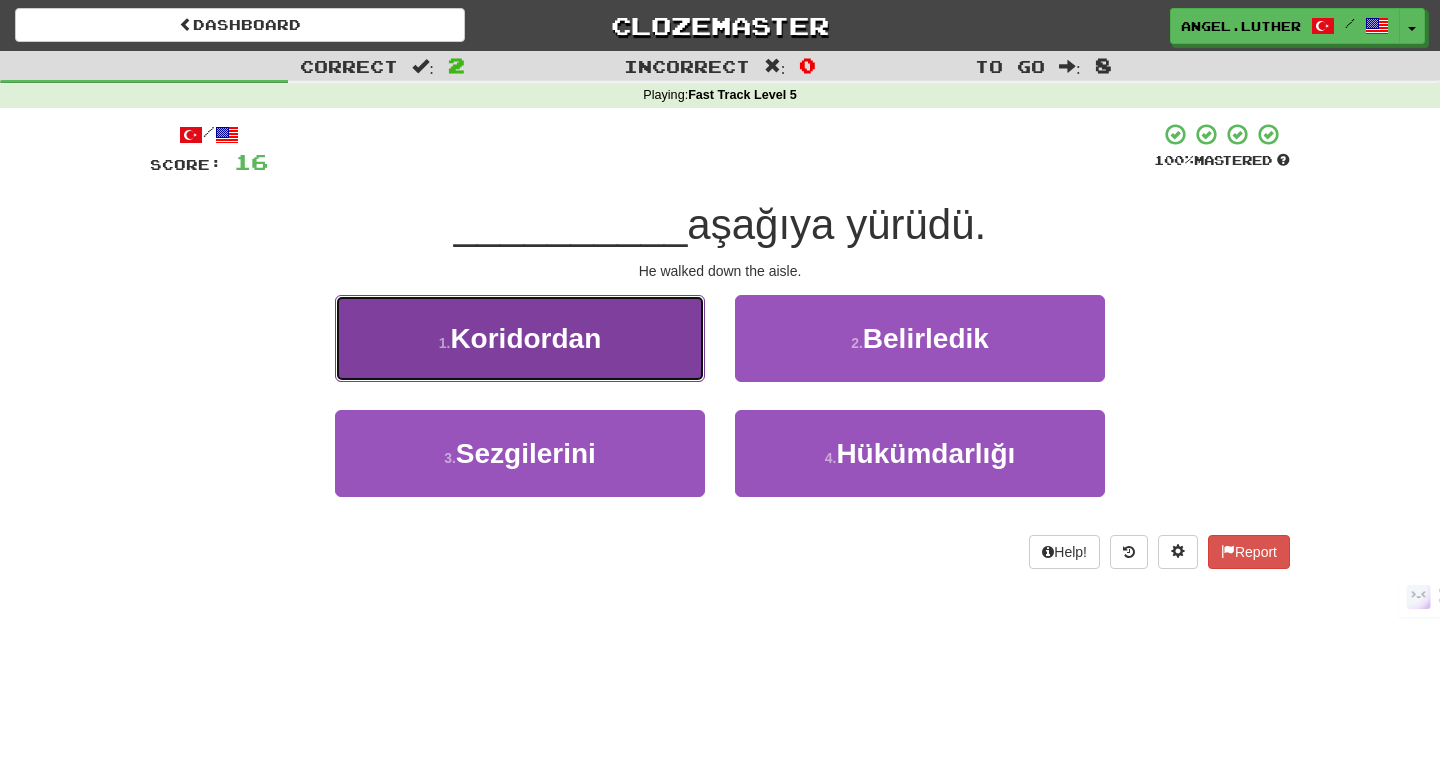 click on "1 .  Koridordan" at bounding box center [520, 338] 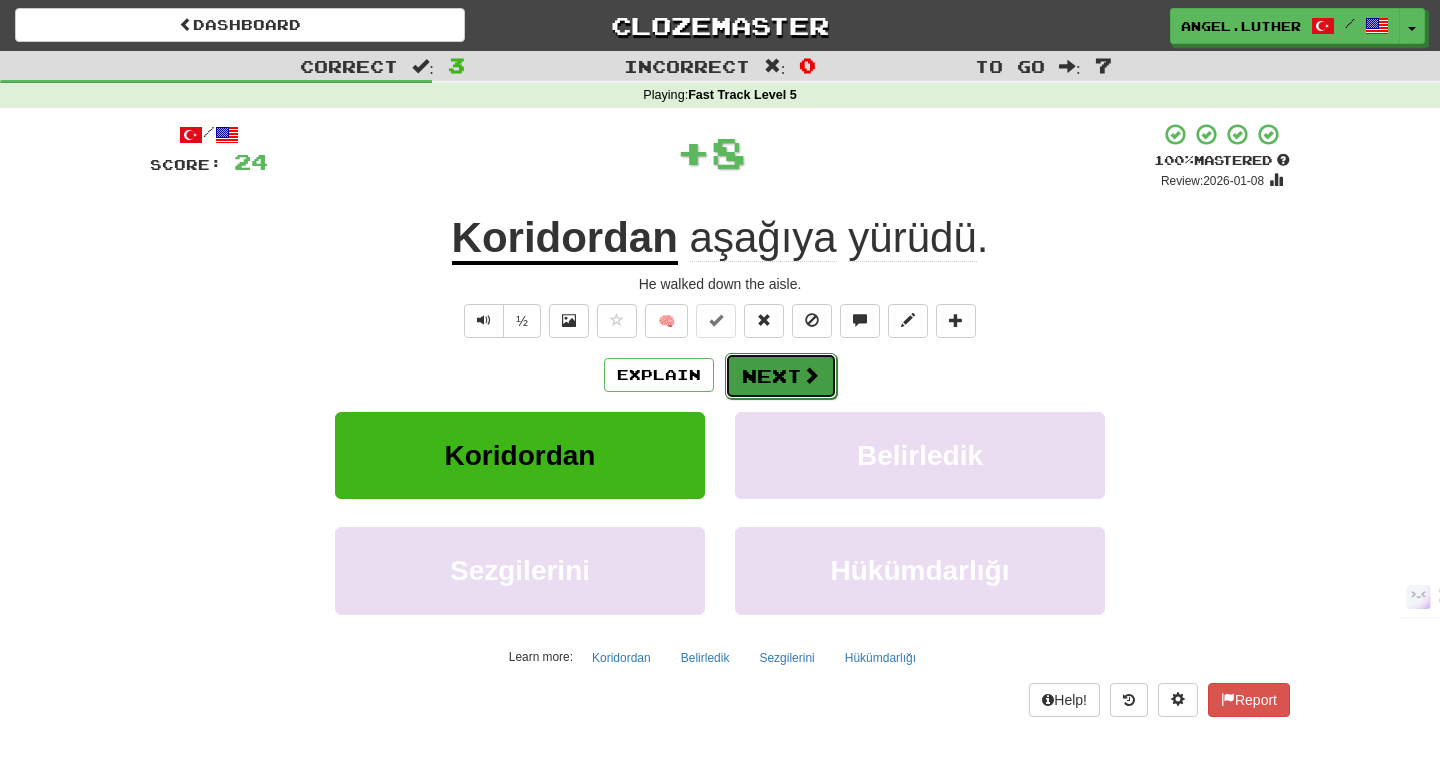 click on "Next" at bounding box center (781, 376) 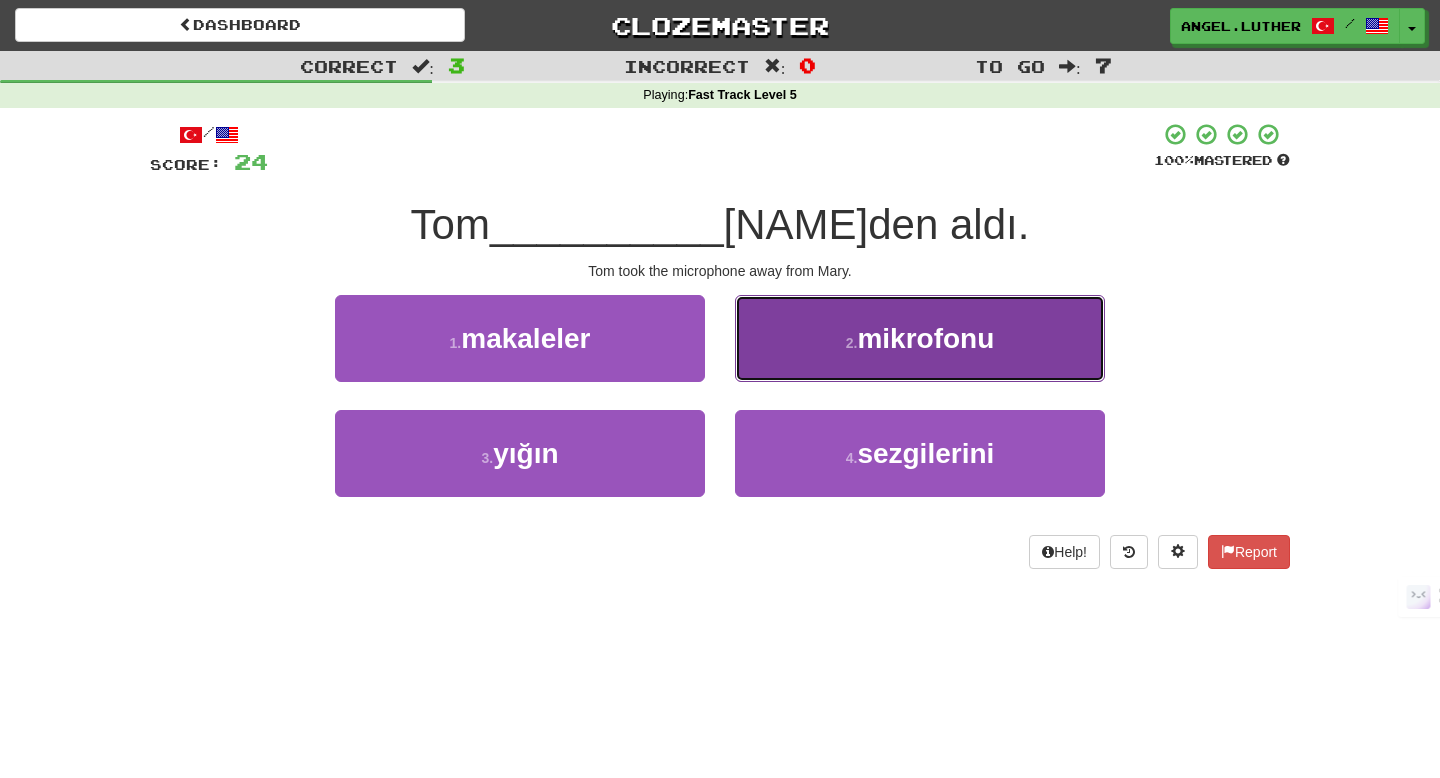 click on "2 ." at bounding box center [852, 343] 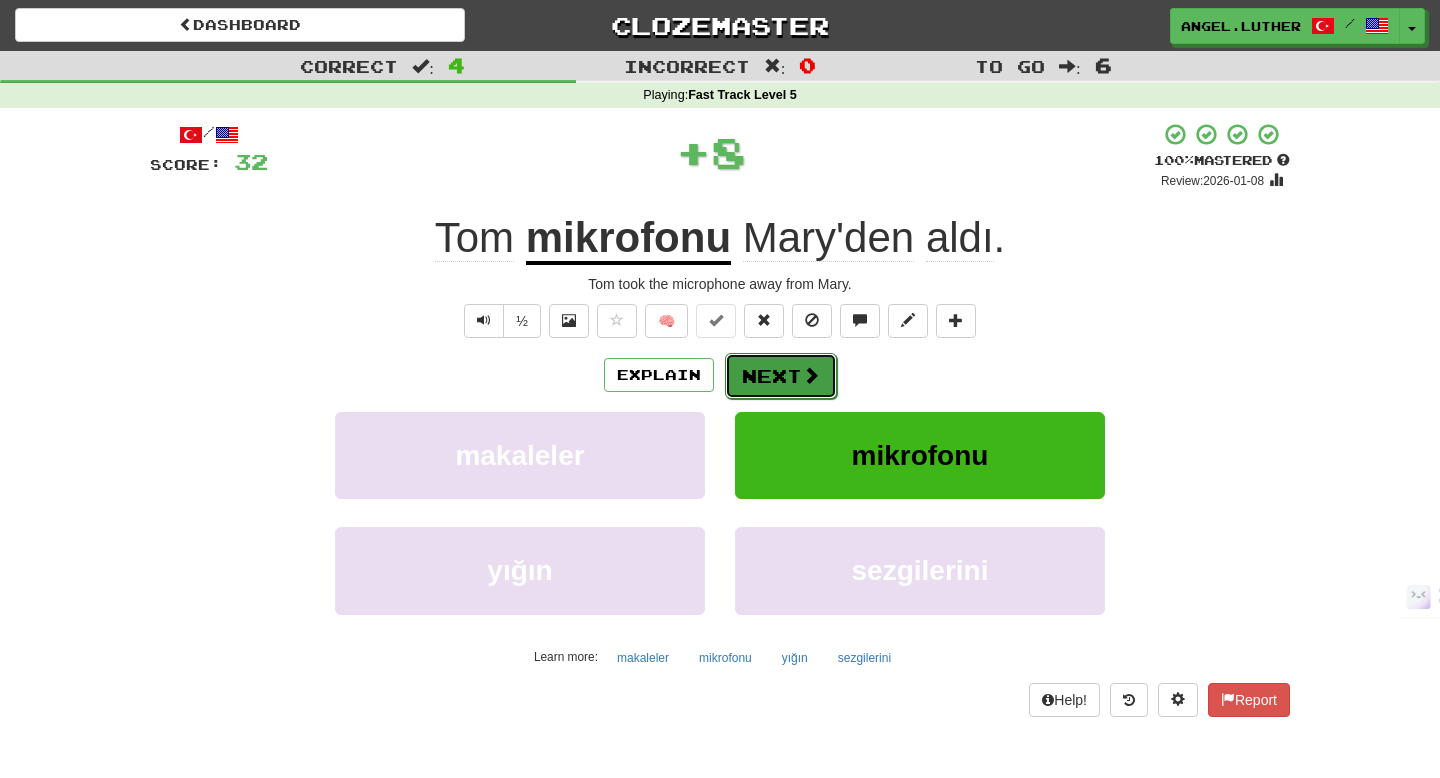 click on "Next" at bounding box center (781, 376) 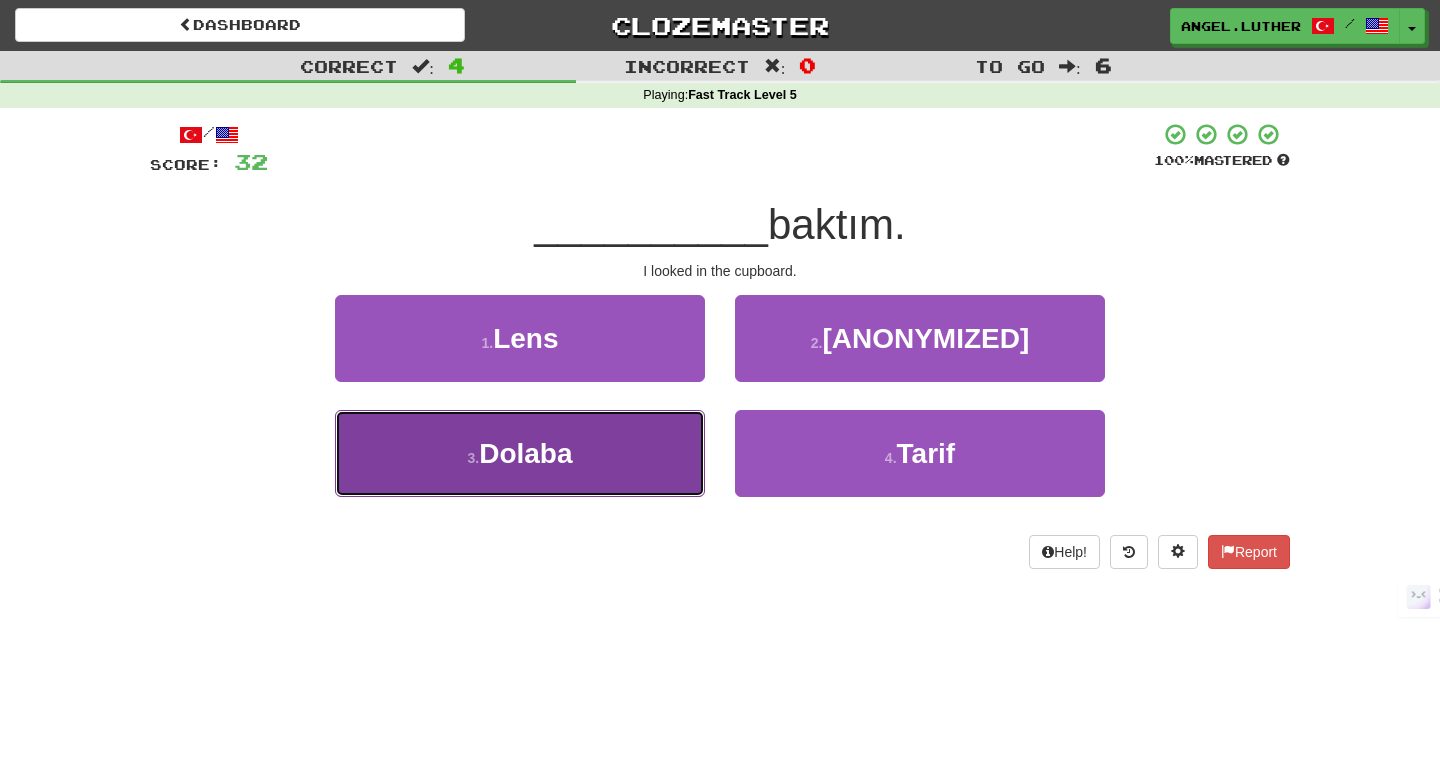 click on "3 .  Dolaba" at bounding box center (520, 453) 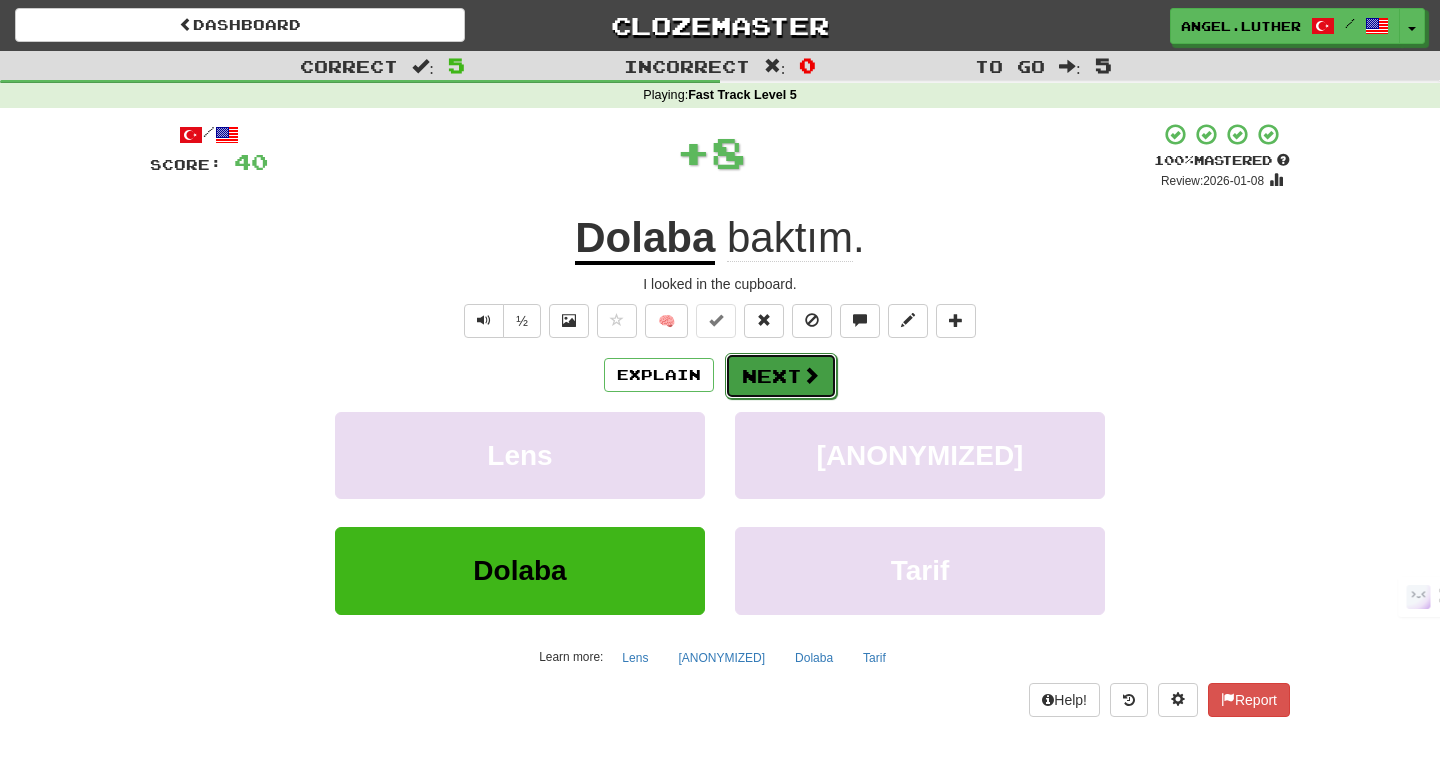 click on "Next" at bounding box center [781, 376] 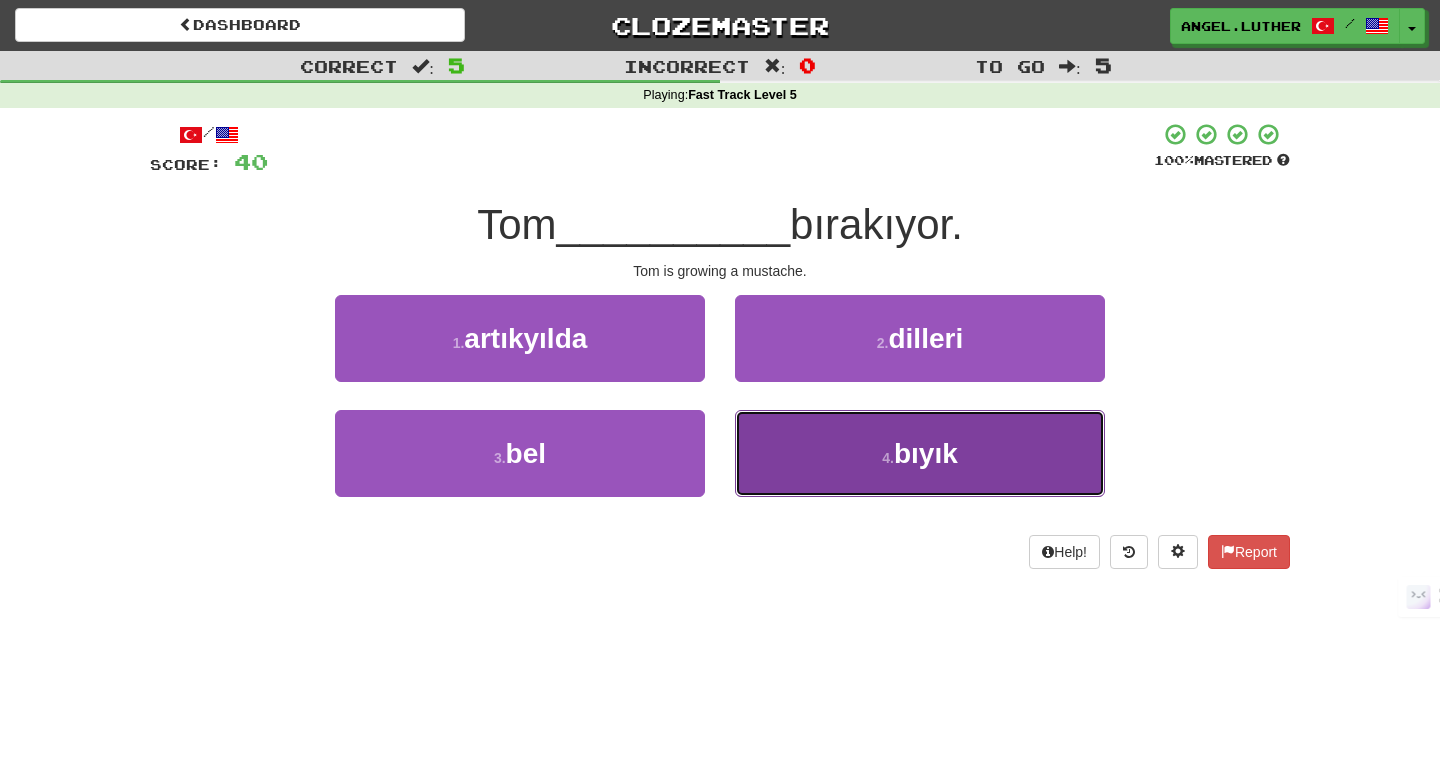 click on "bıyık" at bounding box center [926, 453] 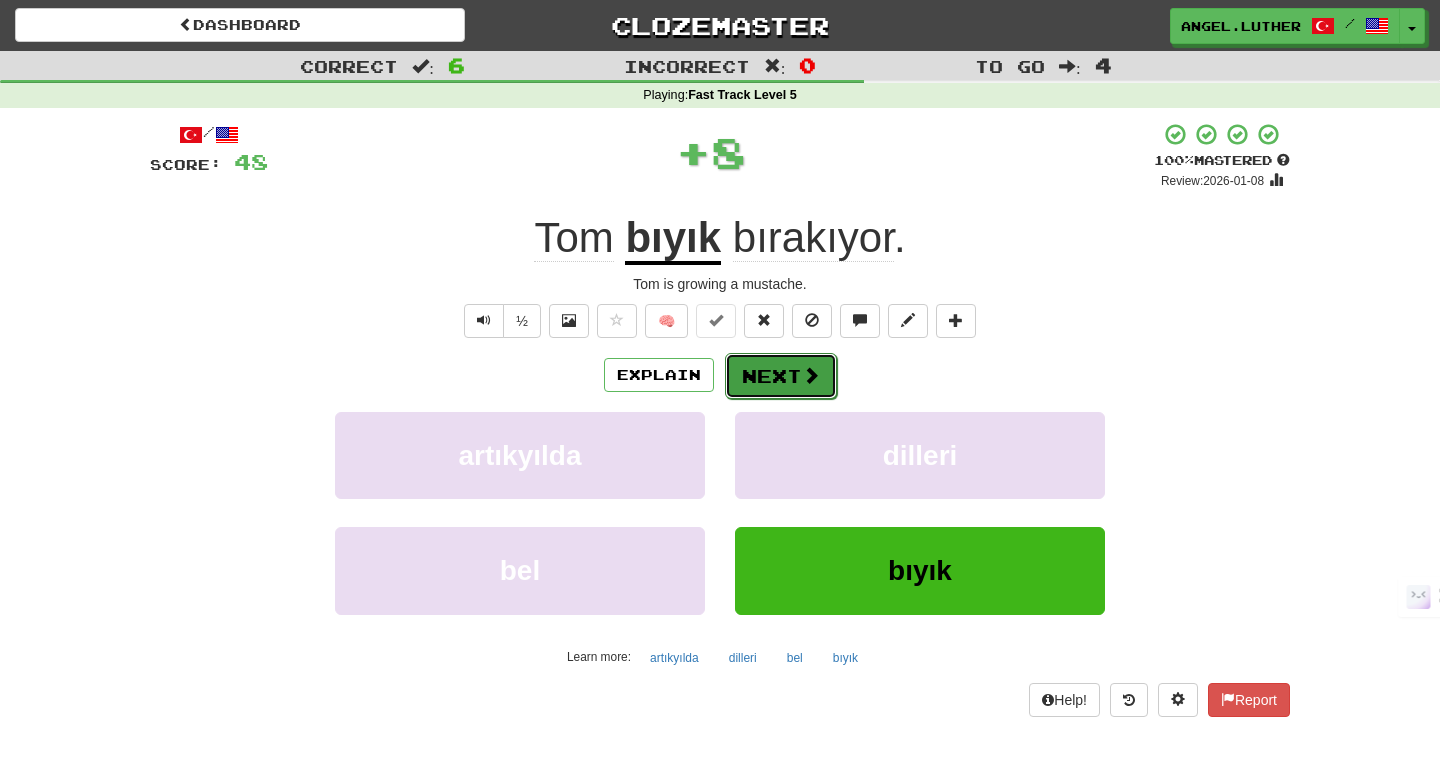 click on "Next" at bounding box center (781, 376) 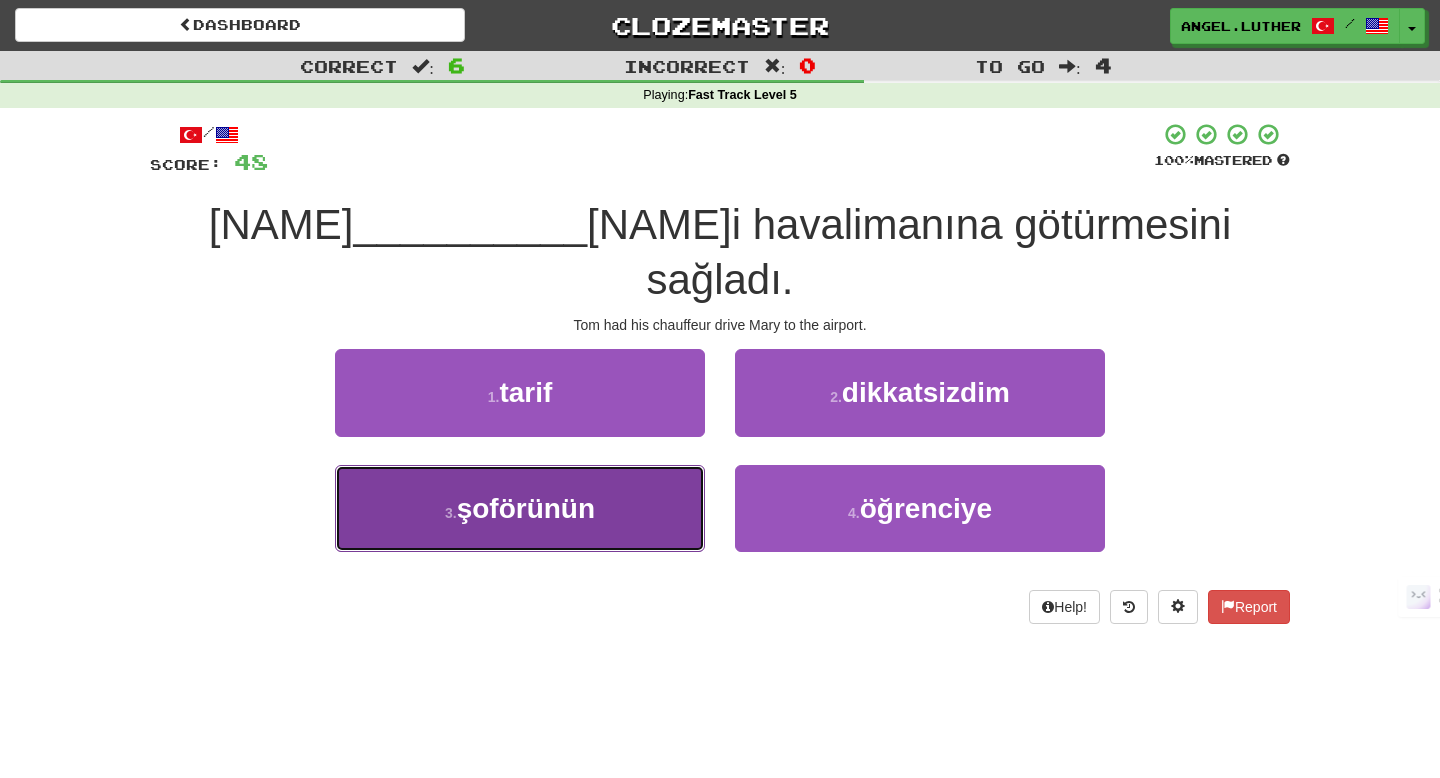 click on "3 .  şoförünün" at bounding box center (520, 508) 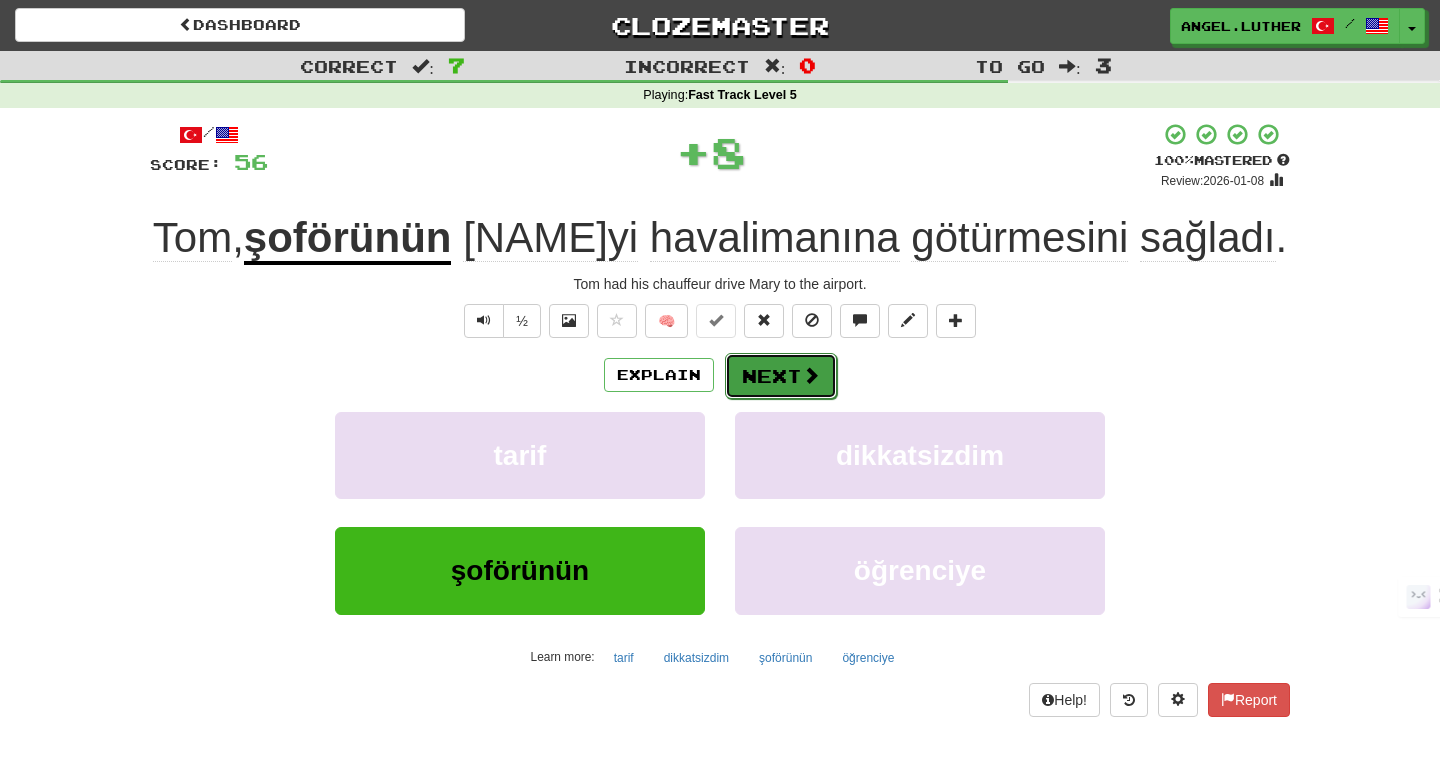 click on "Next" at bounding box center (781, 376) 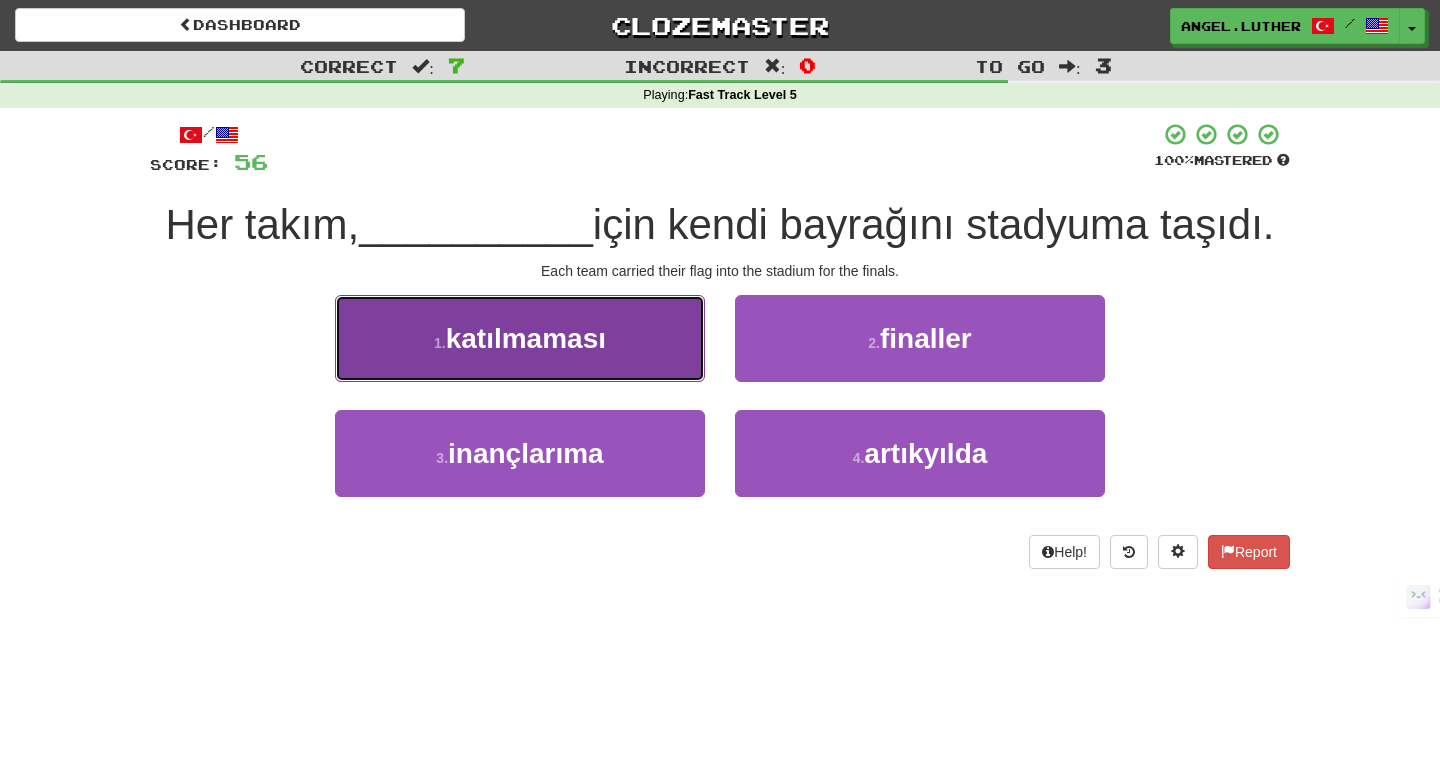 click on "1 .  katılmaması" at bounding box center [520, 338] 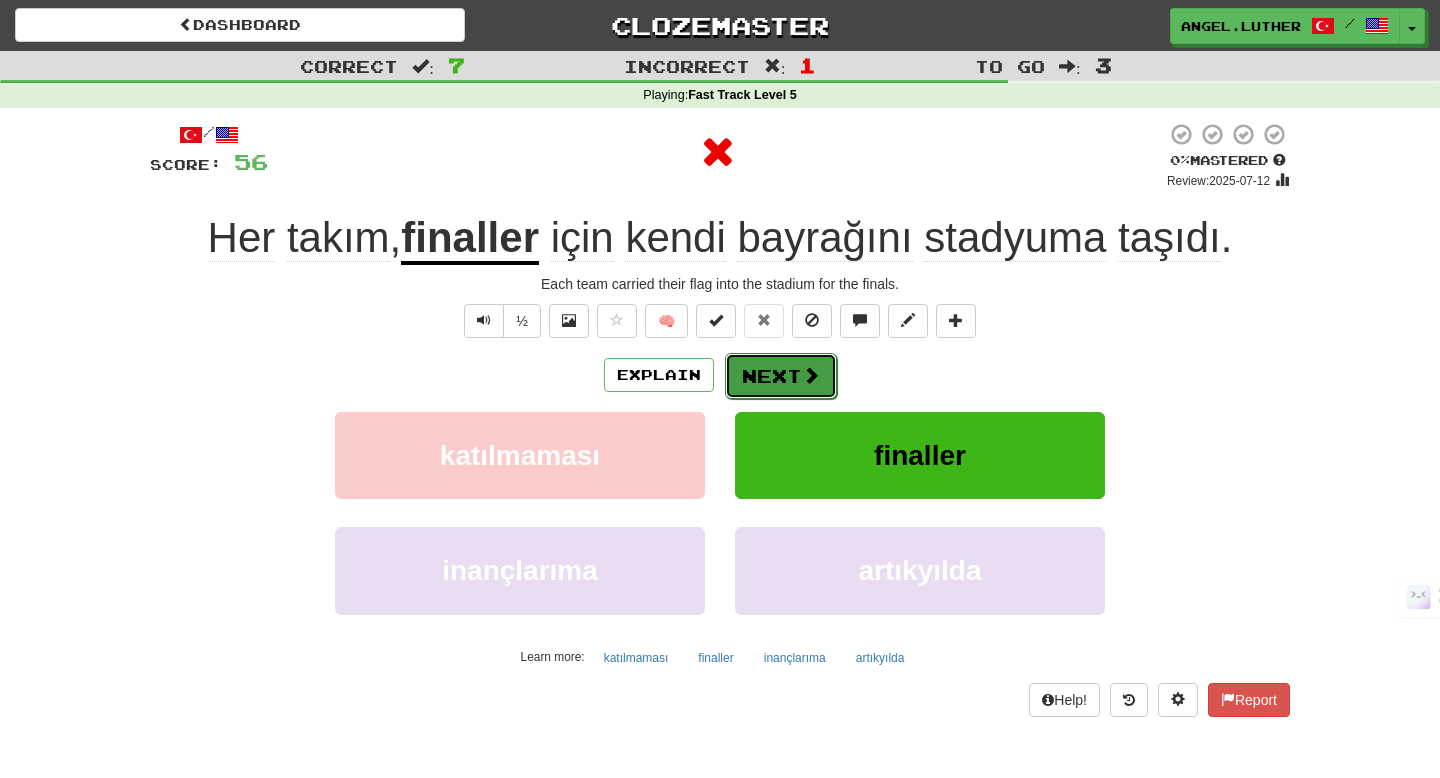 click on "Next" at bounding box center [781, 376] 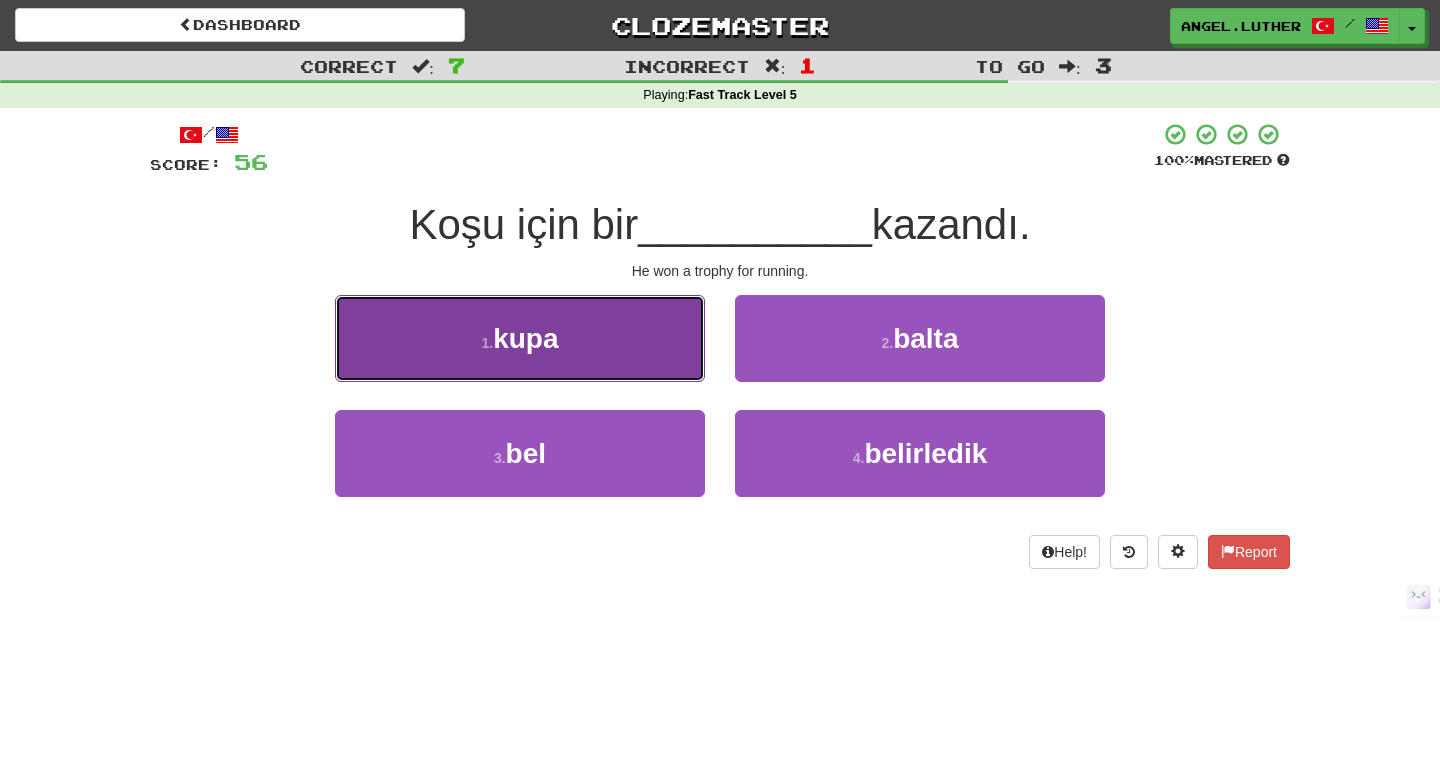 click on "1 .  kupa" at bounding box center (520, 338) 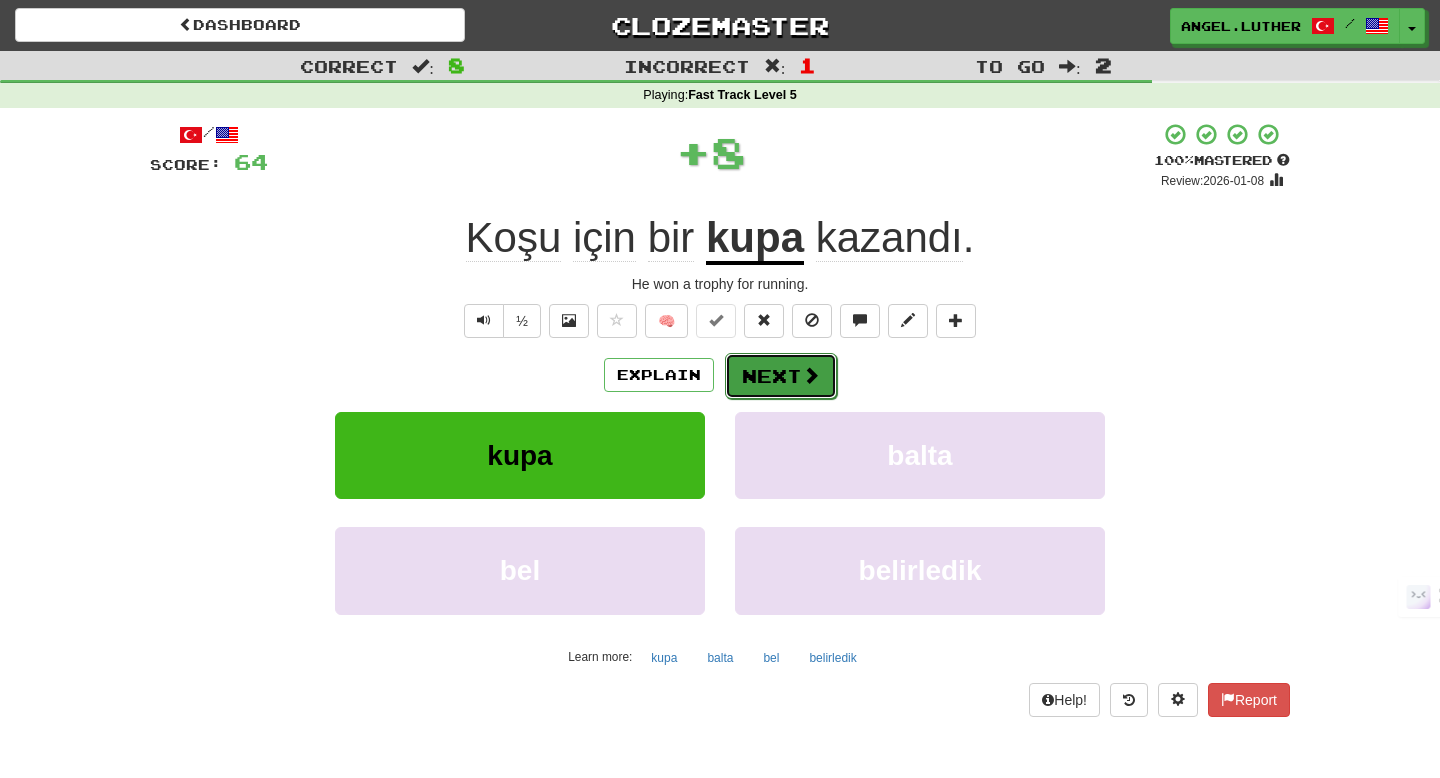click on "Next" at bounding box center (781, 376) 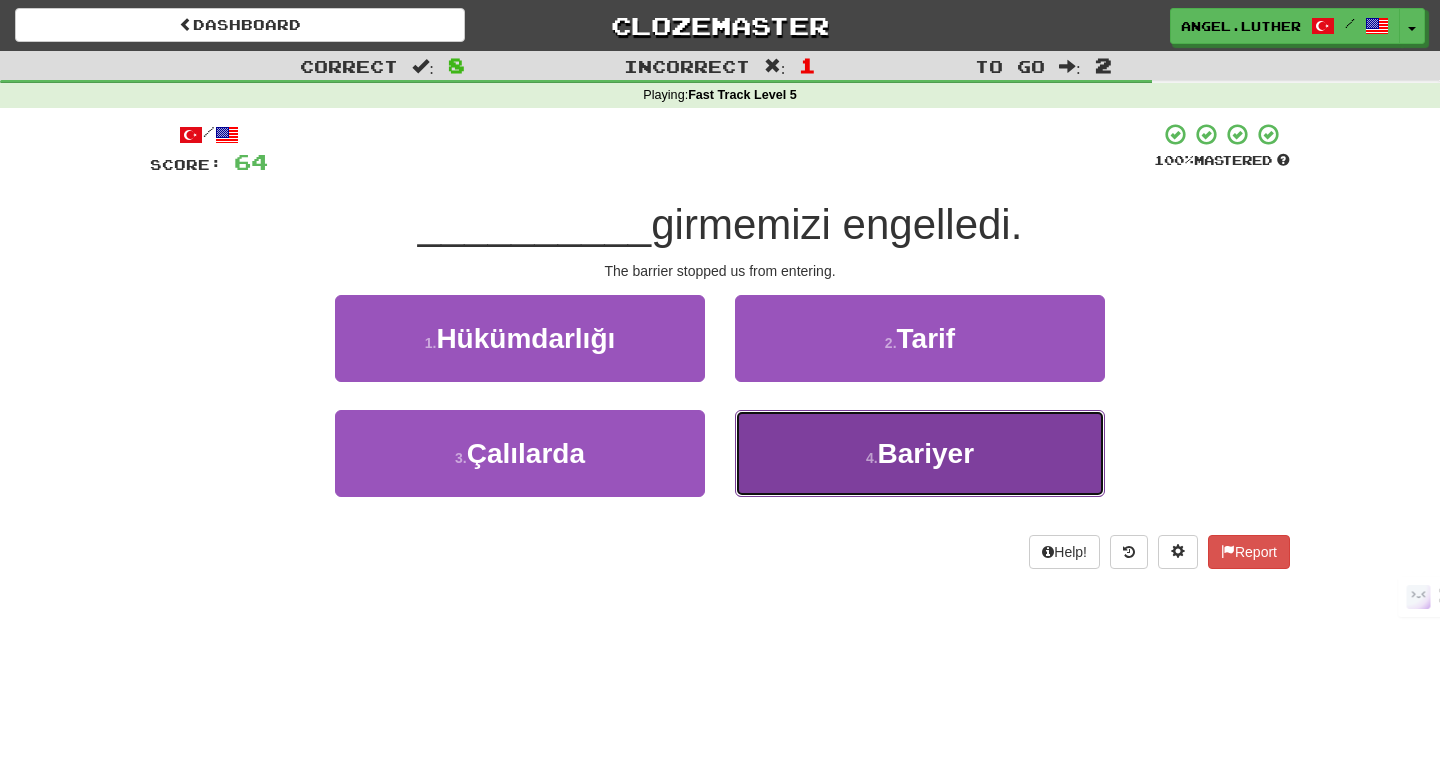 click on "Bariyer" at bounding box center (926, 453) 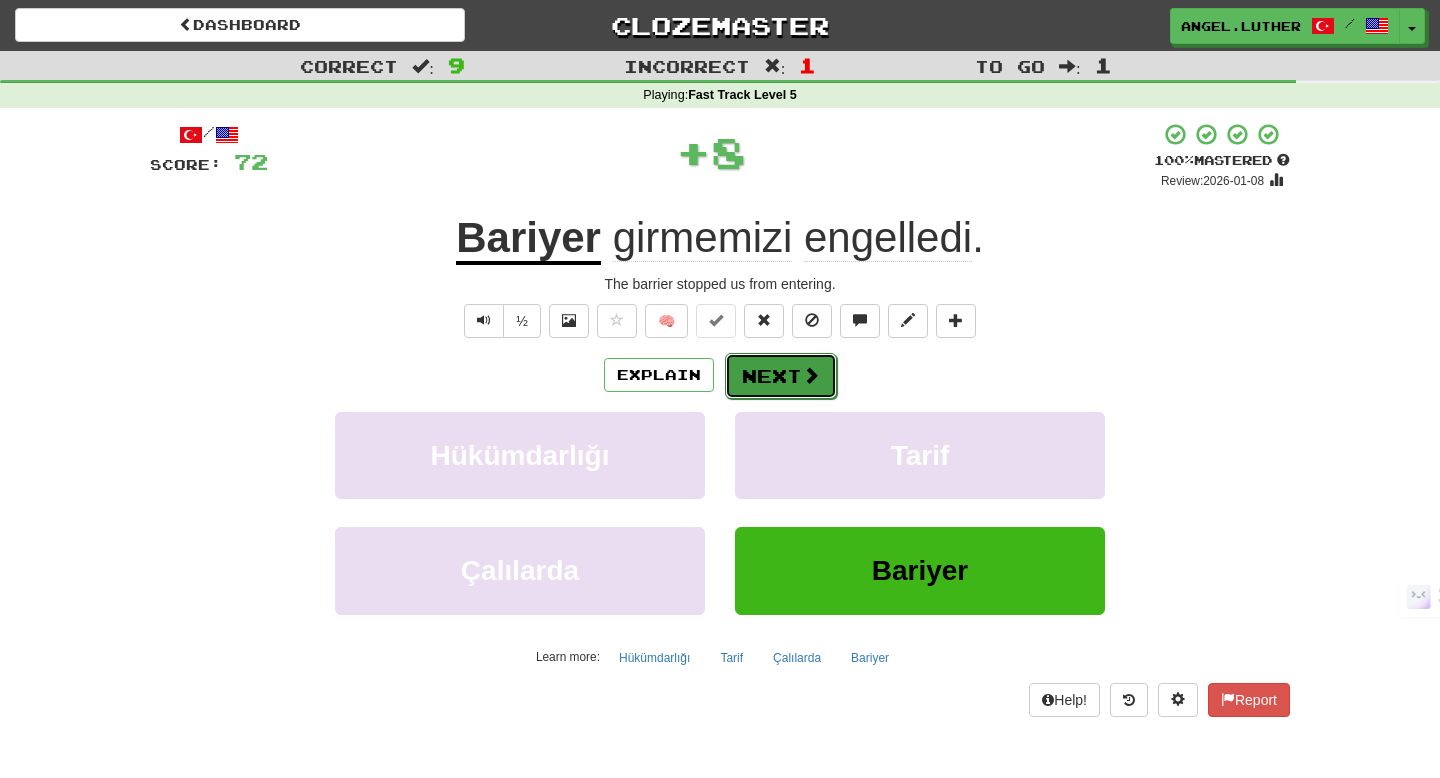 click at bounding box center [811, 375] 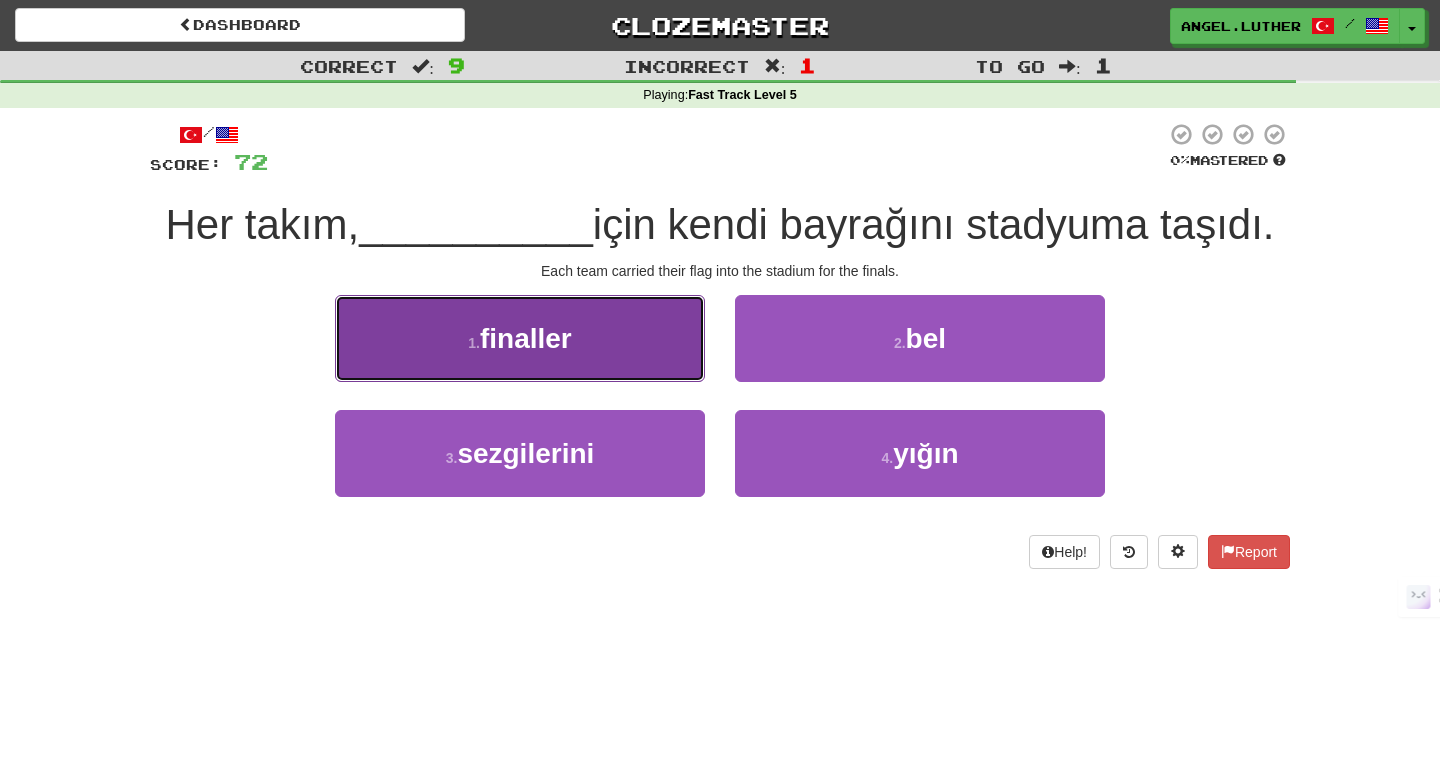 click on "finaller" at bounding box center [526, 338] 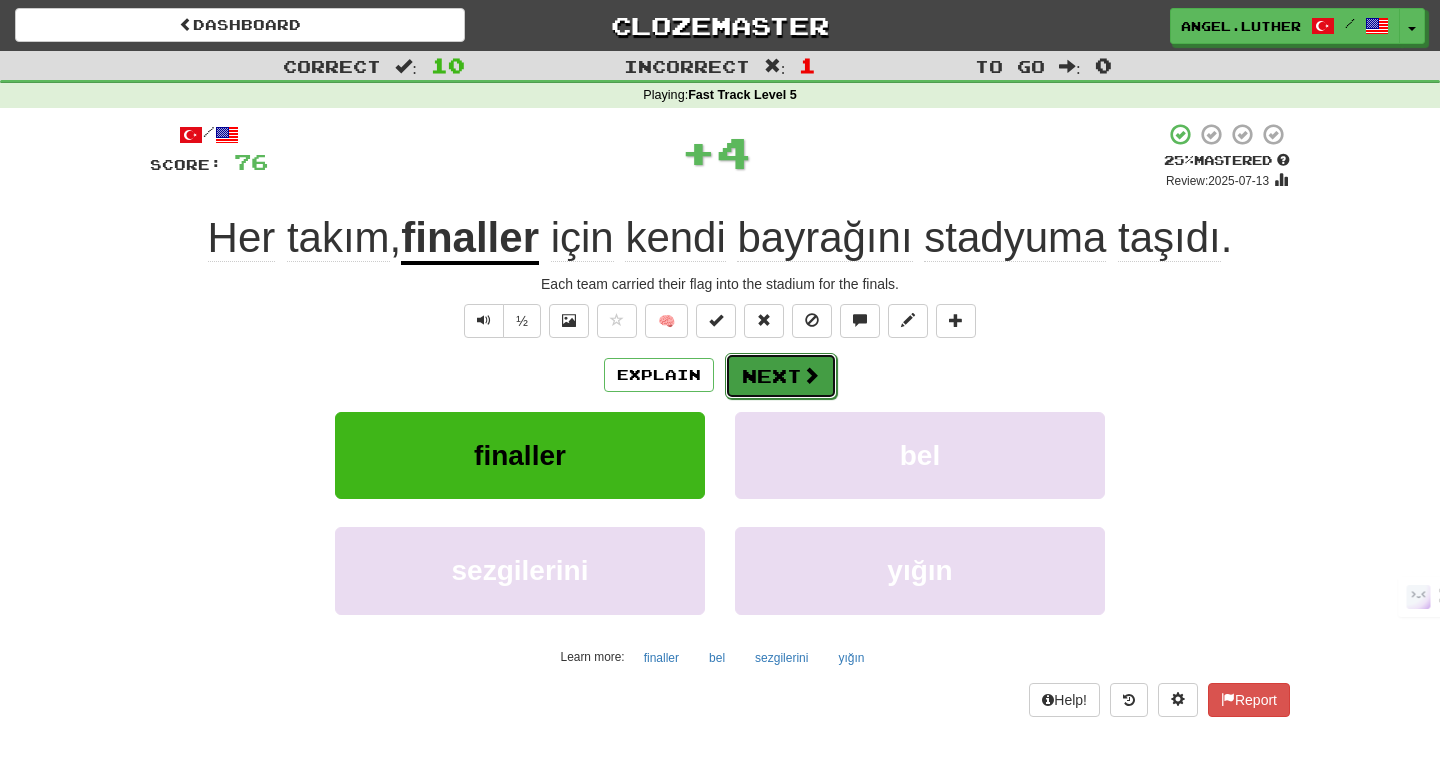 click on "Next" at bounding box center (781, 376) 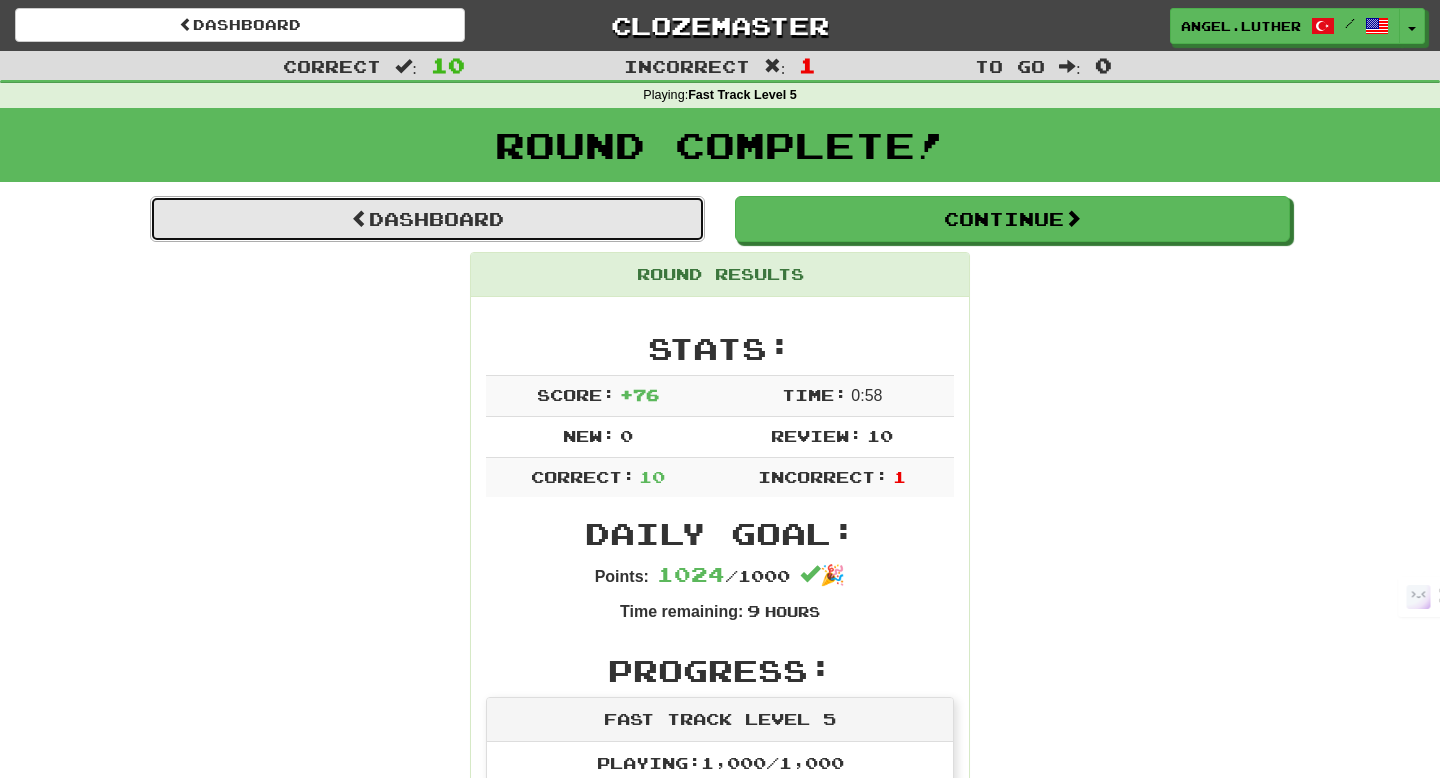 click on "Dashboard" at bounding box center [427, 219] 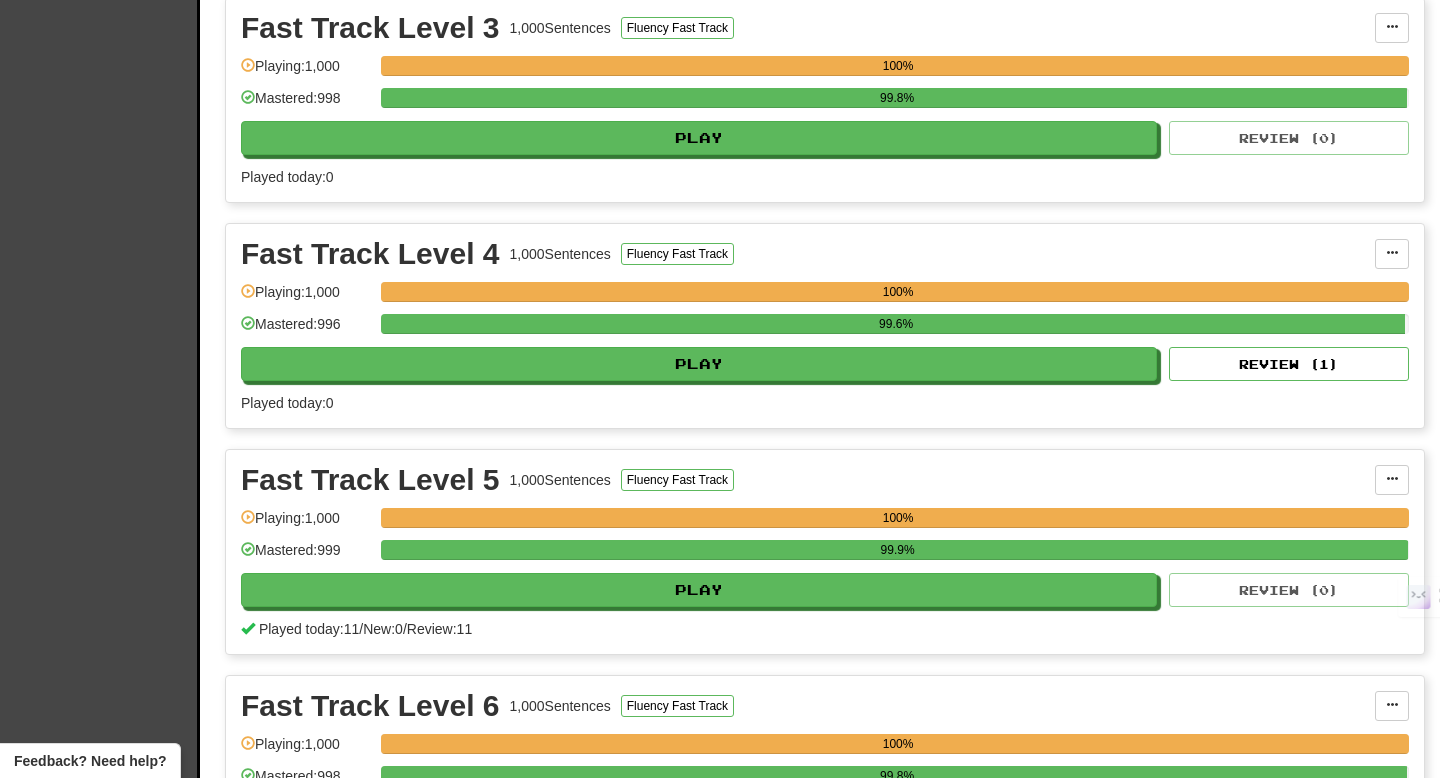 scroll, scrollTop: 1377, scrollLeft: 0, axis: vertical 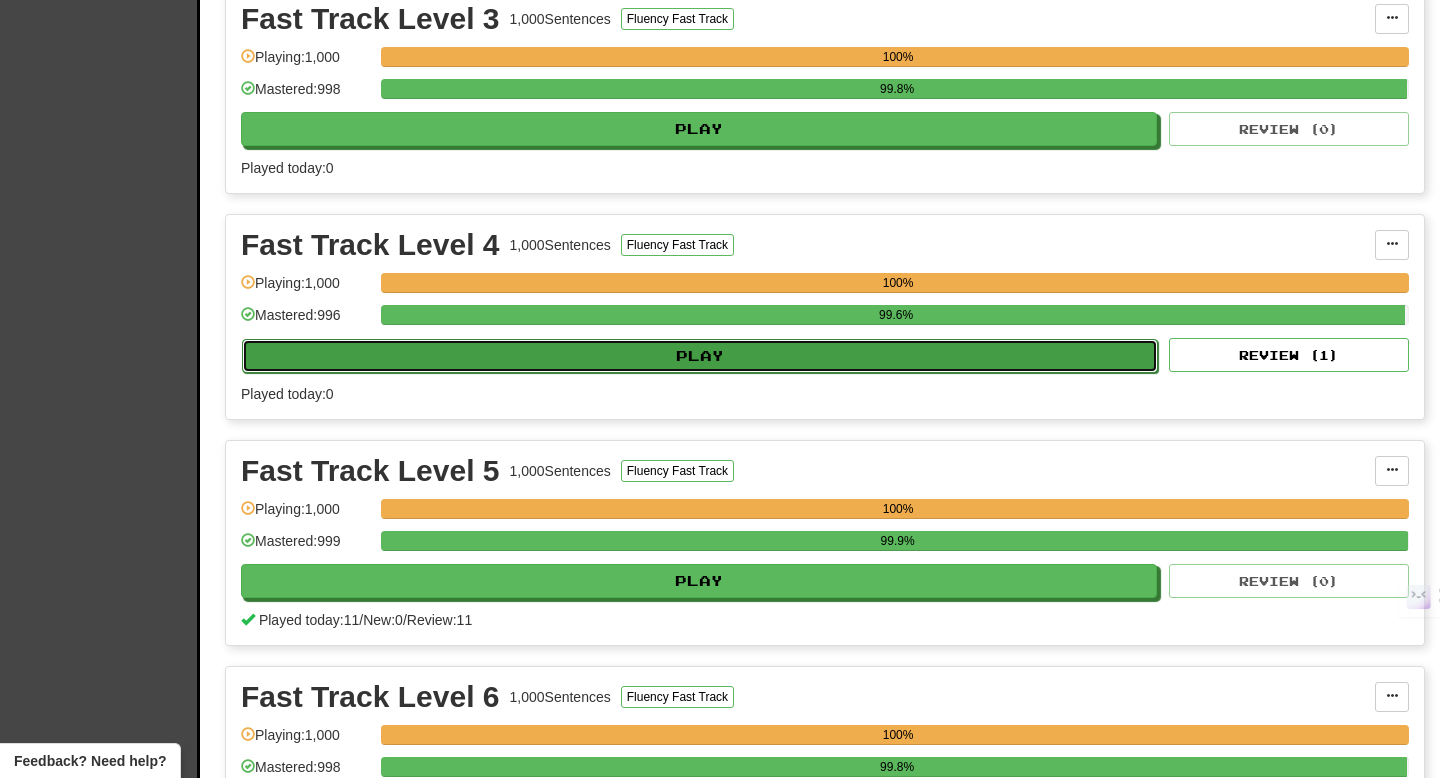 click on "Play" at bounding box center [700, 356] 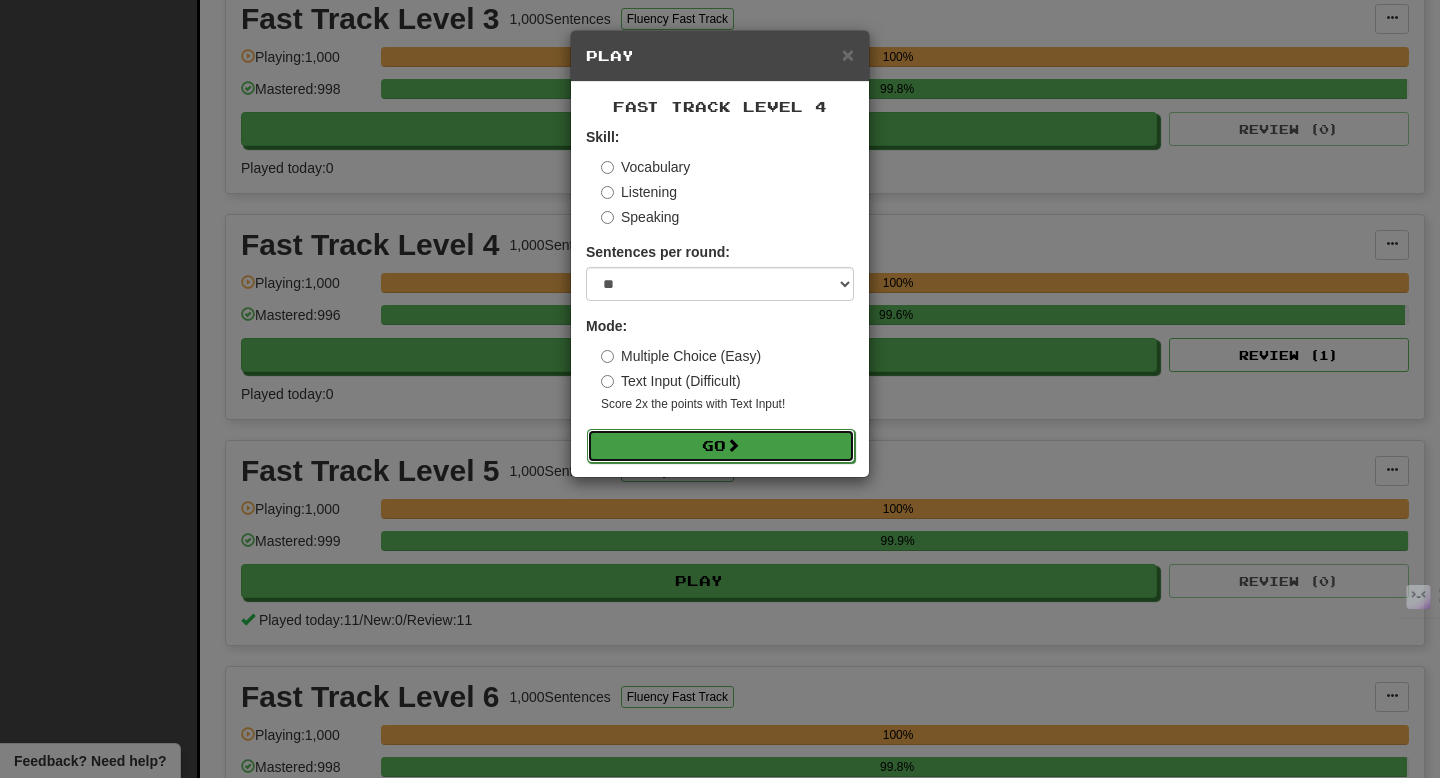 click on "Go" at bounding box center (721, 446) 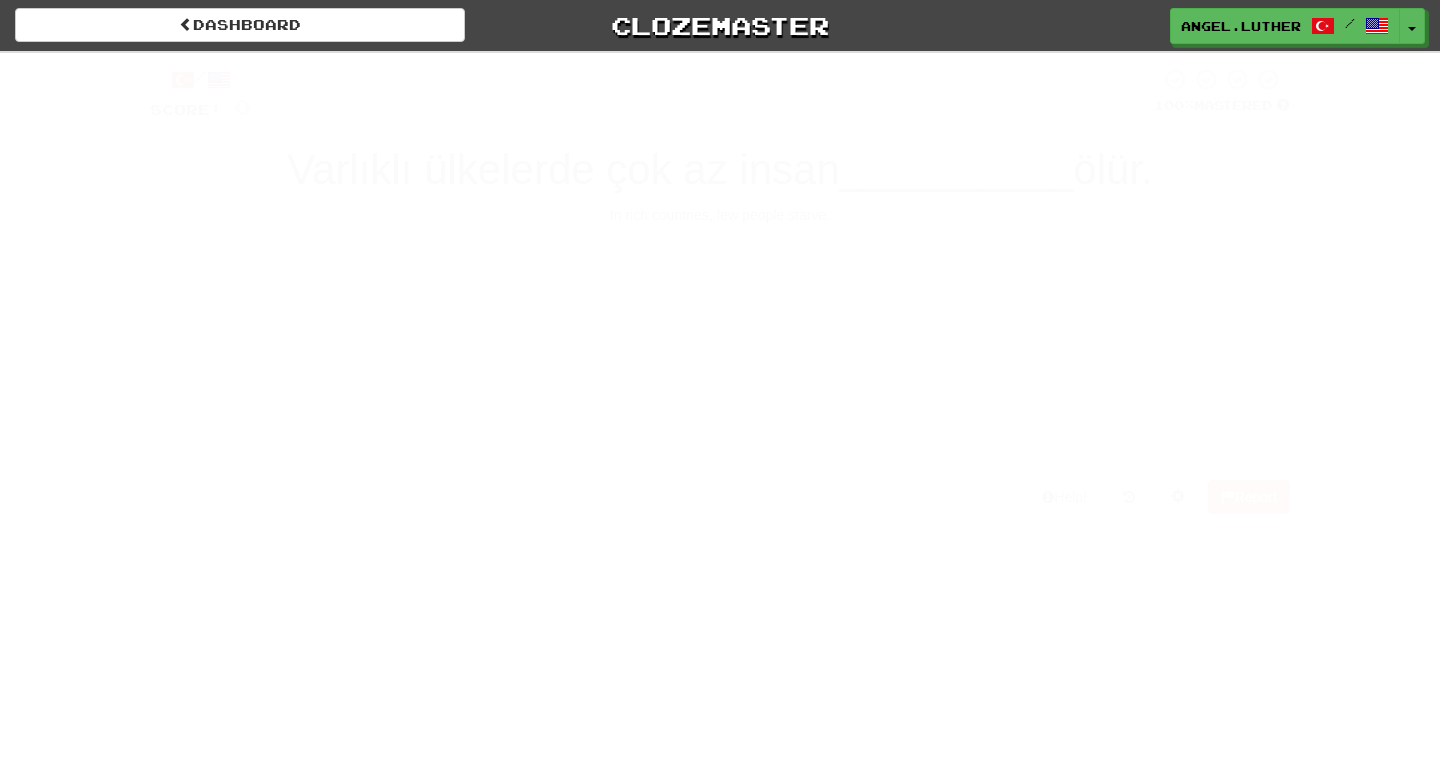 scroll, scrollTop: 0, scrollLeft: 0, axis: both 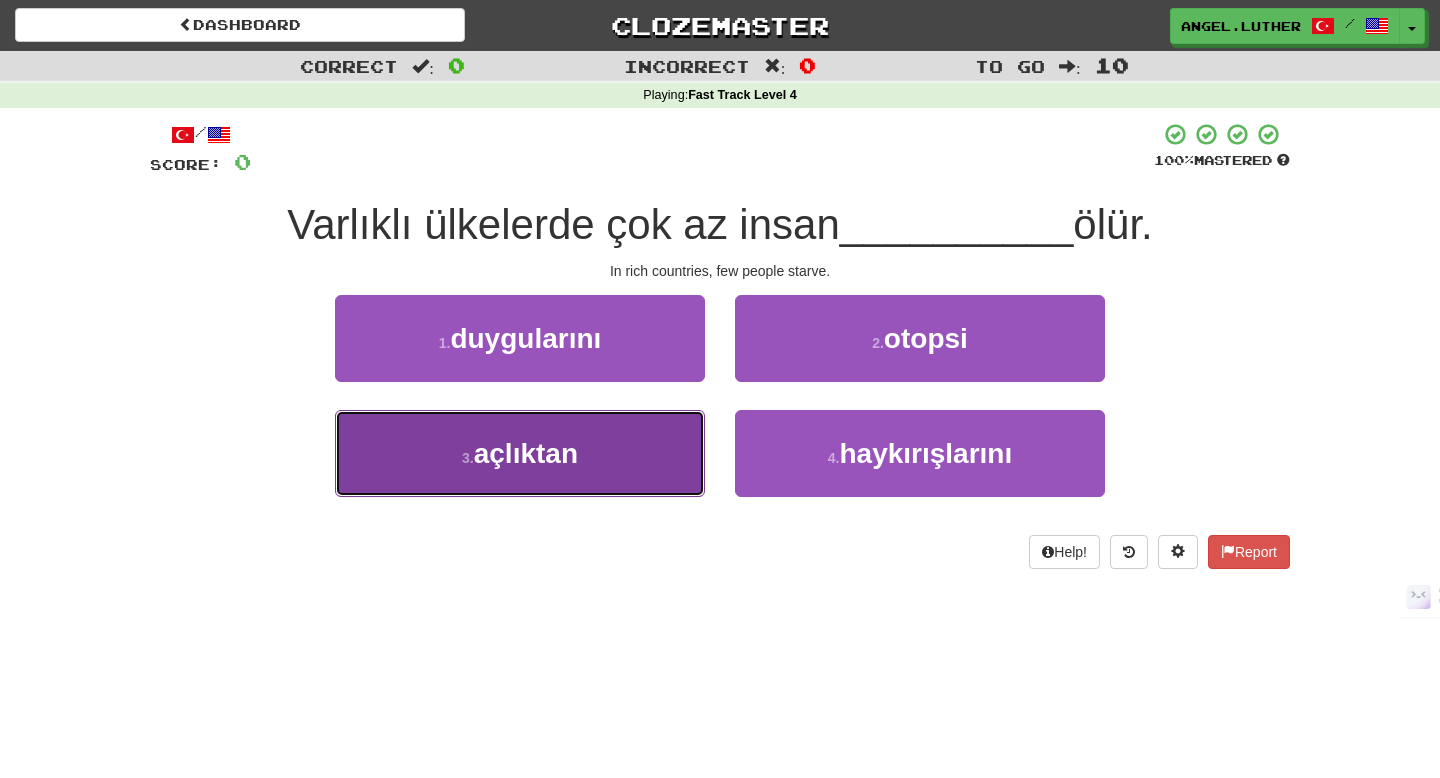 click on "3 .  açlıktan" at bounding box center (520, 453) 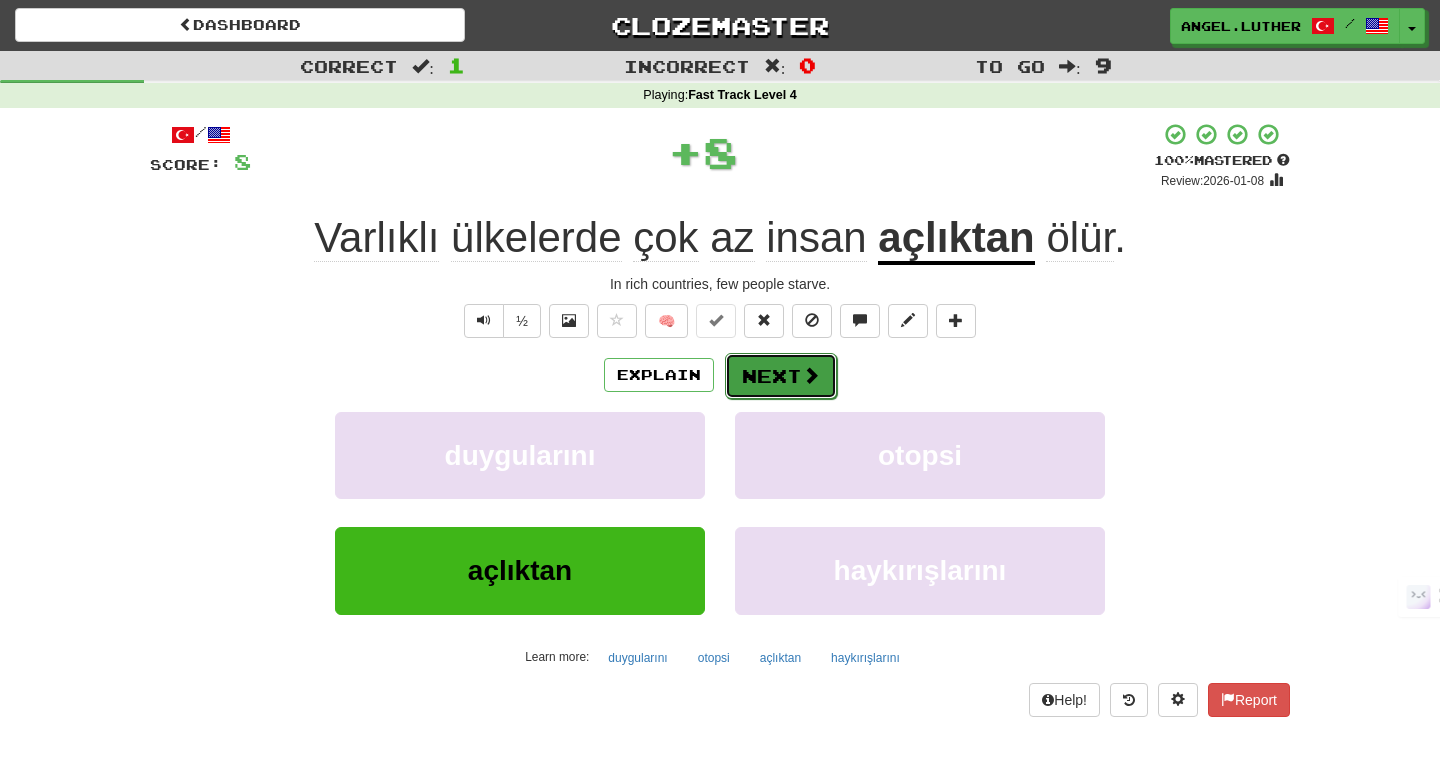 click on "Next" at bounding box center (781, 376) 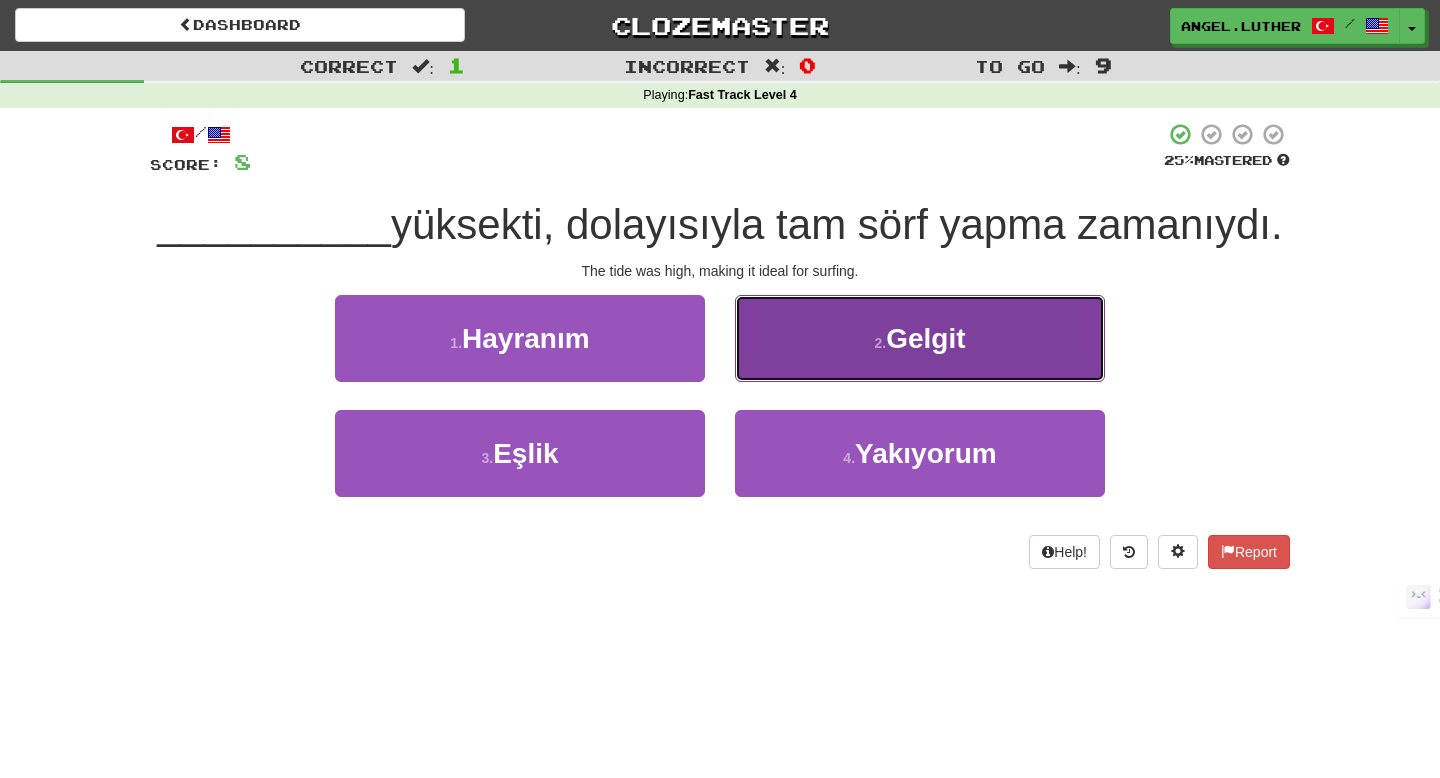click on "2 .  Gelgit" at bounding box center (920, 338) 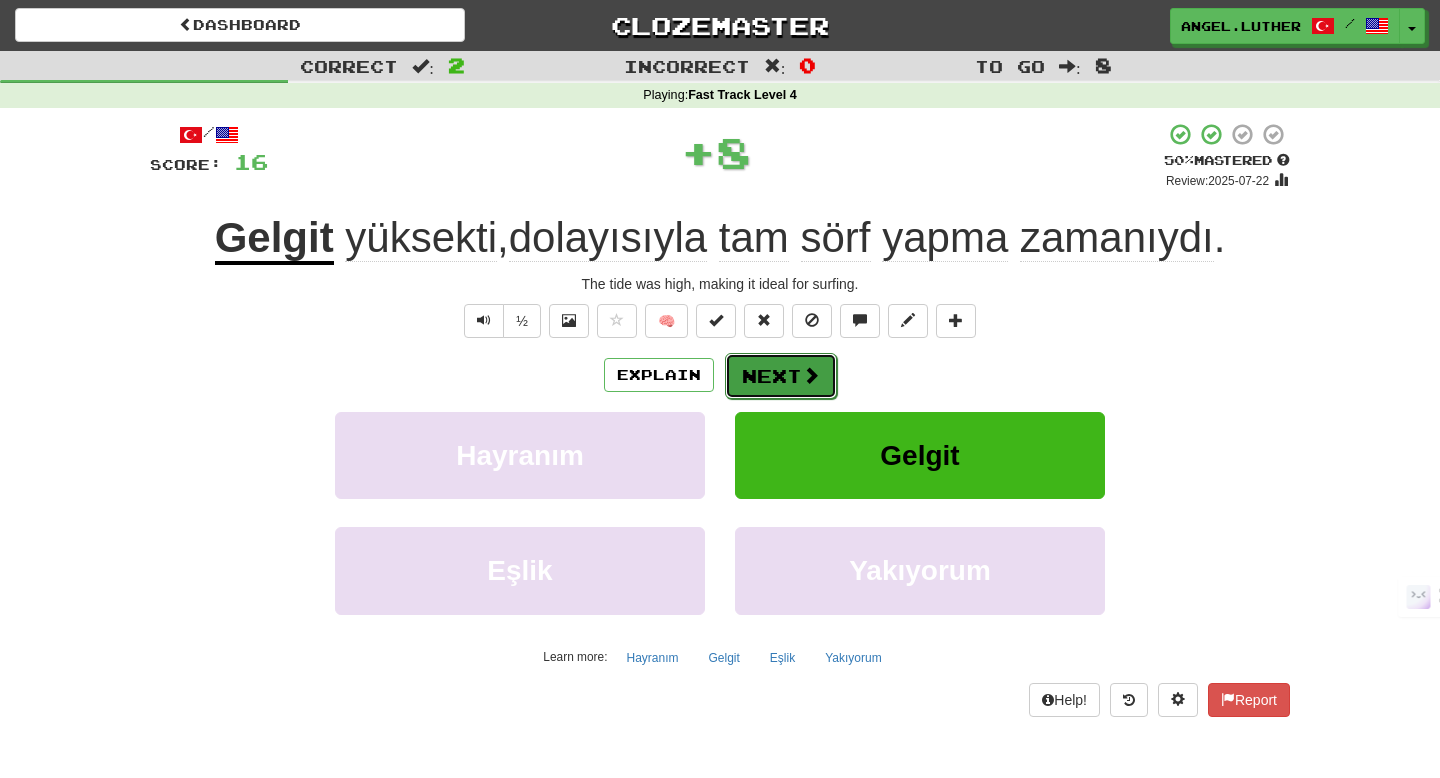 click on "Next" at bounding box center [781, 376] 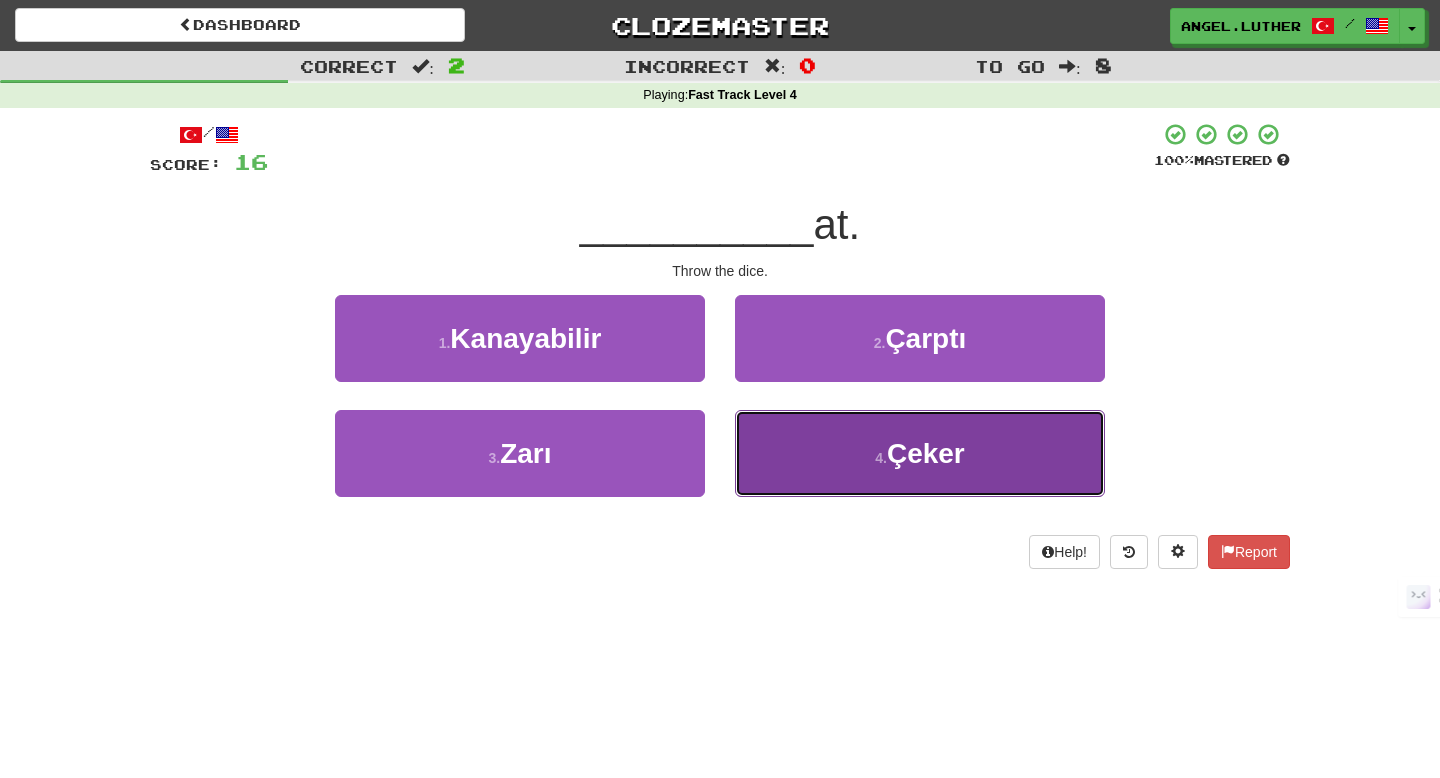 click on "4 ." at bounding box center [881, 458] 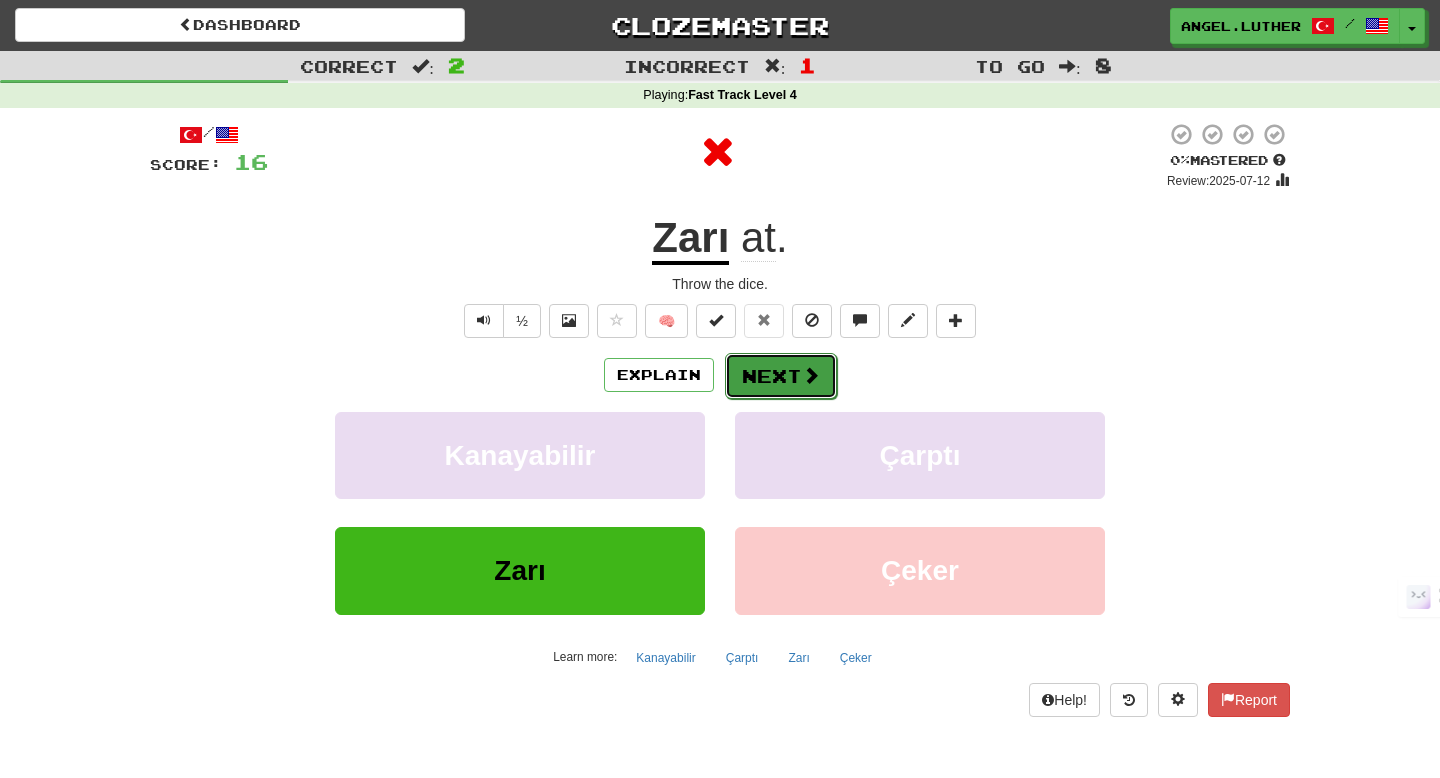 click on "Next" at bounding box center (781, 376) 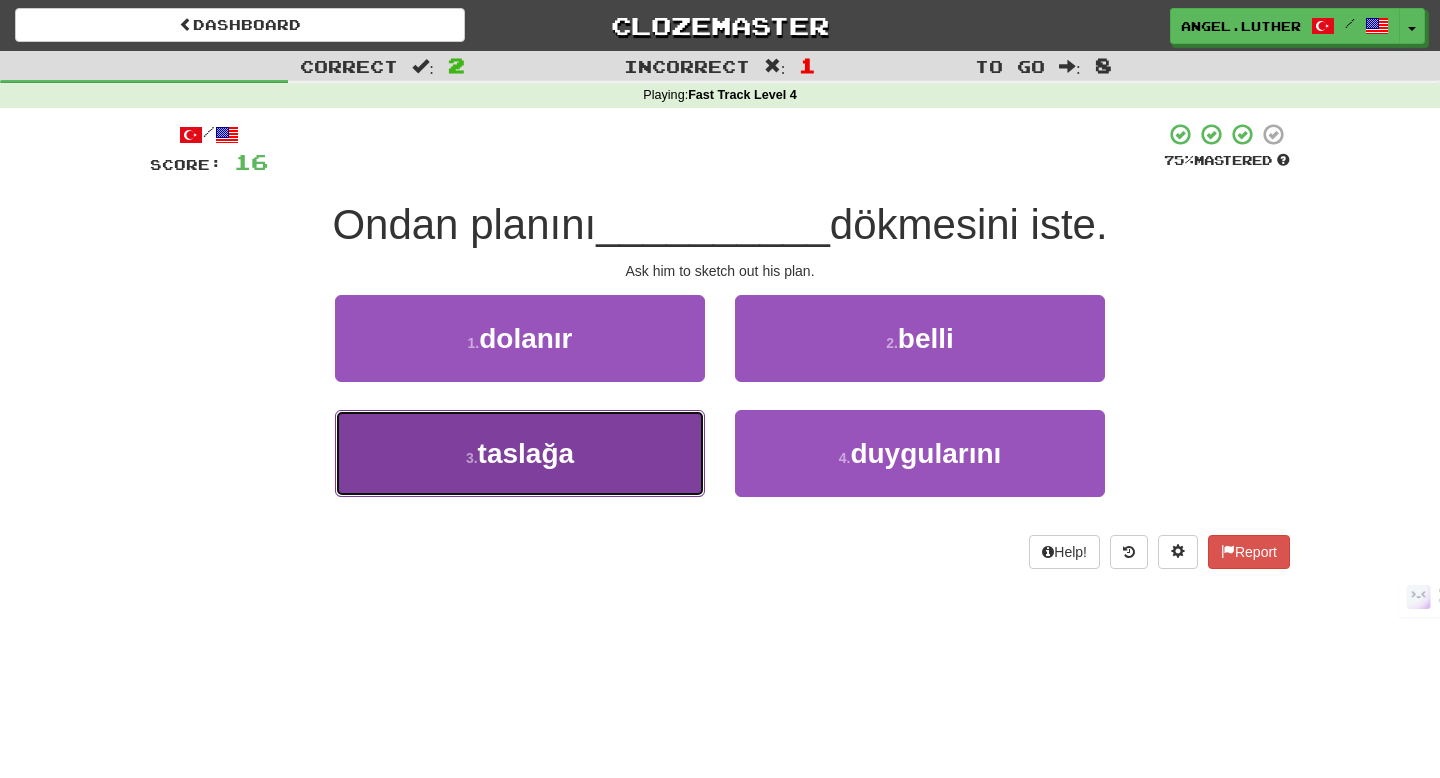 click on "3 .  taslağa" at bounding box center (520, 453) 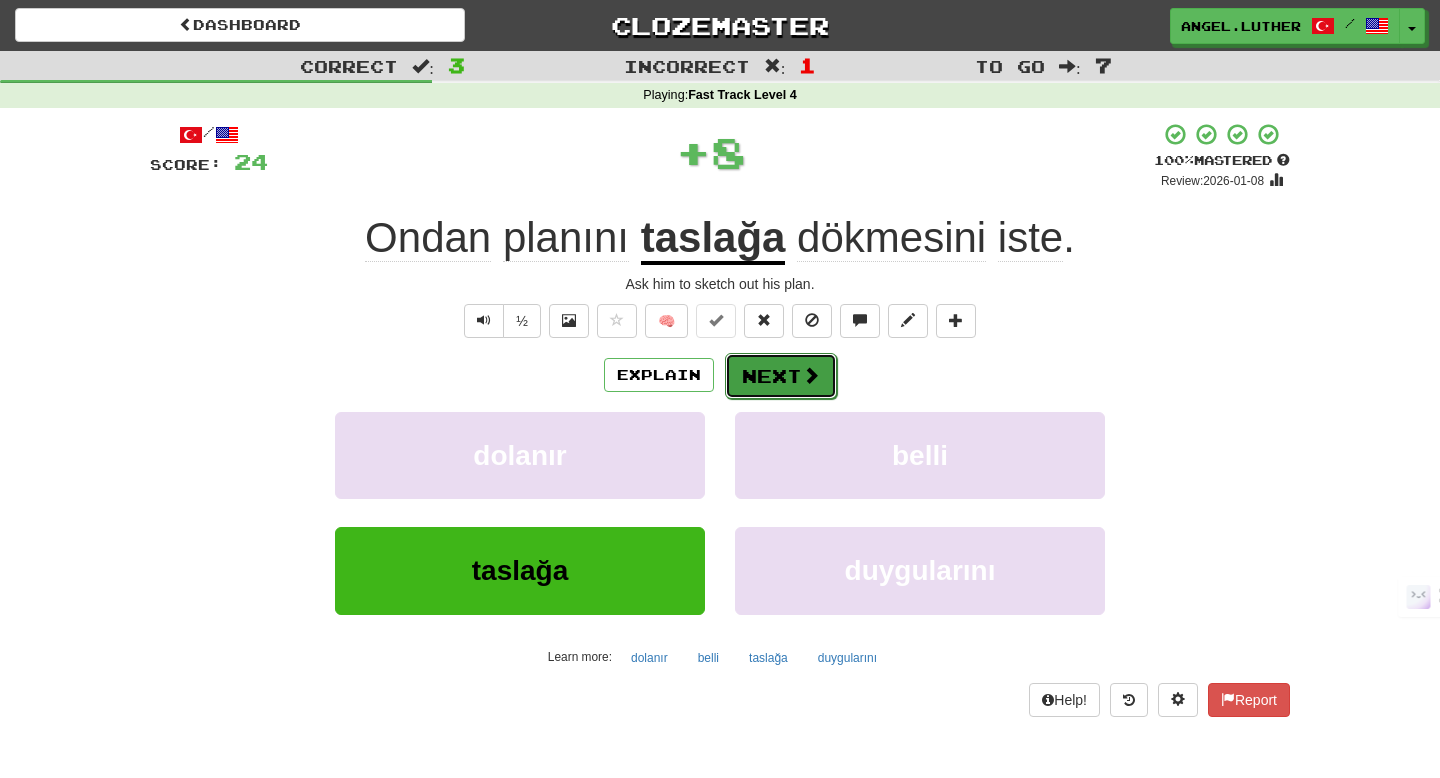 click on "Next" at bounding box center [781, 376] 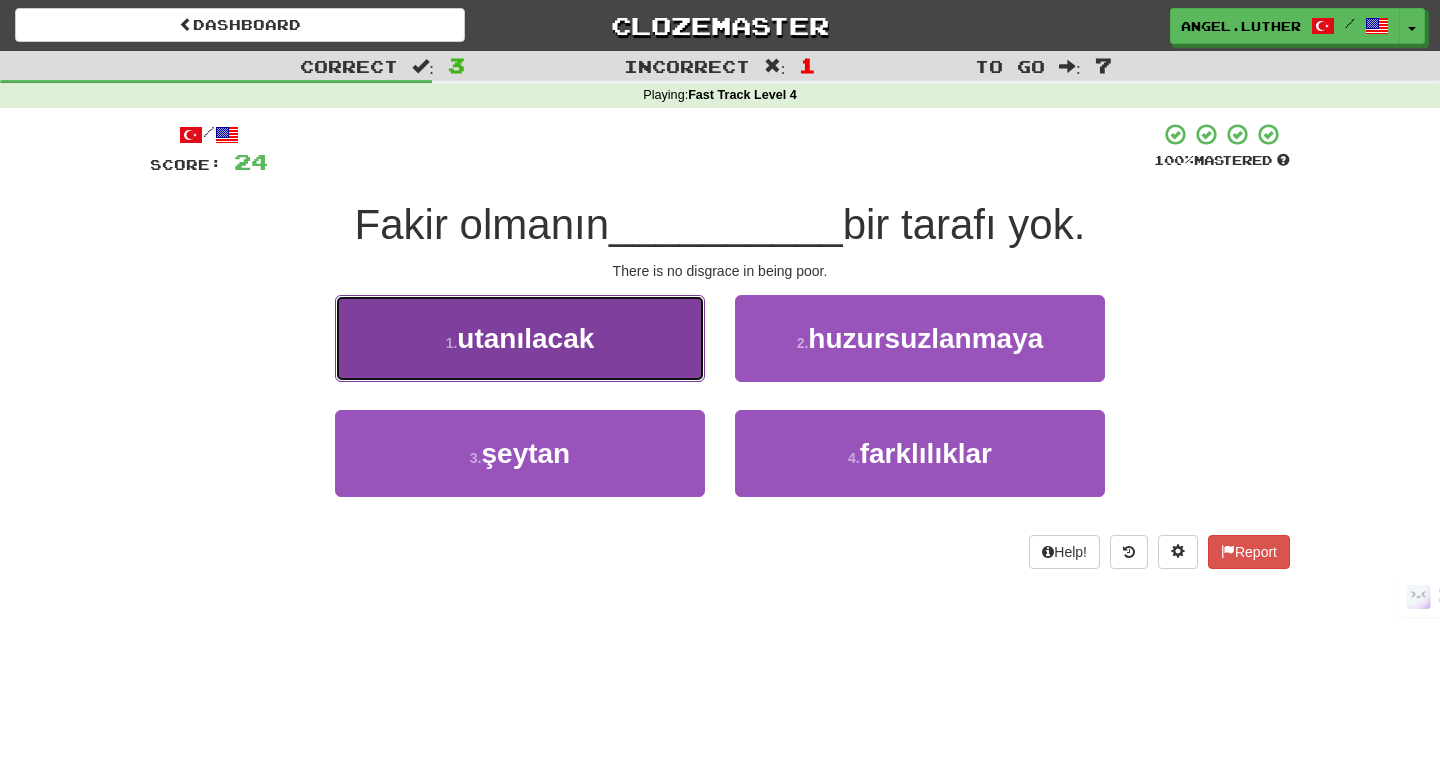 click on "1 .  utanılacak" at bounding box center (520, 338) 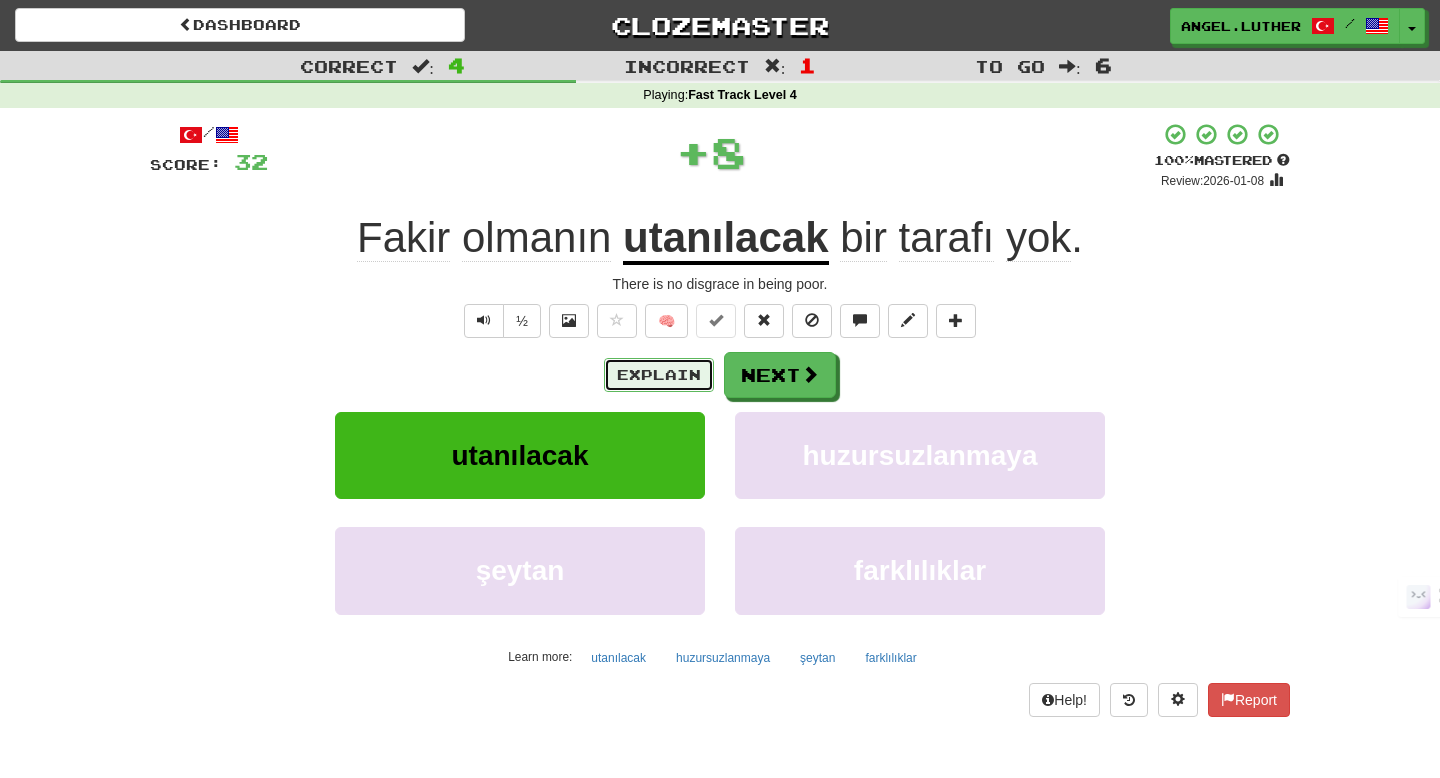 click on "Explain" at bounding box center (659, 375) 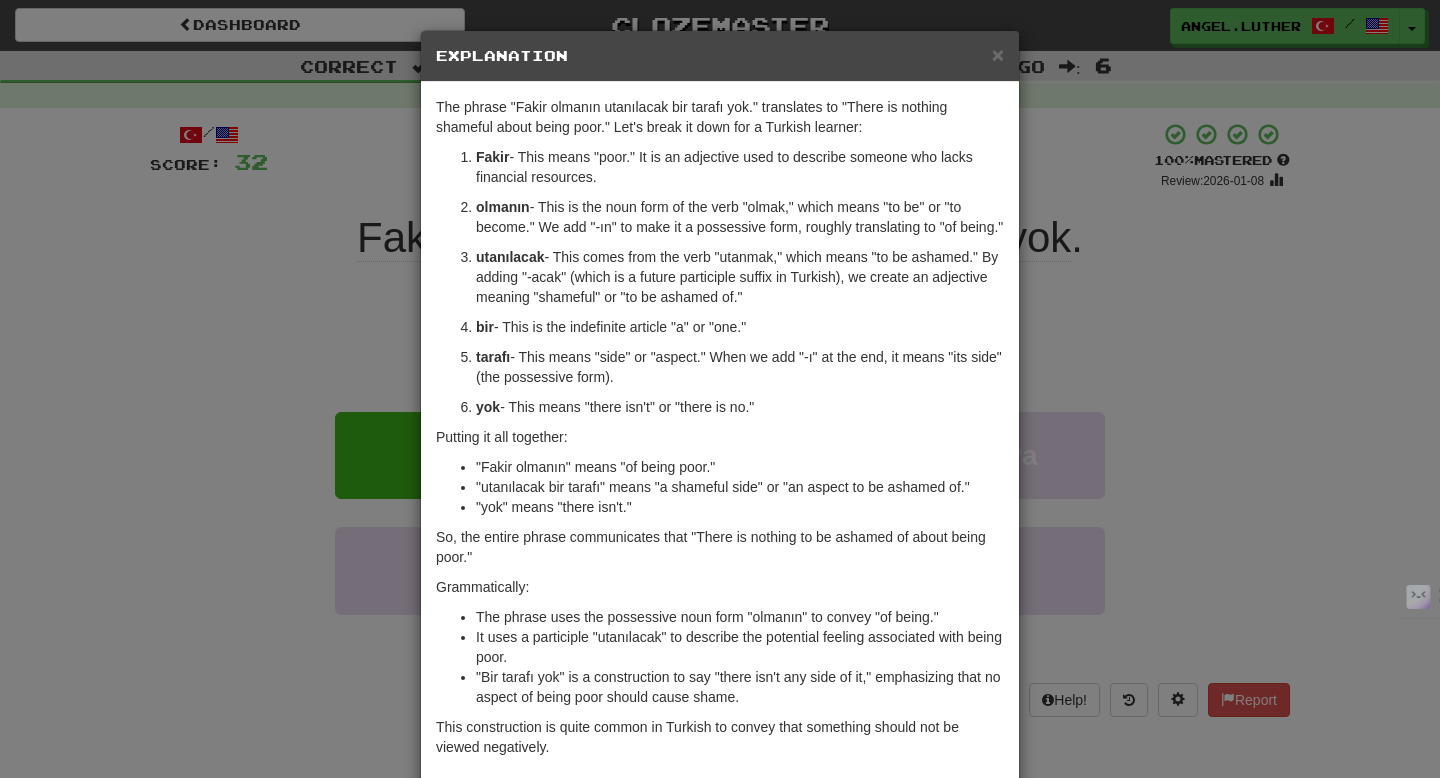 click on "× Explanation" at bounding box center [720, 56] 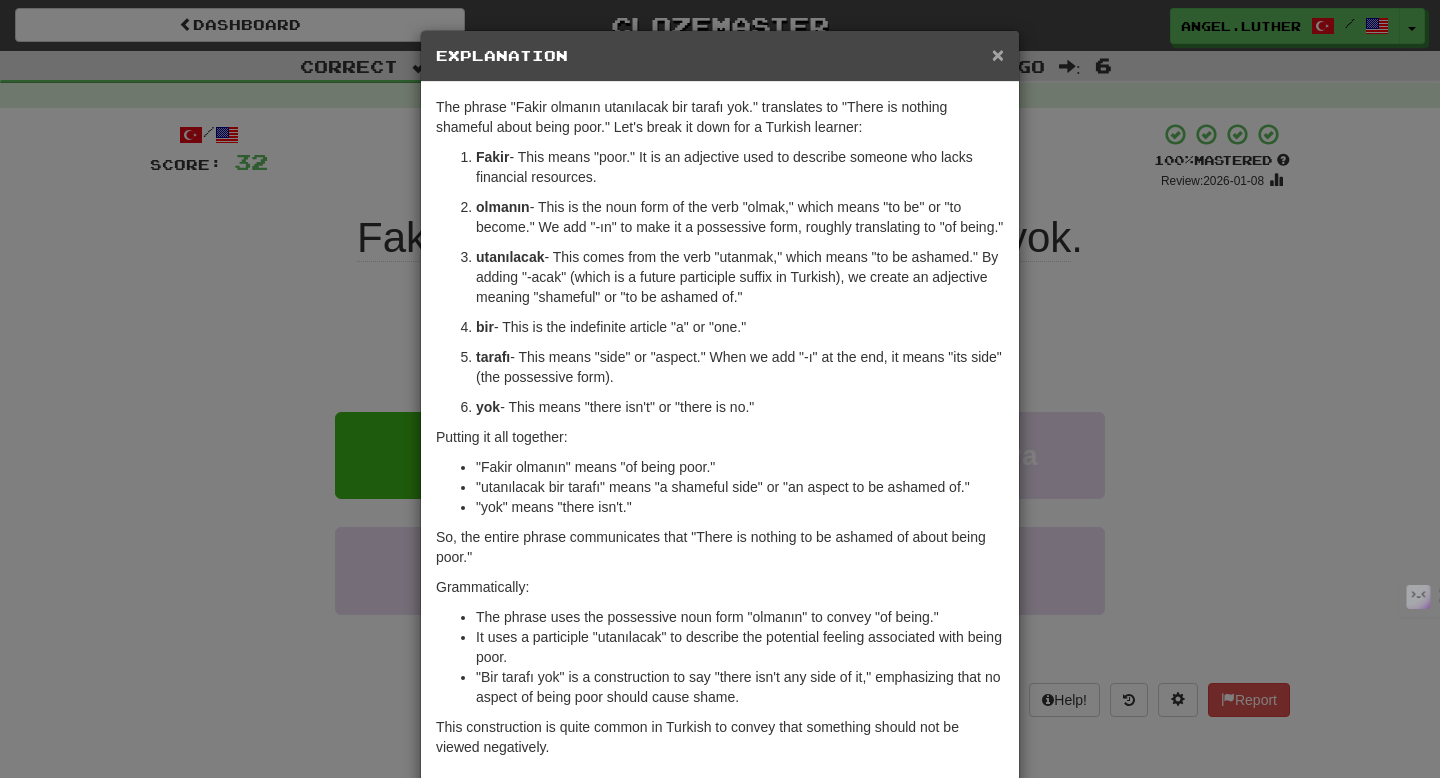 click on "×" at bounding box center (998, 54) 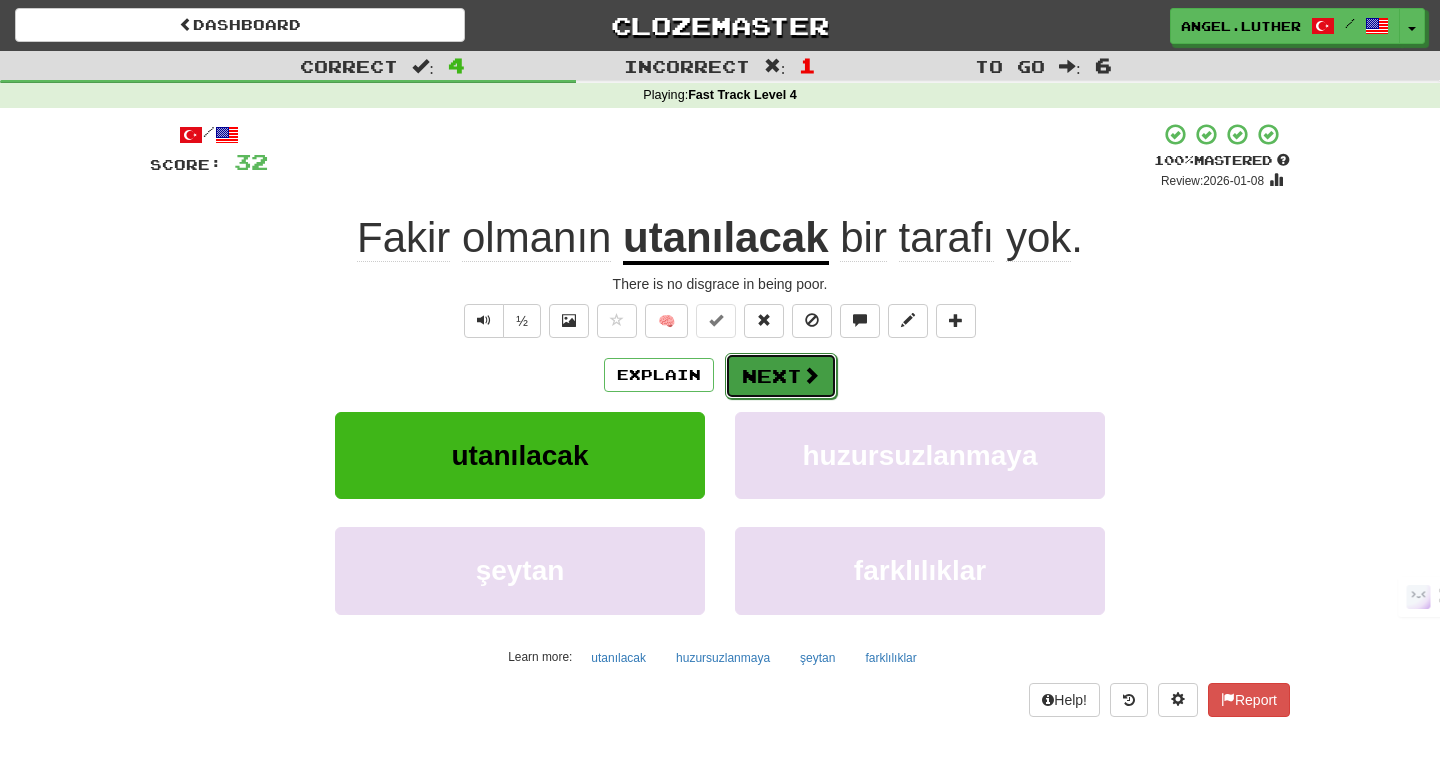 click on "Next" at bounding box center [781, 376] 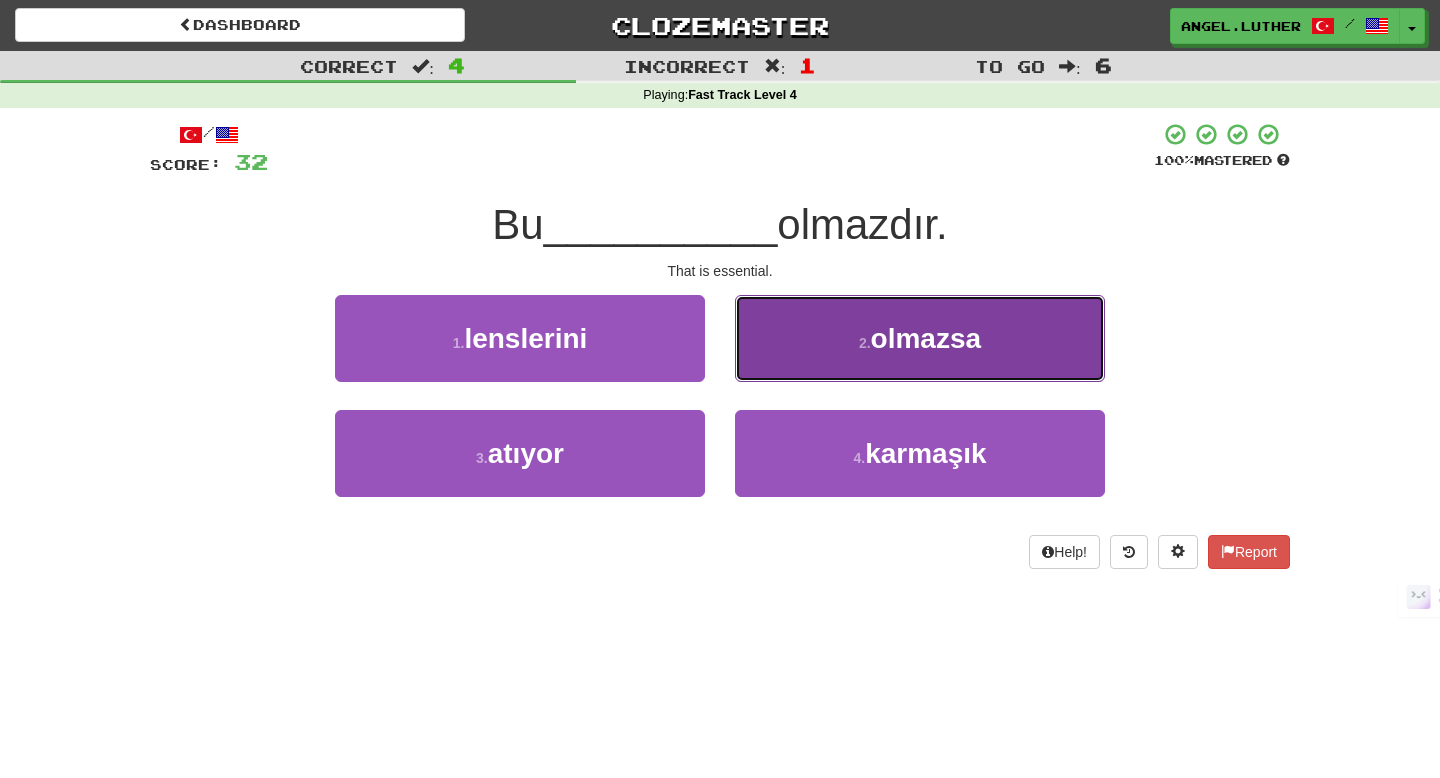 click on "2 .  olmazsa" at bounding box center (920, 338) 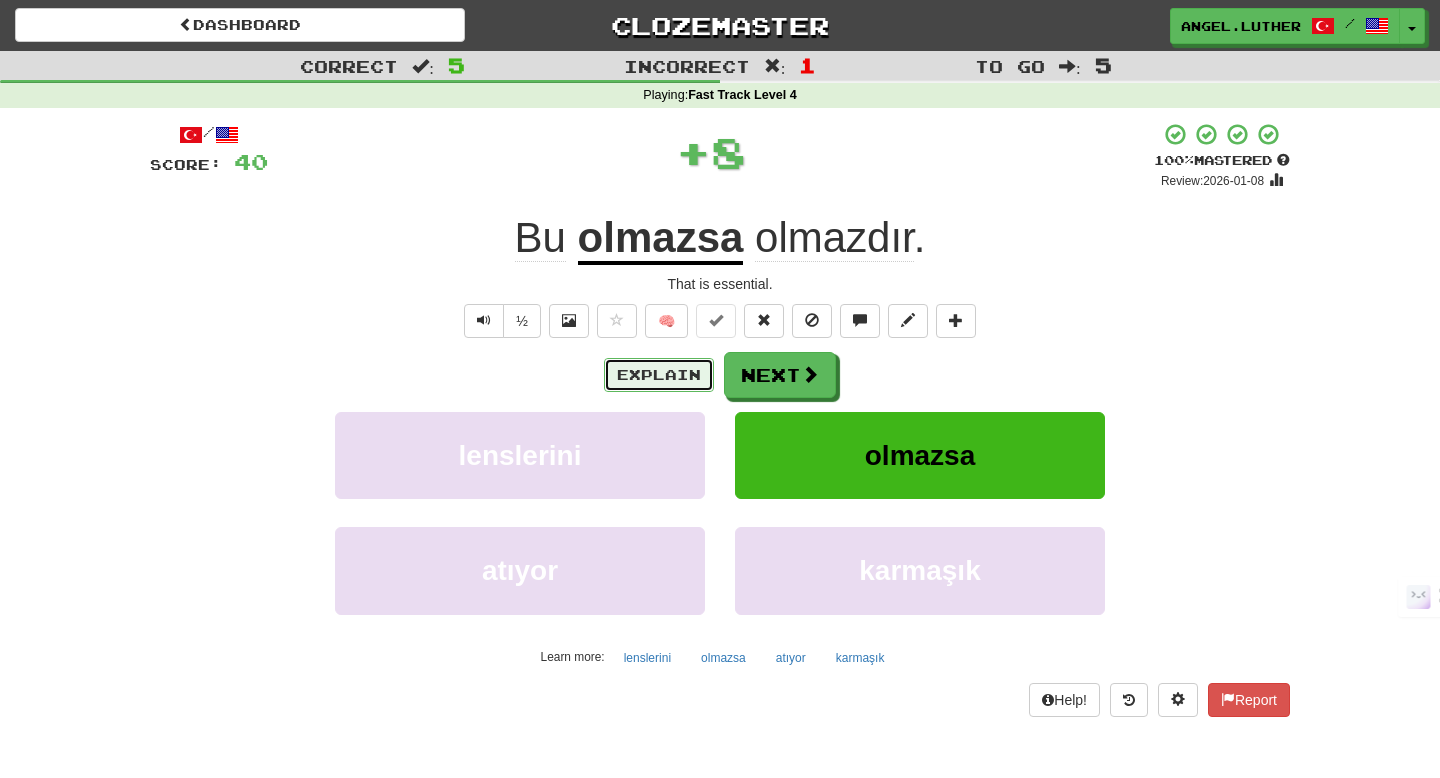 click on "Explain" at bounding box center [659, 375] 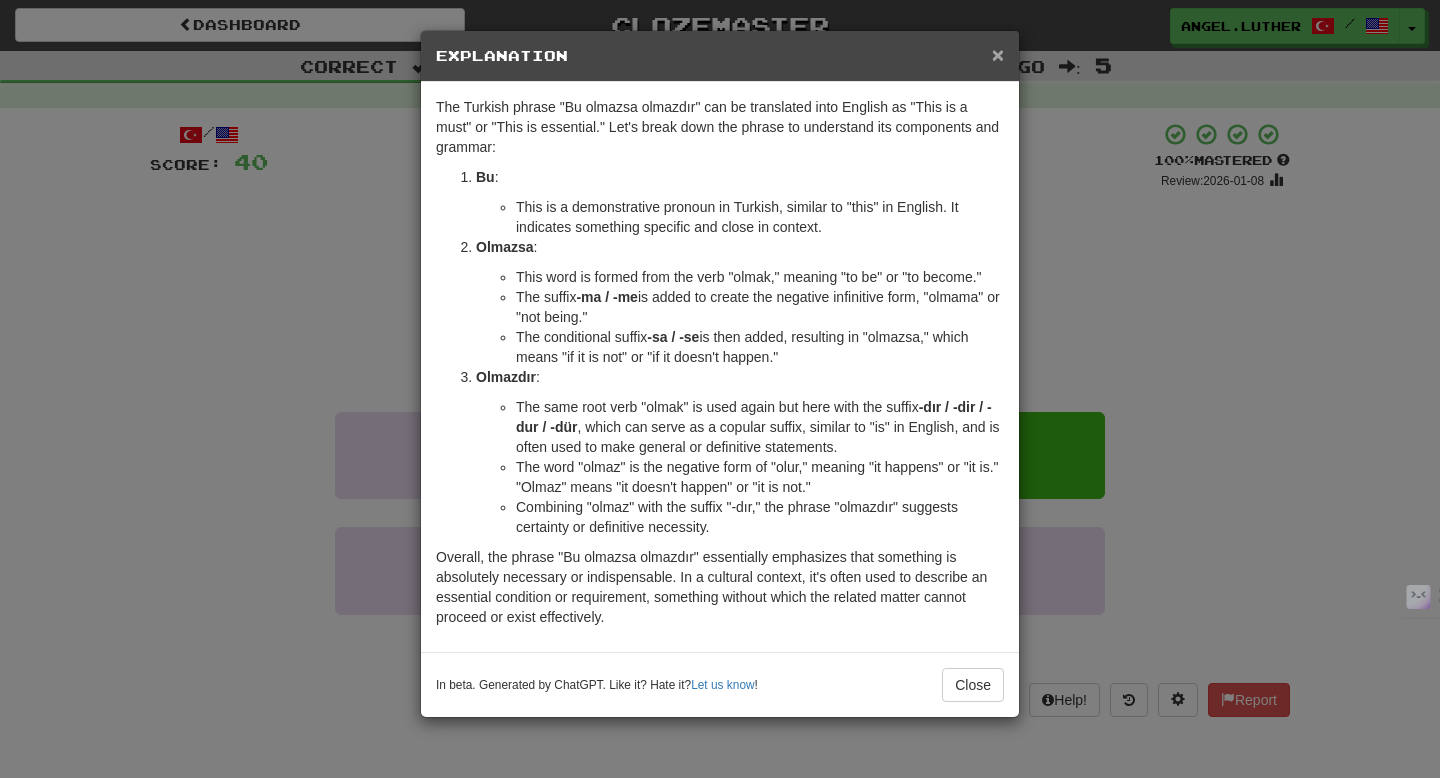 click on "×" at bounding box center (998, 54) 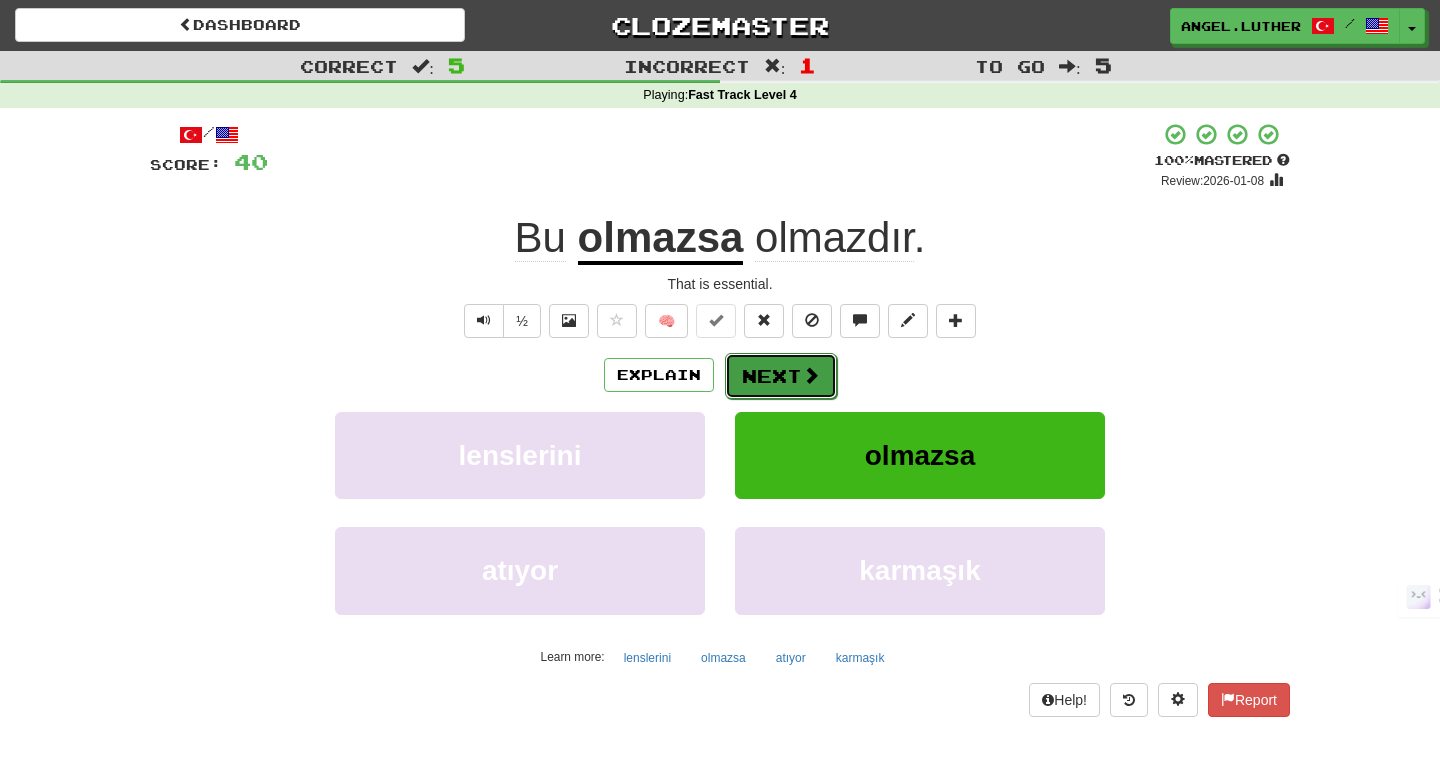 click on "Next" at bounding box center [781, 376] 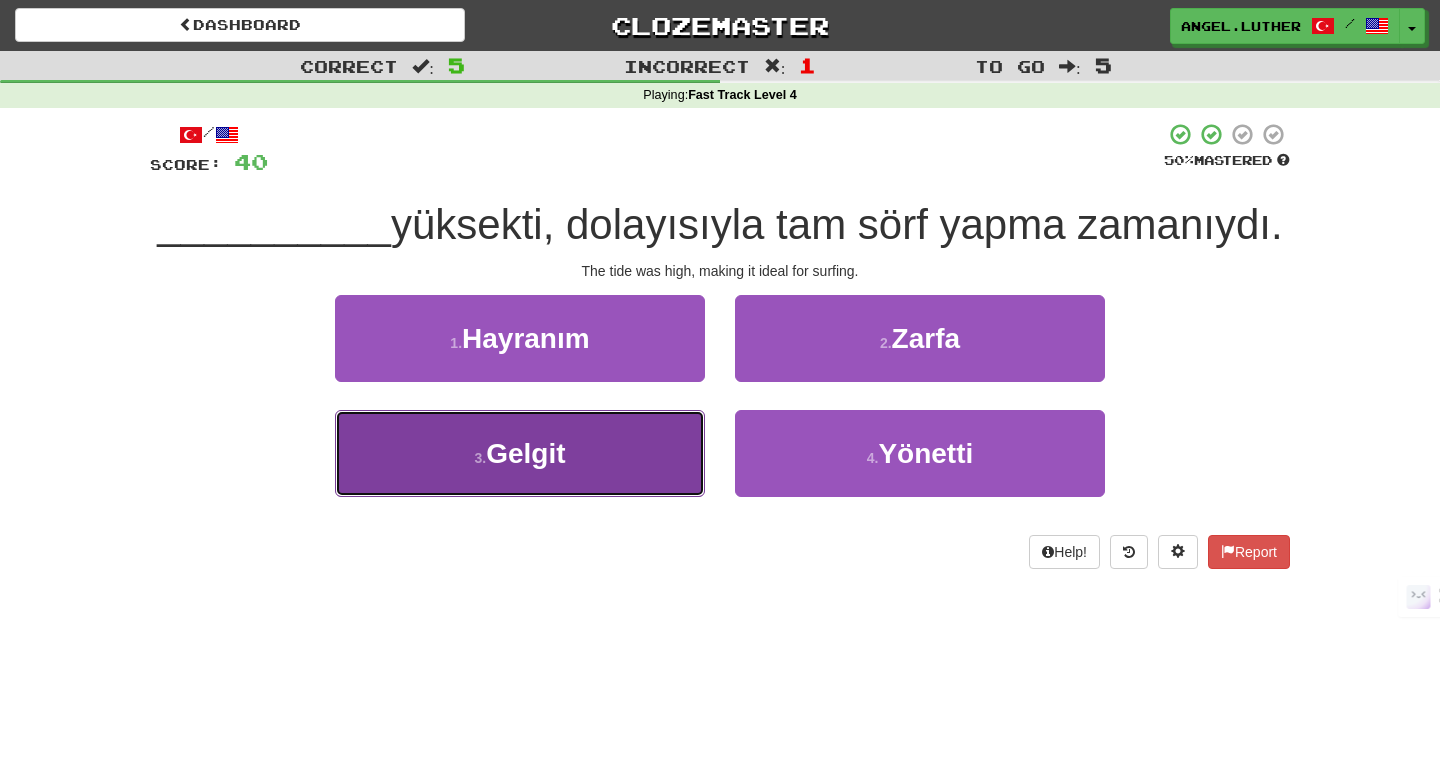 click on "3 .  Gelgit" at bounding box center (520, 453) 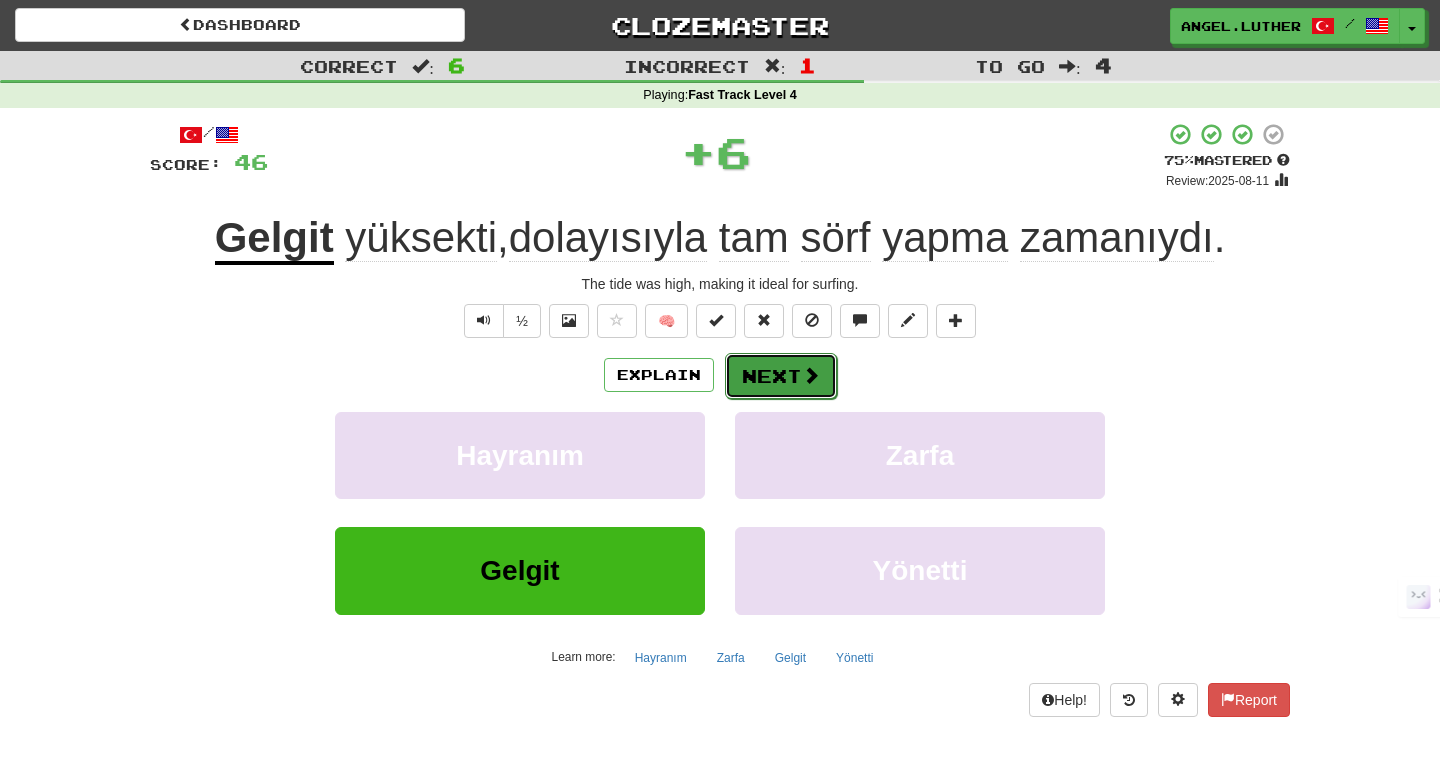 click on "Next" at bounding box center [781, 376] 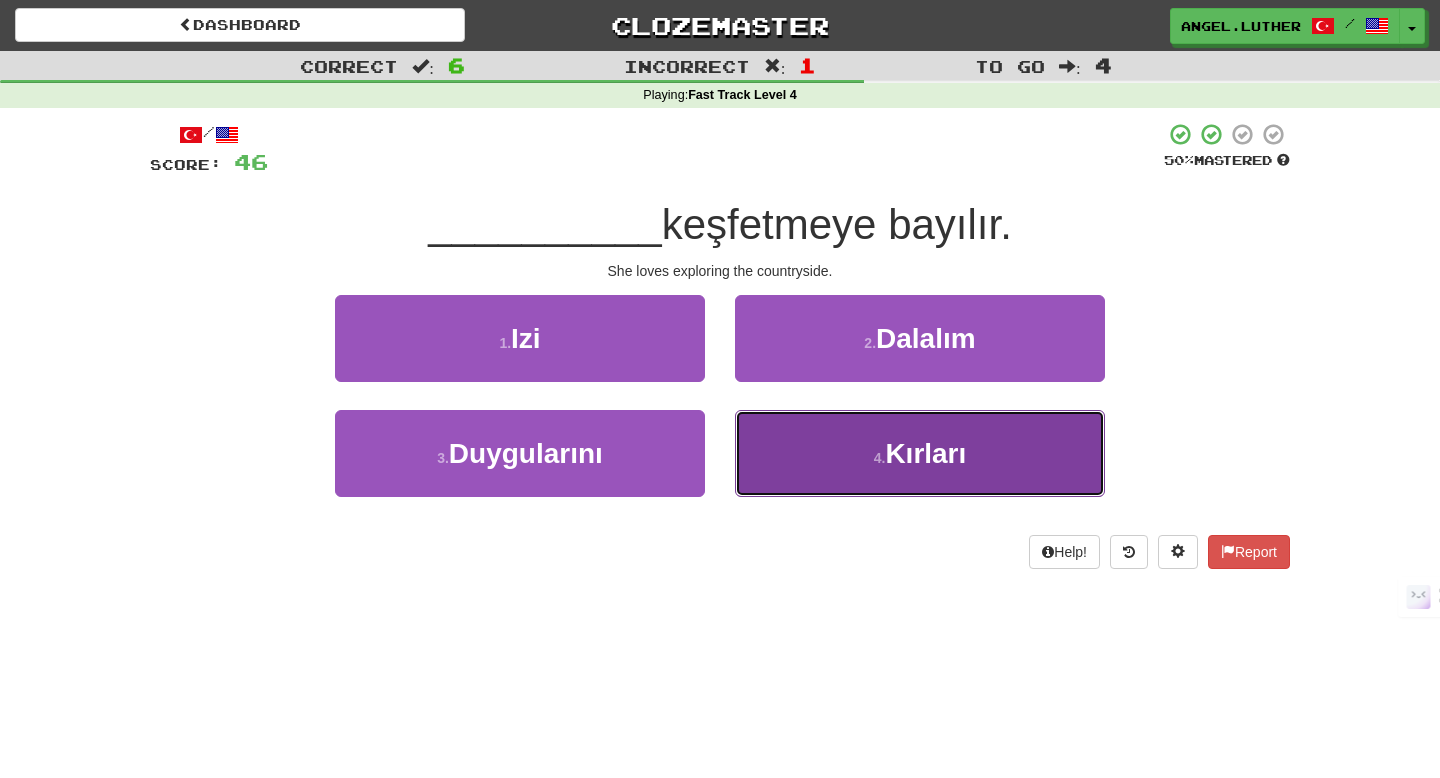 click on "4 ." at bounding box center [880, 458] 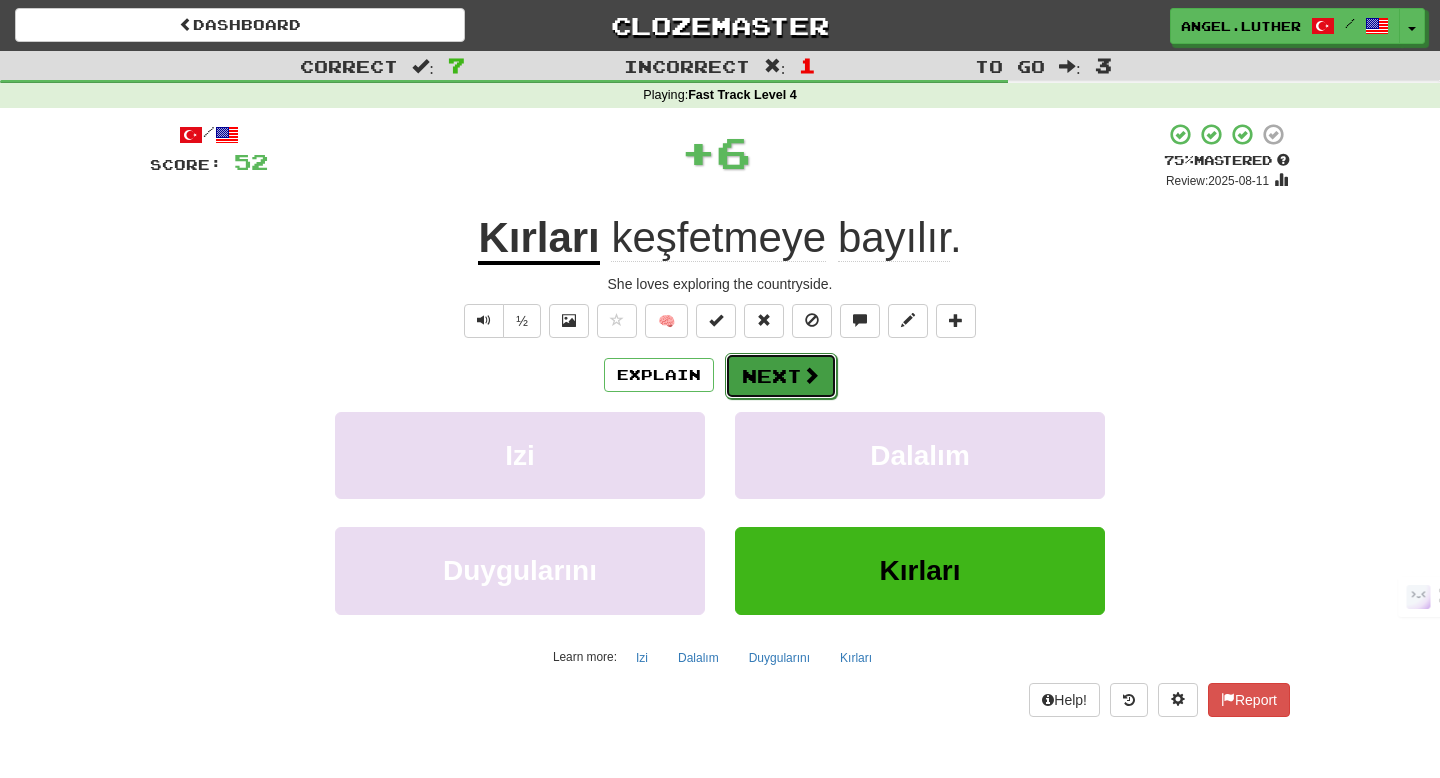 click on "Next" at bounding box center [781, 376] 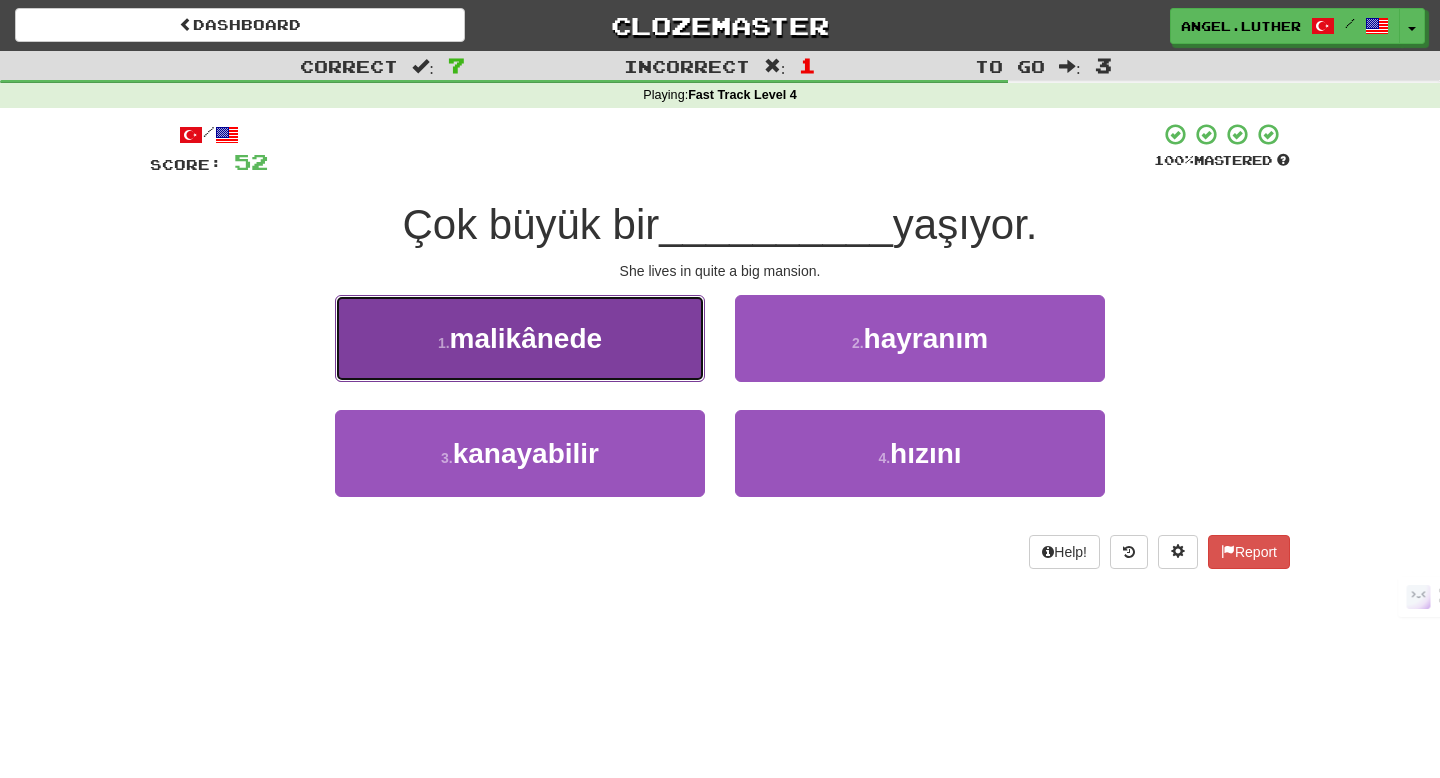 click on "1 .  malikânede" at bounding box center (520, 338) 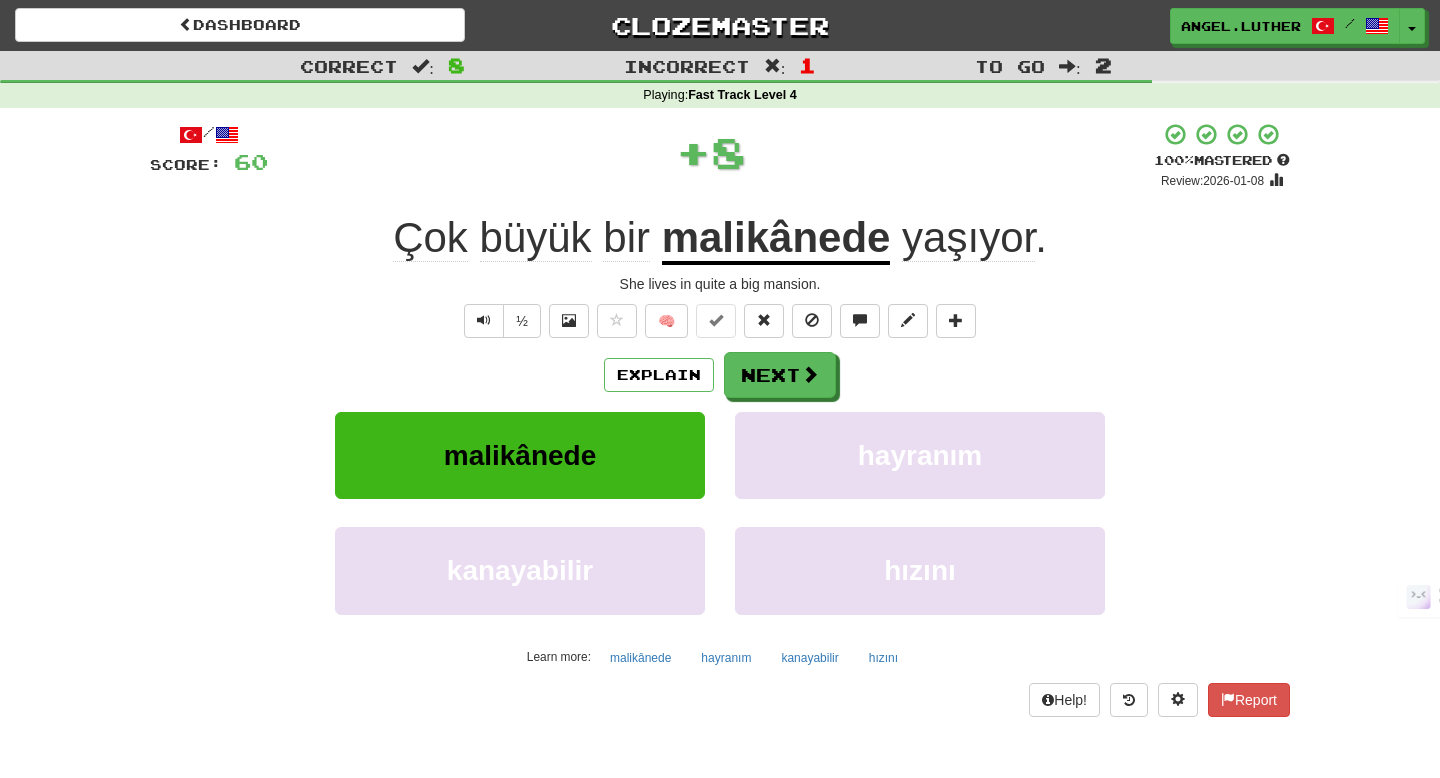 click on "malikânede" at bounding box center [776, 239] 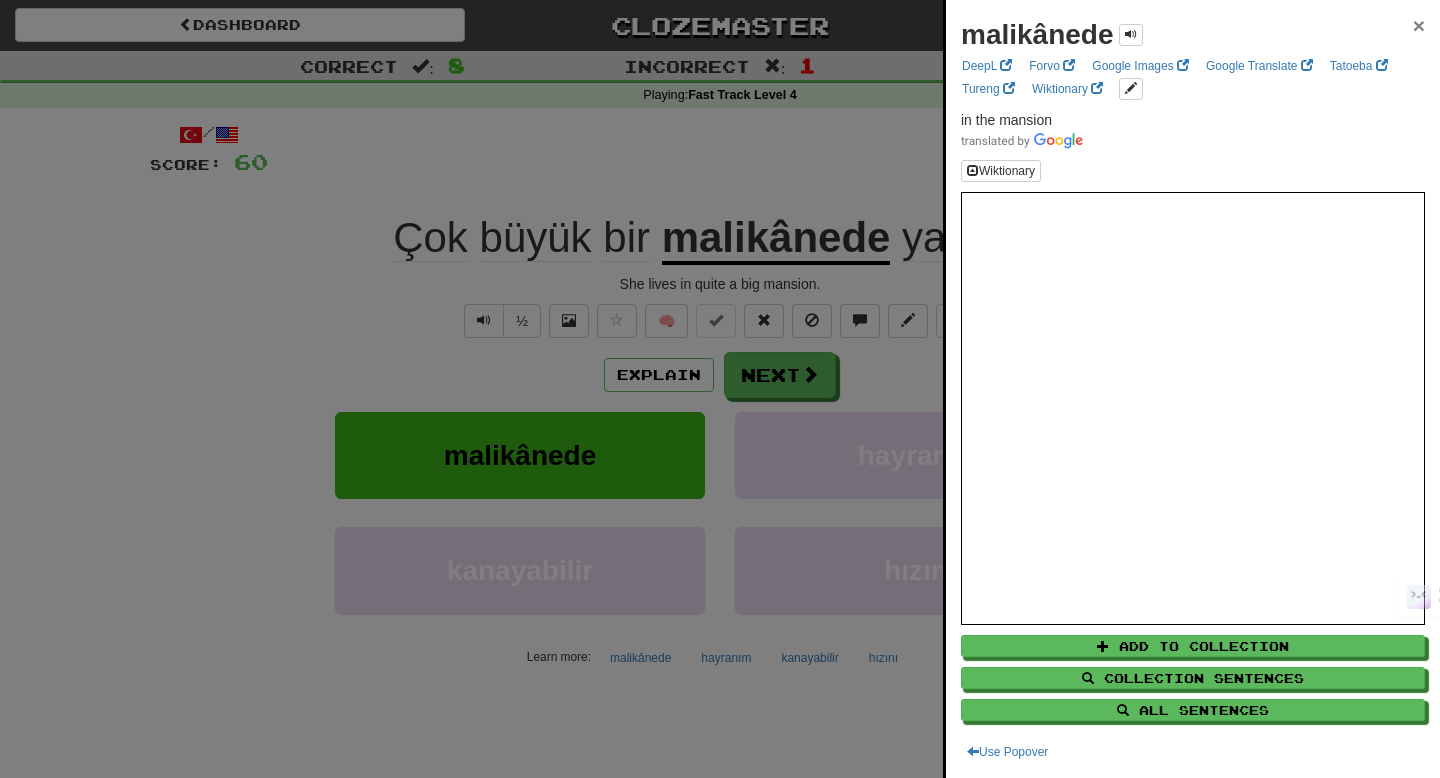 click on "×" at bounding box center [1419, 25] 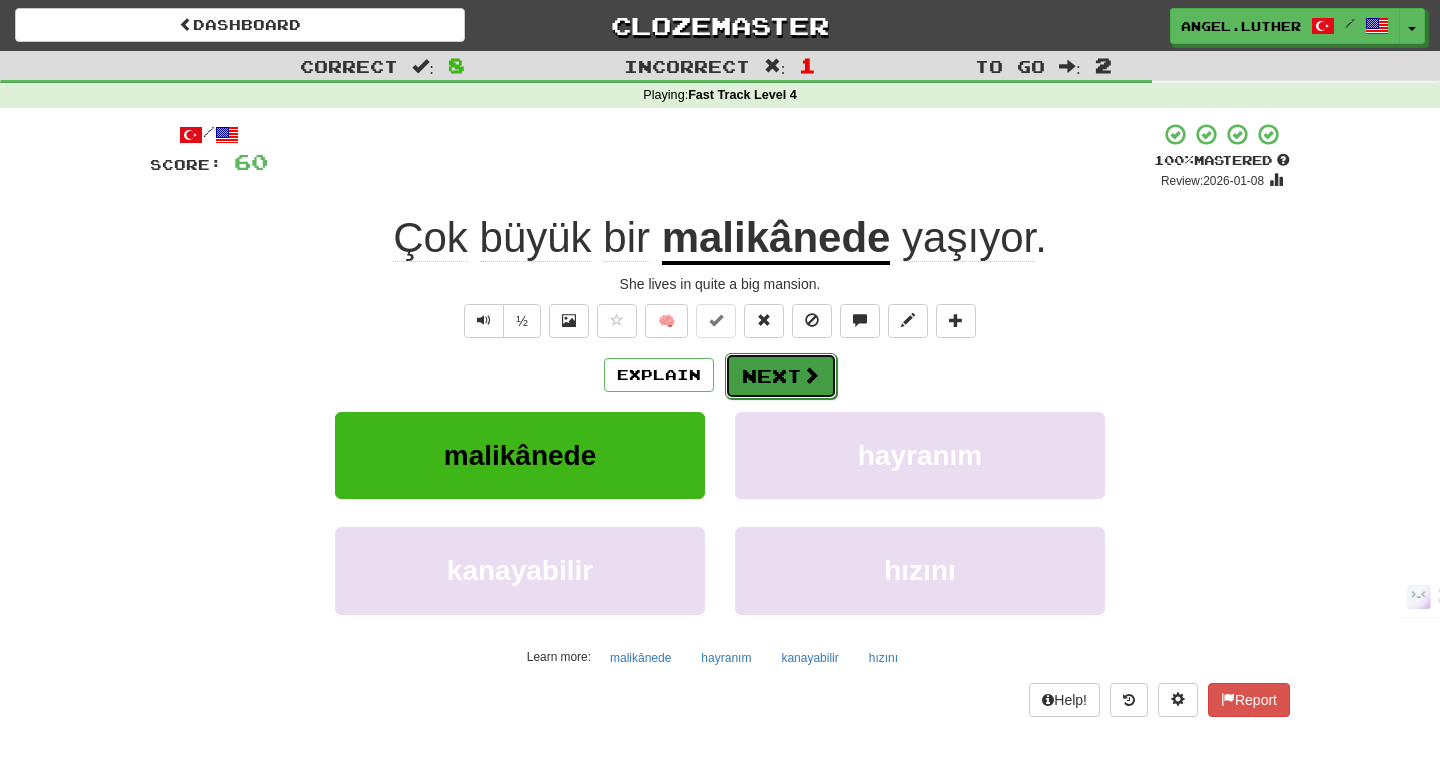 click on "Next" at bounding box center (781, 376) 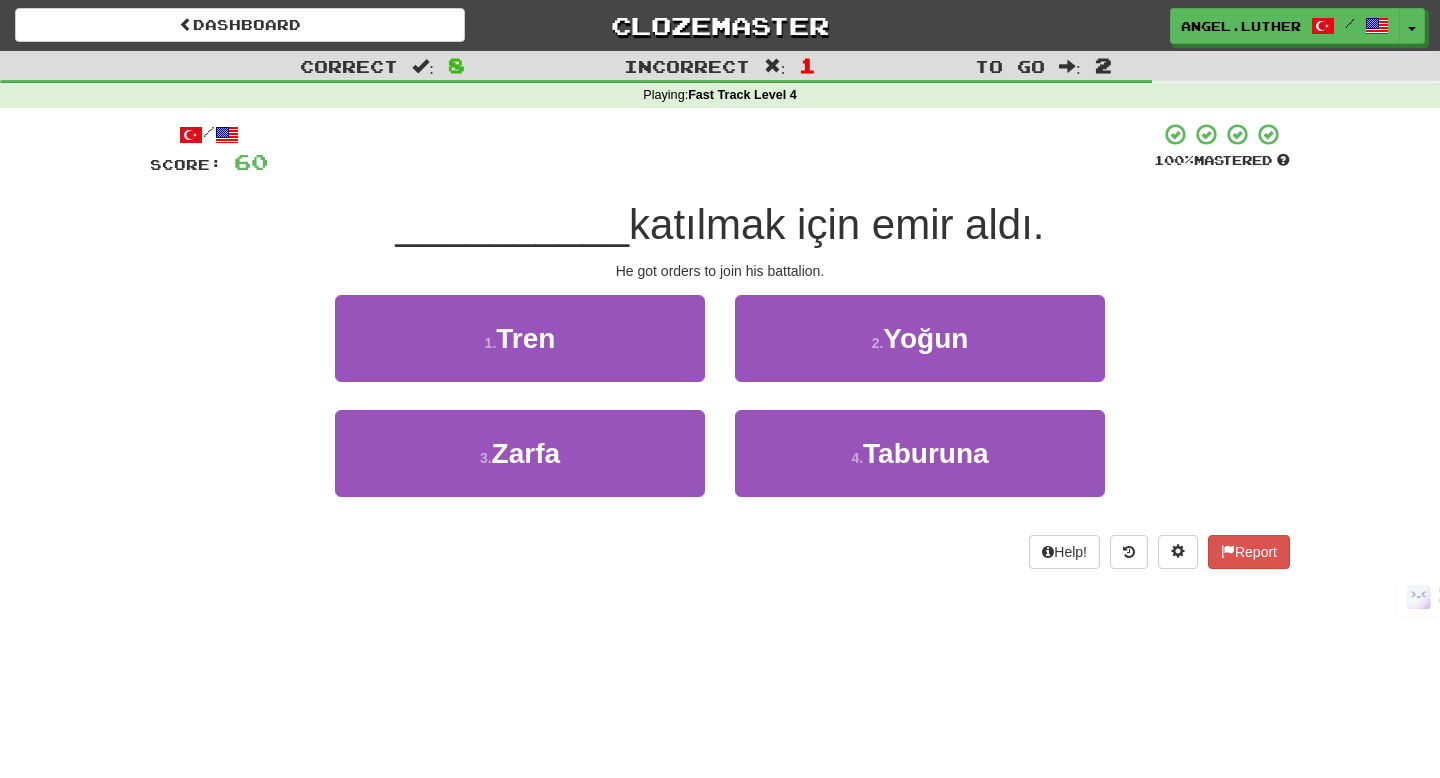 scroll, scrollTop: 15, scrollLeft: 0, axis: vertical 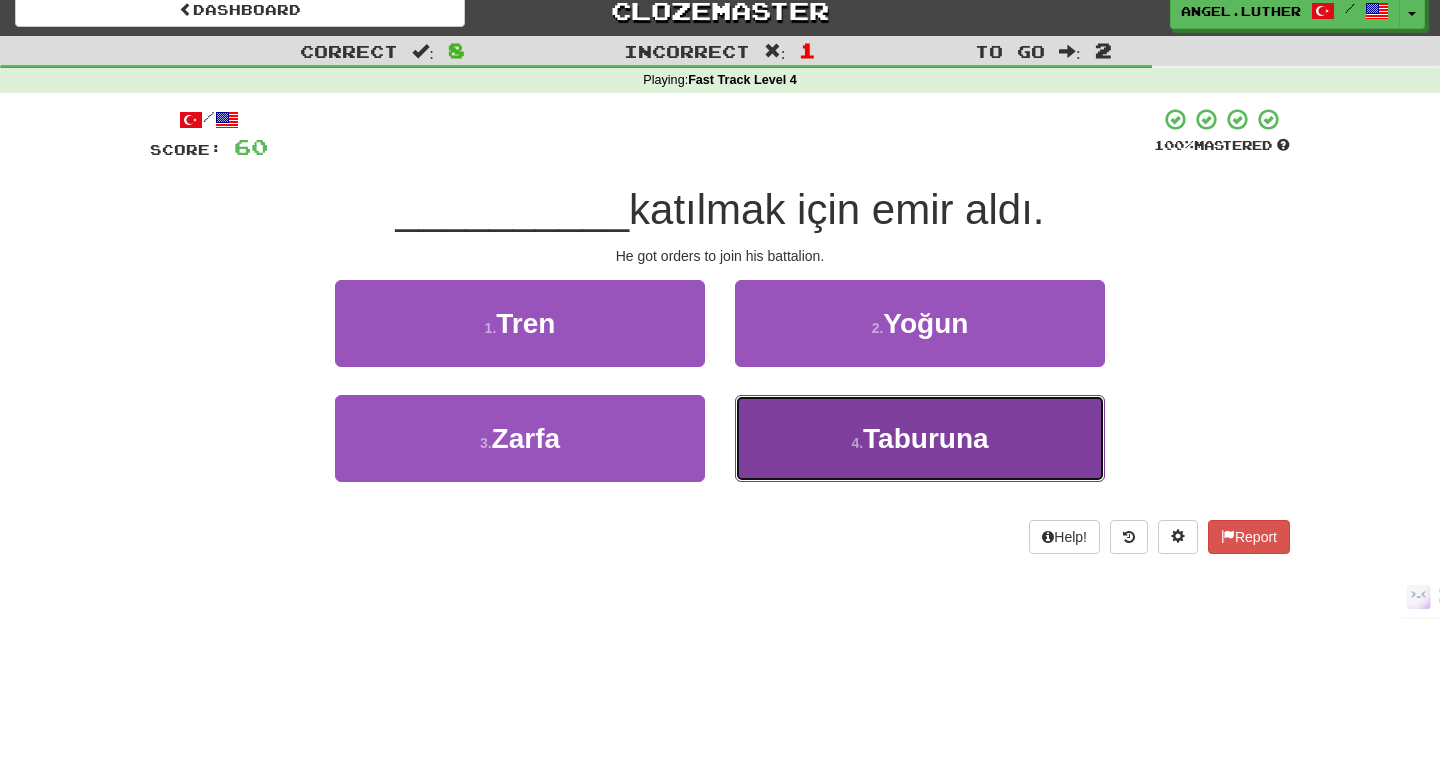 click on "Taburuna" at bounding box center [925, 438] 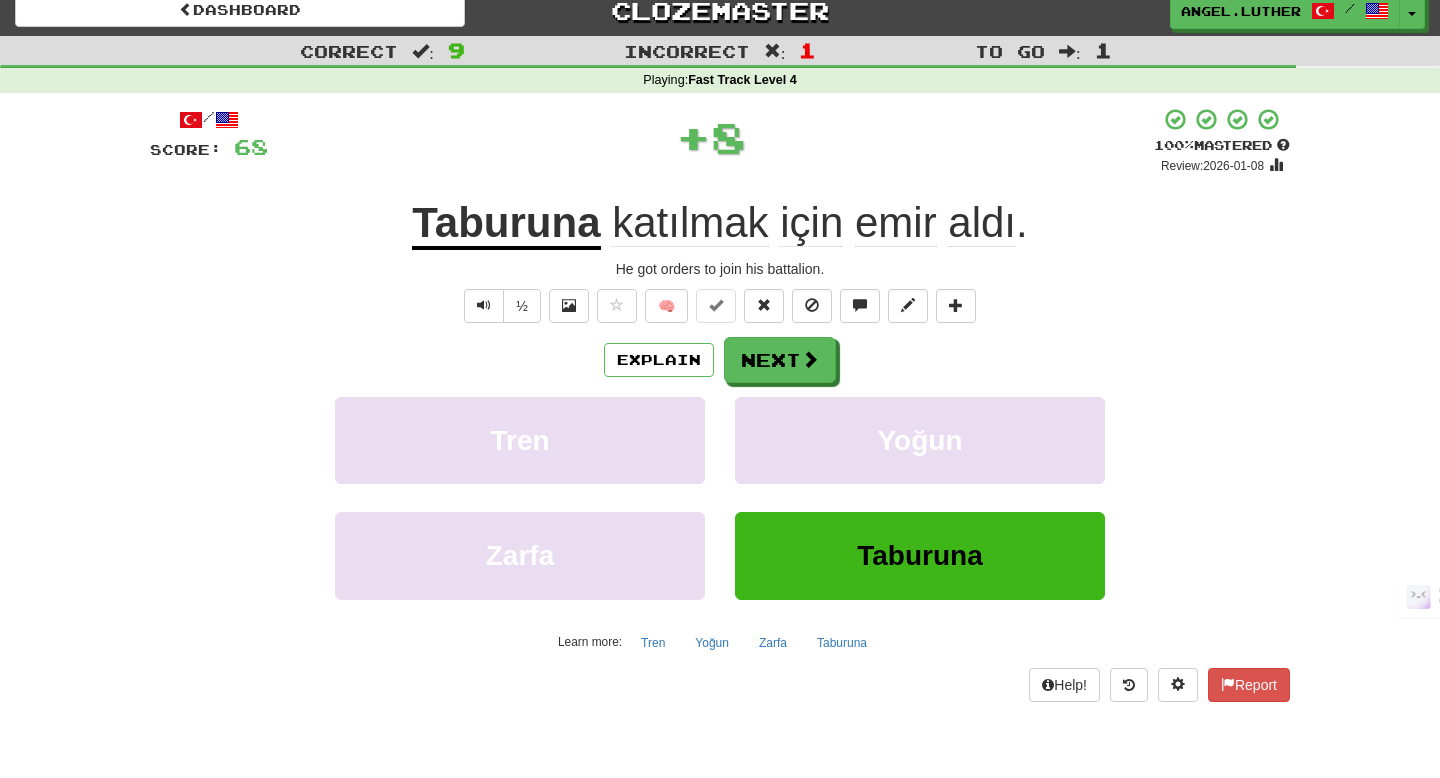 click on "Taburuna" at bounding box center (506, 224) 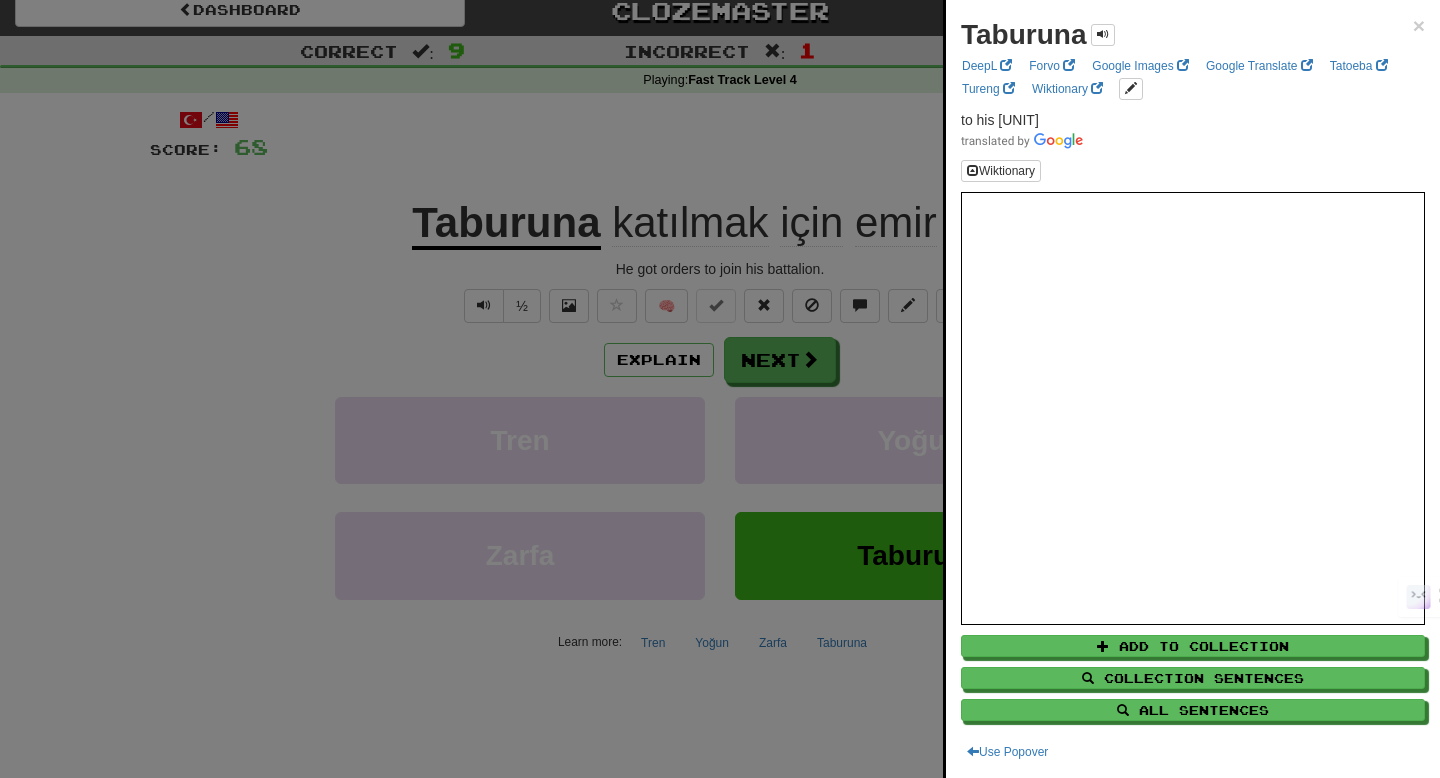 click on "Taburuna × DeepL   Forvo   Google Images   Google Translate   Tatoeba   Tureng   Wiktionary   to his battalion  Wiktionary   Add to Collection   Collection Sentences   All Sentences  Use Popover" at bounding box center [1193, 389] 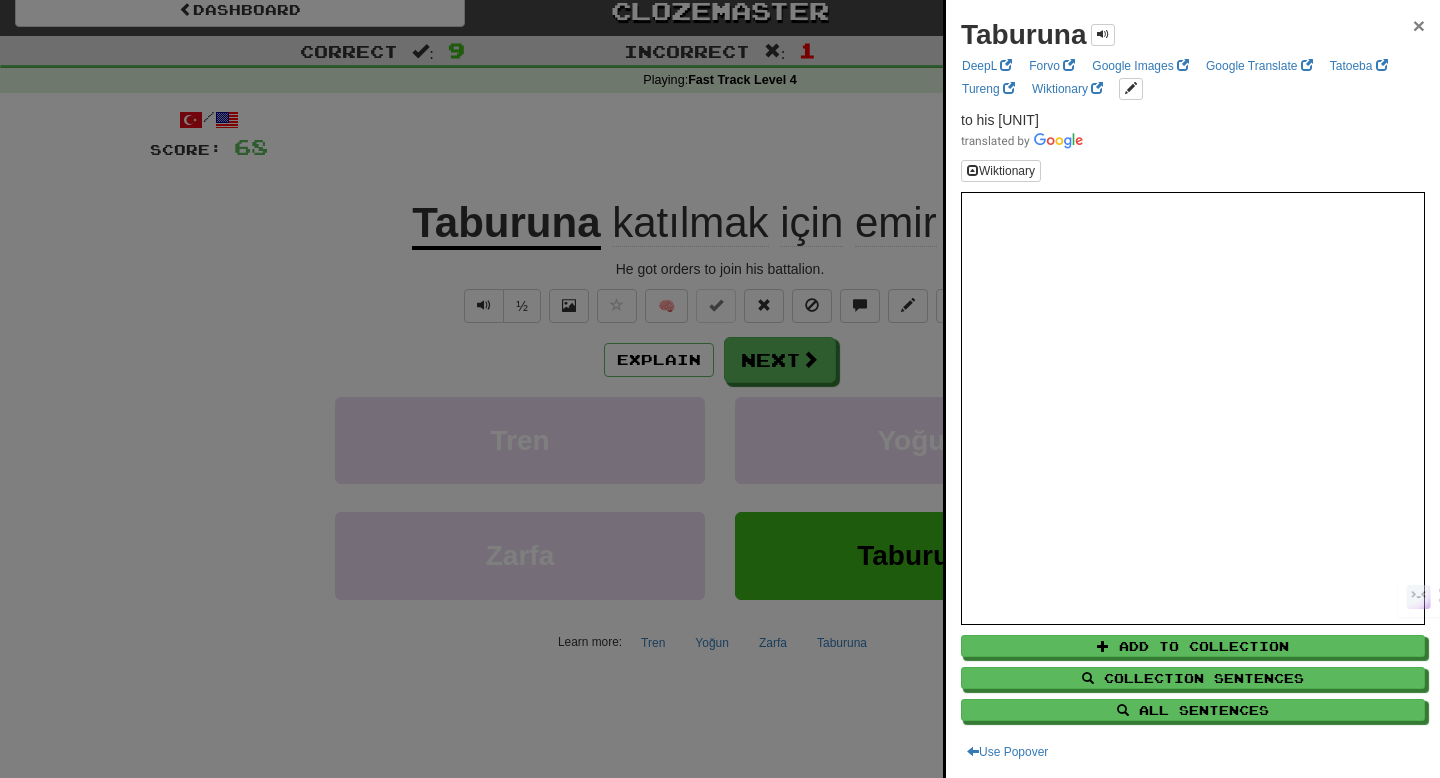 click on "×" at bounding box center [1419, 25] 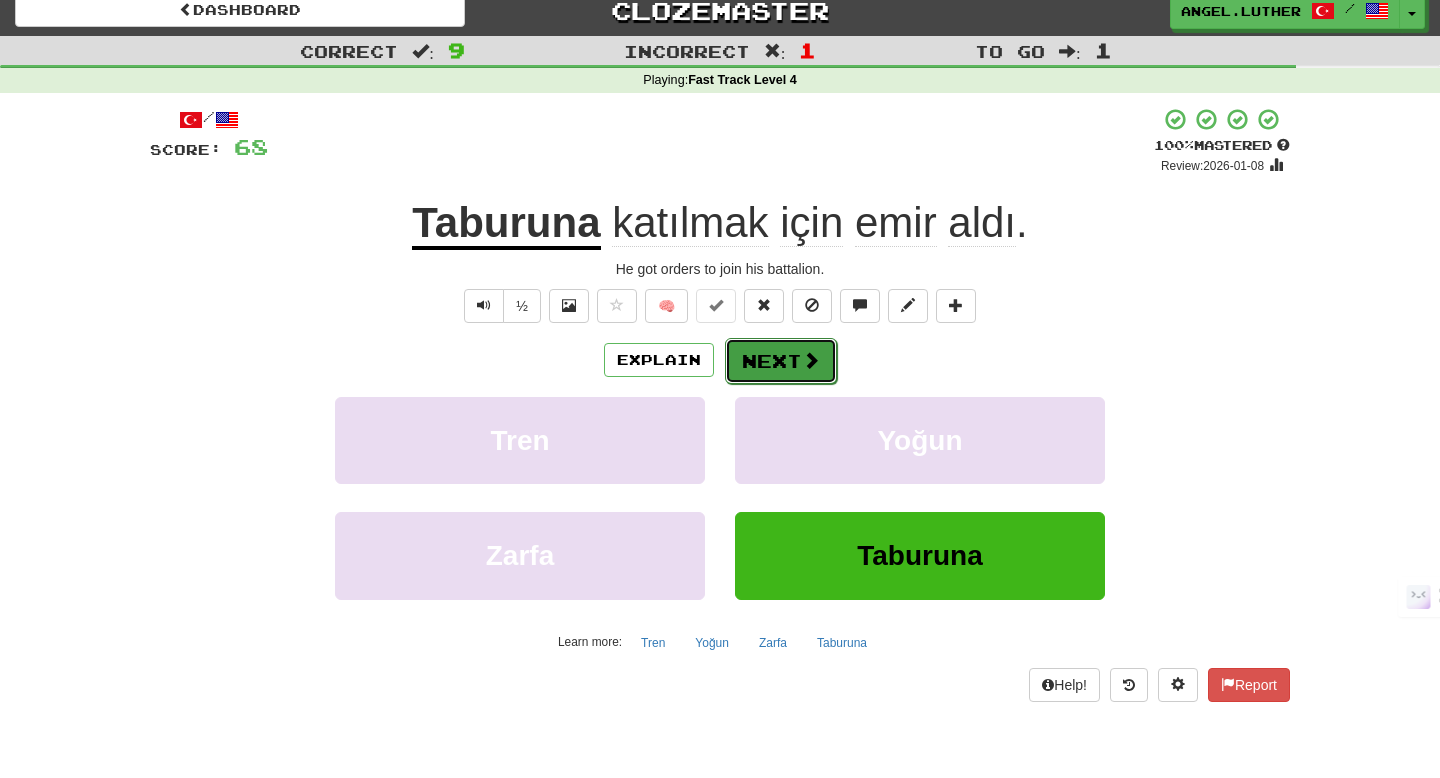 click on "Next" at bounding box center (781, 361) 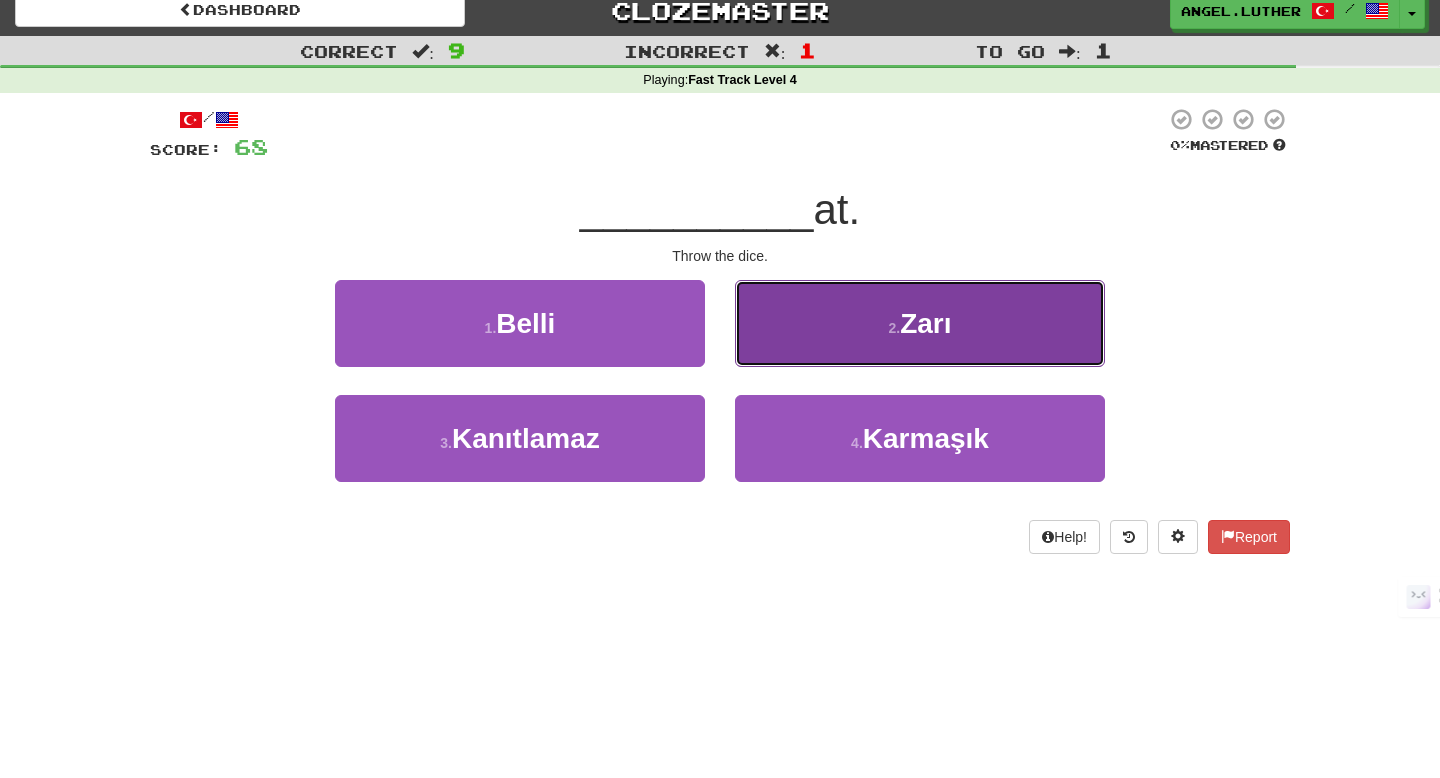 click on "2 .  Zarı" at bounding box center [920, 323] 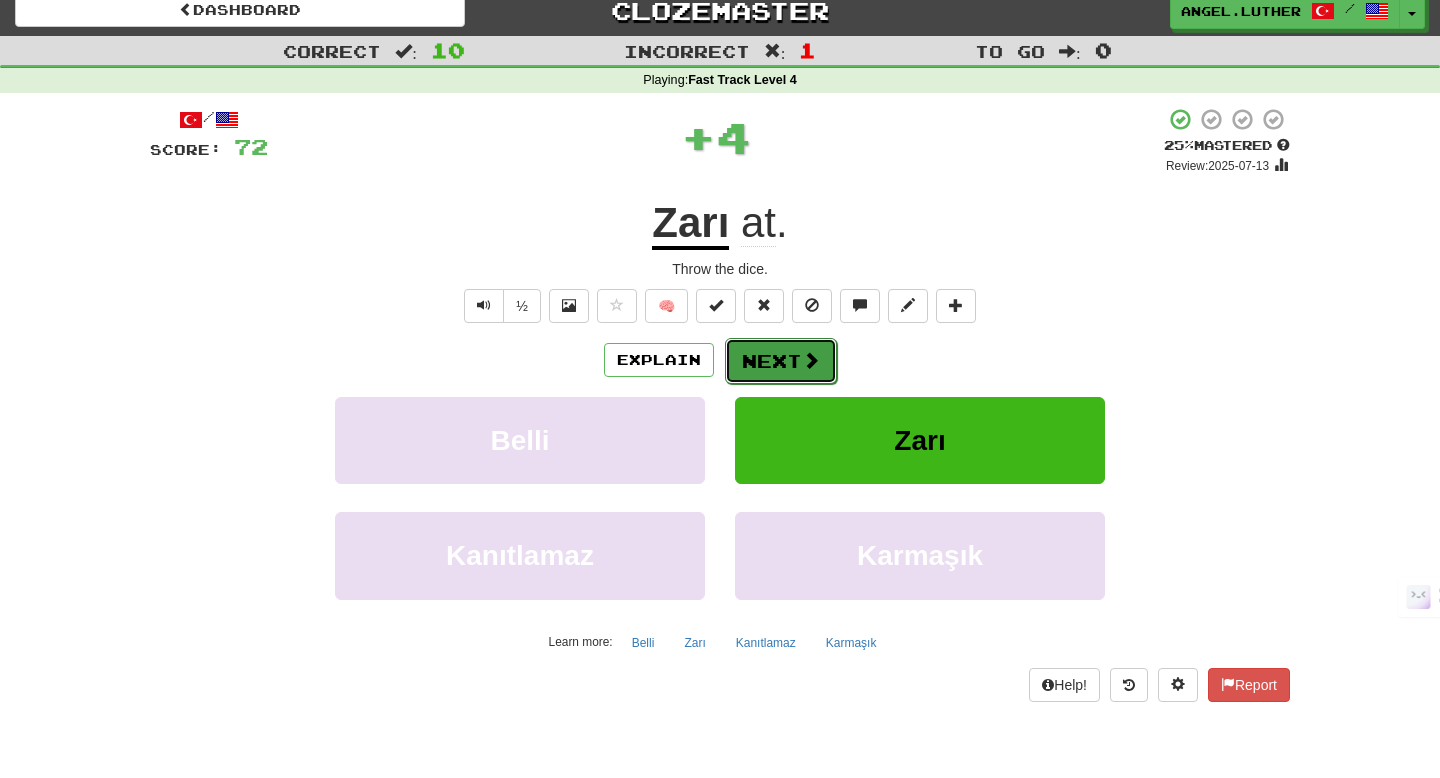 click on "Next" at bounding box center [781, 361] 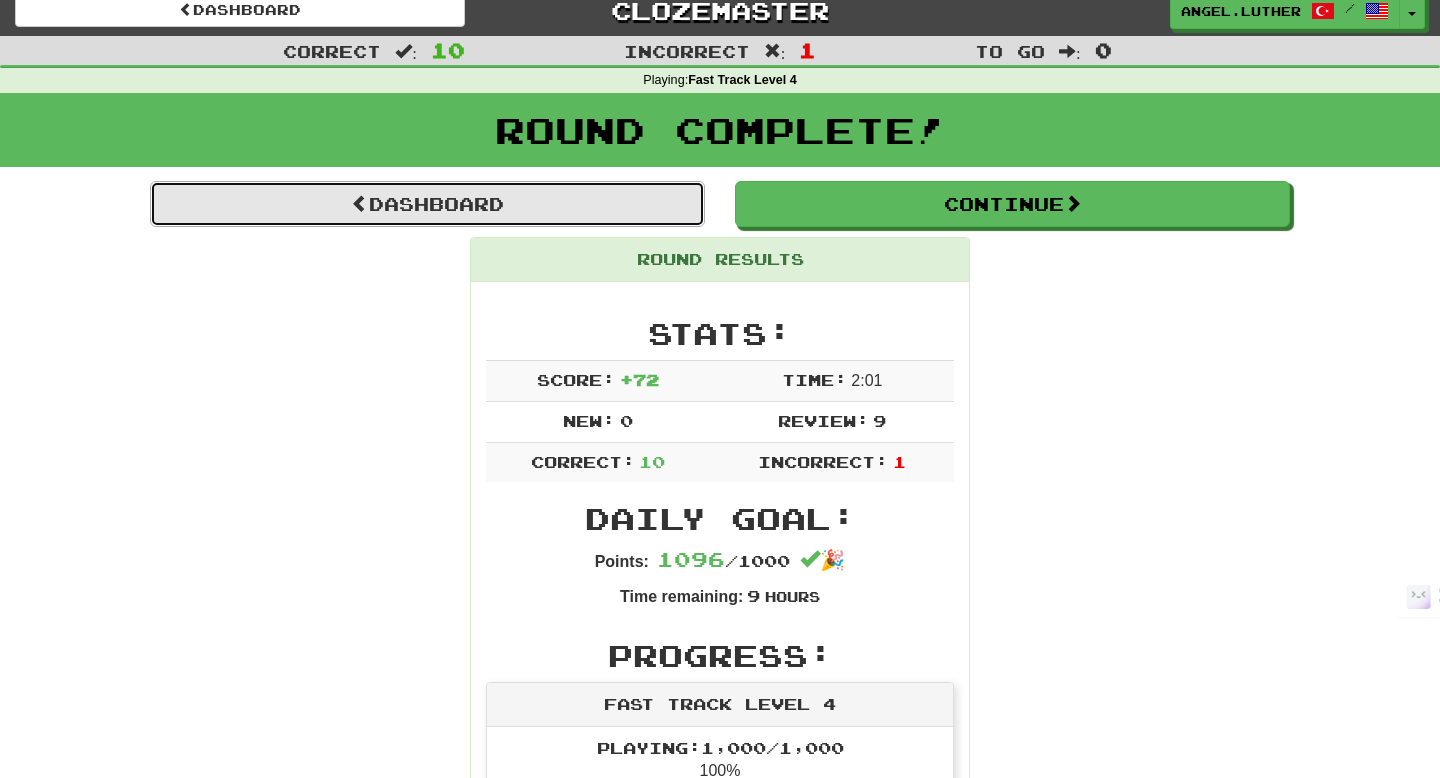 click on "Dashboard" at bounding box center [427, 204] 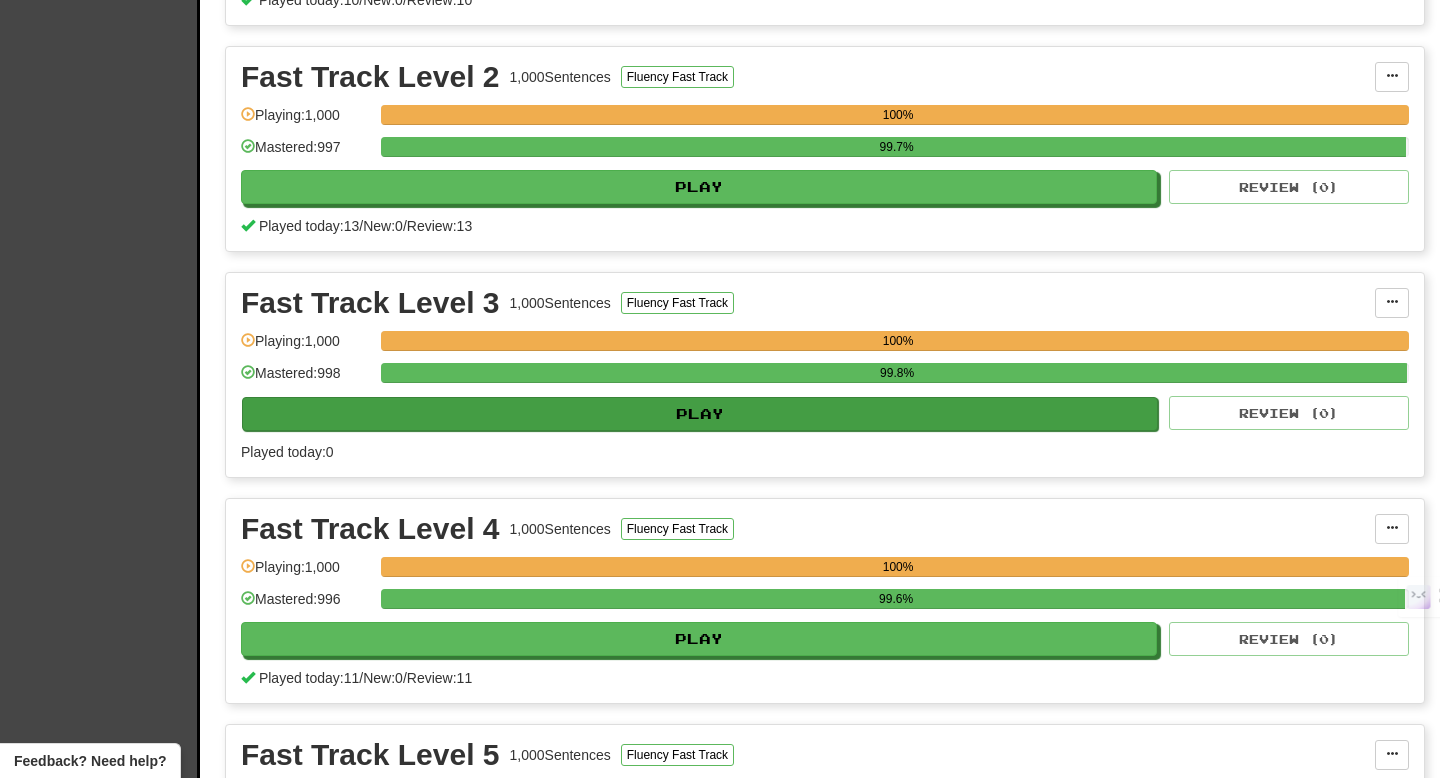 scroll, scrollTop: 1124, scrollLeft: 0, axis: vertical 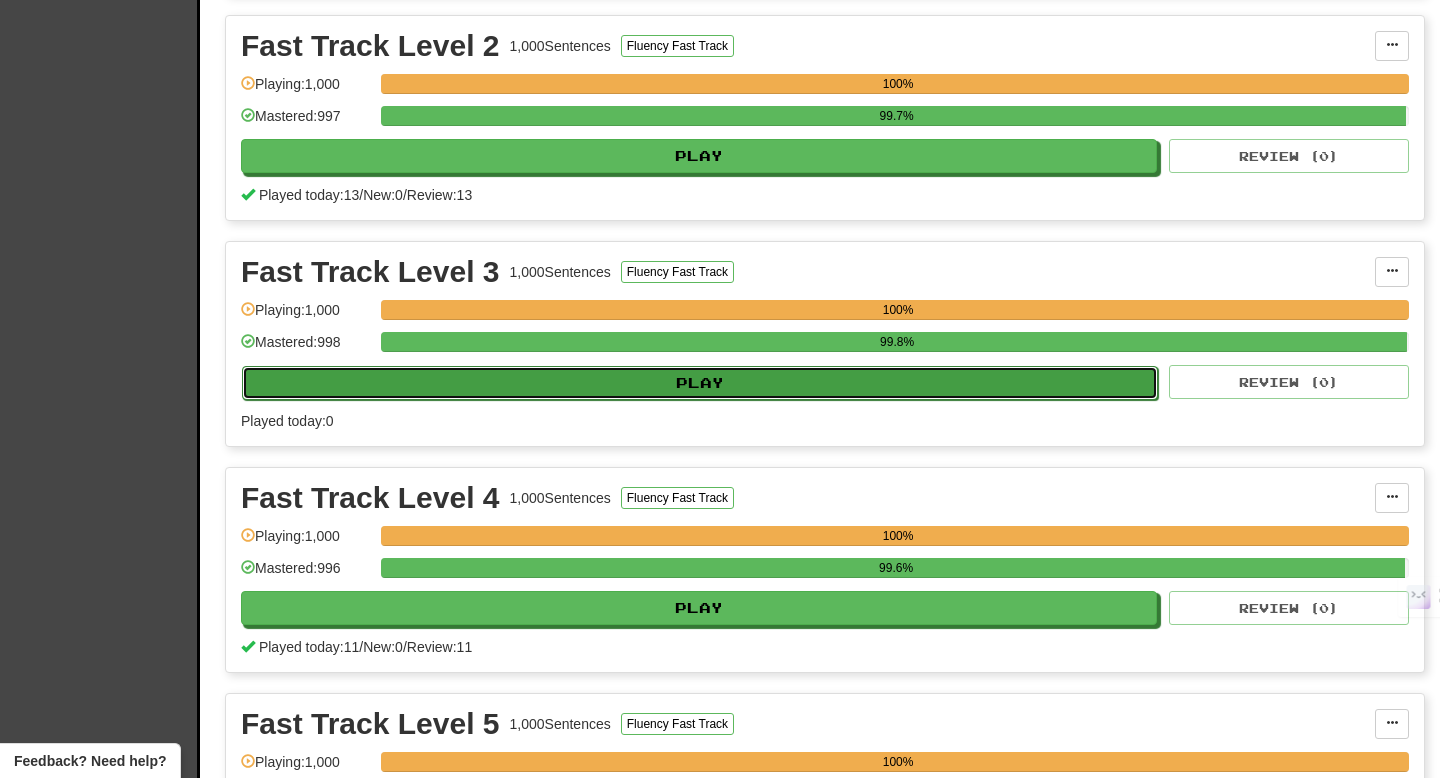 click on "Play" at bounding box center (700, 383) 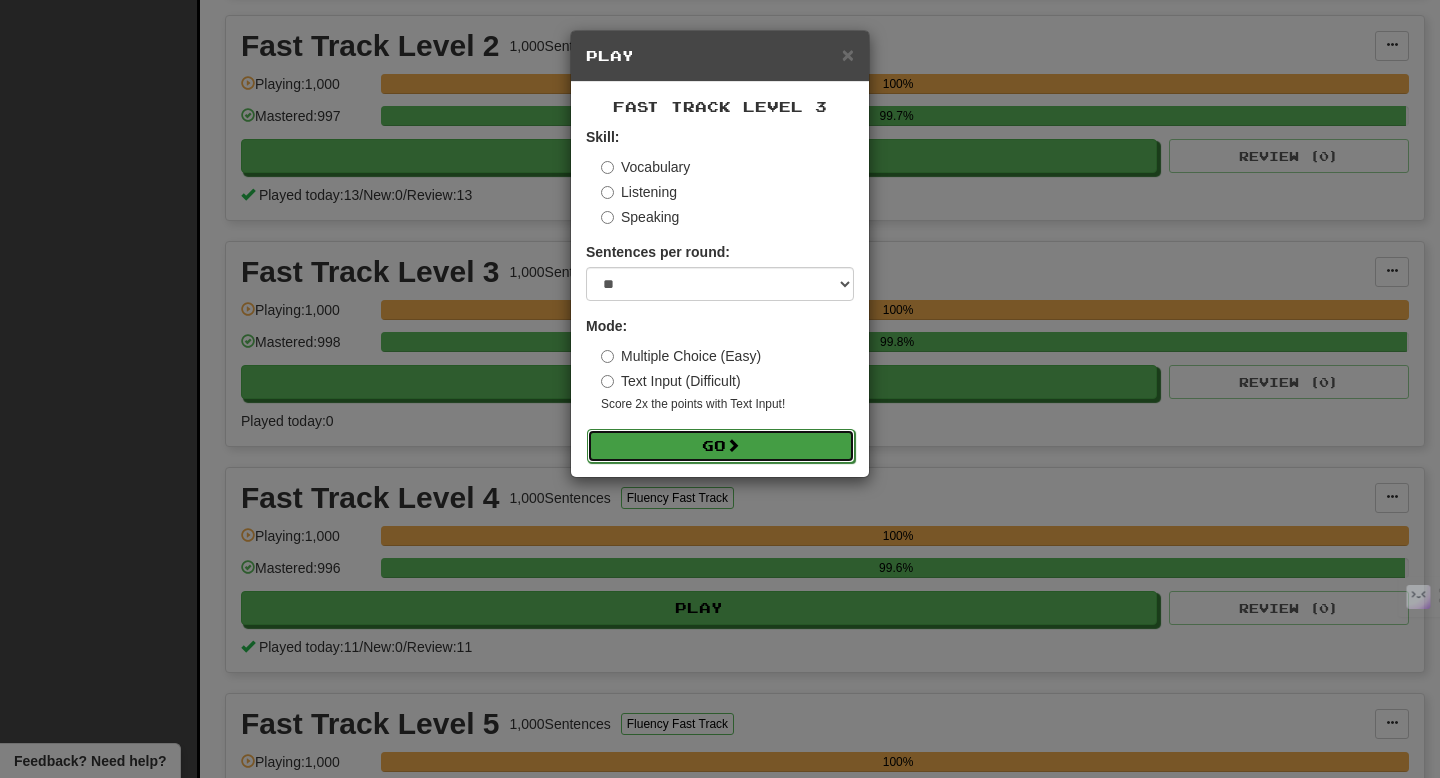click on "Go" at bounding box center [721, 446] 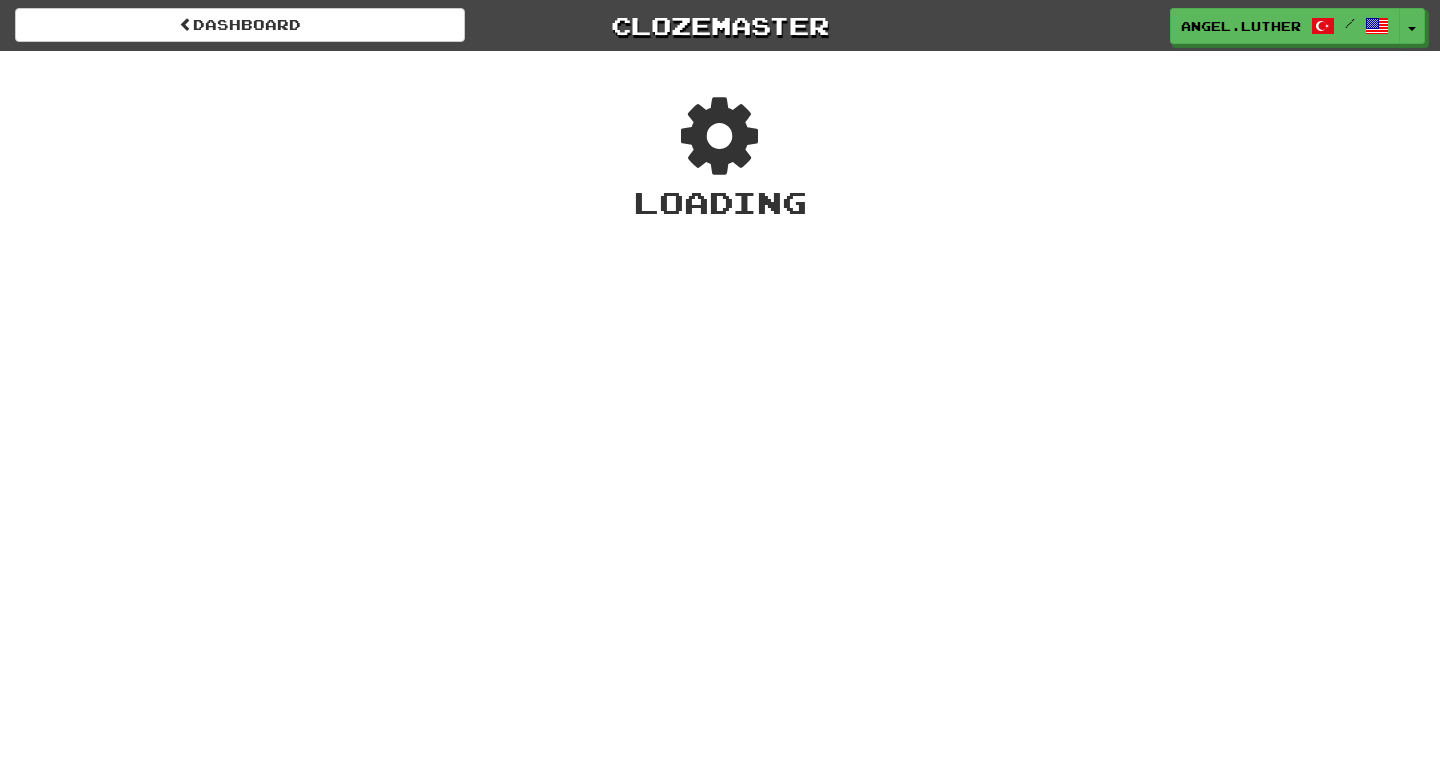 scroll, scrollTop: 0, scrollLeft: 0, axis: both 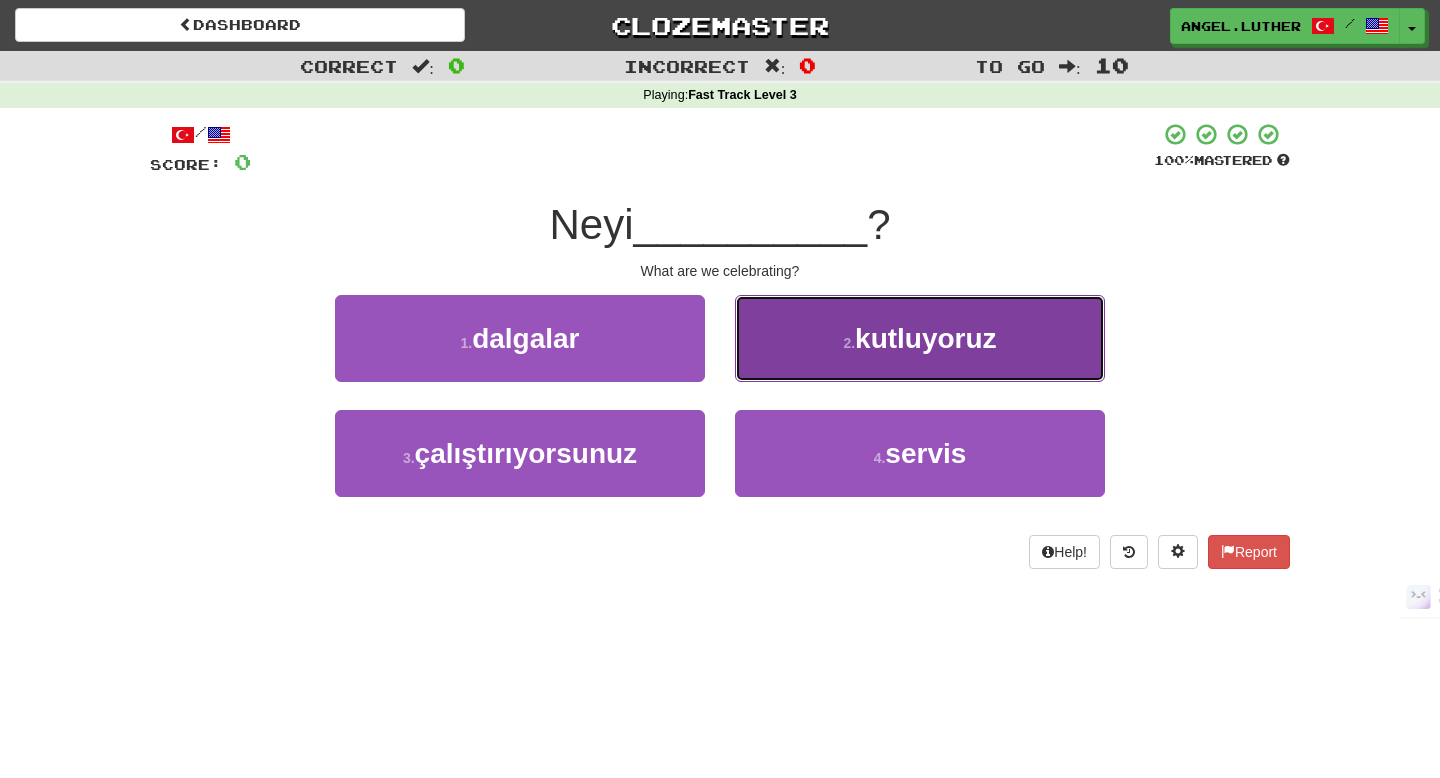 click on "2 .  kutluyoruz" at bounding box center [920, 338] 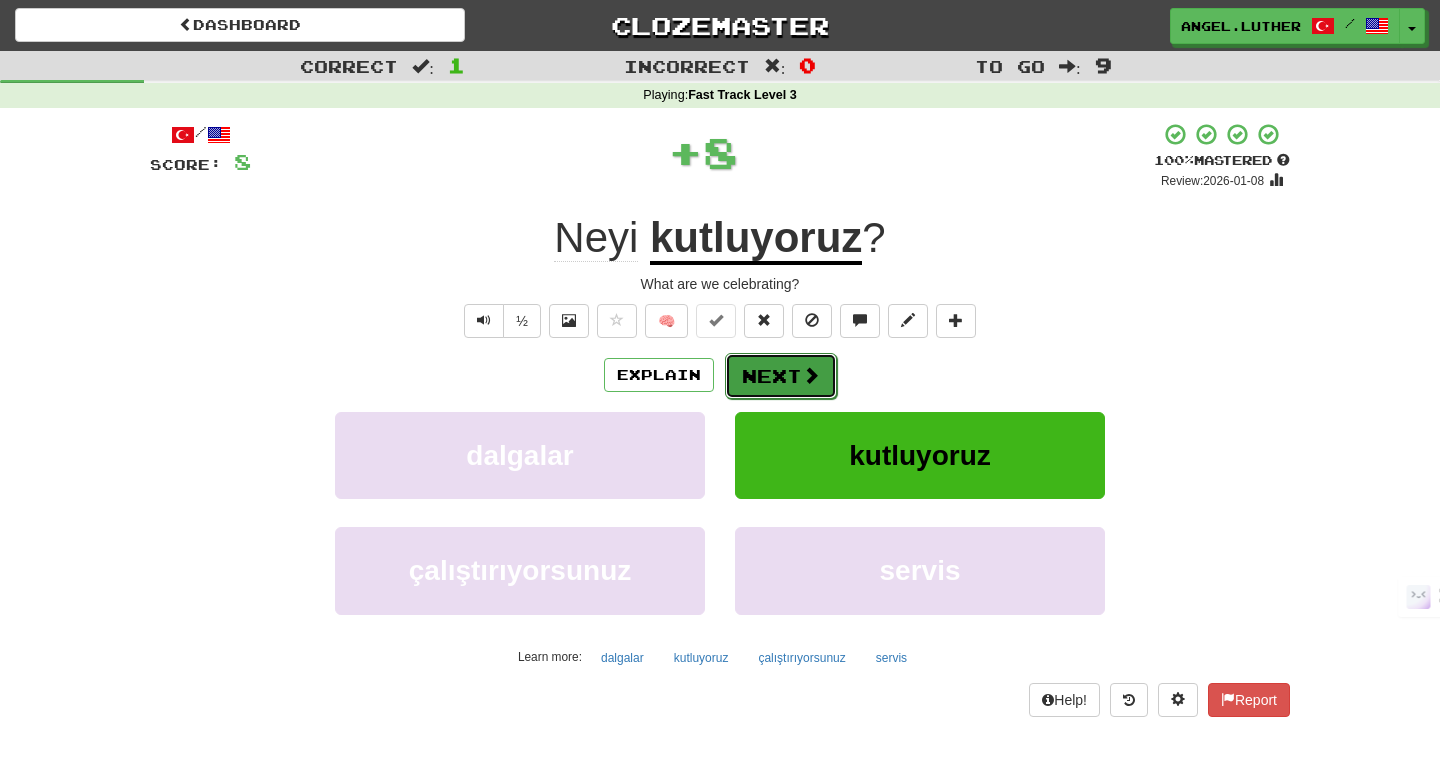 click on "Next" at bounding box center [781, 376] 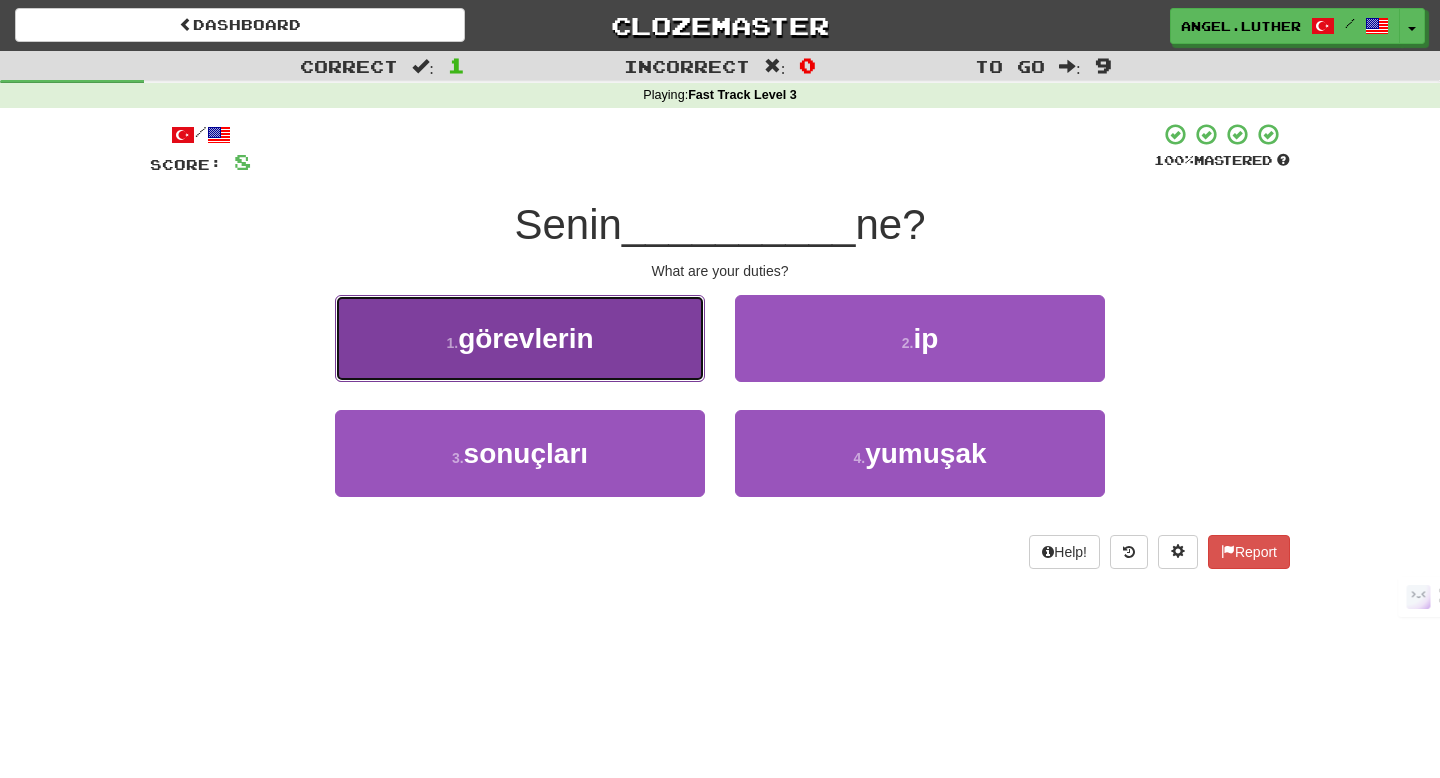click on "görevlerin" at bounding box center (525, 338) 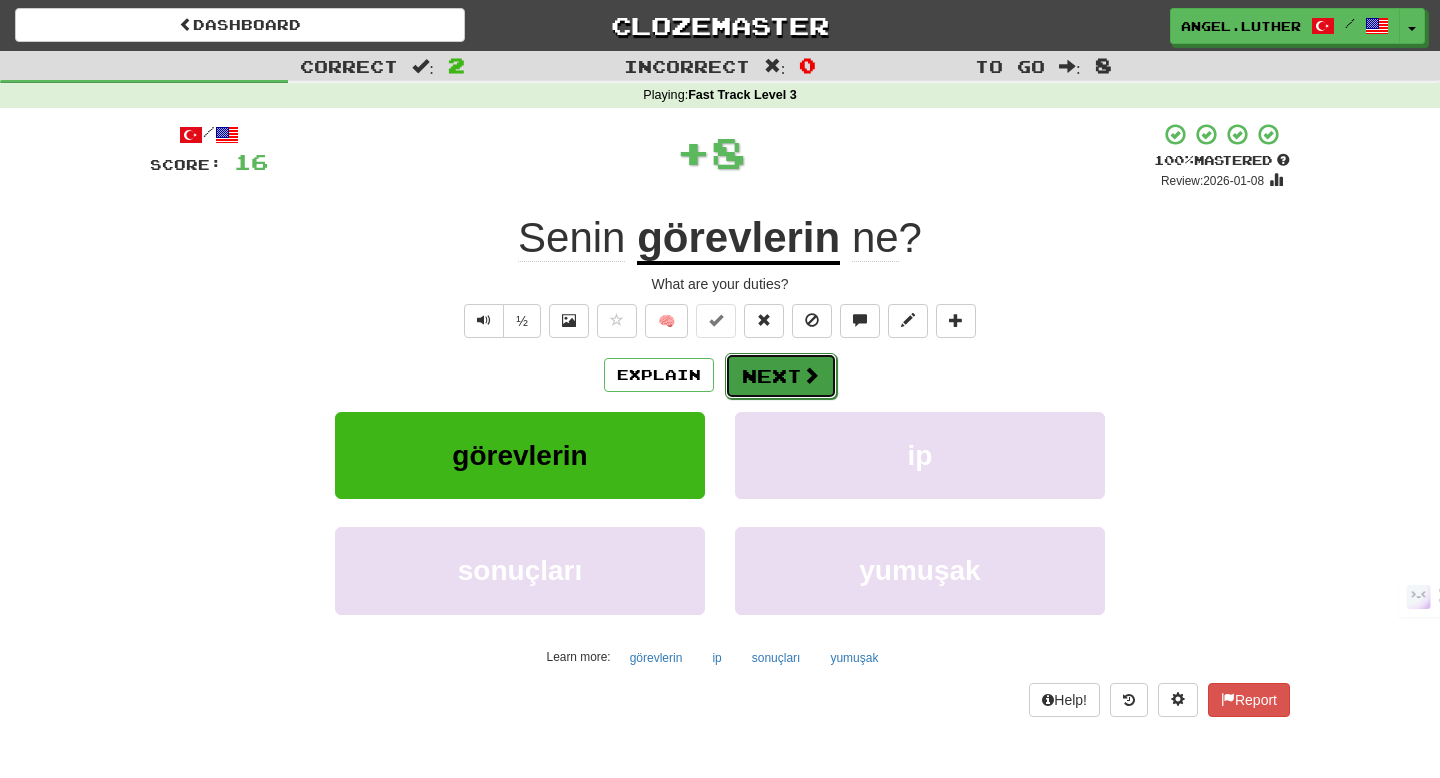 click on "Next" at bounding box center [781, 376] 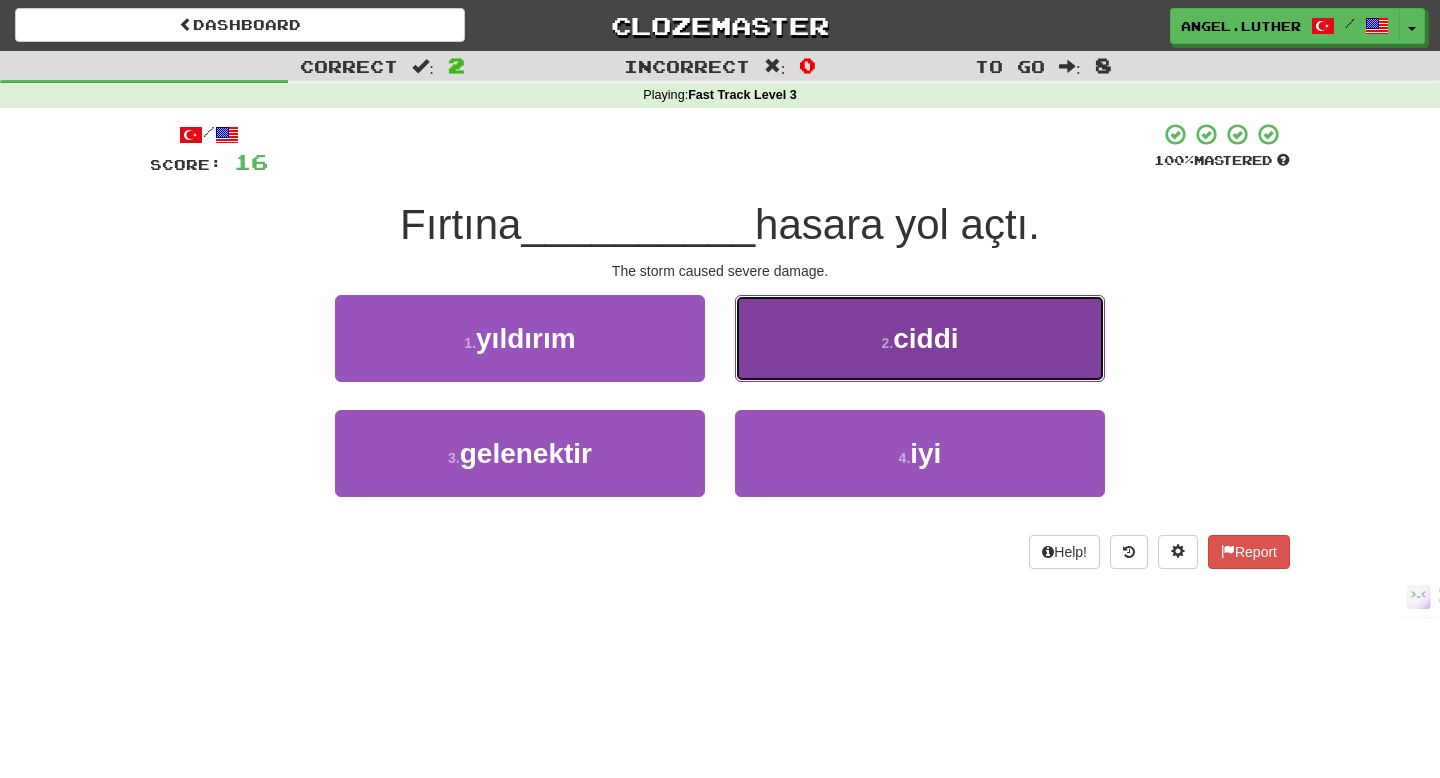 click on "2 .  ciddi" at bounding box center (920, 338) 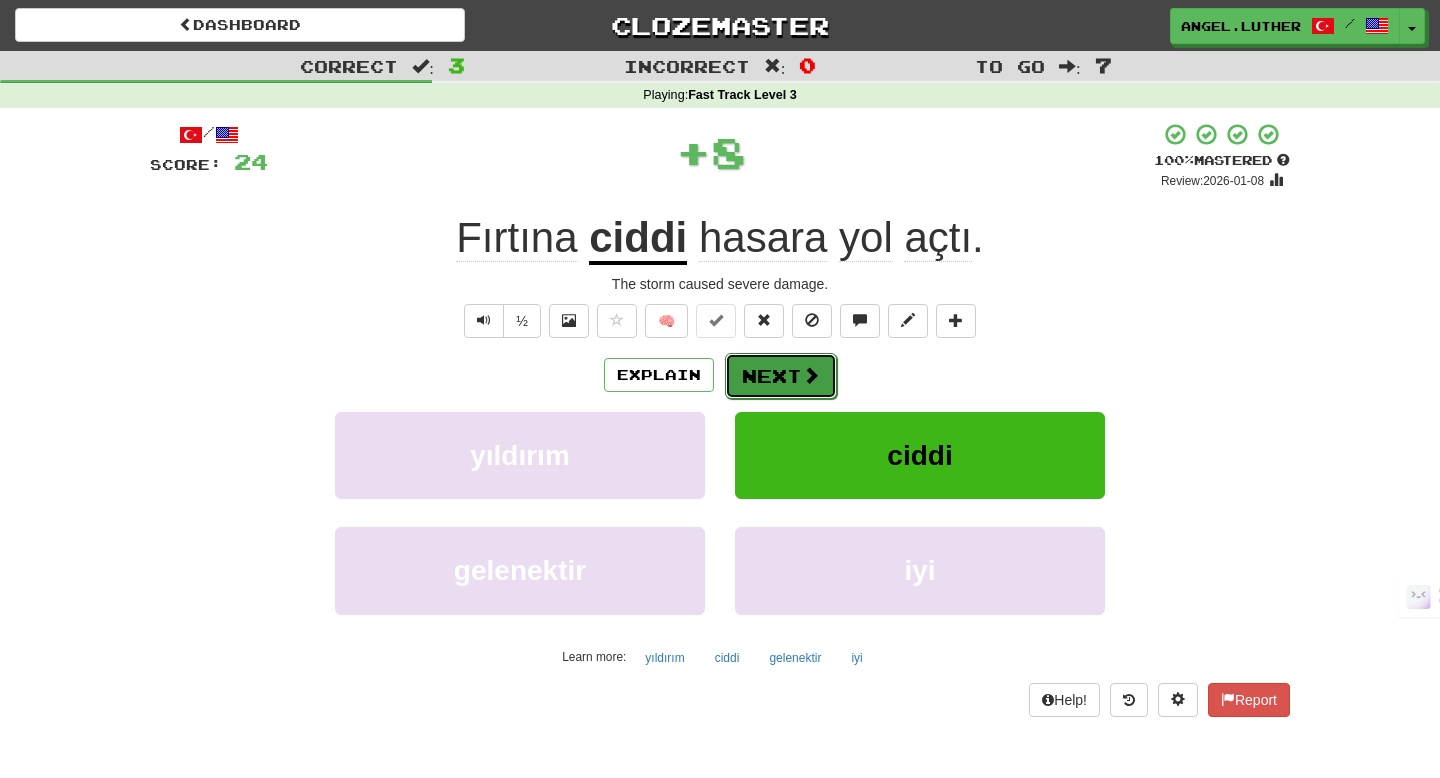 click on "Next" at bounding box center [781, 376] 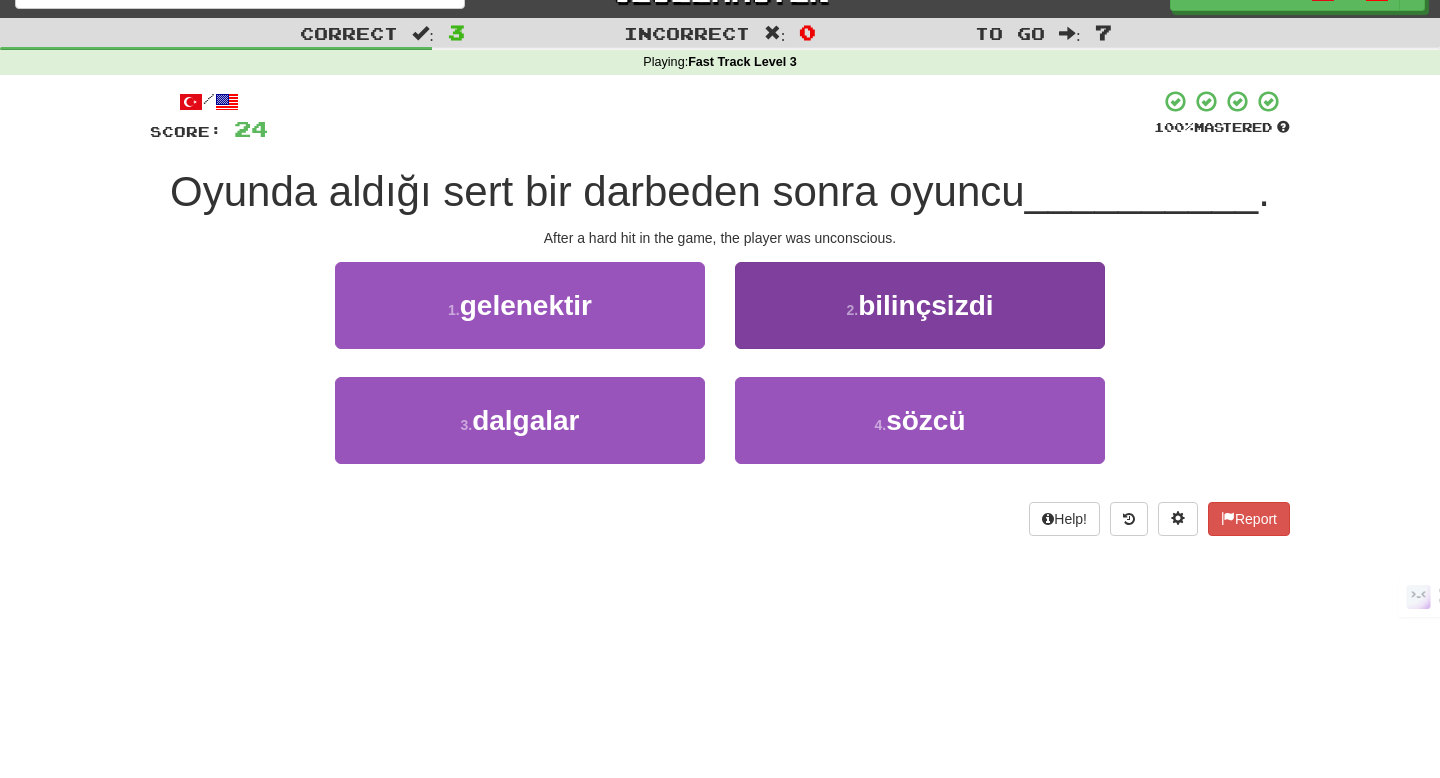 scroll, scrollTop: 31, scrollLeft: 0, axis: vertical 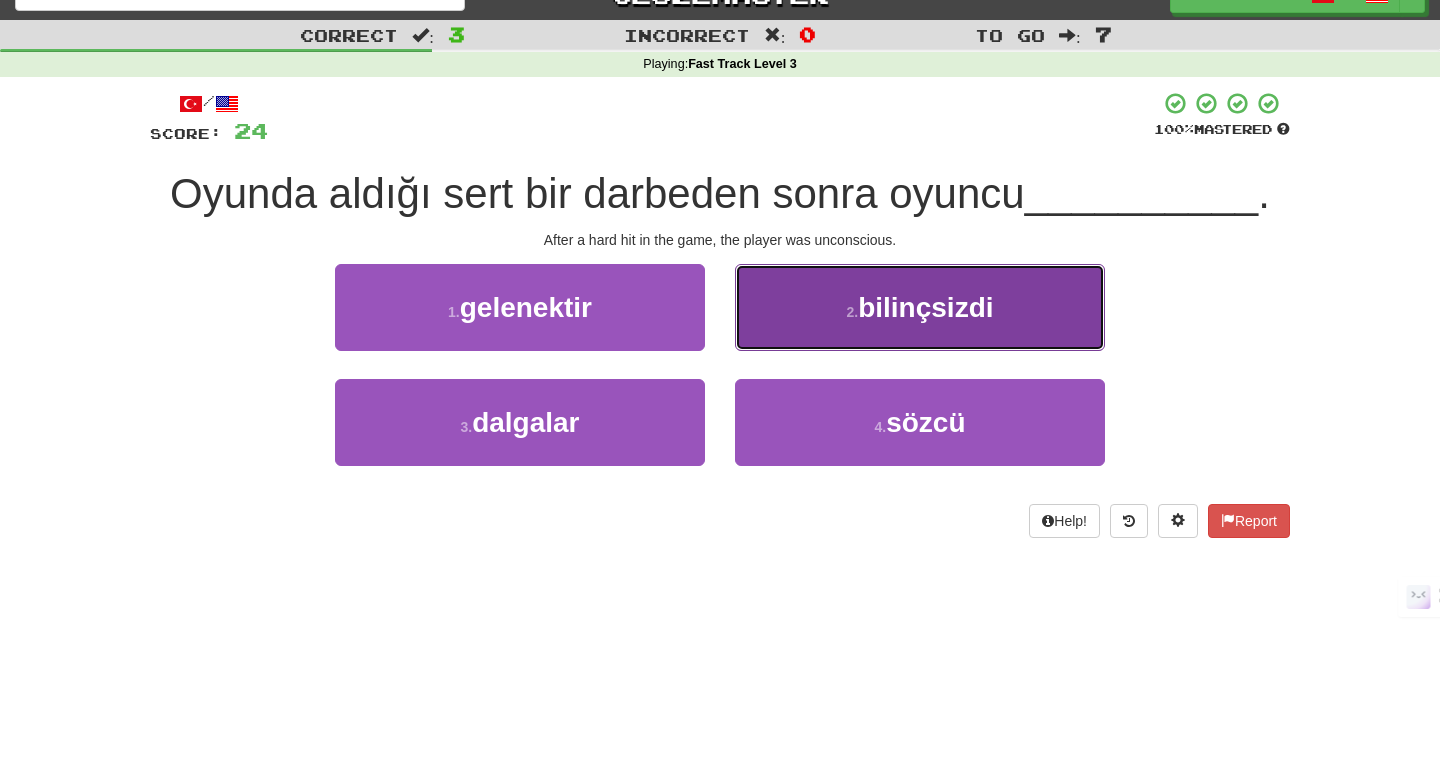 click on "bilinçsizdi" at bounding box center (925, 307) 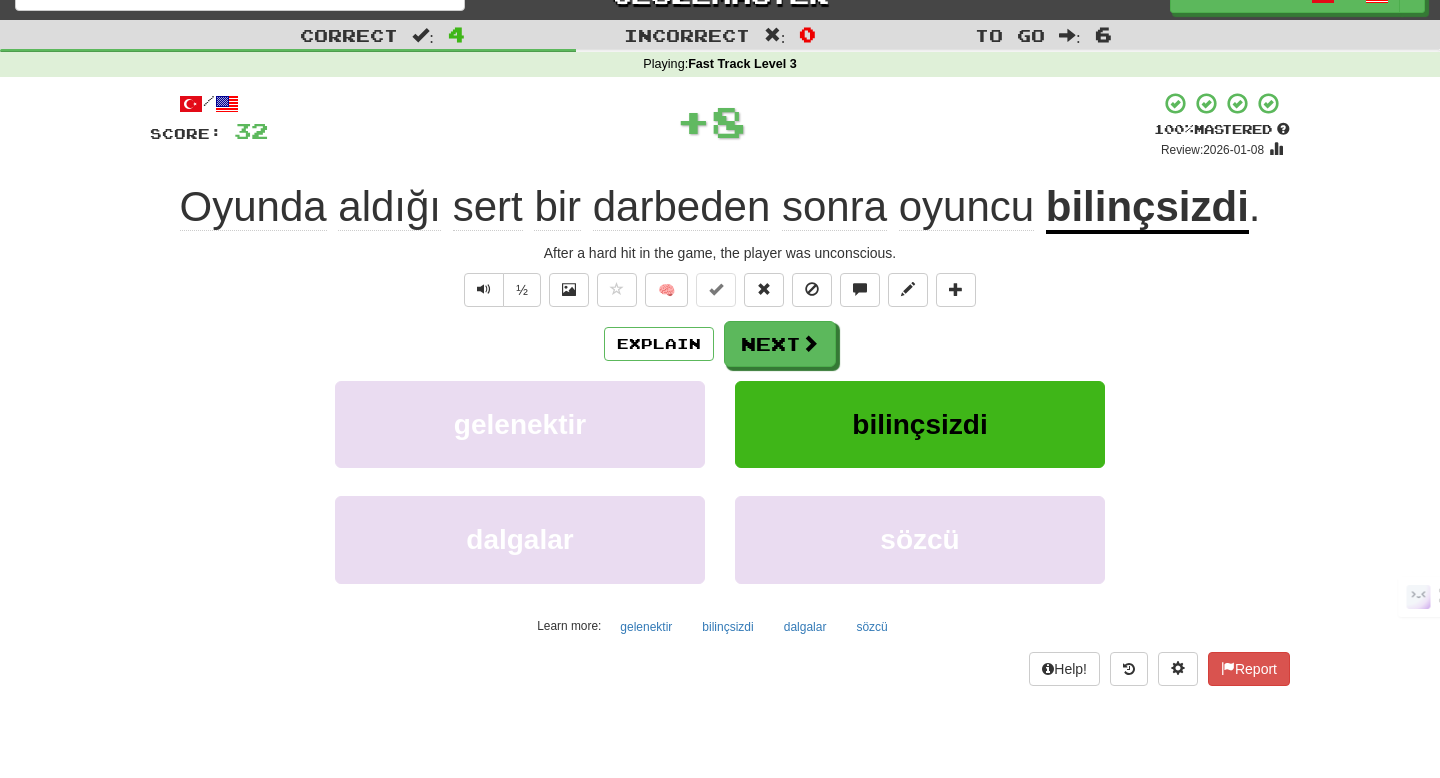 click on "darbeden" 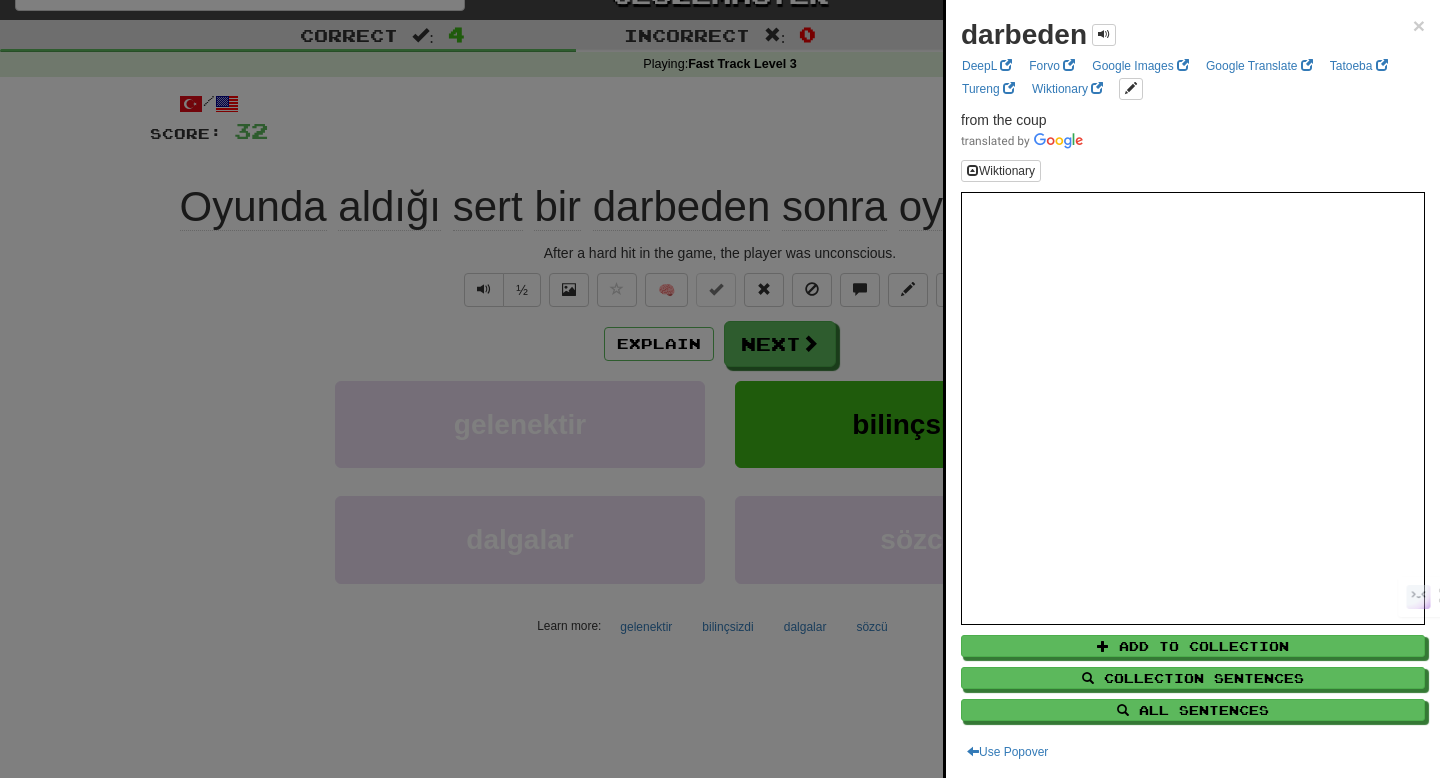 click at bounding box center (720, 389) 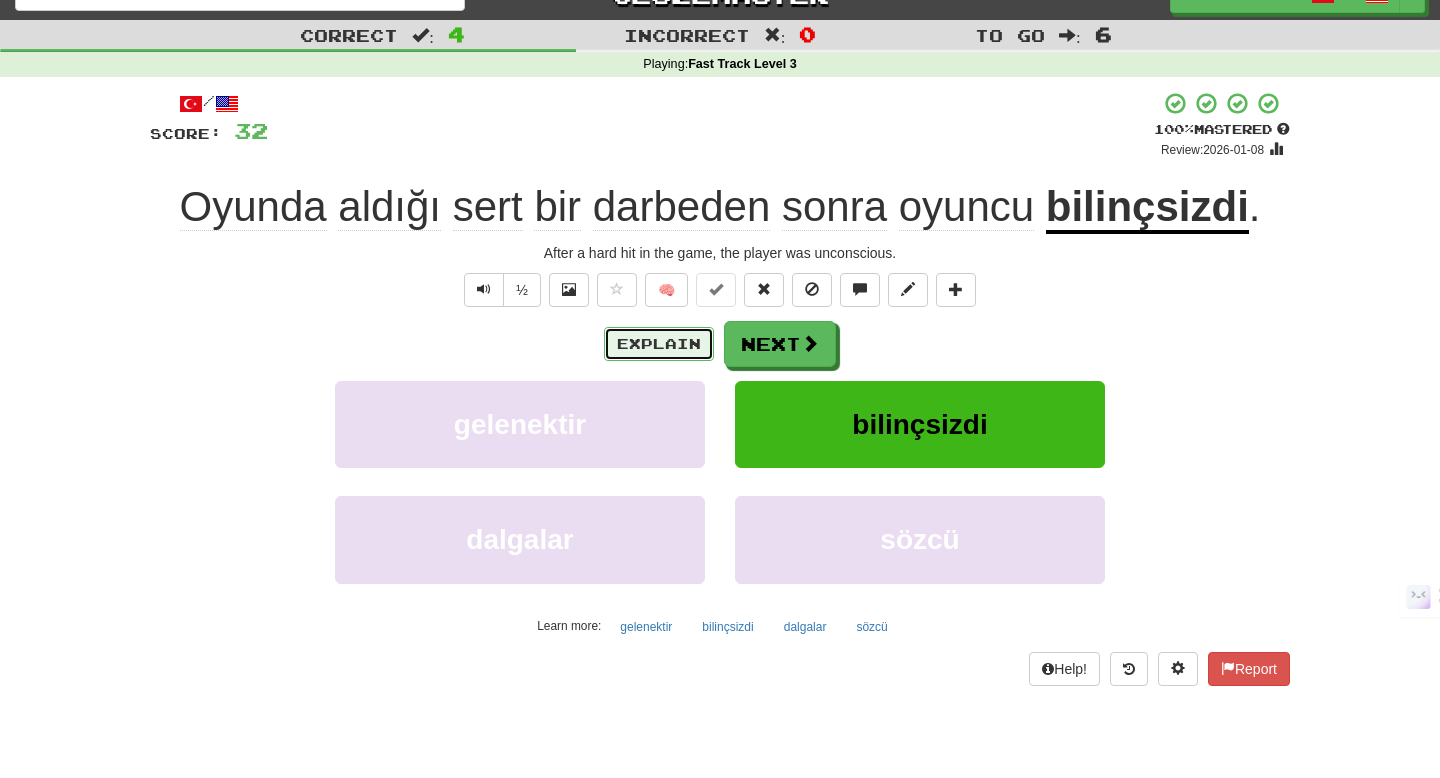 click on "Explain" at bounding box center [659, 344] 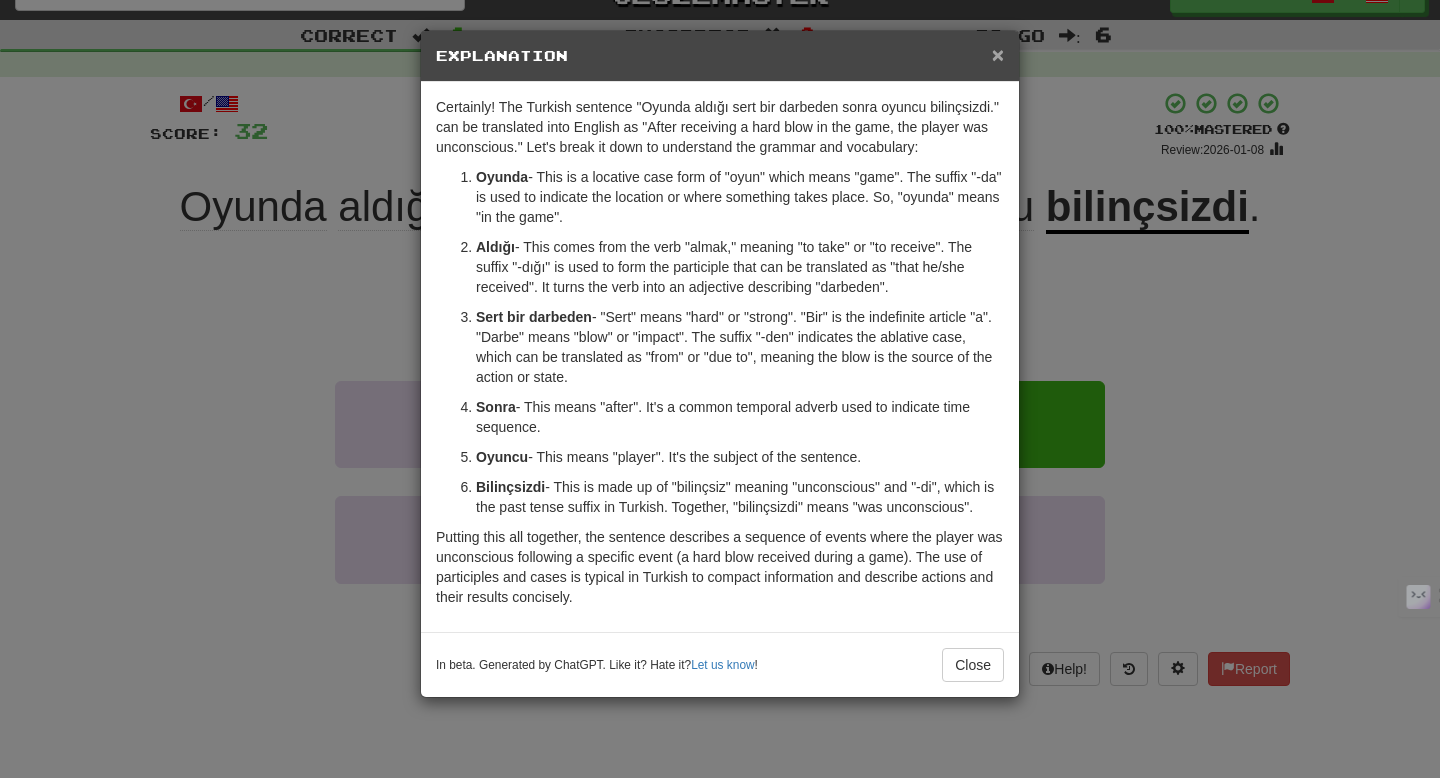 click on "×" at bounding box center [998, 54] 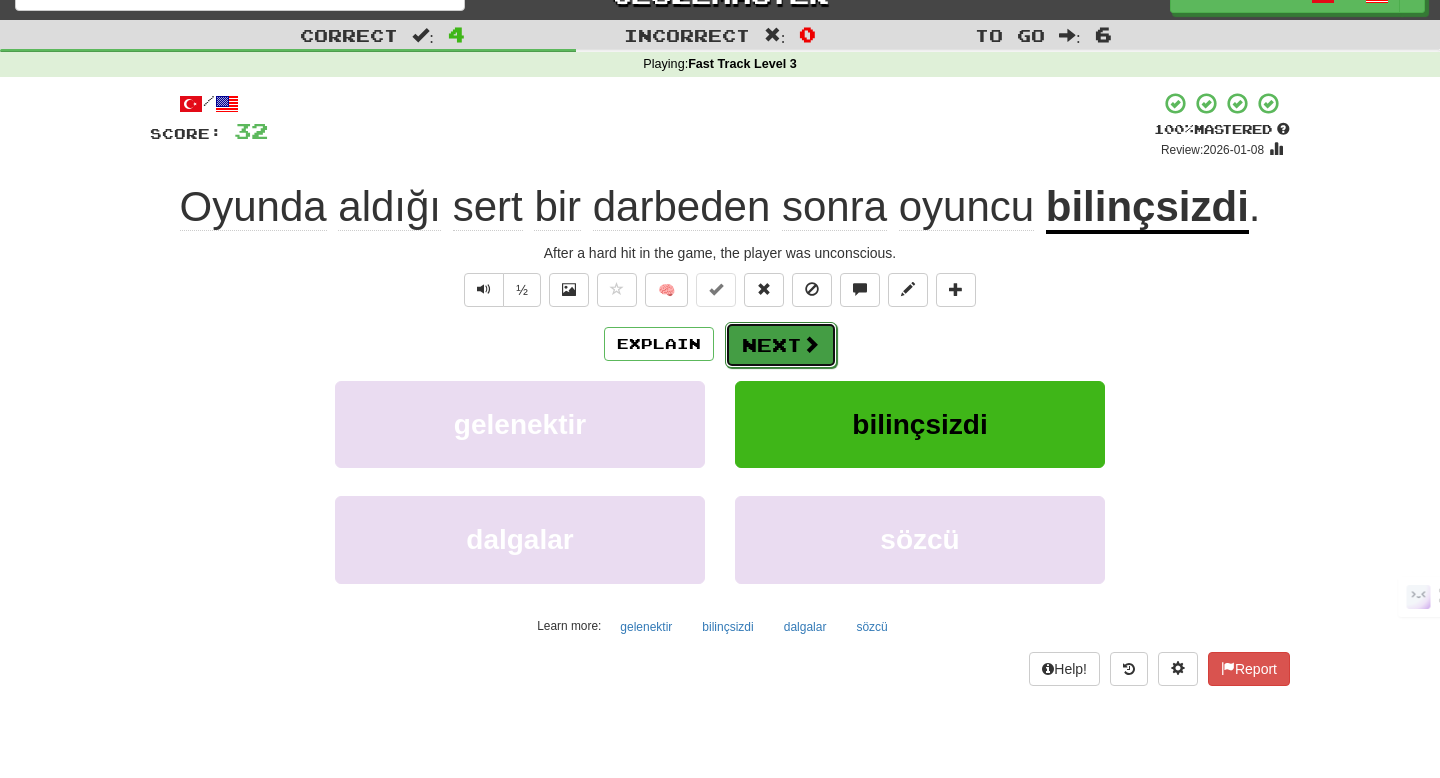 click on "Next" at bounding box center [781, 345] 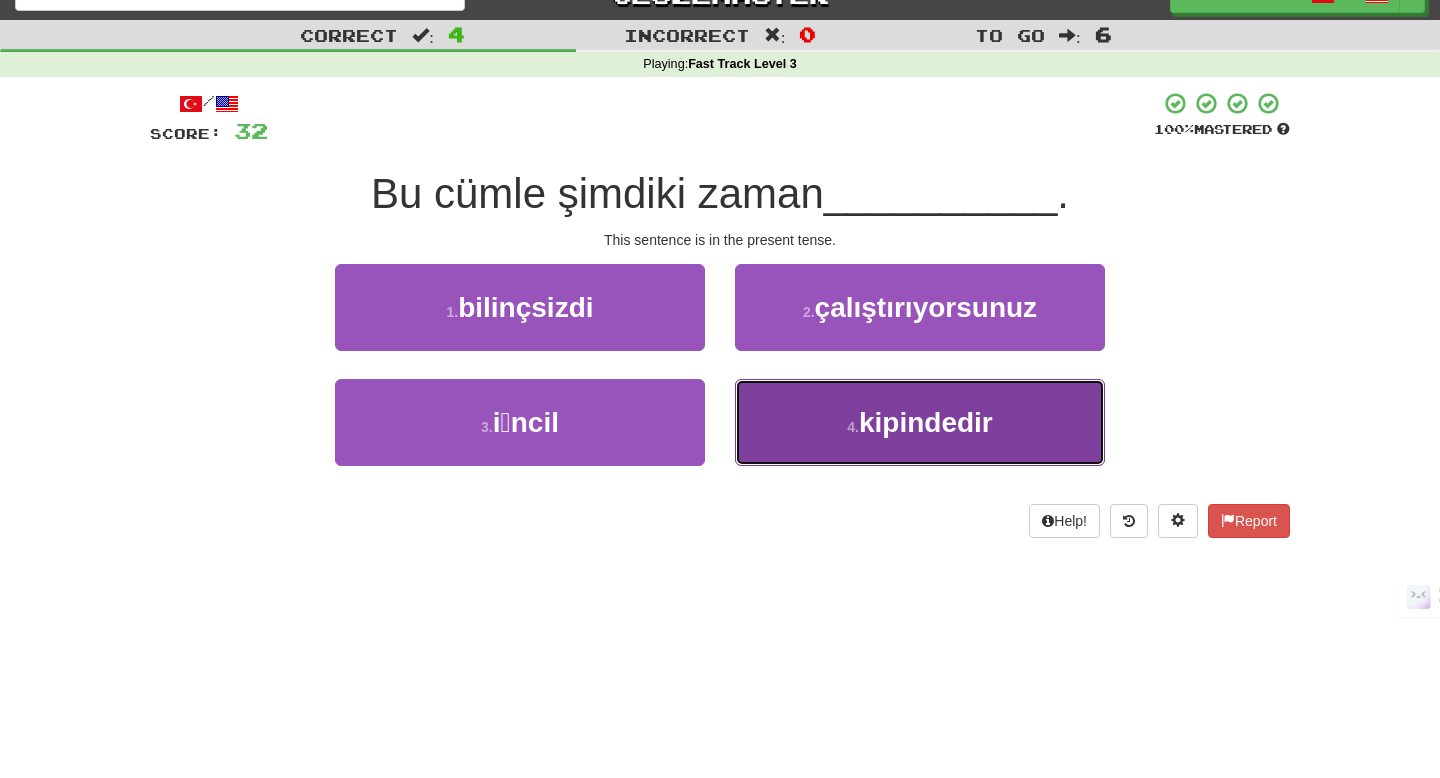 click on "4 .  kipindedir" at bounding box center [920, 422] 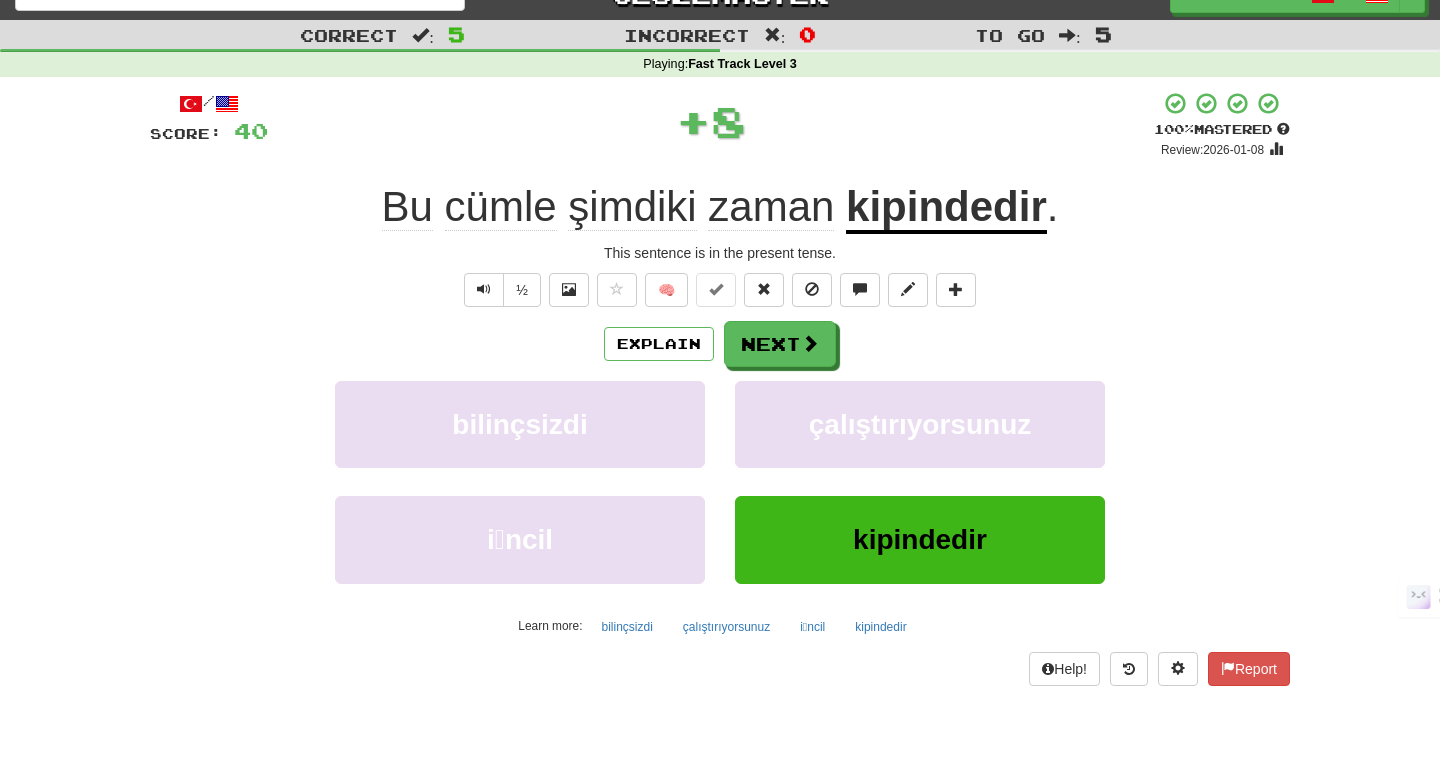 click on "kipindedir" at bounding box center (946, 208) 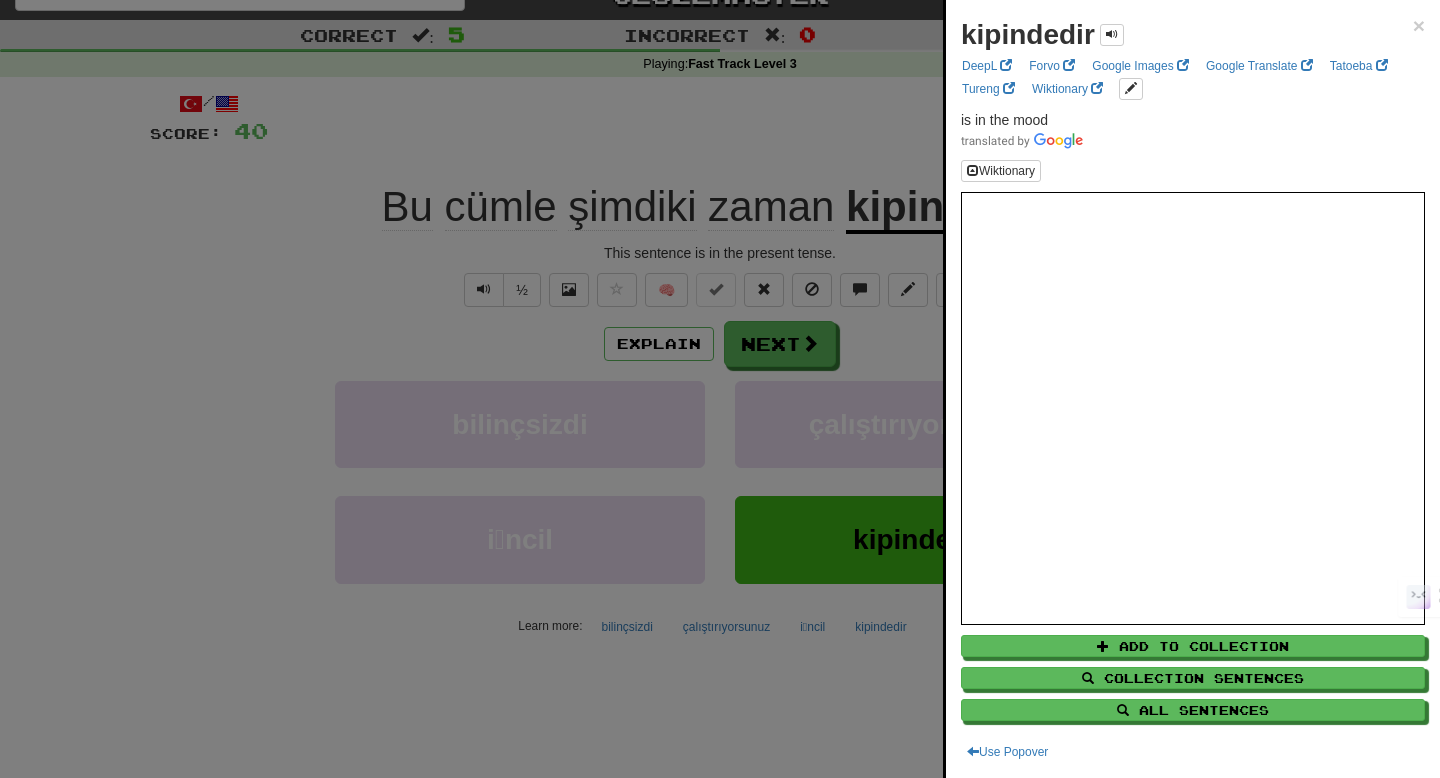 click on "kipindedir × DeepL   Forvo   Google Images   Google Translate   Tatoeba   Tureng   Wiktionary   is in the mood  Wiktionary   Add to Collection   Collection Sentences   All Sentences  Use Popover" at bounding box center [1193, 389] 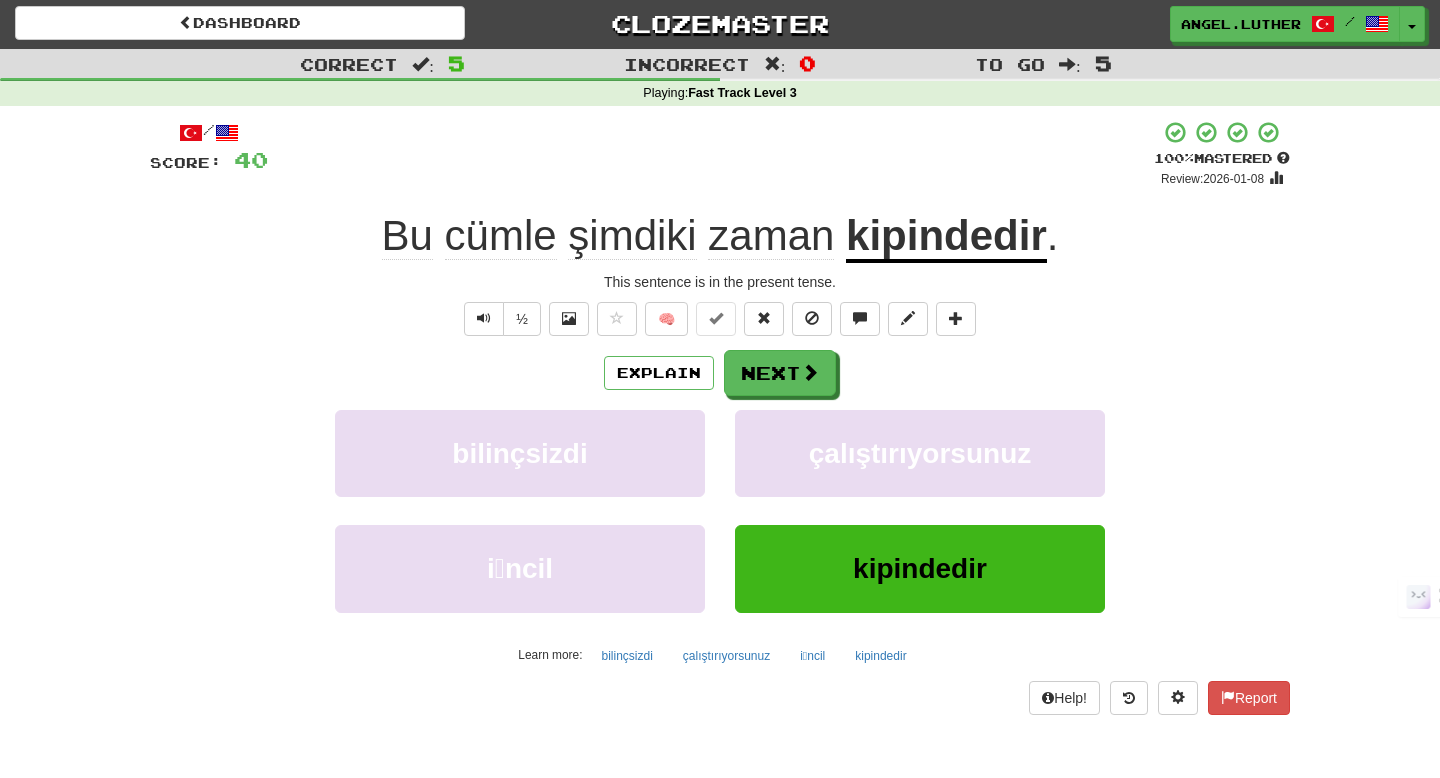 scroll, scrollTop: 8, scrollLeft: 0, axis: vertical 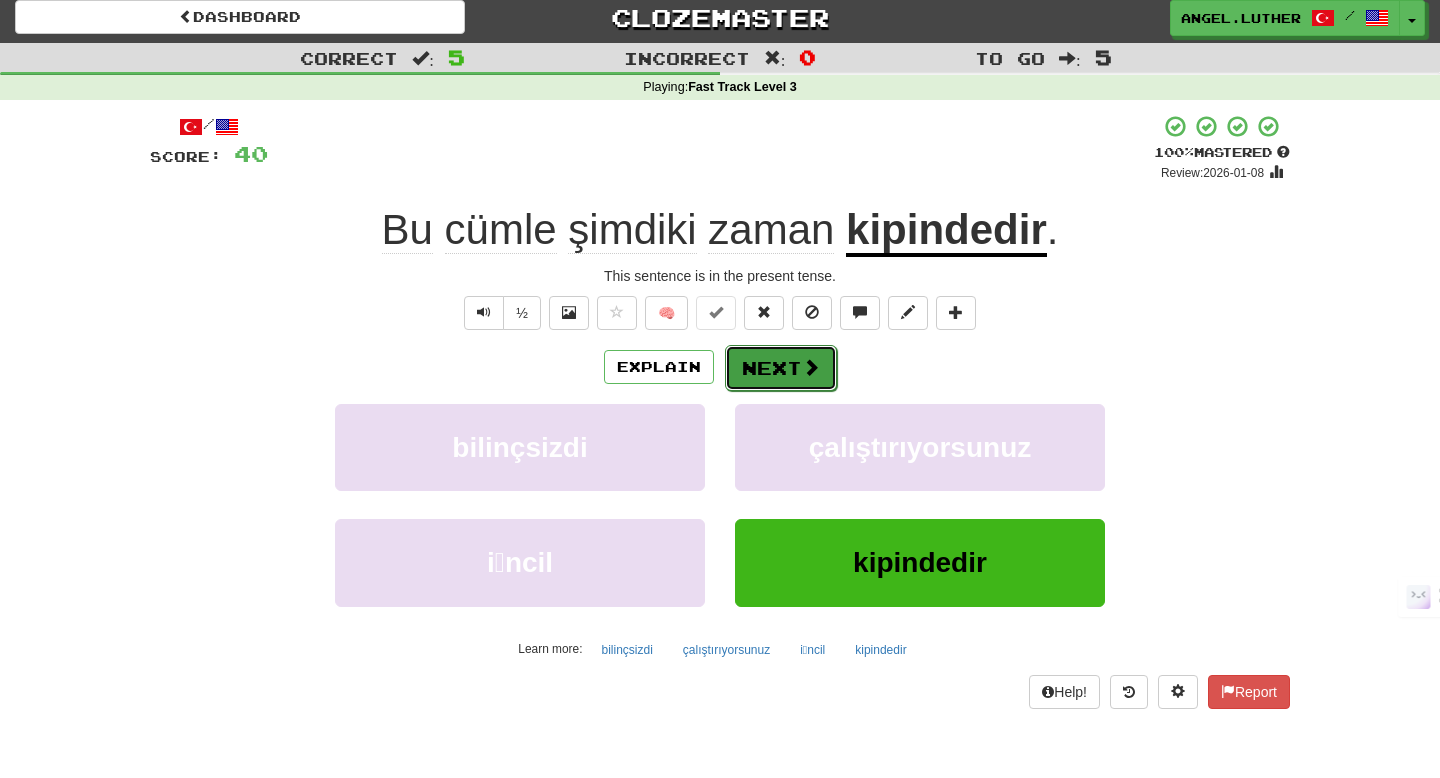 click on "Next" at bounding box center [781, 368] 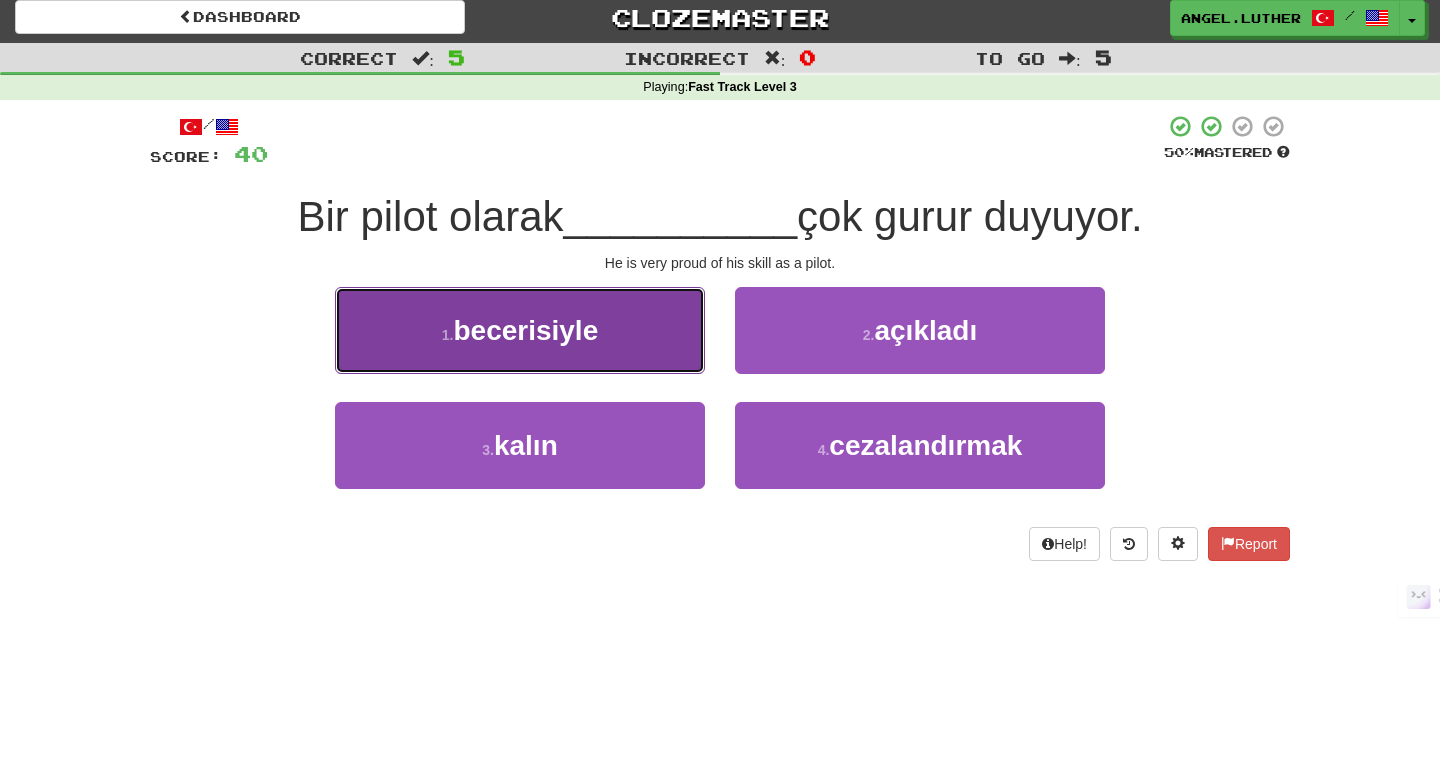 click on "1 .  becerisiyle" at bounding box center [520, 330] 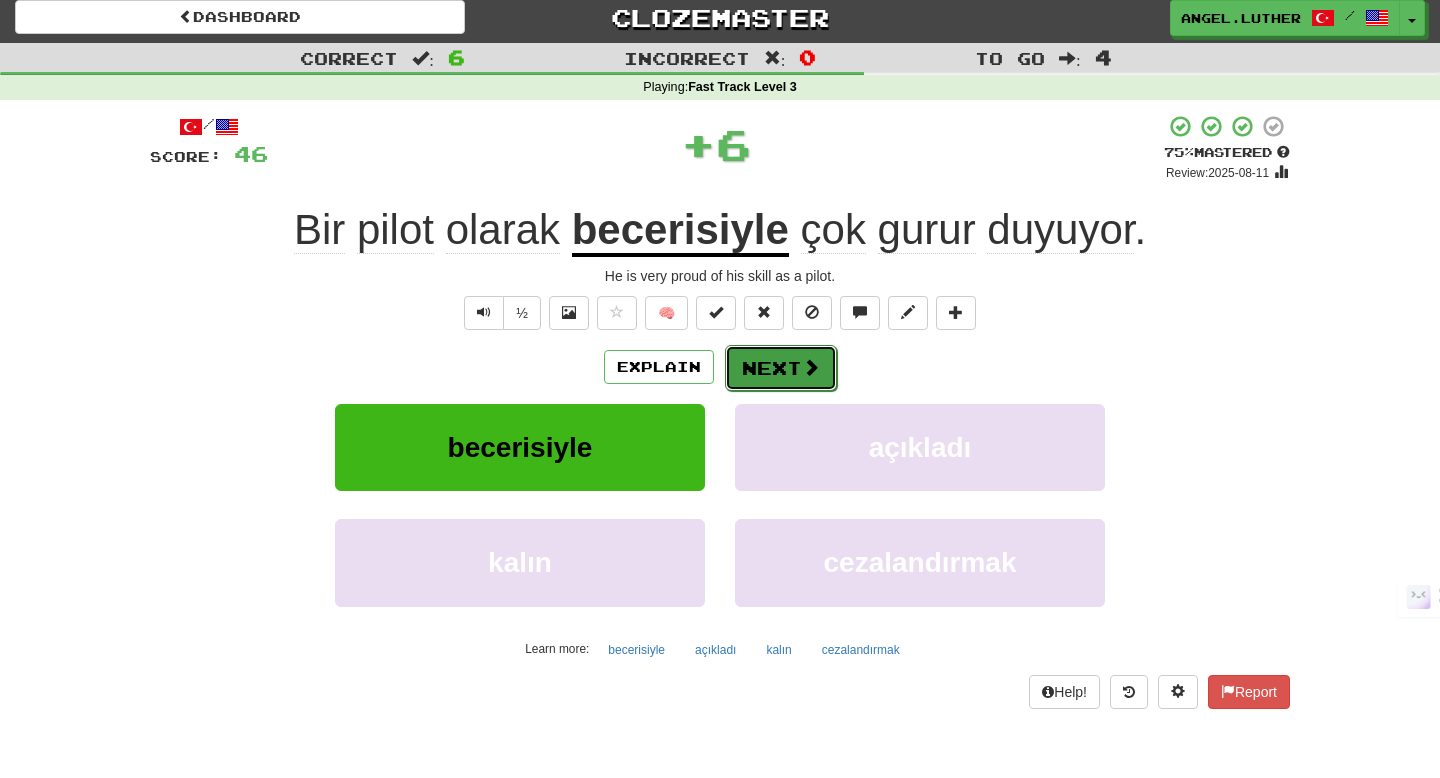 click on "Next" at bounding box center (781, 368) 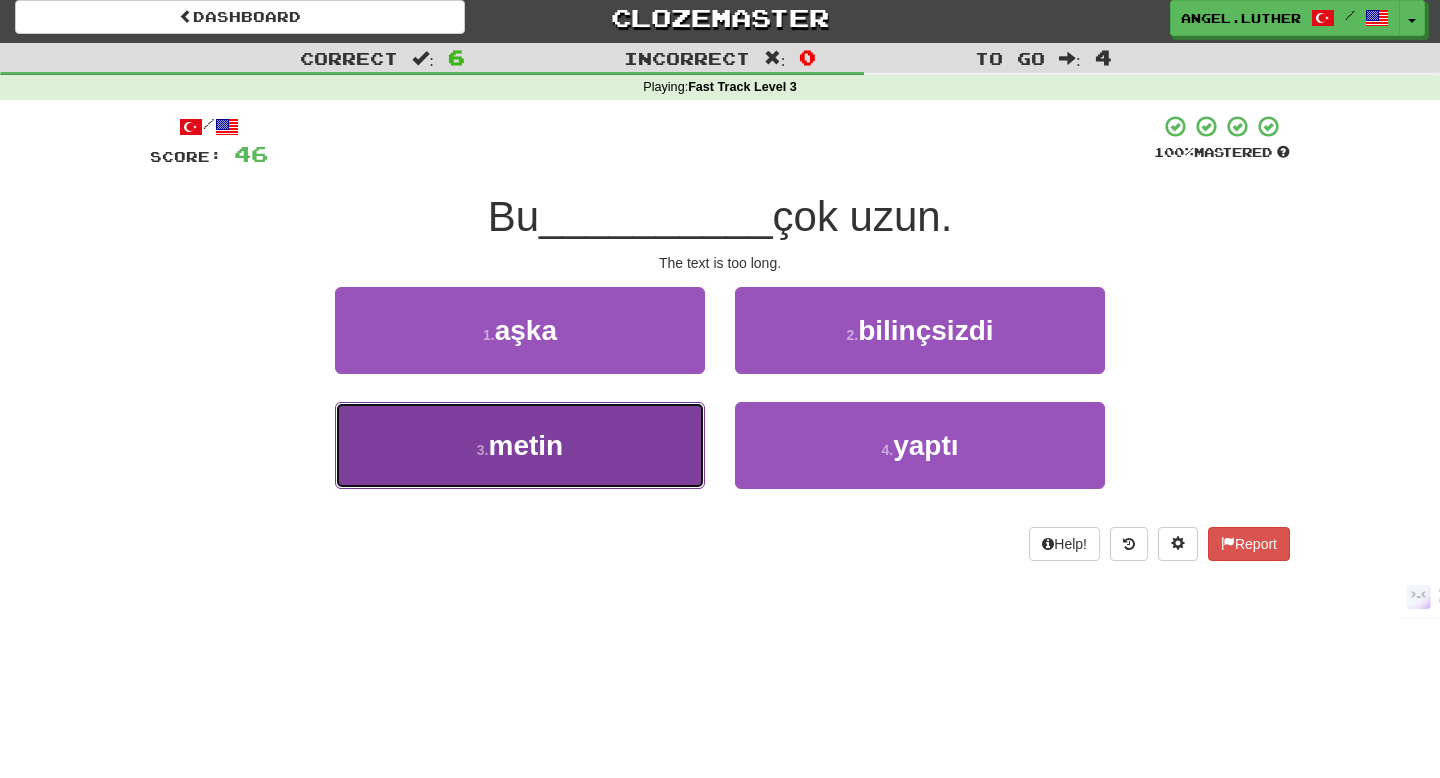 click on "3 .  metin" at bounding box center [520, 445] 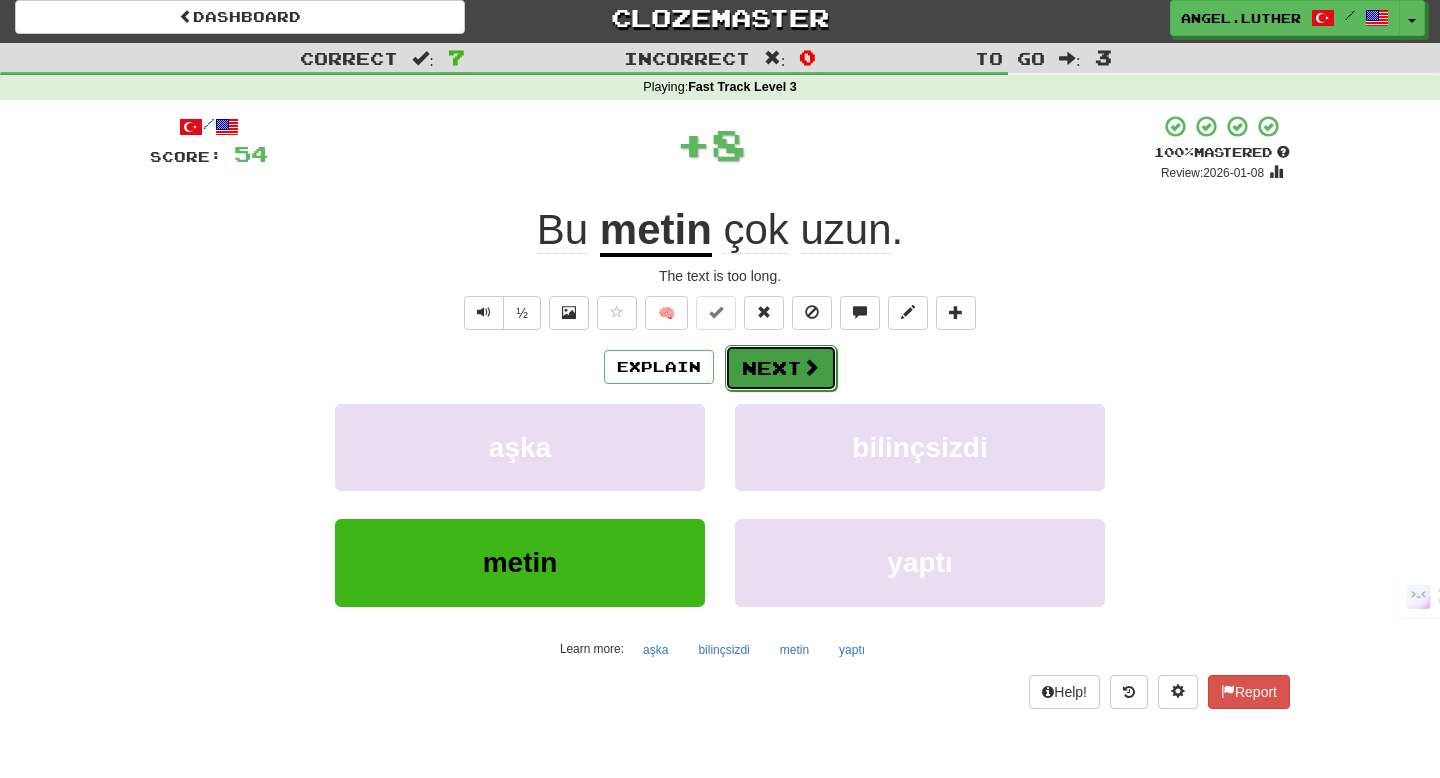 click on "Next" at bounding box center [781, 368] 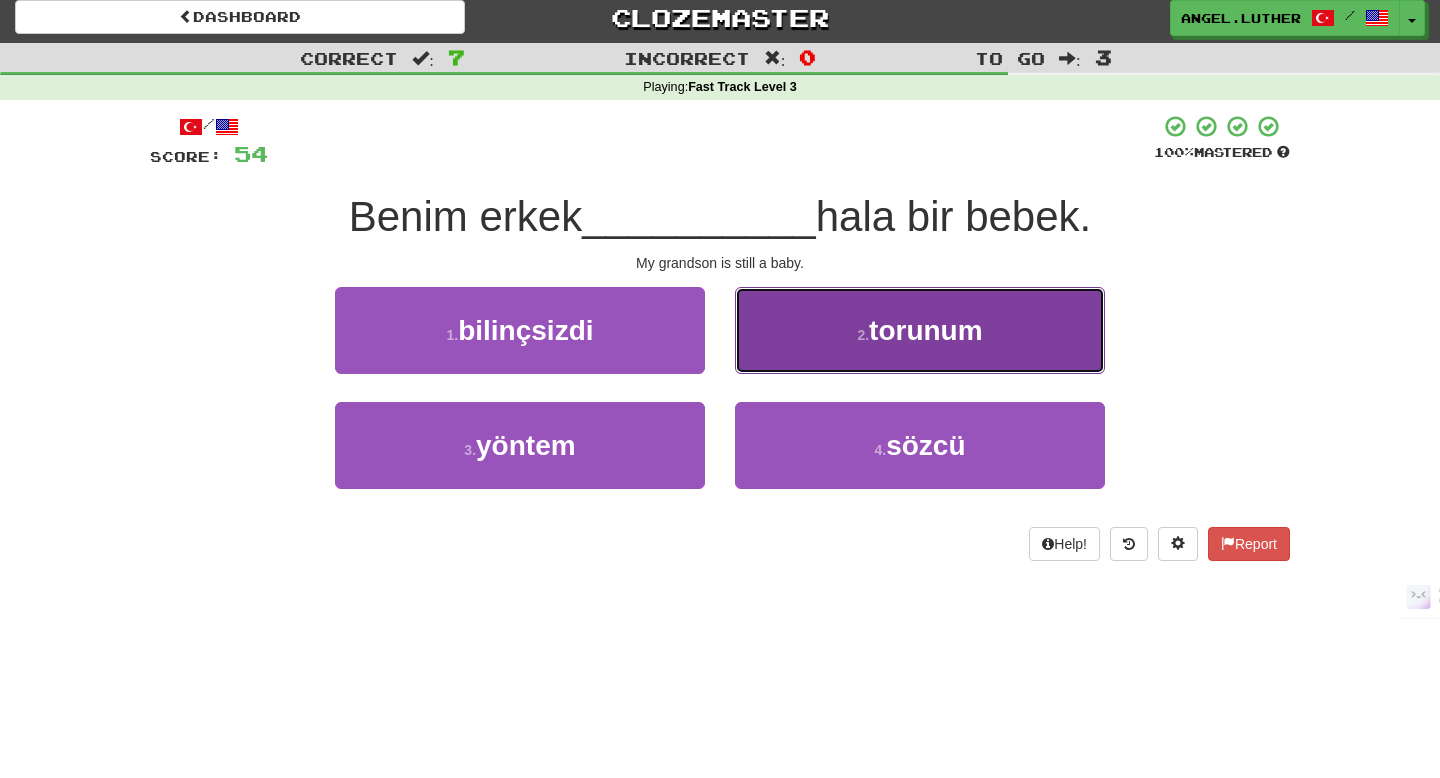 click on "2 .  torunum" at bounding box center (920, 330) 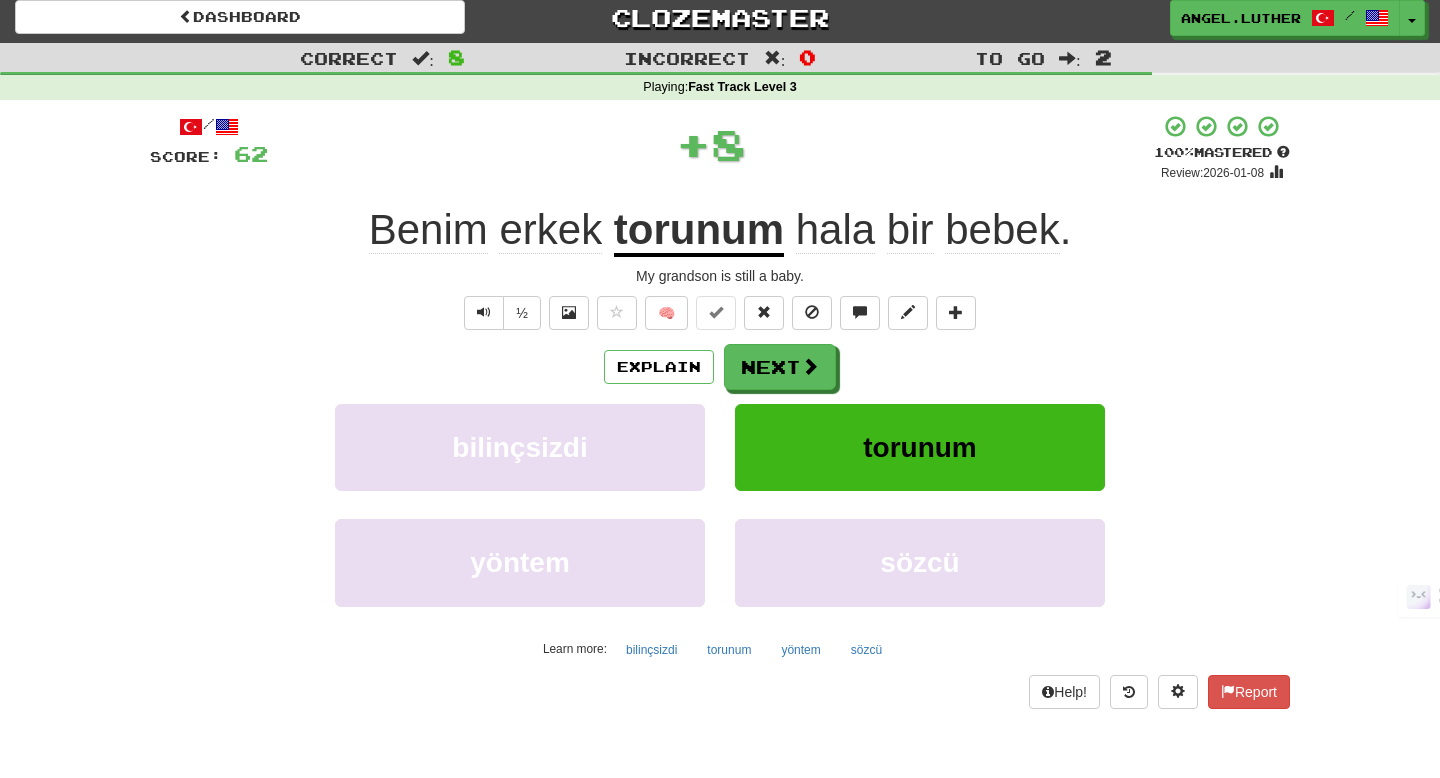 click on "Explain Next bilinçsizdi torunum yöntem sözcü Learn more: bilinçsizdi torunum yöntem sözcü" at bounding box center [720, 504] 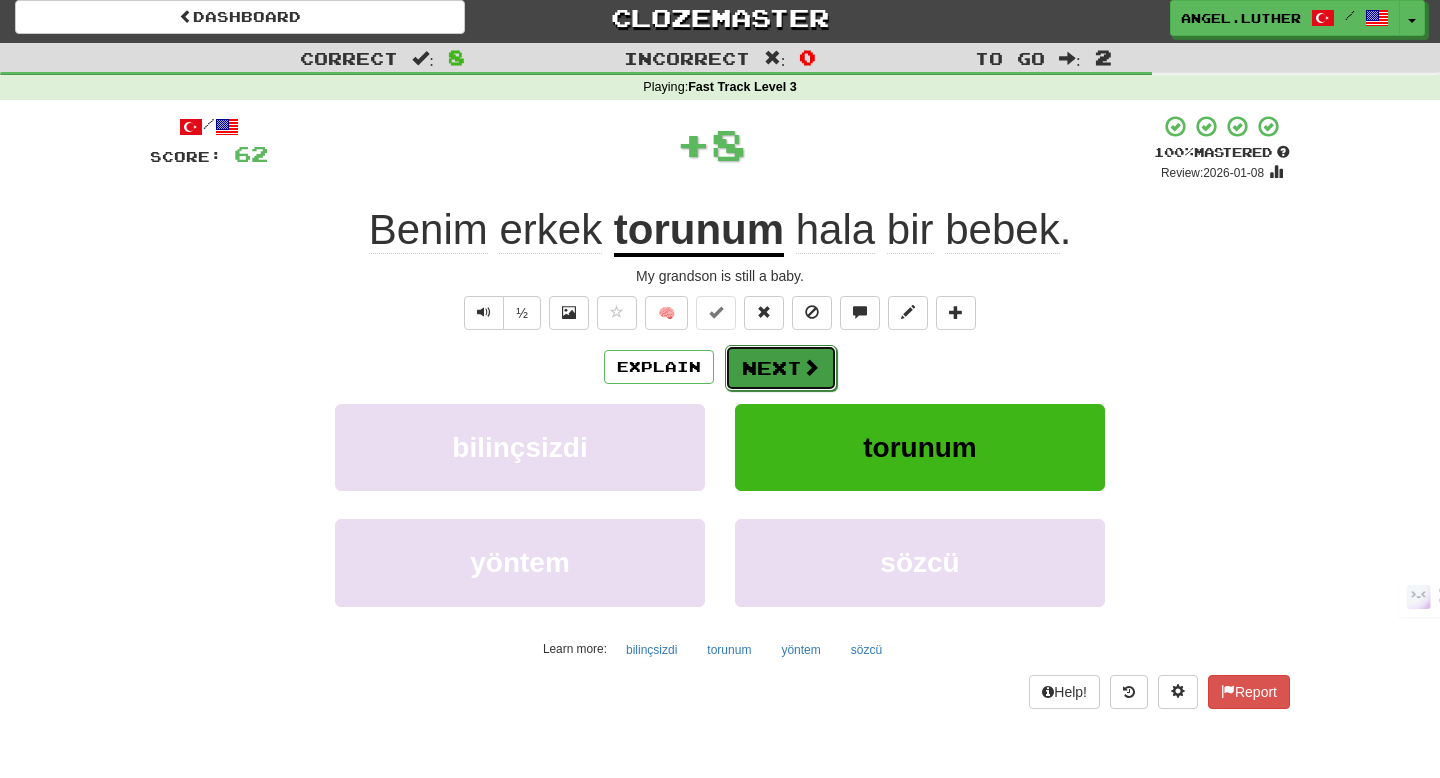 click on "Next" at bounding box center [781, 368] 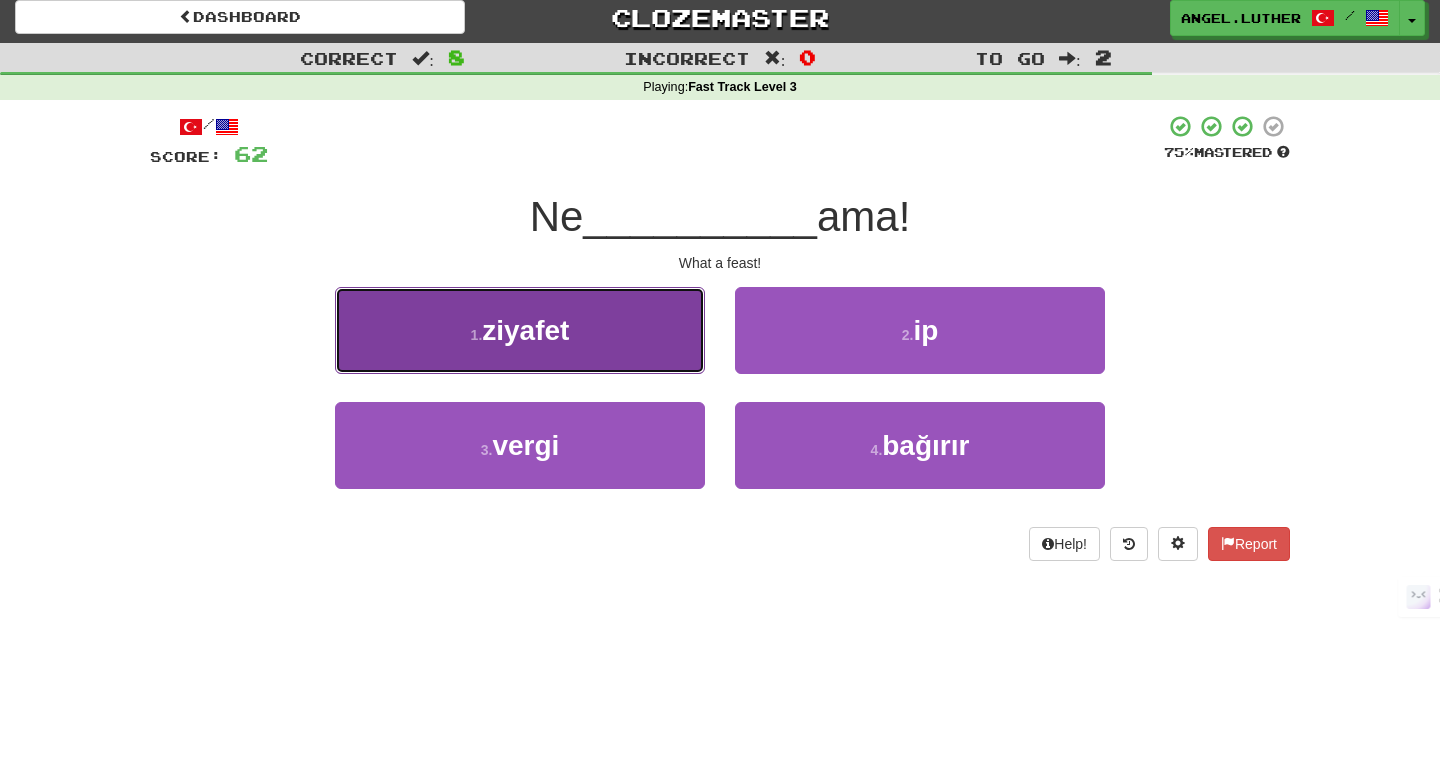 click on "ziyafet" at bounding box center [525, 330] 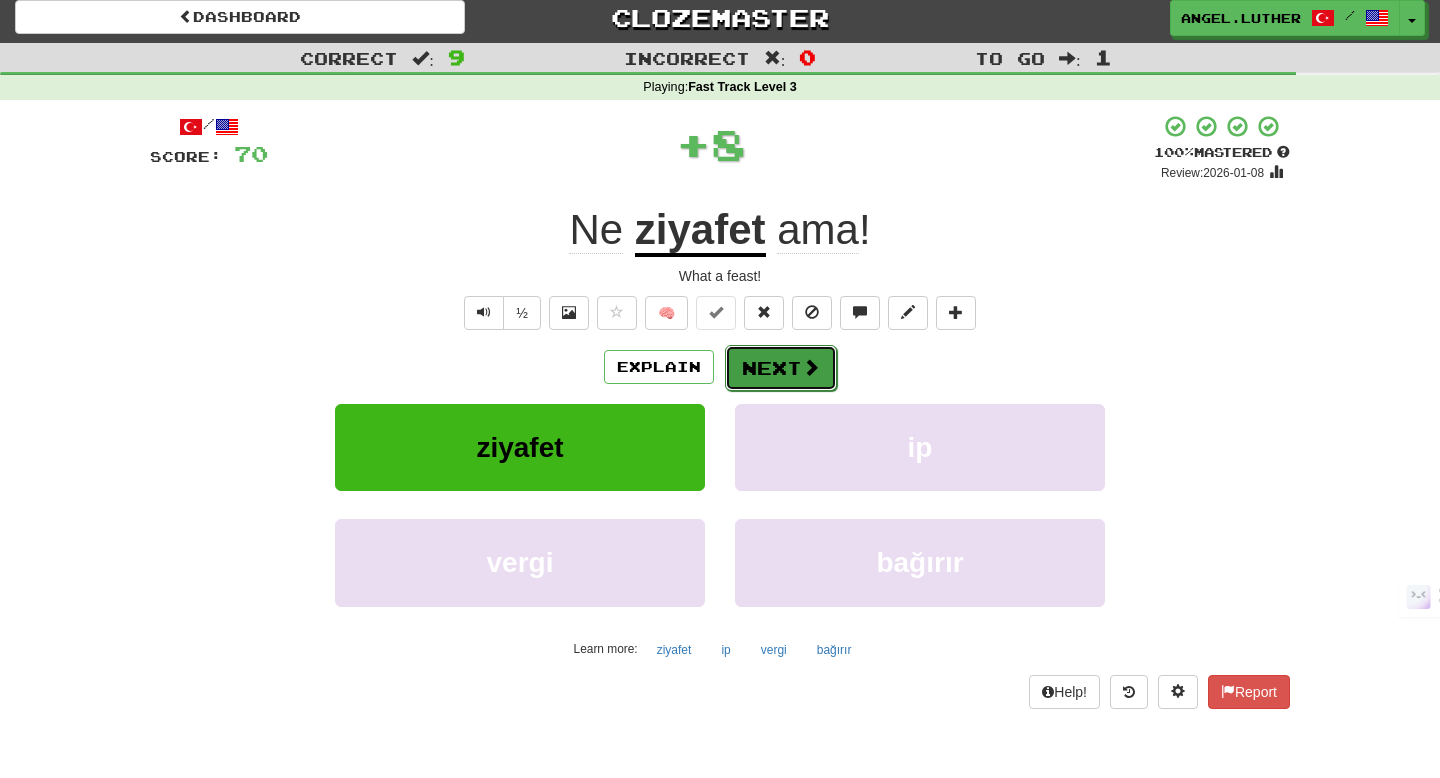 click on "Next" at bounding box center [781, 368] 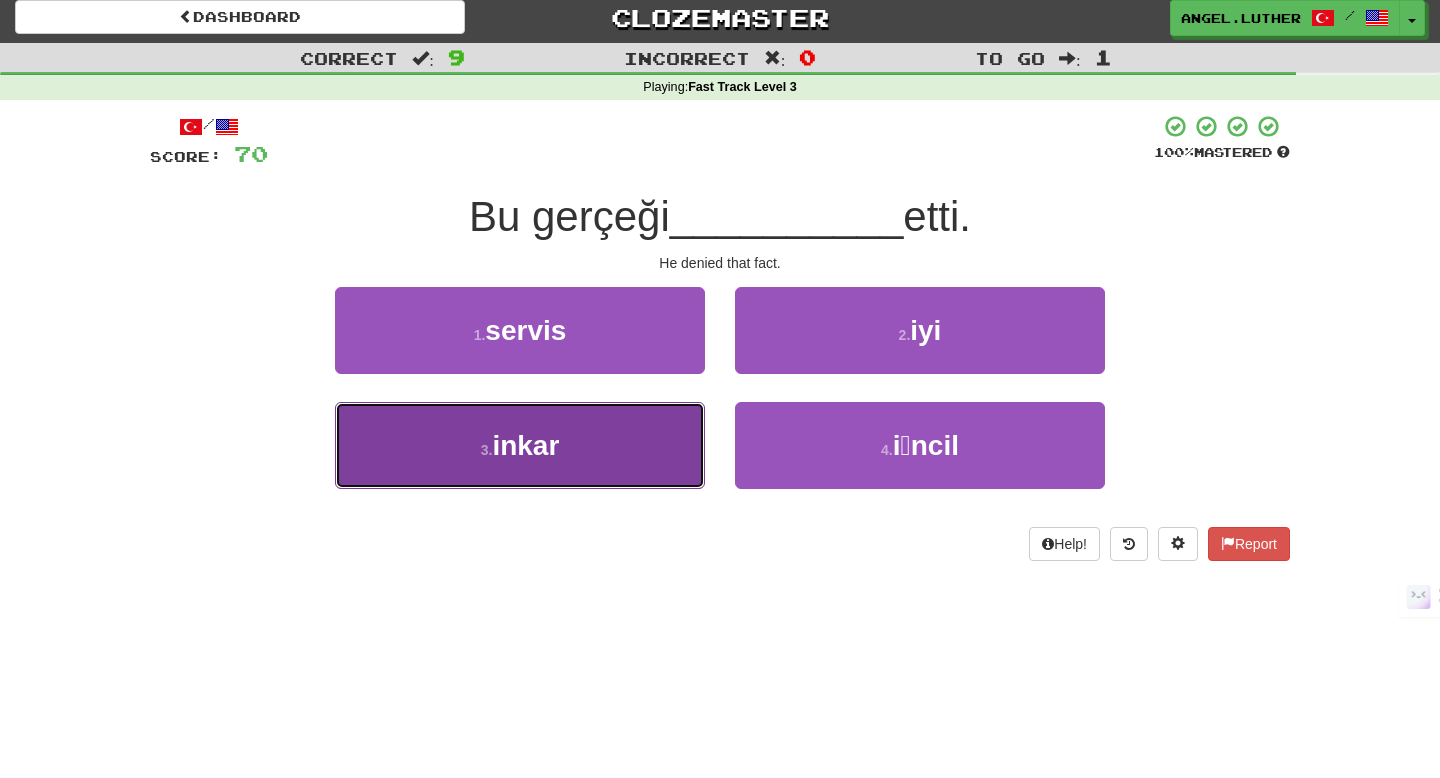 click on "3 .  inkar" at bounding box center (520, 445) 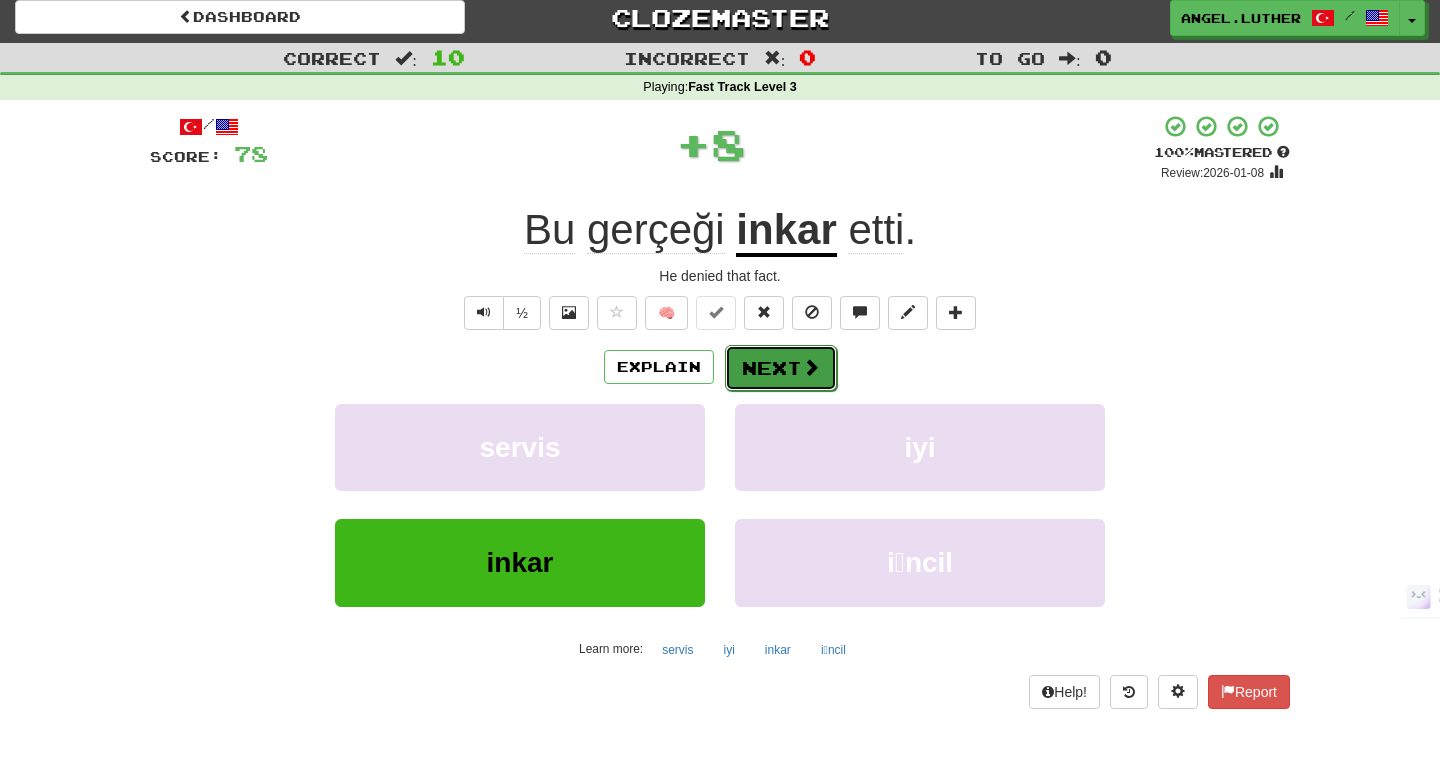 click on "Next" at bounding box center (781, 368) 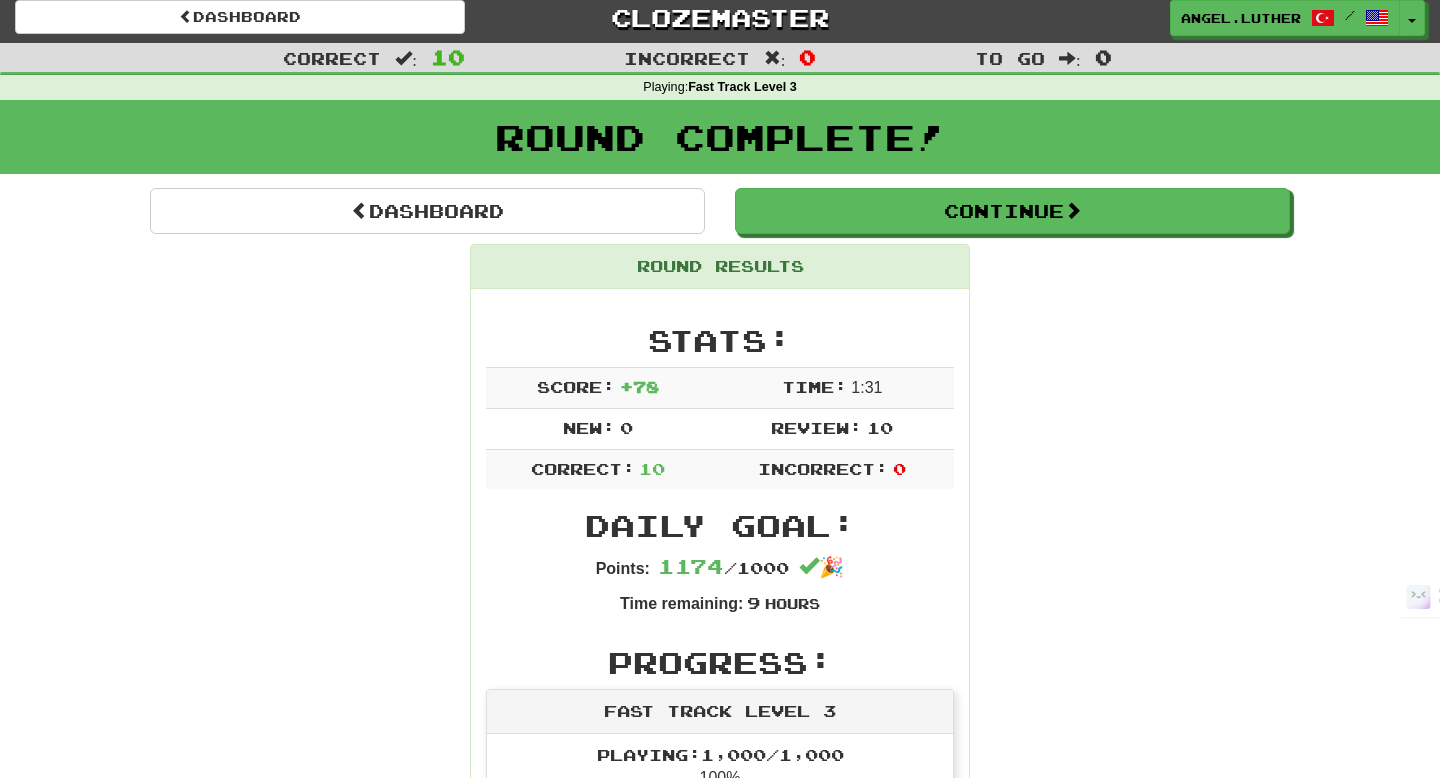 click on "Round Results" at bounding box center (720, 267) 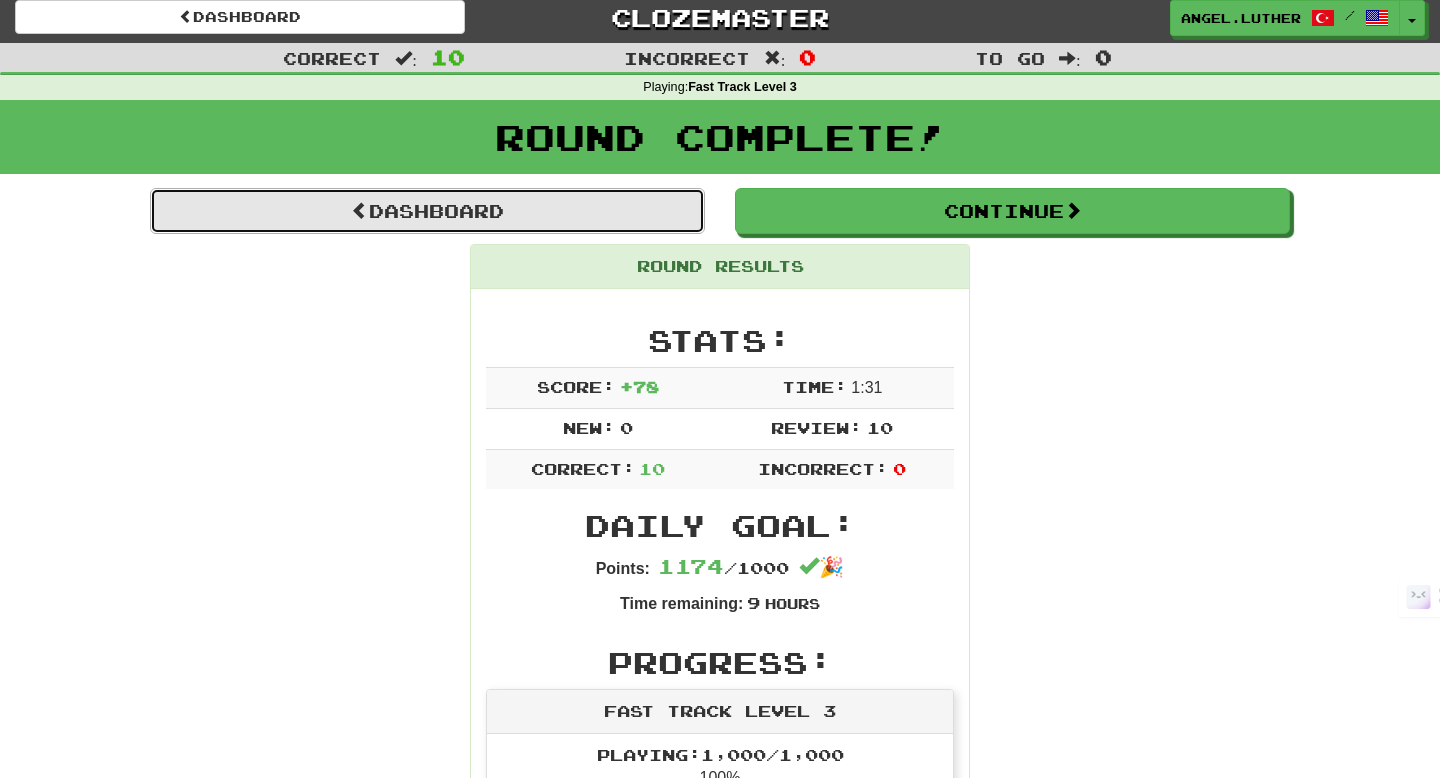 click on "Dashboard" at bounding box center (427, 211) 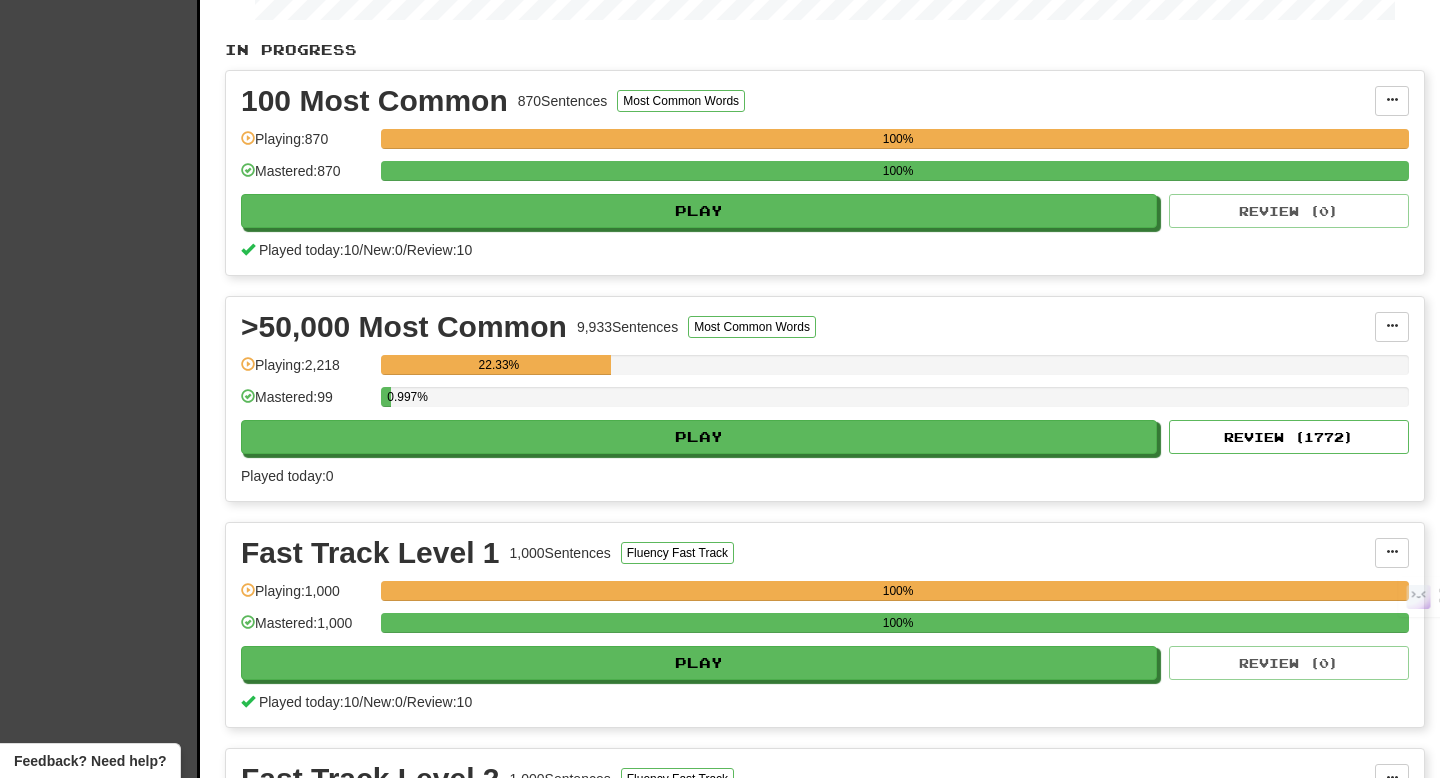 scroll, scrollTop: 409, scrollLeft: 0, axis: vertical 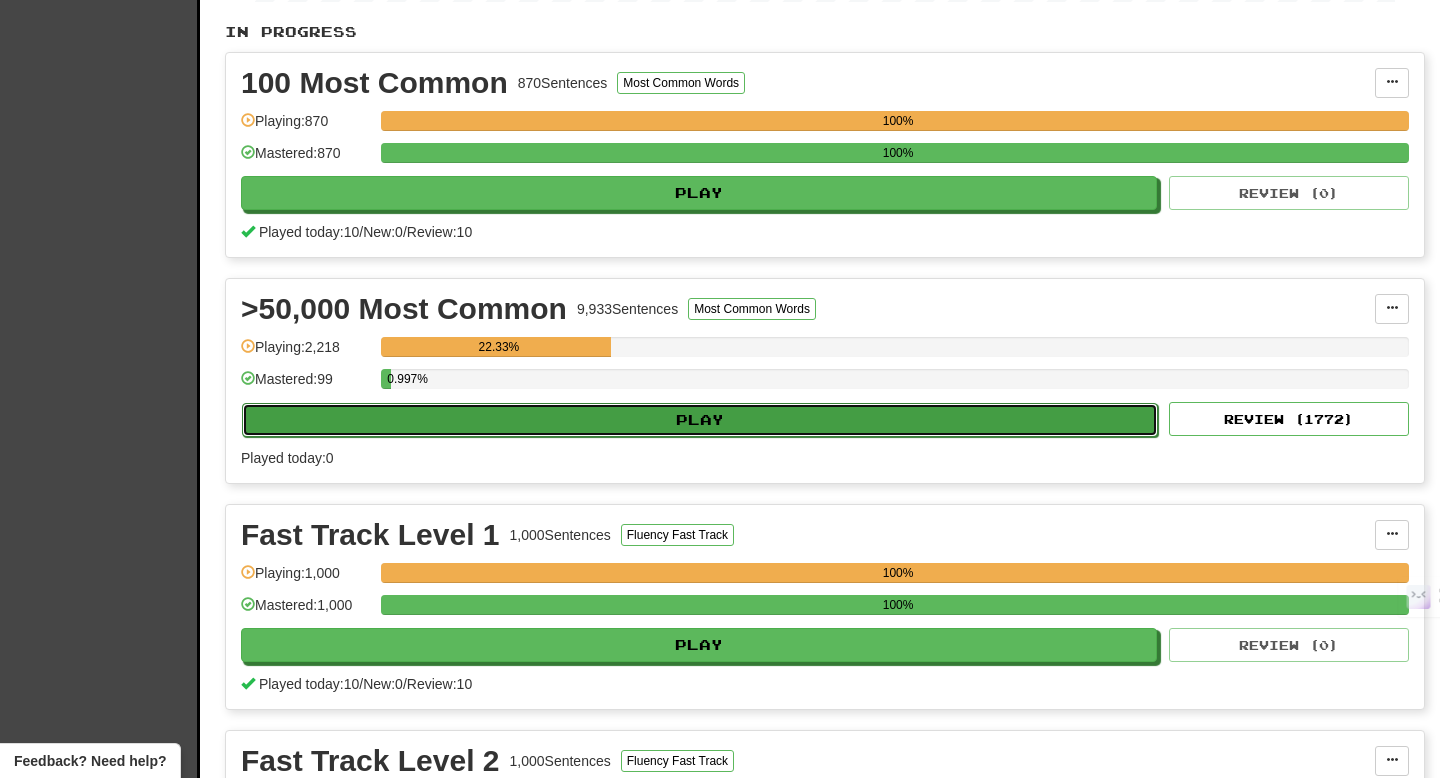 click on "Play" at bounding box center [700, 420] 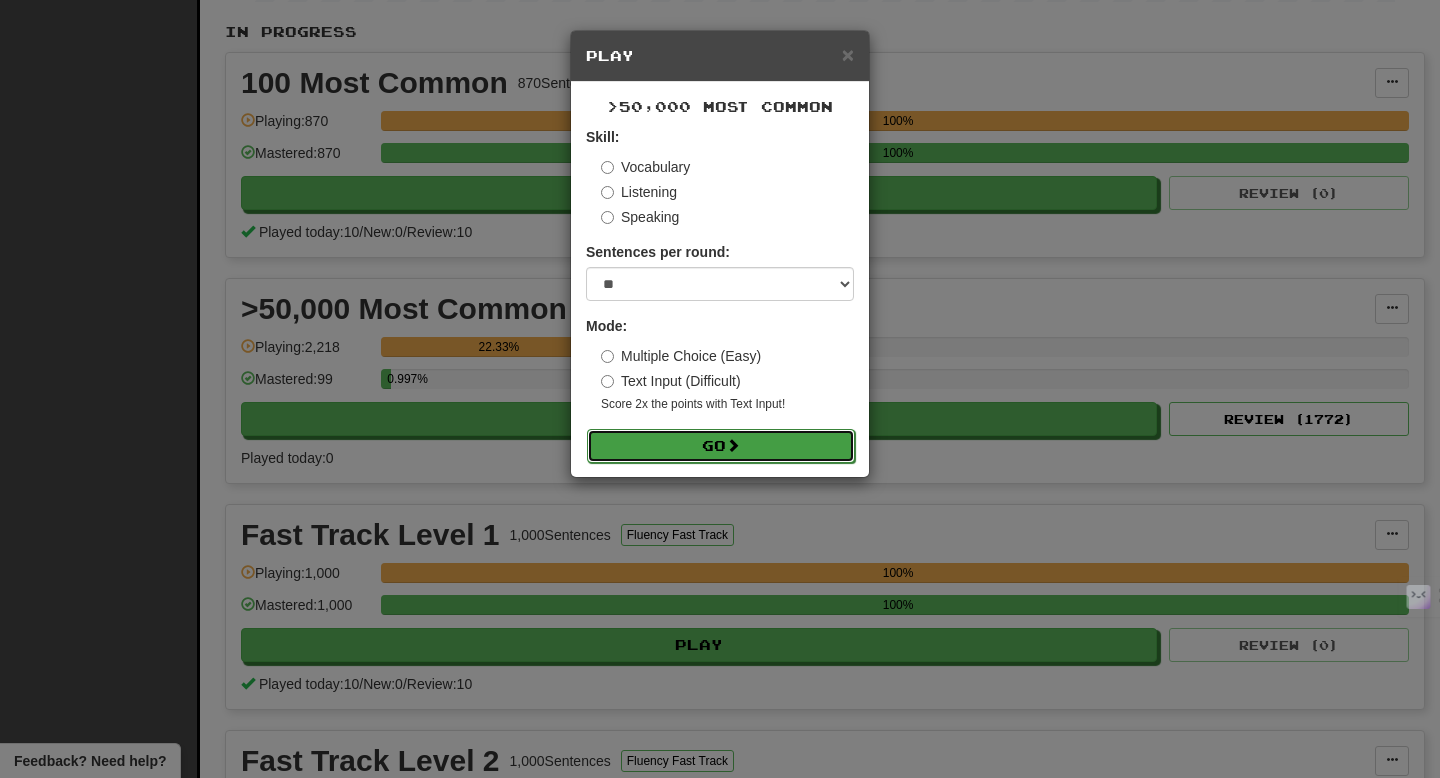 click at bounding box center [733, 445] 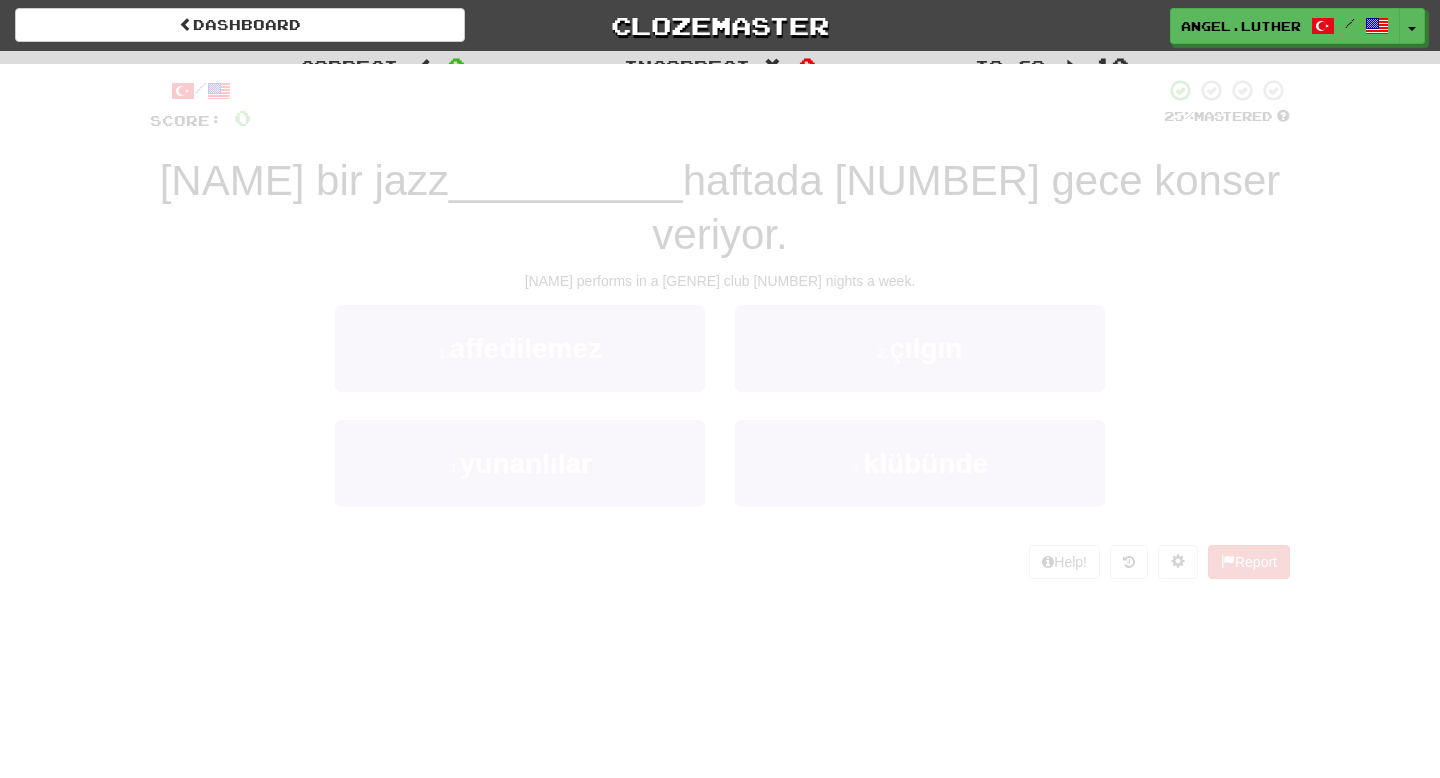 scroll, scrollTop: 0, scrollLeft: 0, axis: both 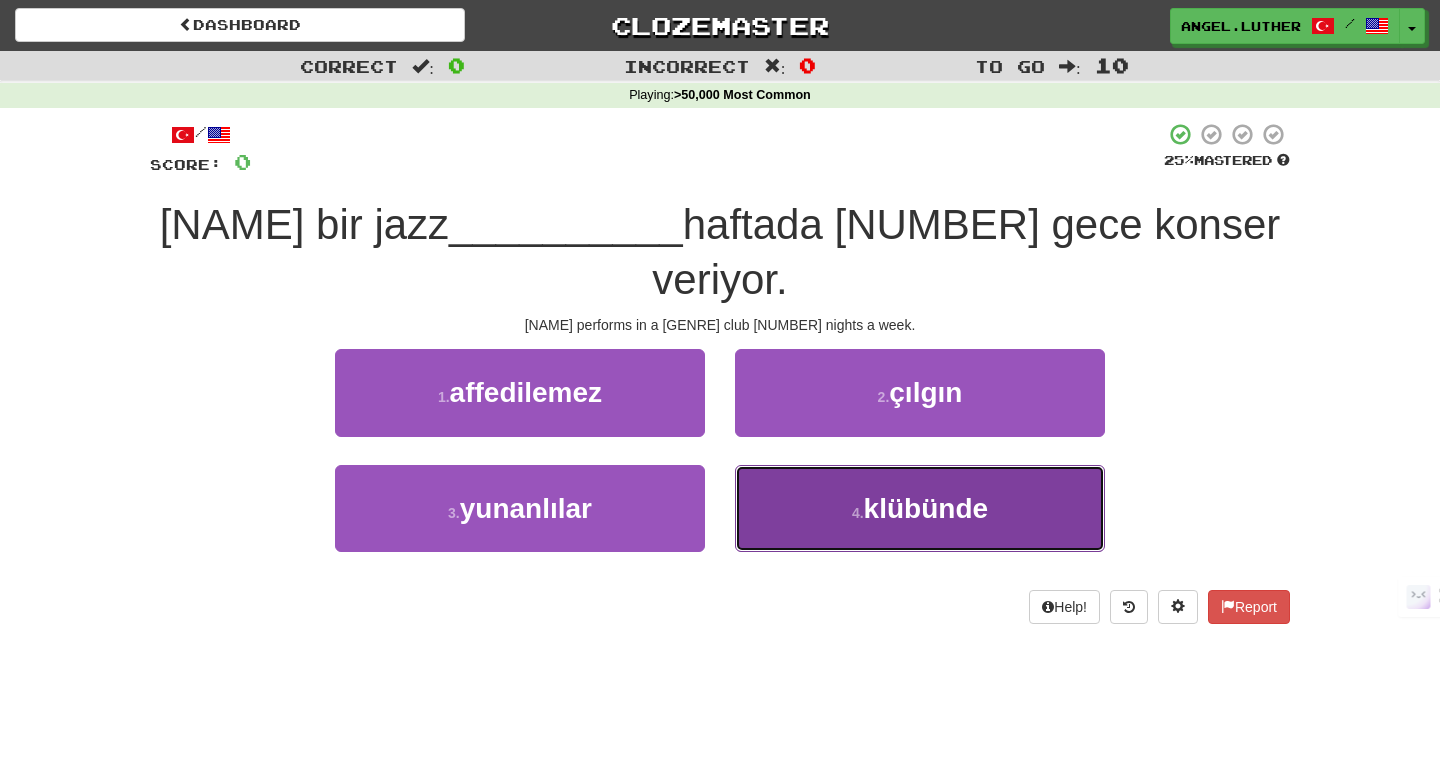 click on "klübünde" at bounding box center [926, 508] 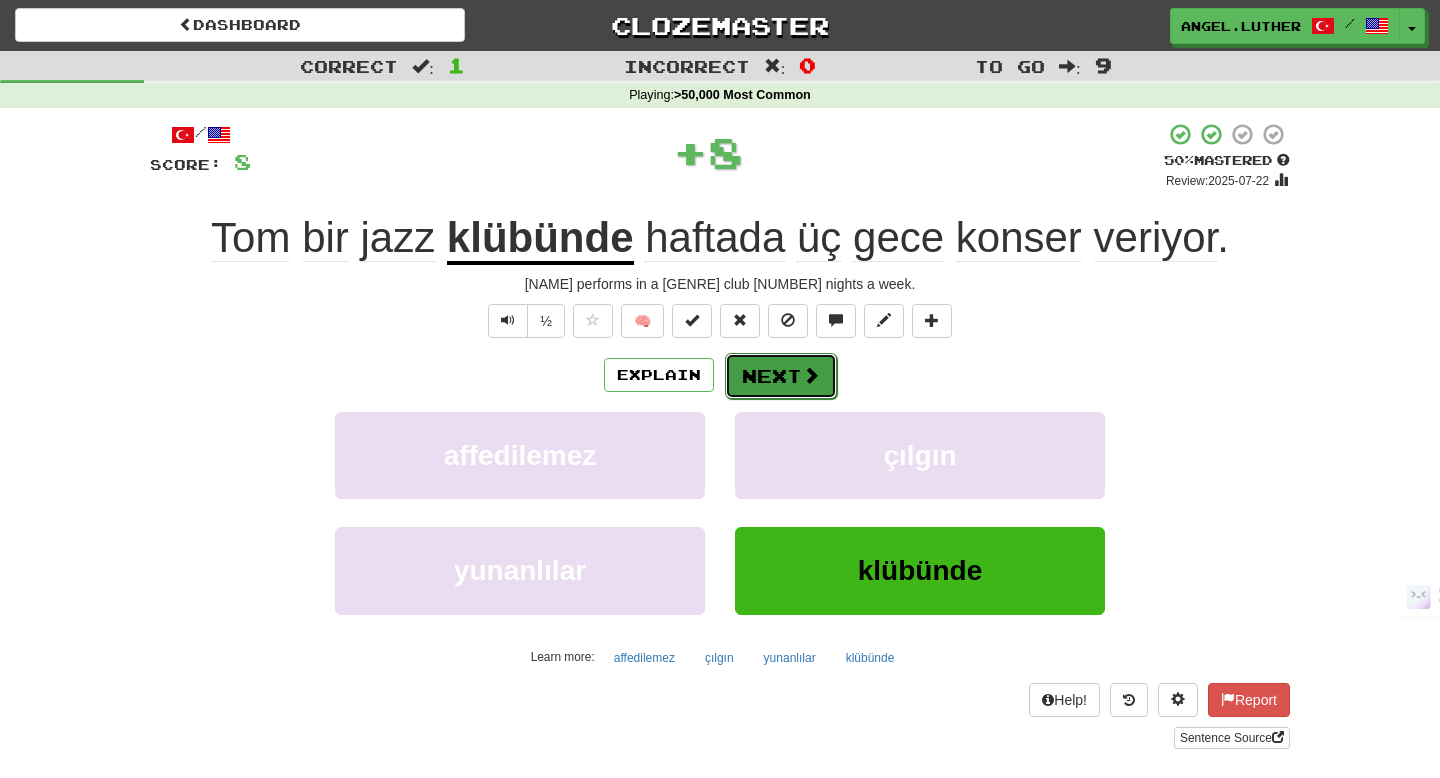click on "Next" at bounding box center [781, 376] 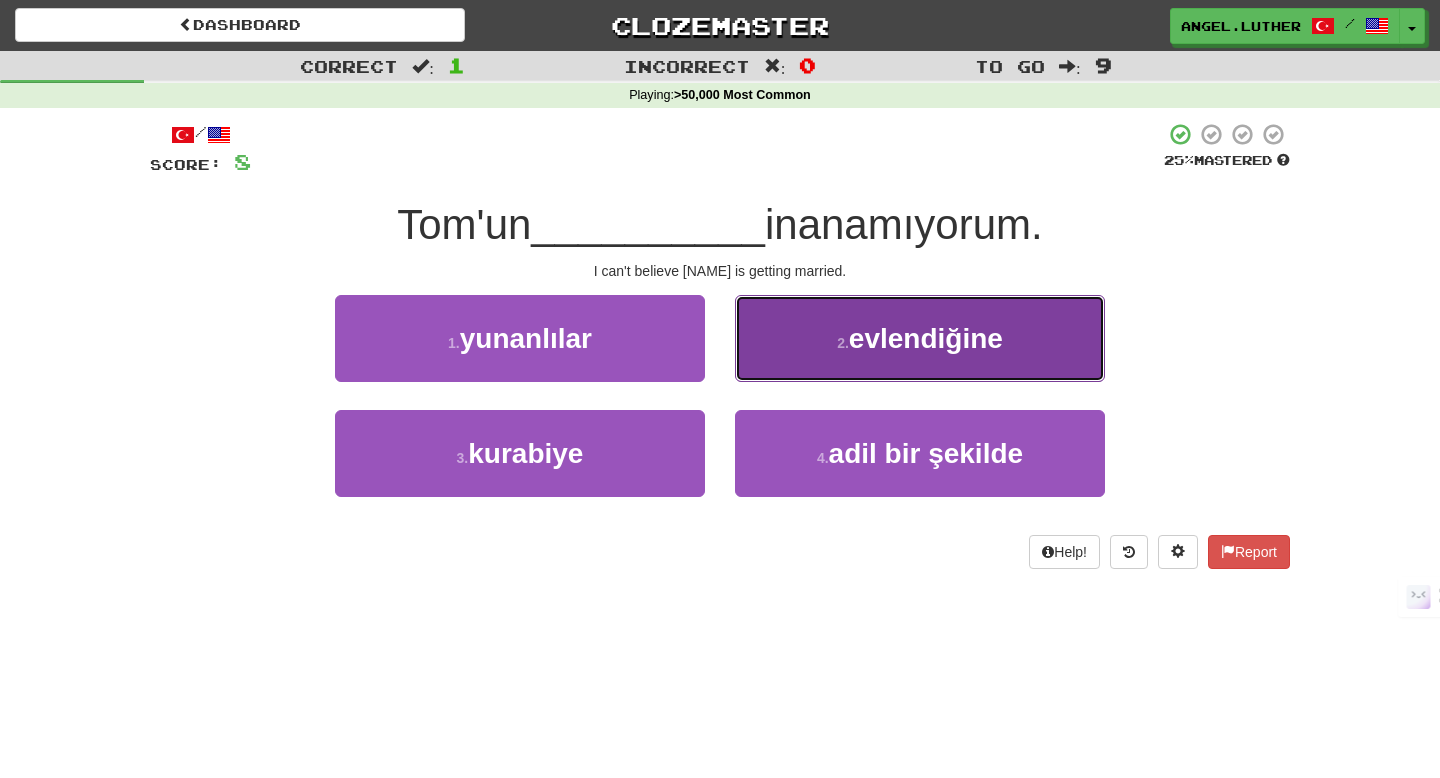 click on "2 ." at bounding box center (843, 343) 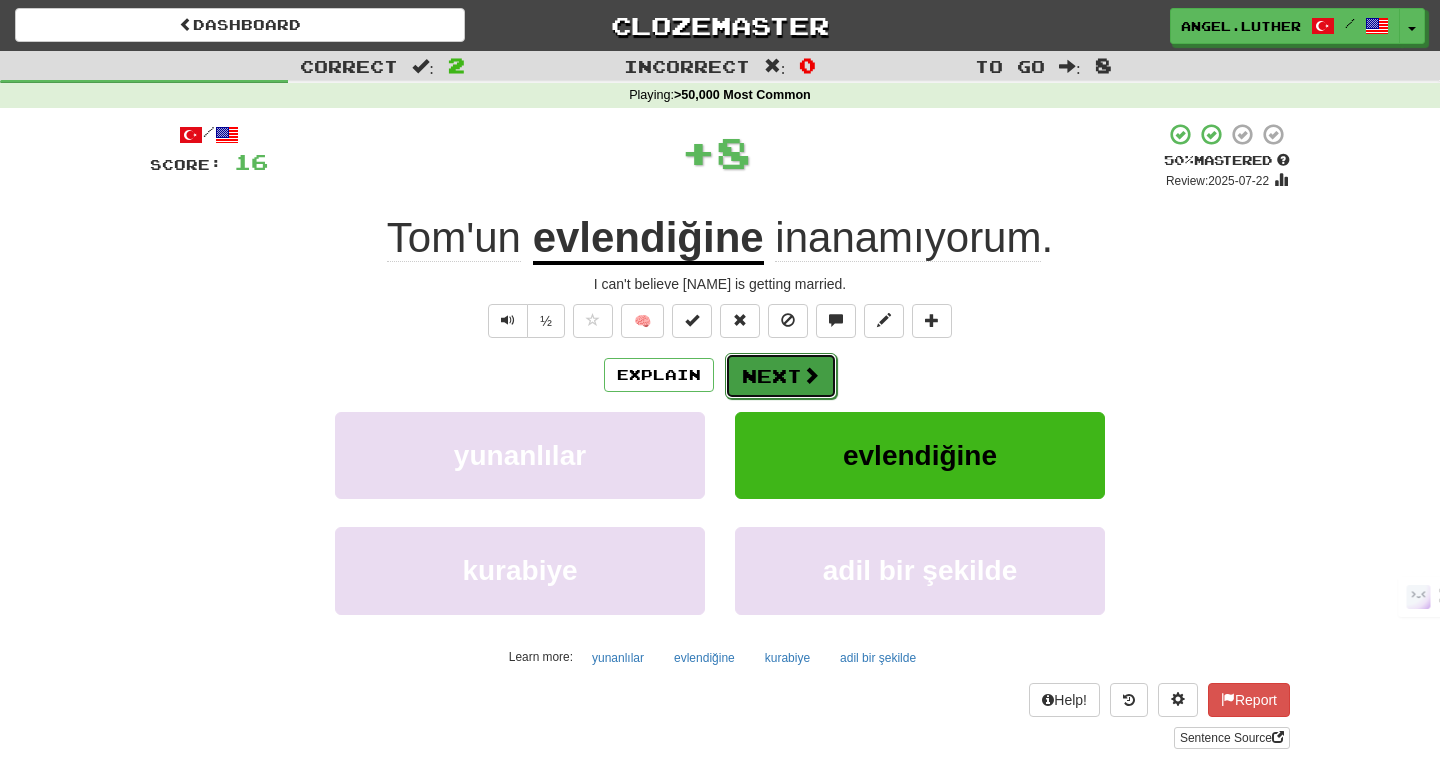 click on "Next" at bounding box center (781, 376) 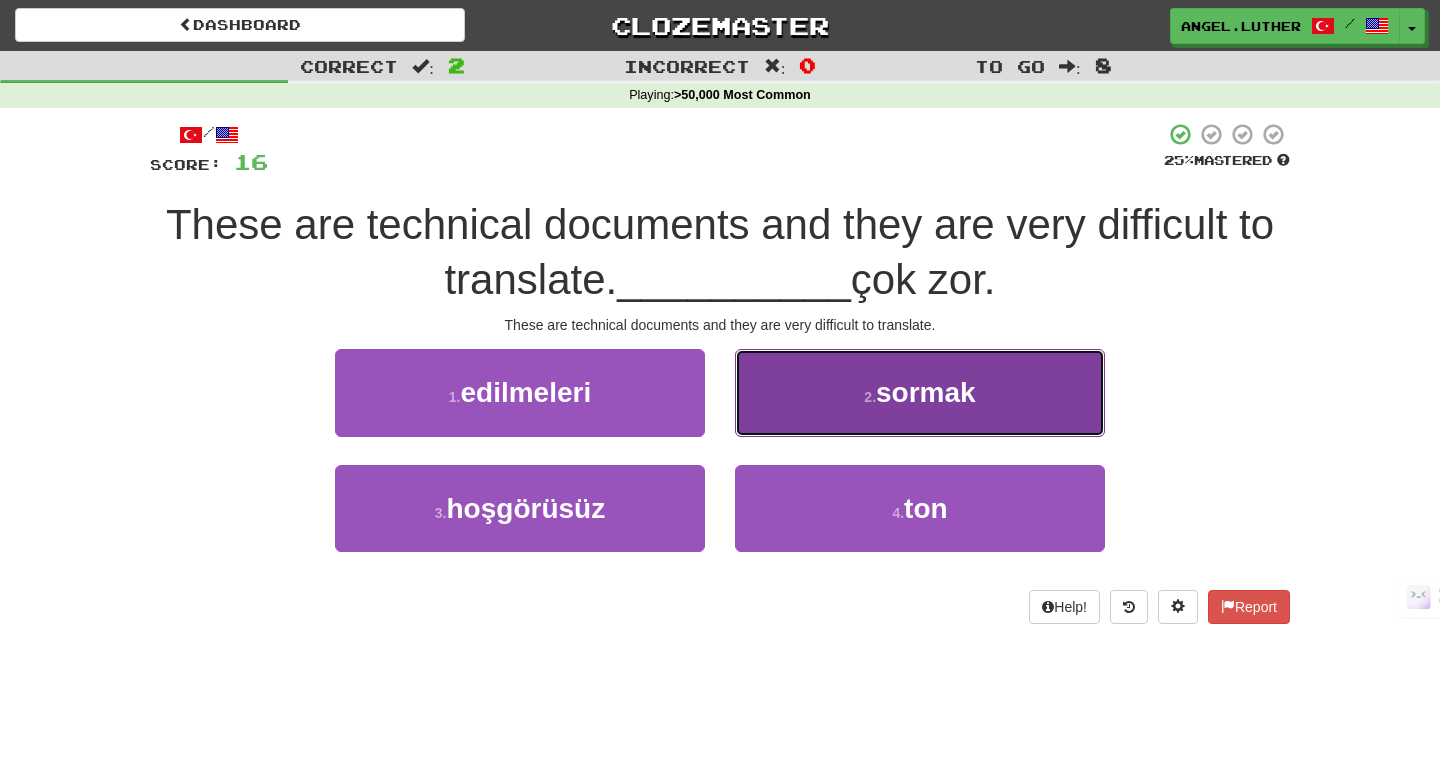 click on "sormak" at bounding box center [926, 392] 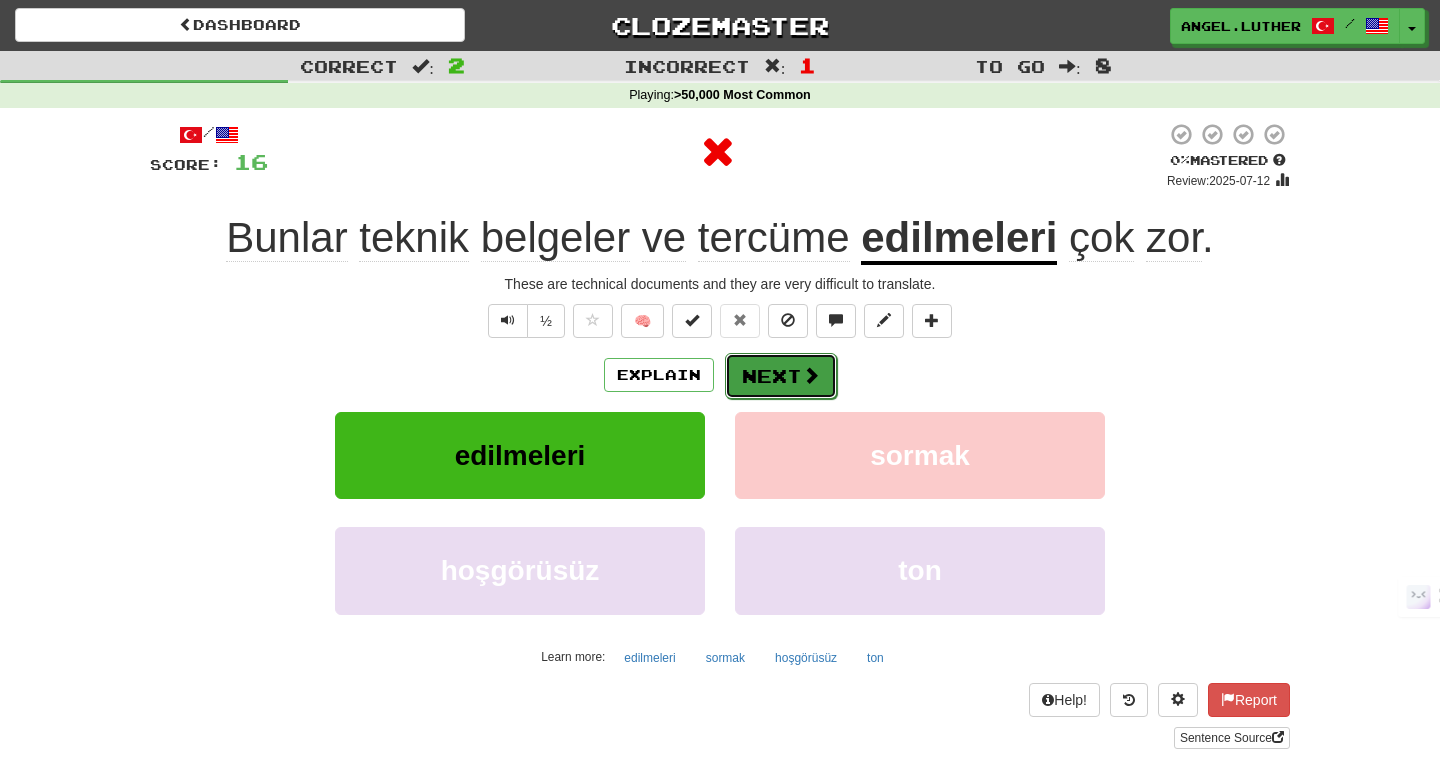 click on "Next" at bounding box center [781, 376] 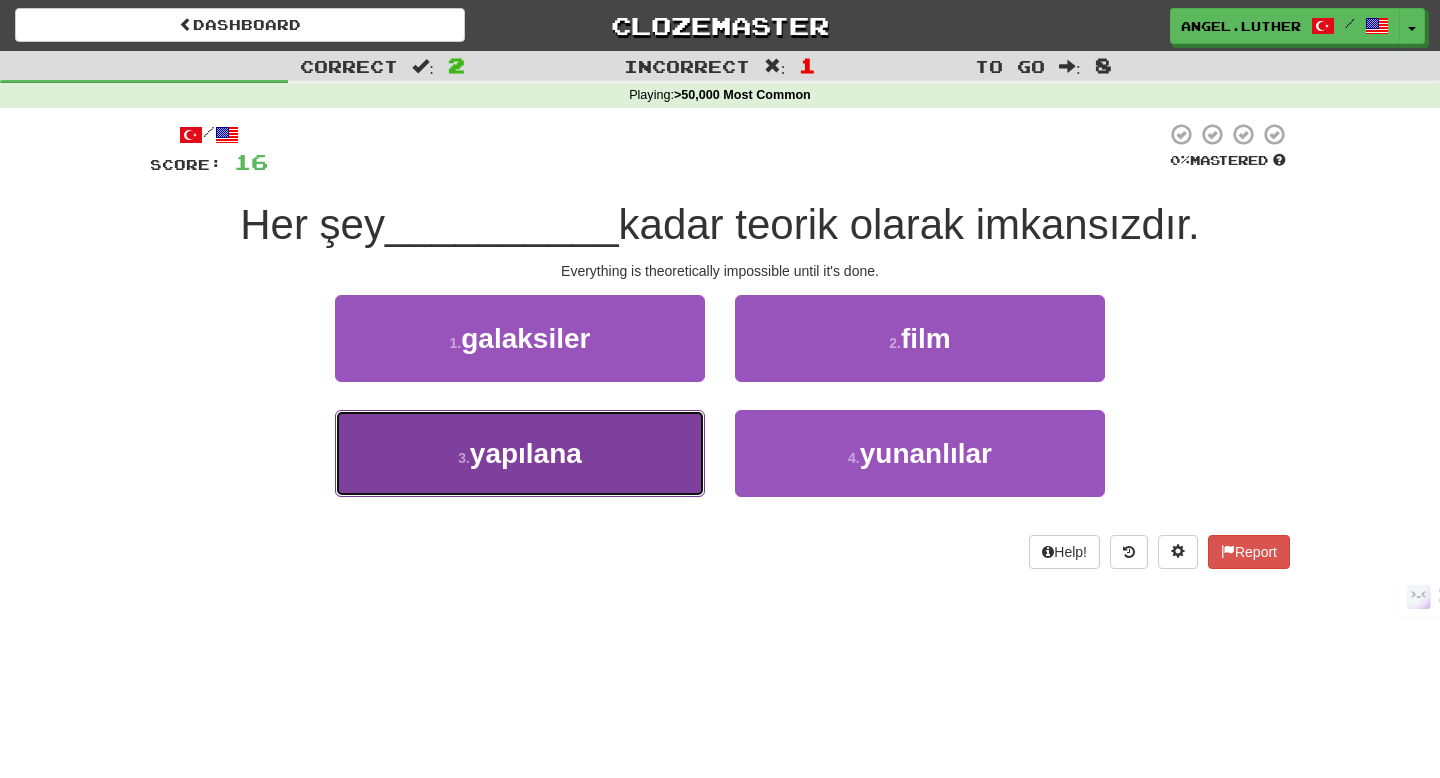 click on "3 .  yapılana" at bounding box center [520, 453] 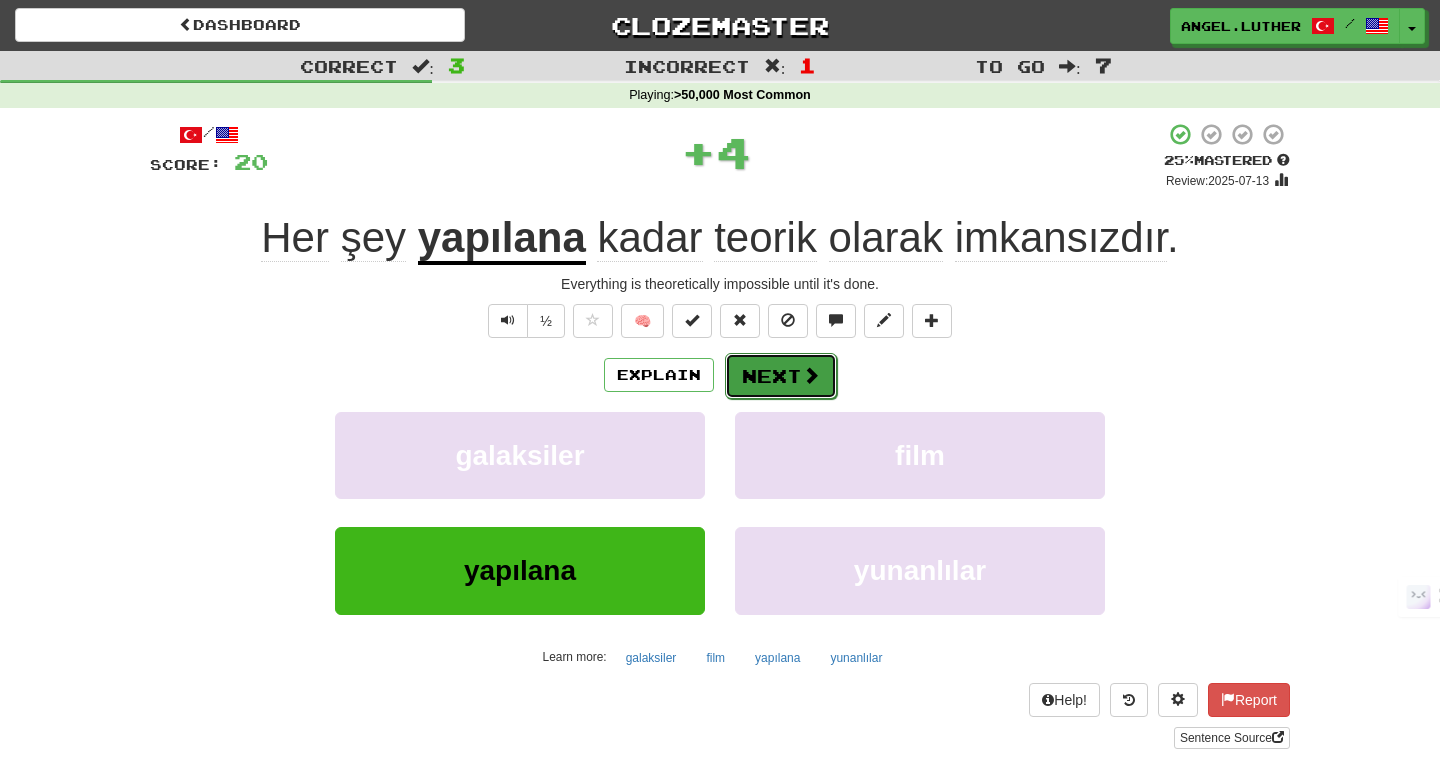 click on "Next" at bounding box center (781, 376) 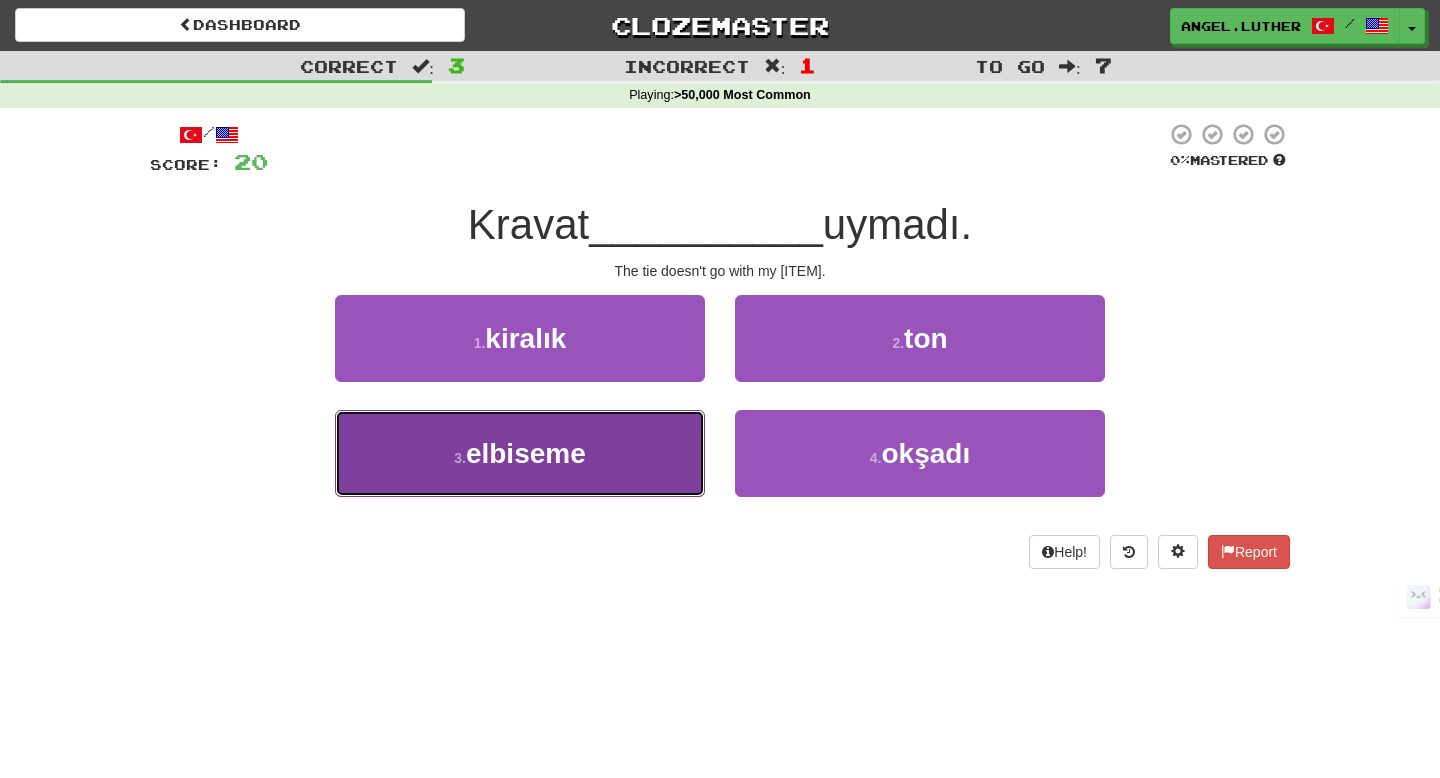 click on "3 .  elbiseme" at bounding box center [520, 453] 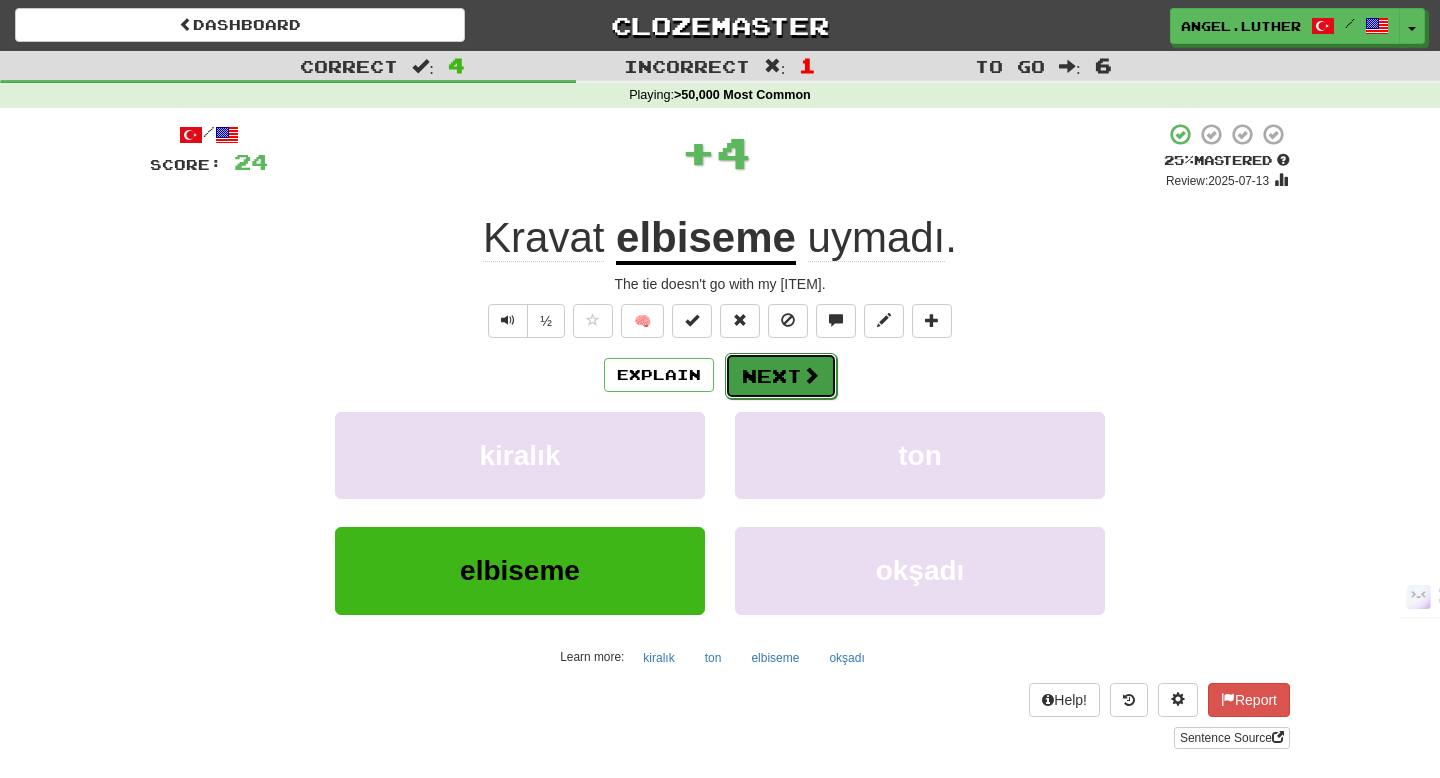 click on "Next" at bounding box center (781, 376) 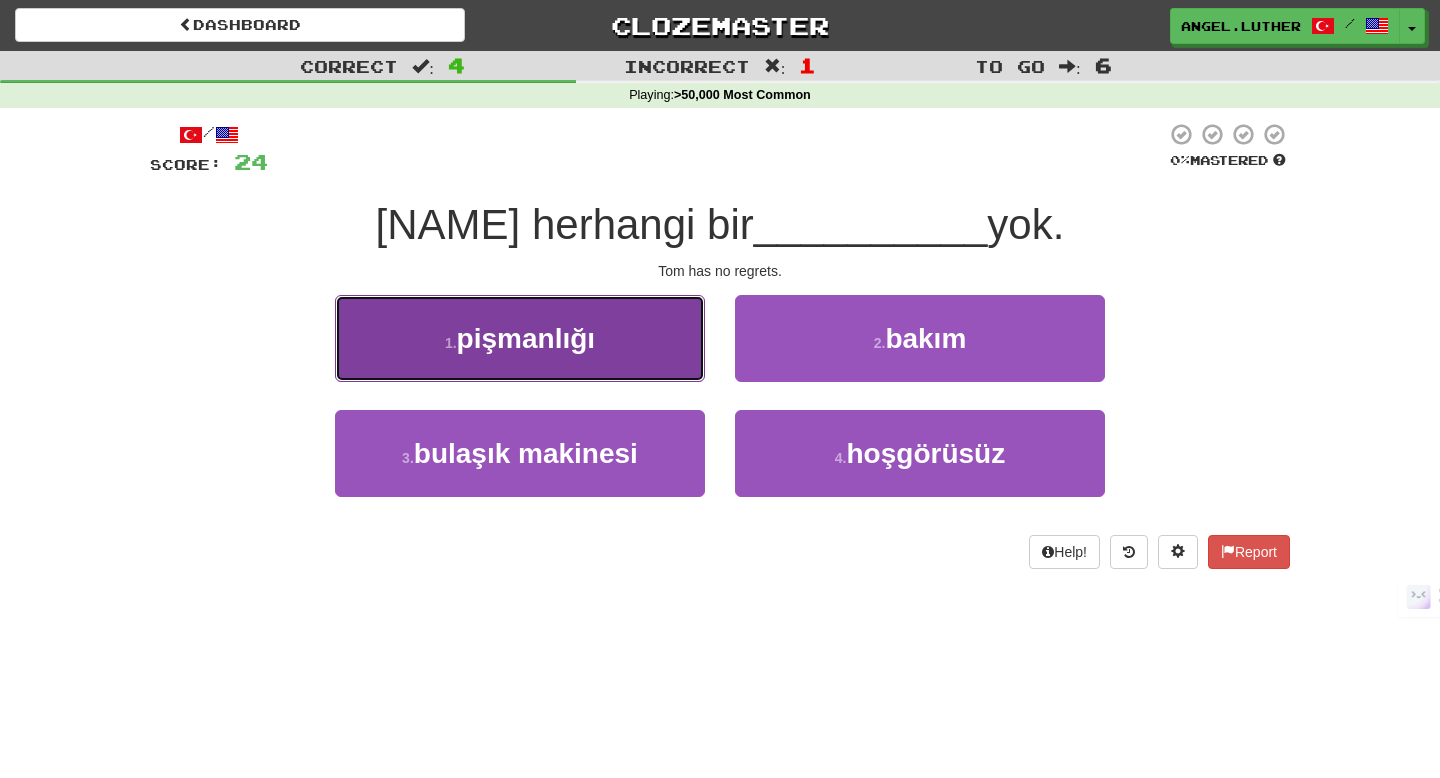 click on "pişmanlığı" at bounding box center [526, 338] 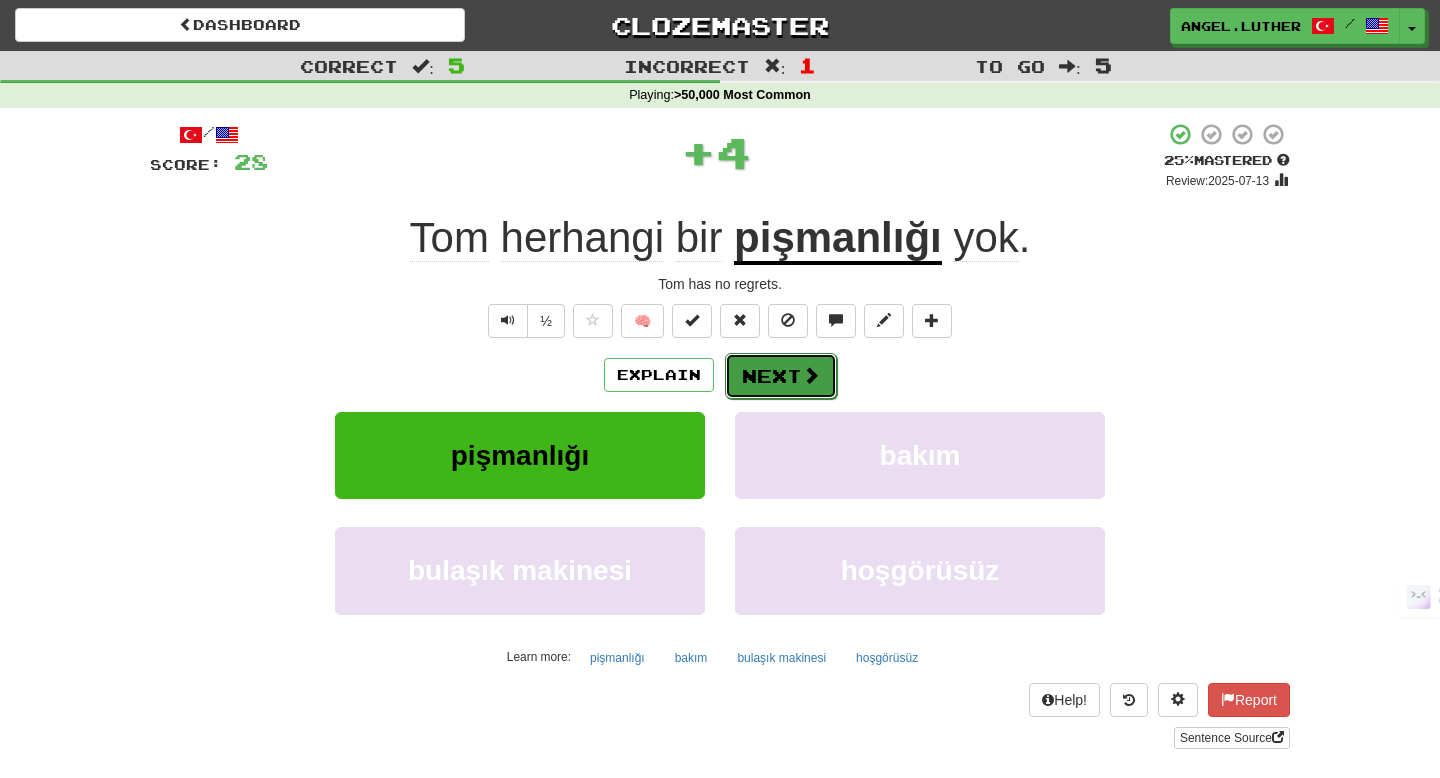 click on "Next" at bounding box center (781, 376) 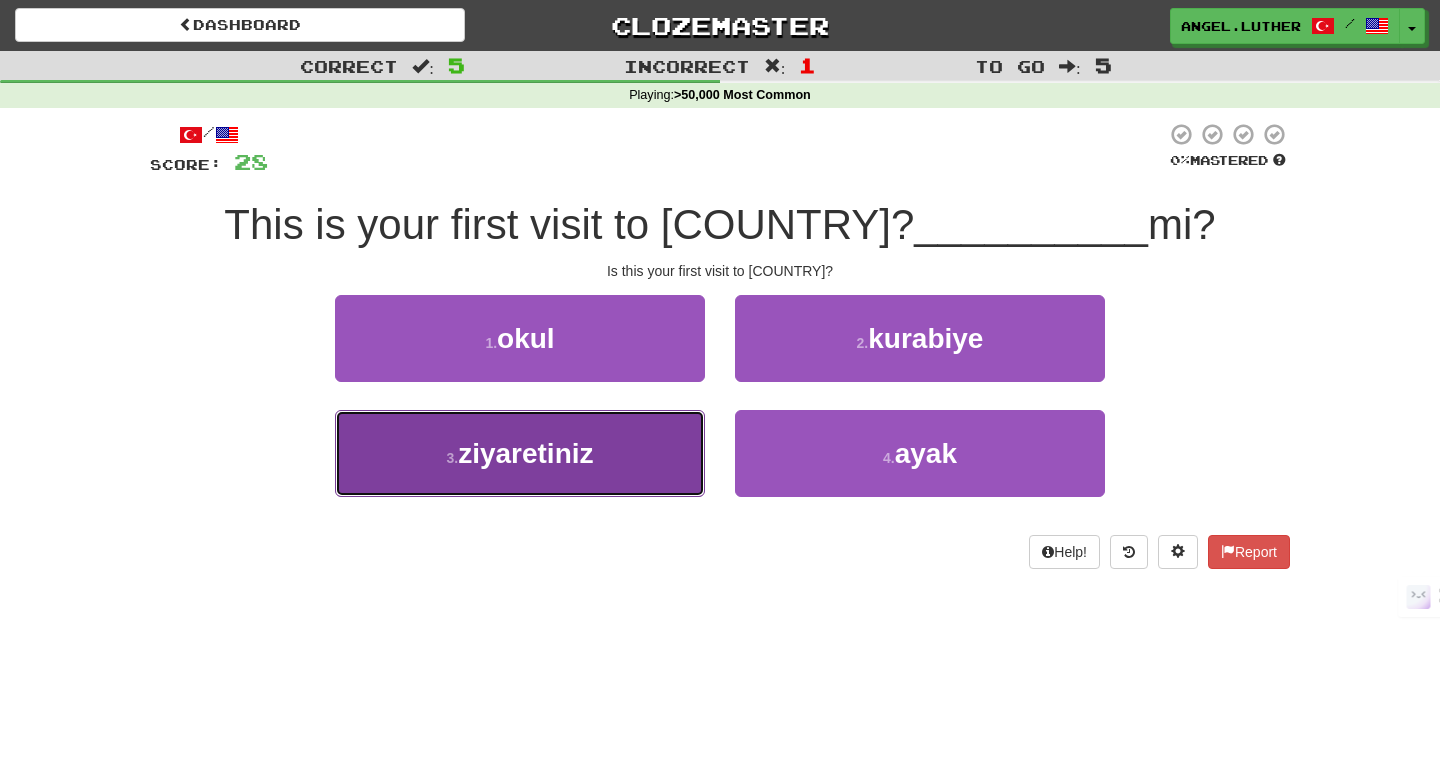 click on "ziyaretiniz" at bounding box center (525, 453) 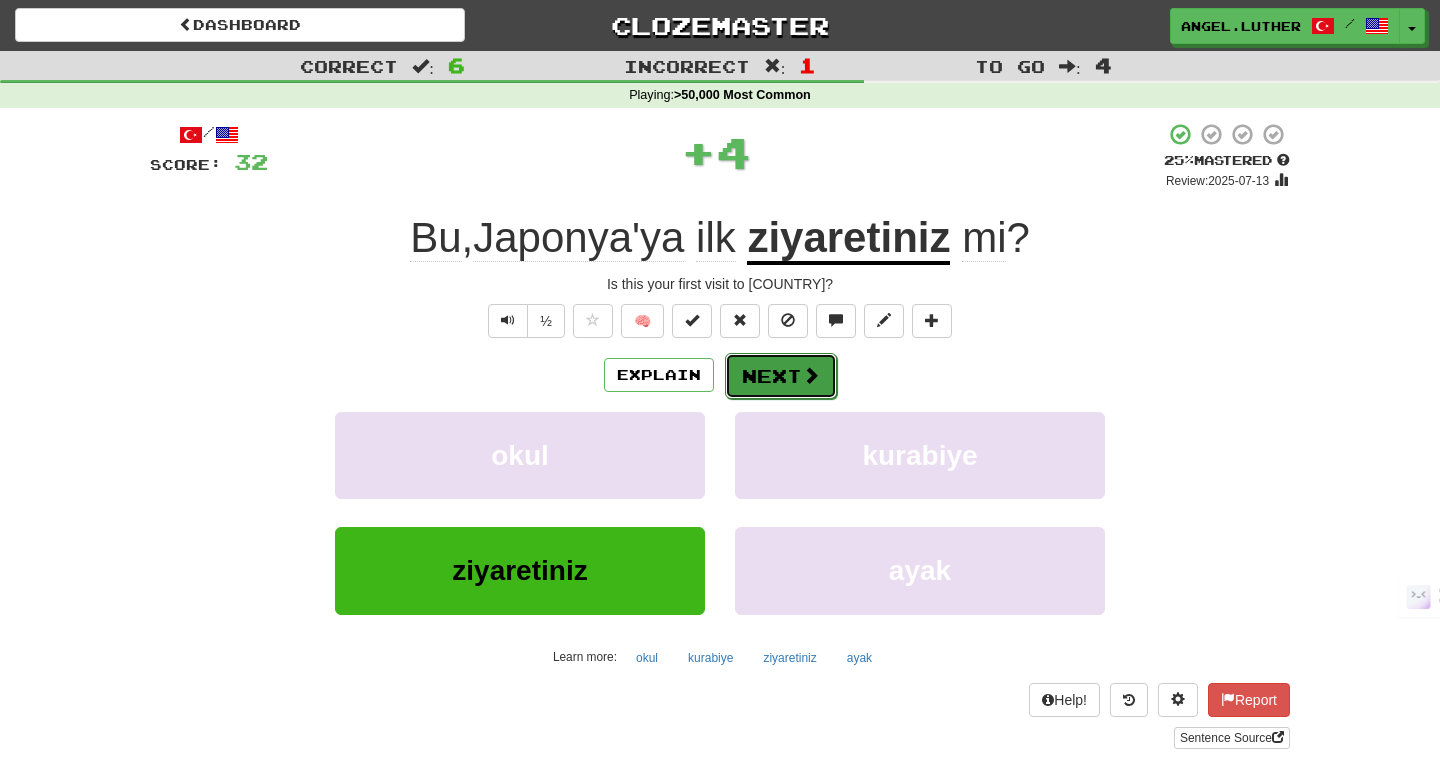 click on "Next" at bounding box center [781, 376] 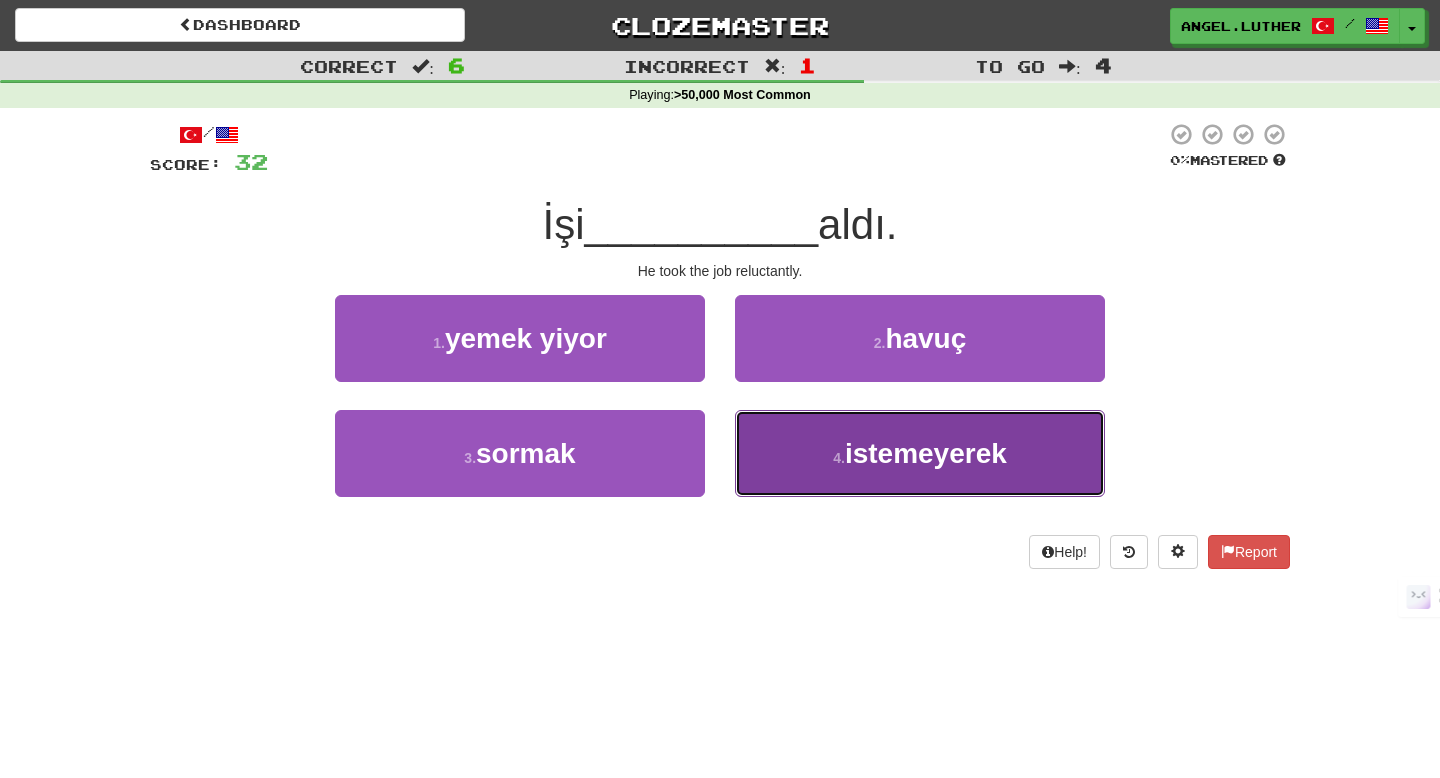click on "4 .  istemeyerek" at bounding box center (920, 453) 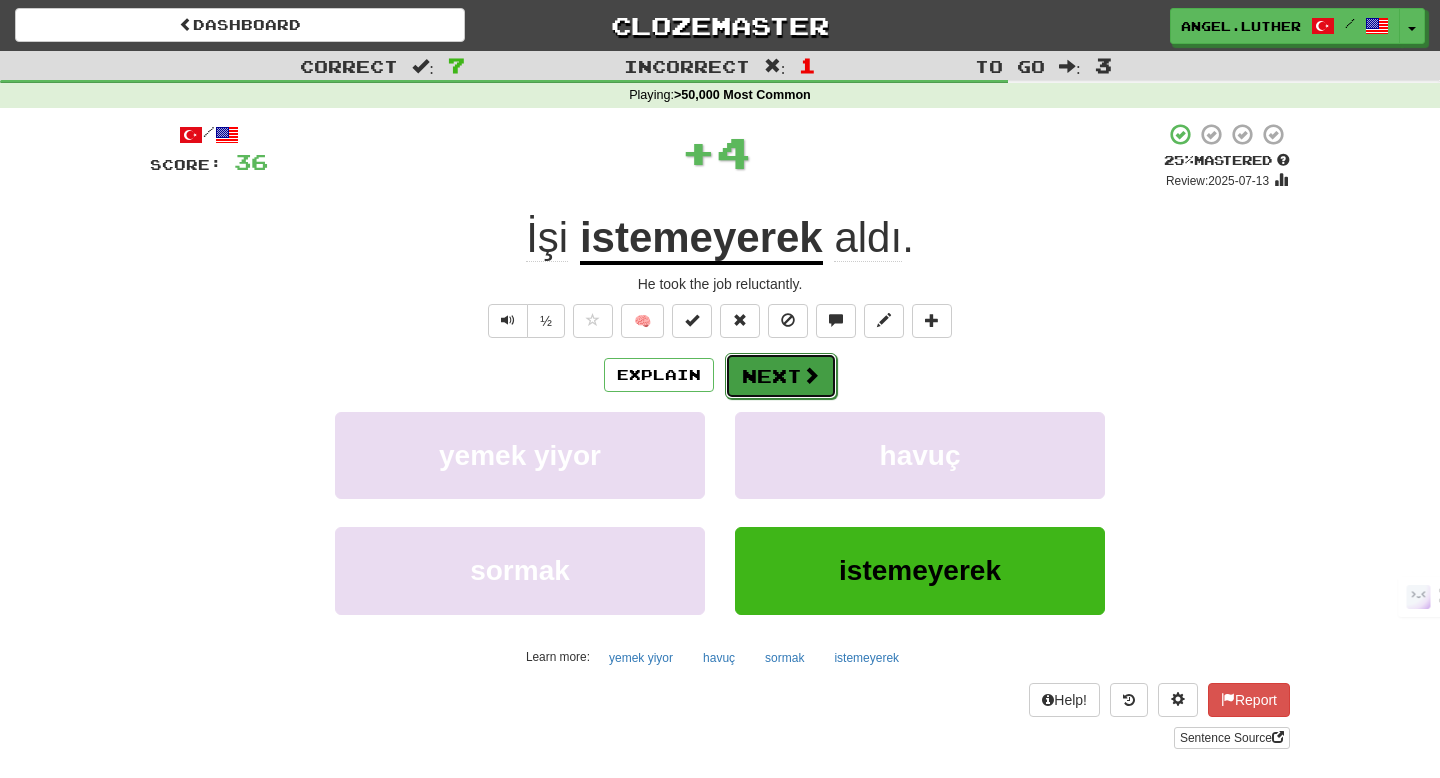 click on "Next" at bounding box center [781, 376] 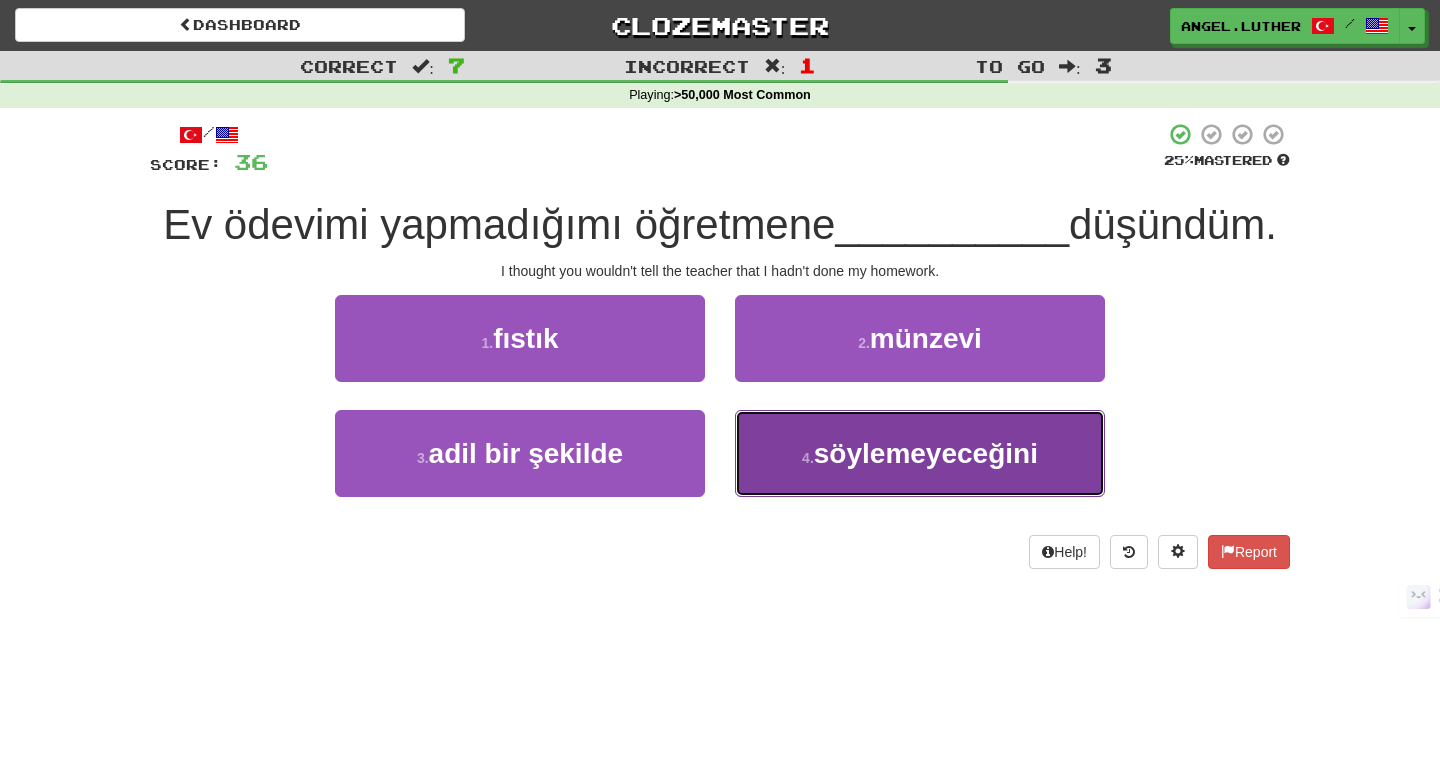 click on "4 .  söylemeyeceğini" at bounding box center (920, 453) 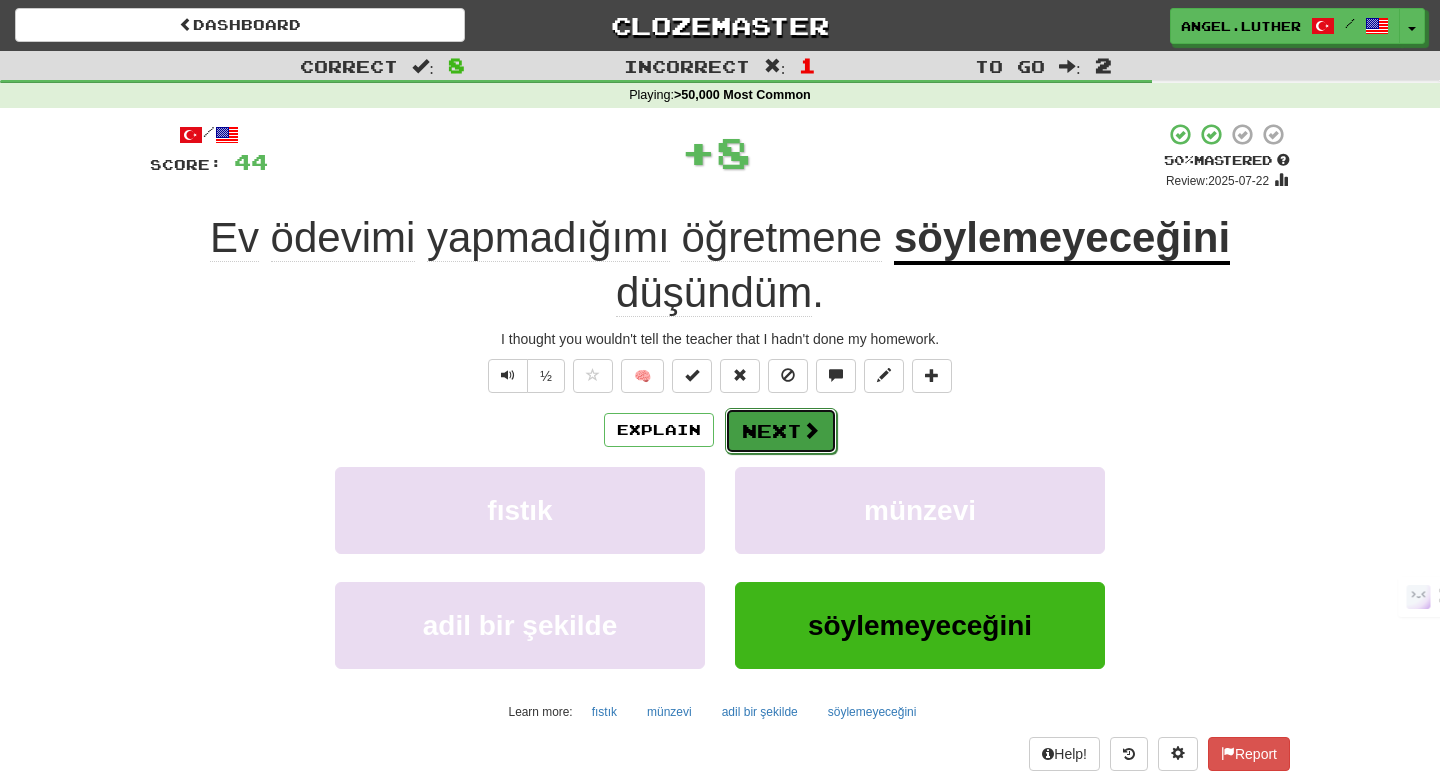 click on "Next" at bounding box center (781, 431) 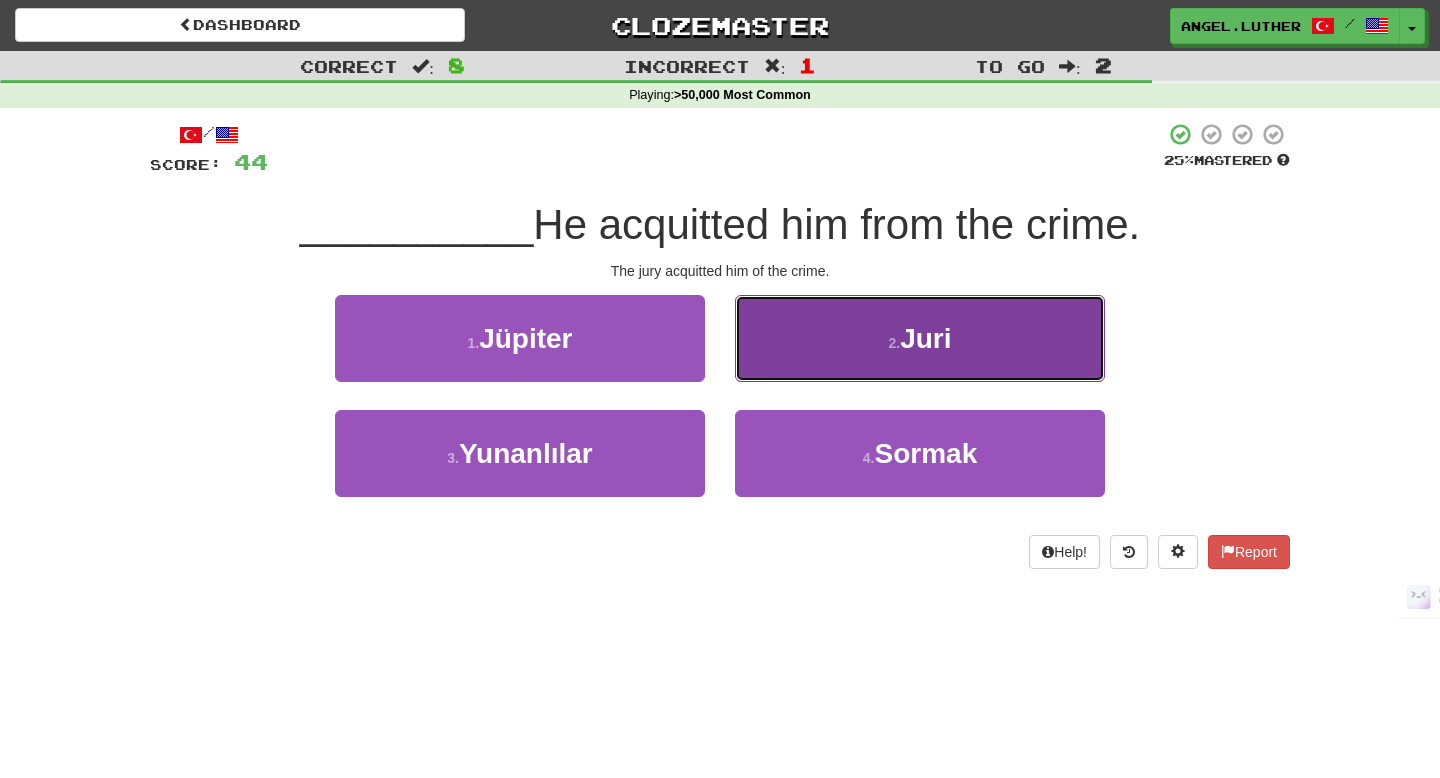 click on "2 .  Juri" at bounding box center (920, 338) 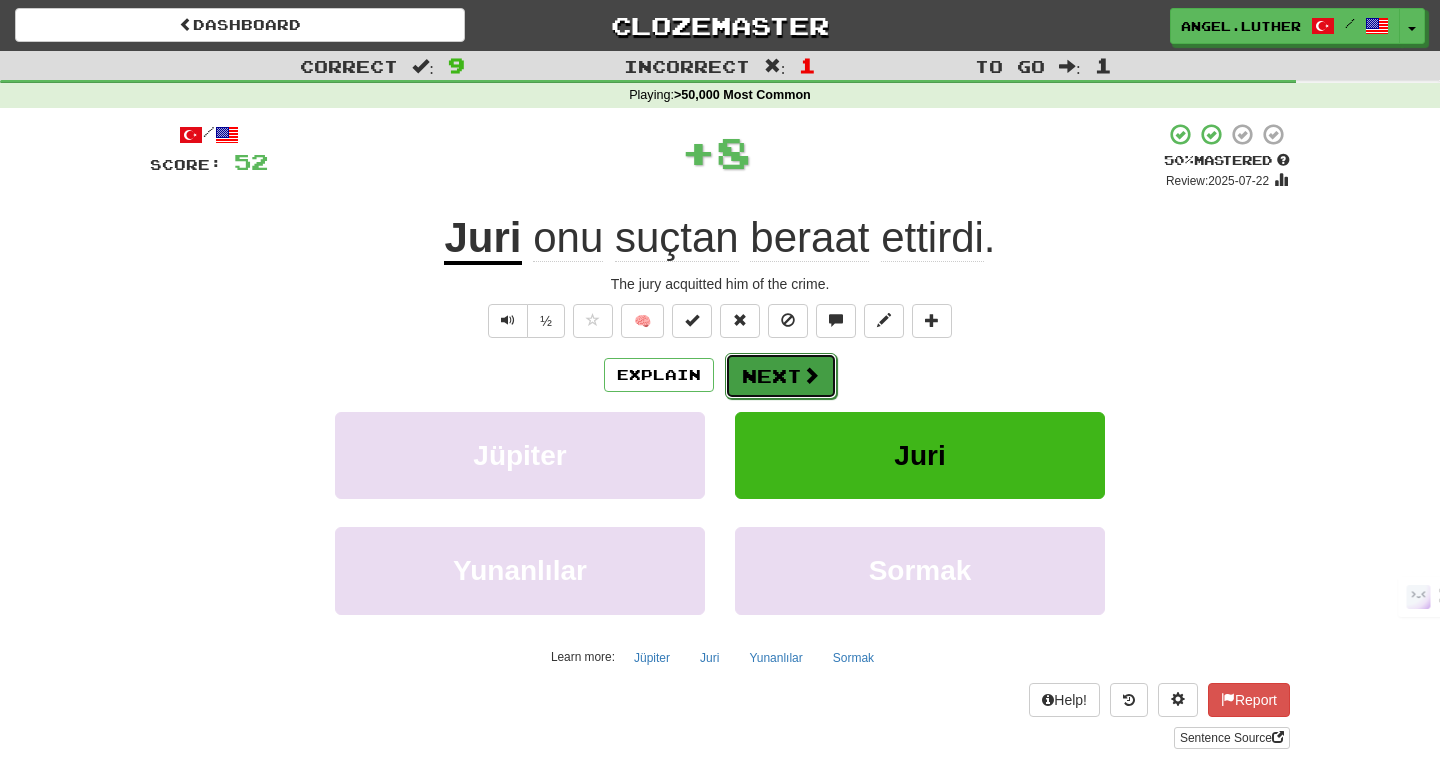 click on "Next" at bounding box center (781, 376) 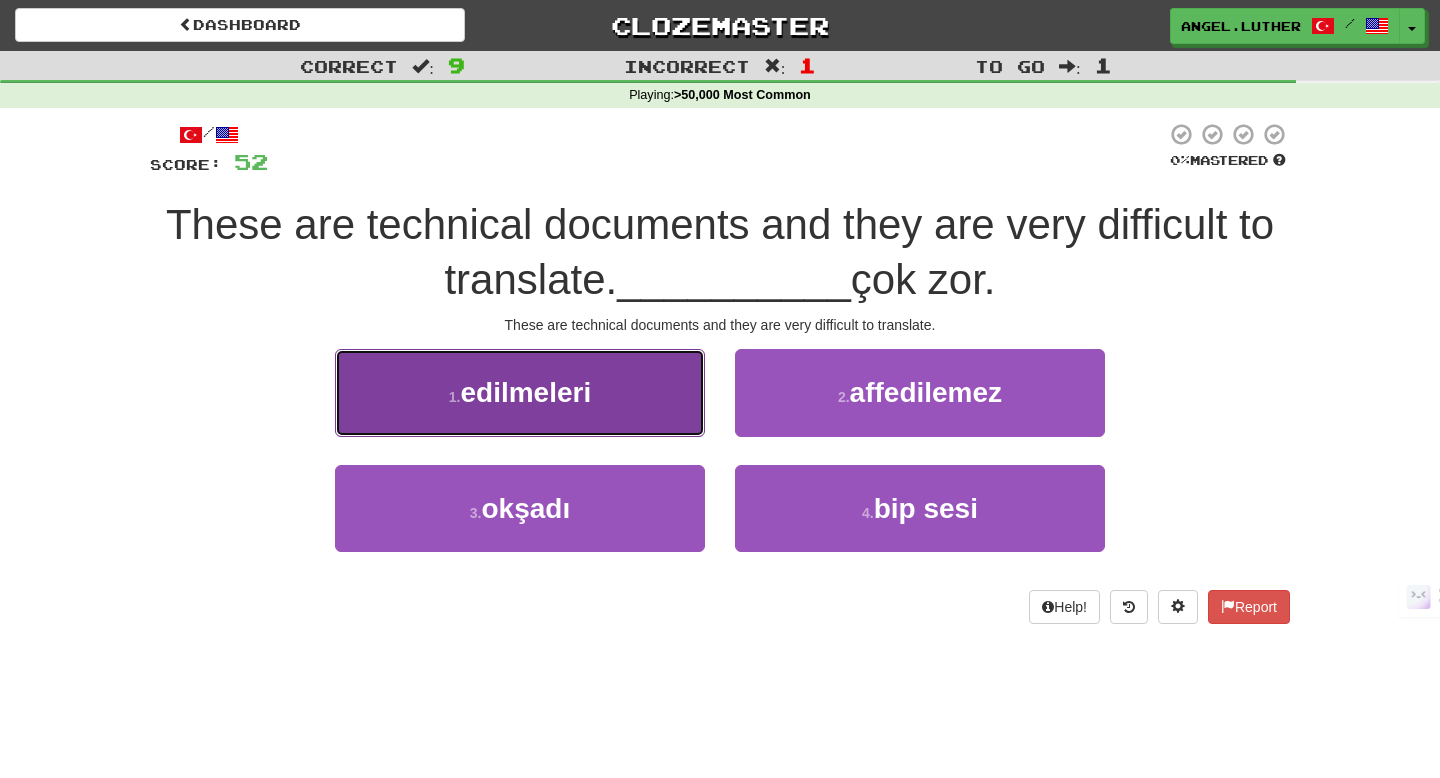 click on "1 .  edilmeleri" at bounding box center (520, 392) 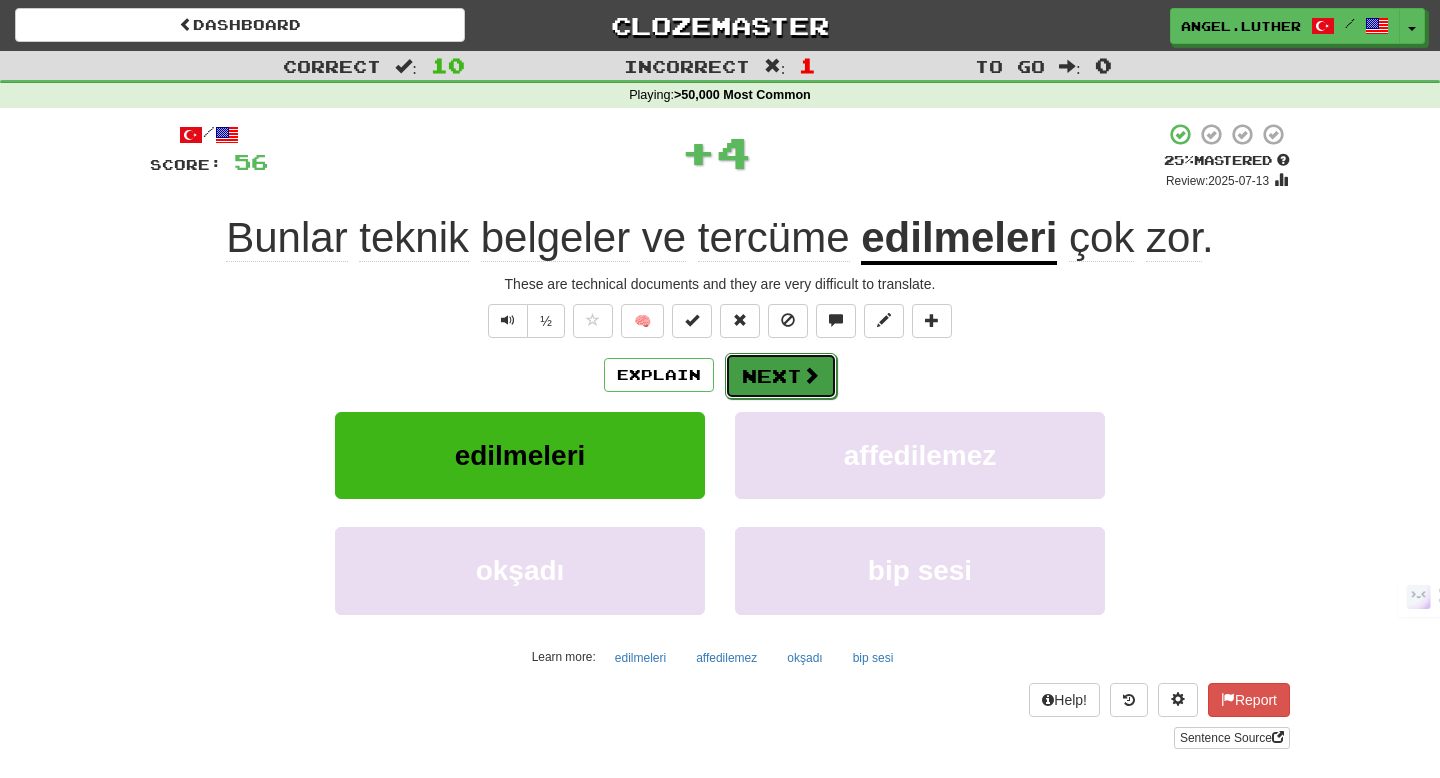 click on "Next" at bounding box center (781, 376) 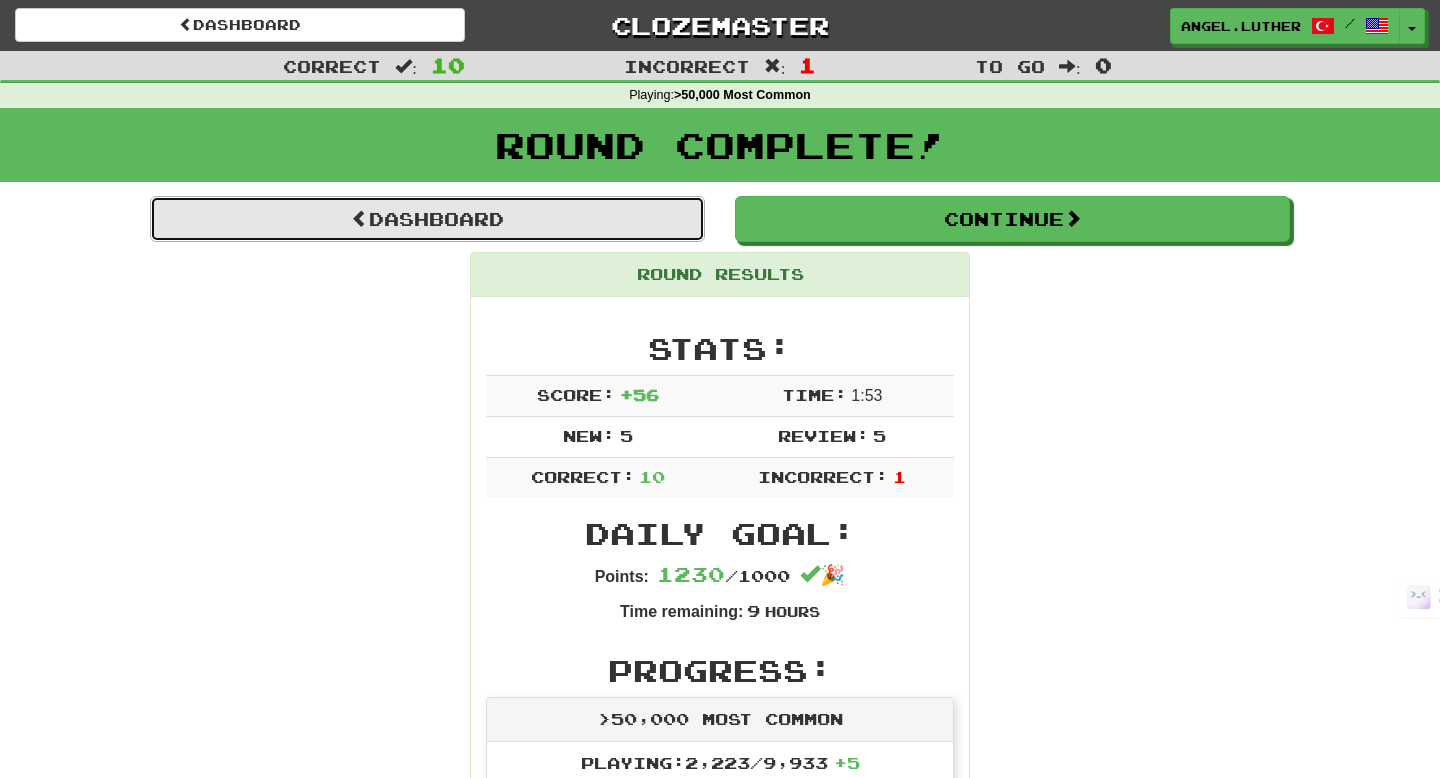 click on "Dashboard" at bounding box center [427, 219] 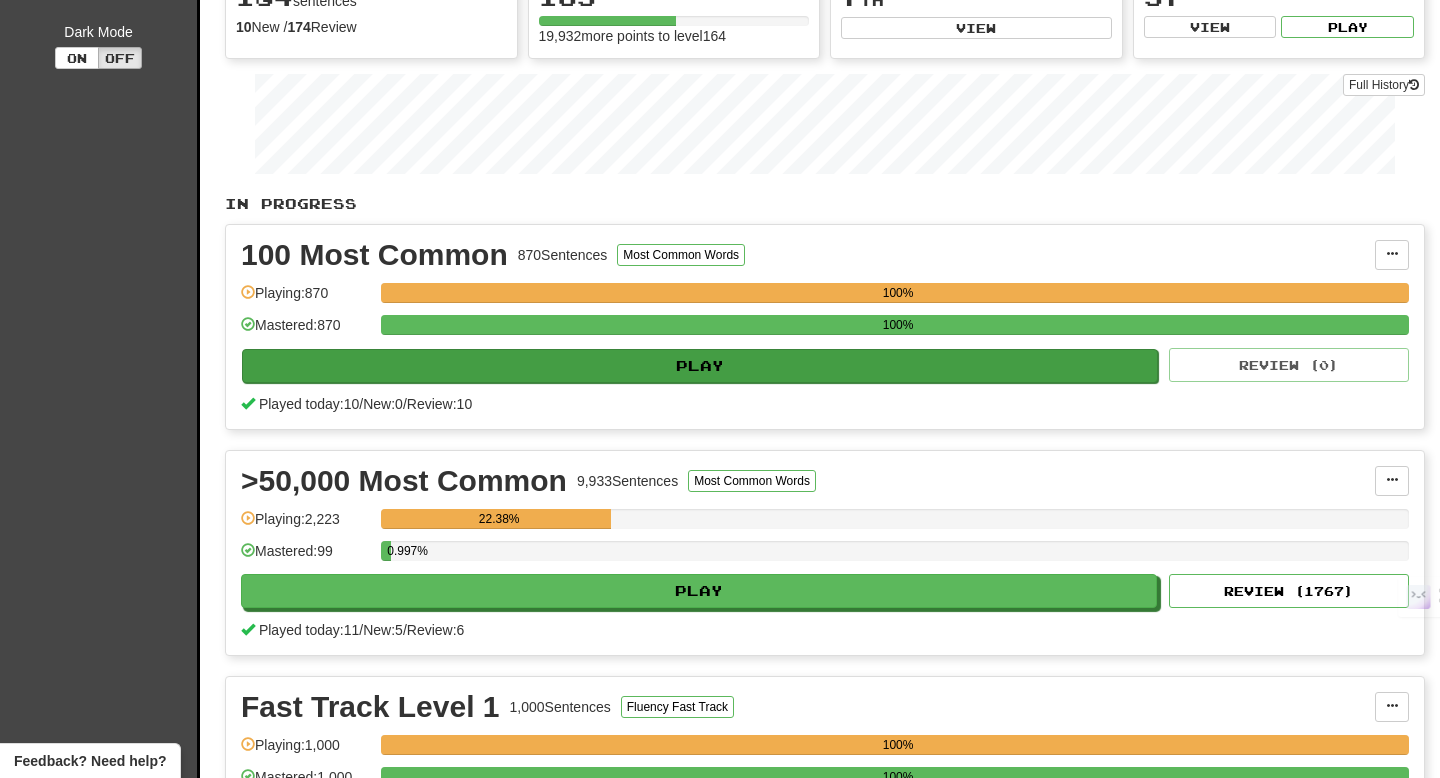 scroll, scrollTop: 259, scrollLeft: 0, axis: vertical 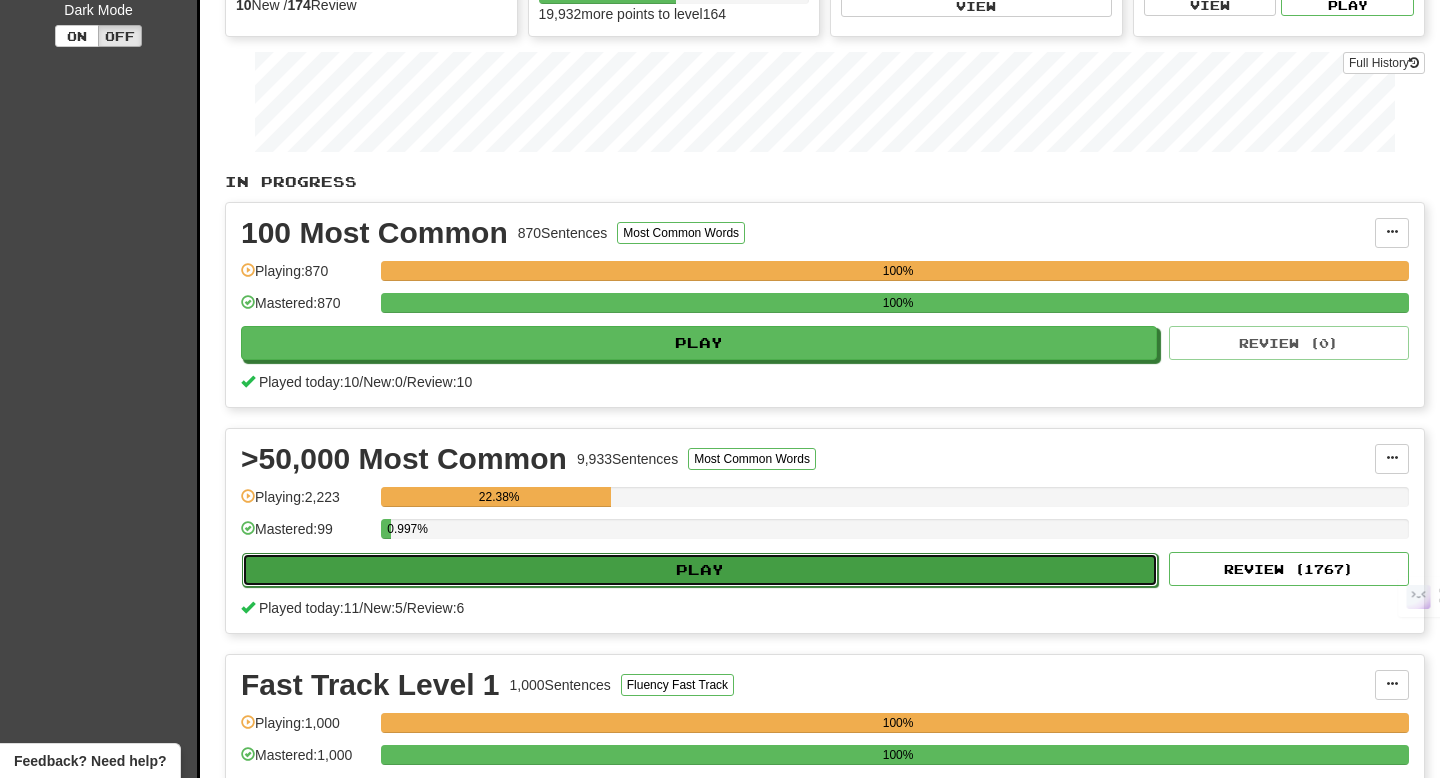 click on "Play" at bounding box center [700, 570] 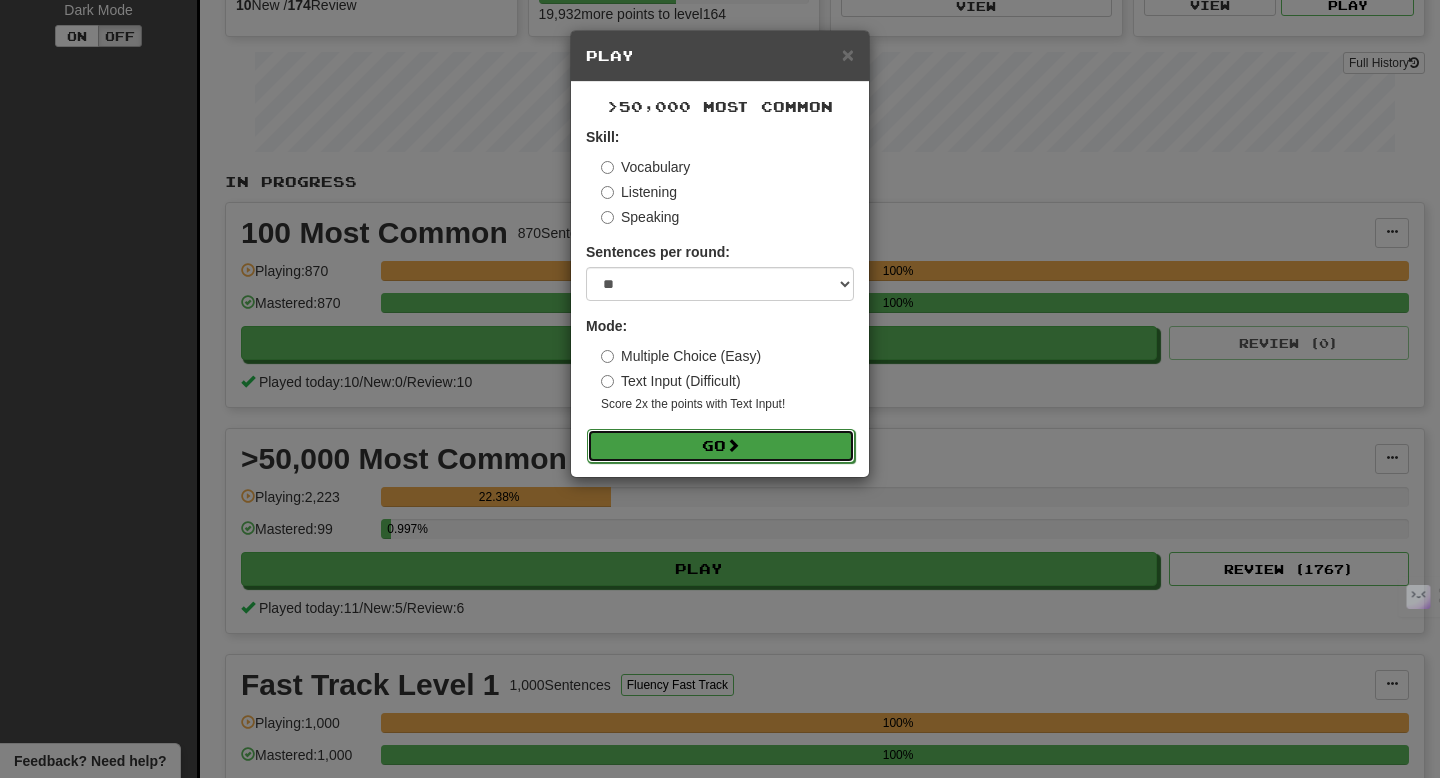 click on "Go" at bounding box center [721, 446] 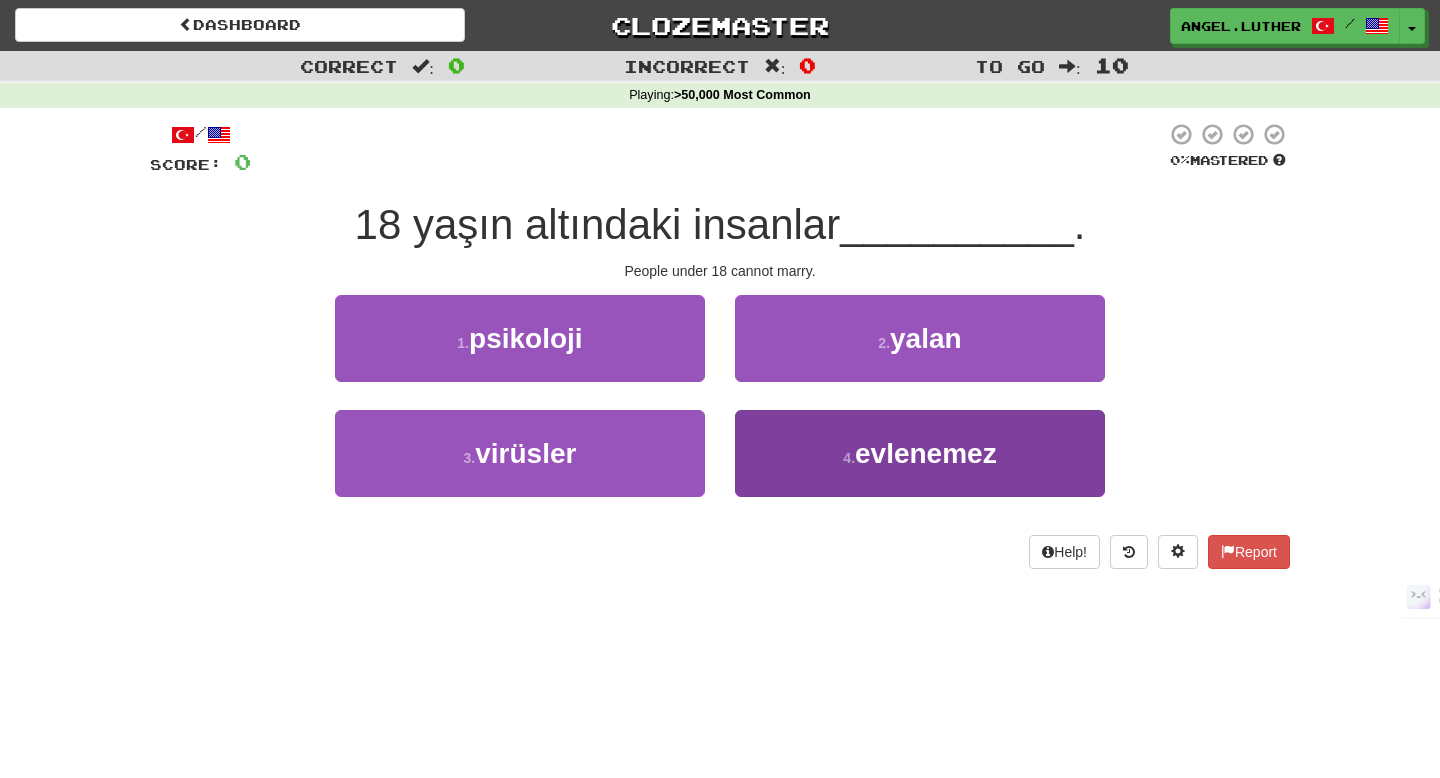 scroll, scrollTop: 2, scrollLeft: 0, axis: vertical 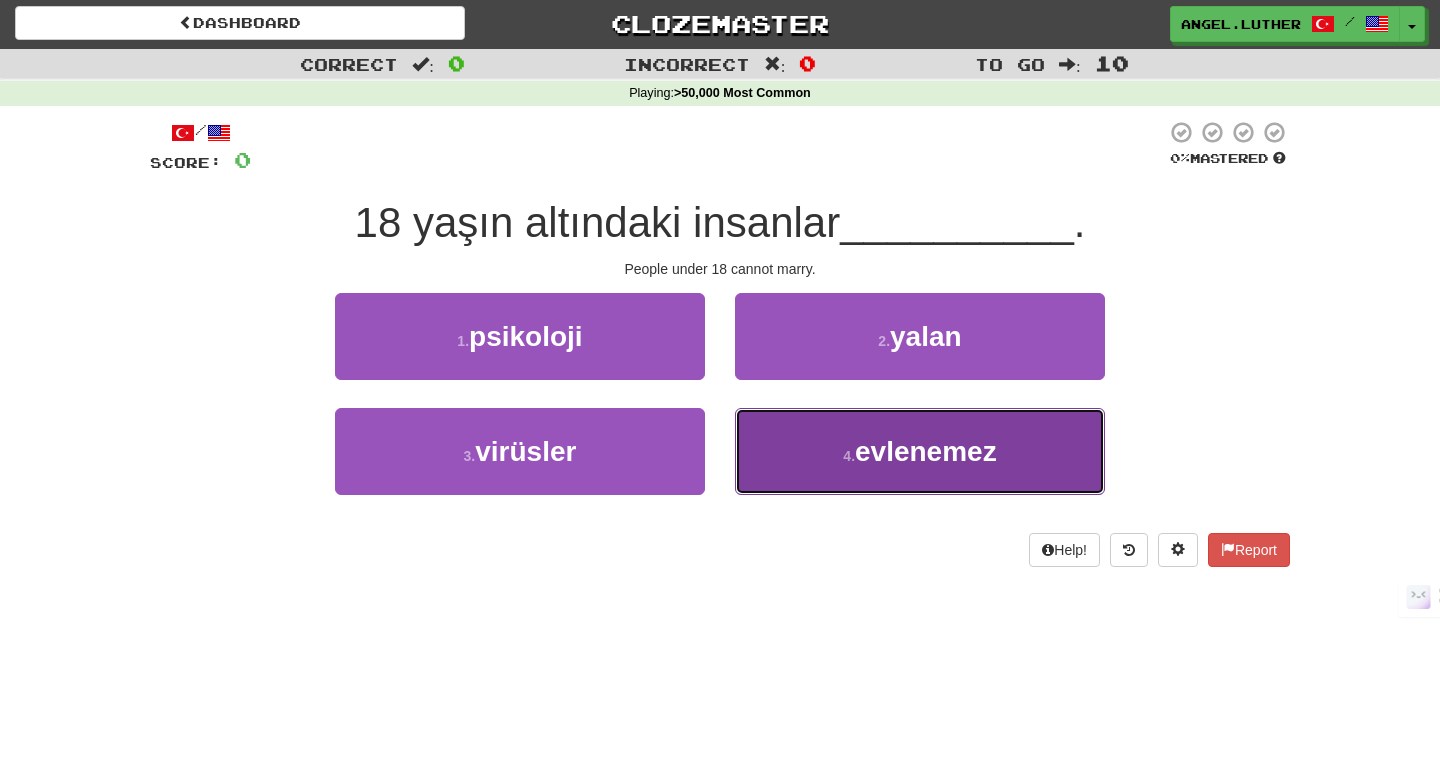click on "evlenemez" at bounding box center [926, 451] 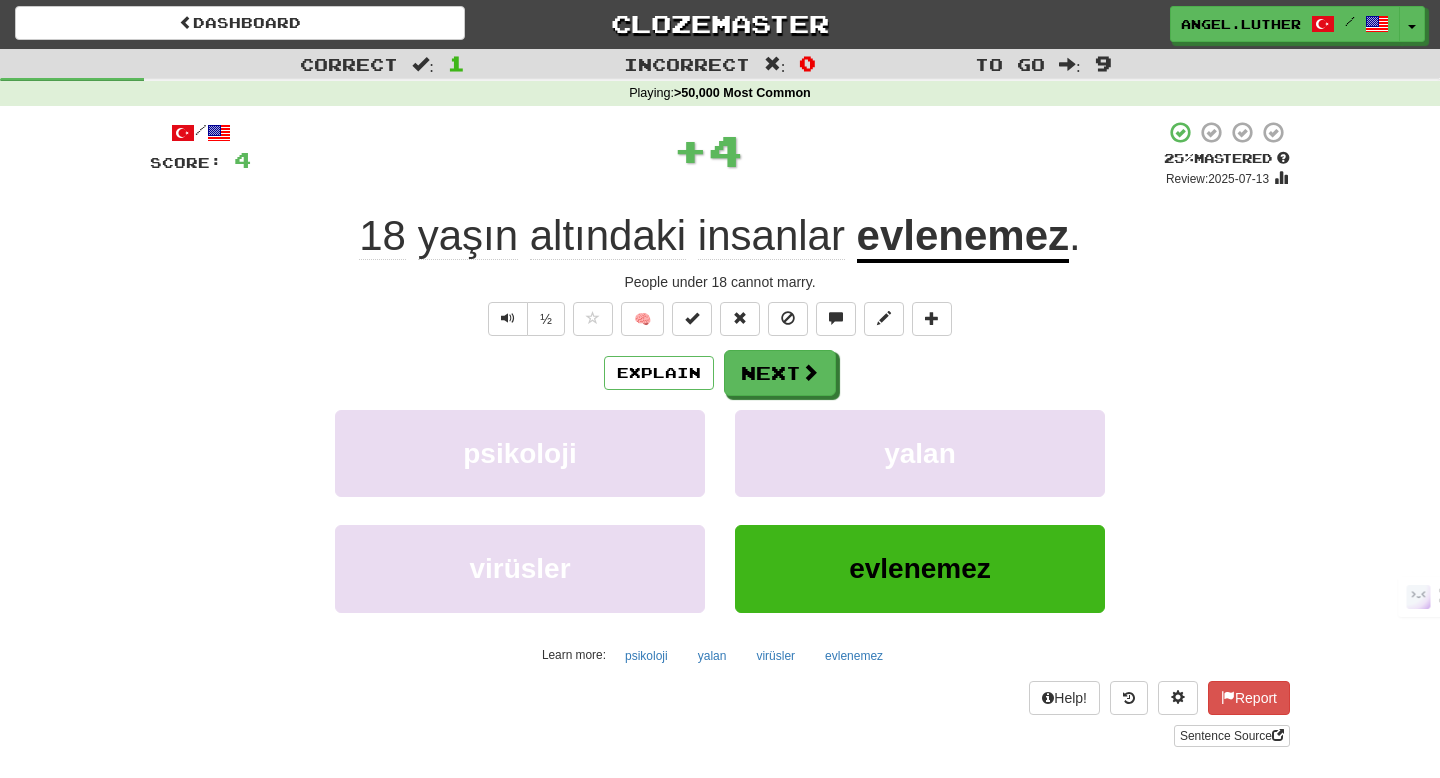 click on "/  Score:   4 + 4 25 %  Mastered Review:  2025-07-13 18 yaşın altındaki insanlar evlenemez . People under 18 cannot marry. ½ 🧠 Explain Next psikoloji yalan virüsler evlenemez Learn more: psikoloji yalan virüsler evlenemez  Help!  Report Sentence Source" at bounding box center [720, 433] 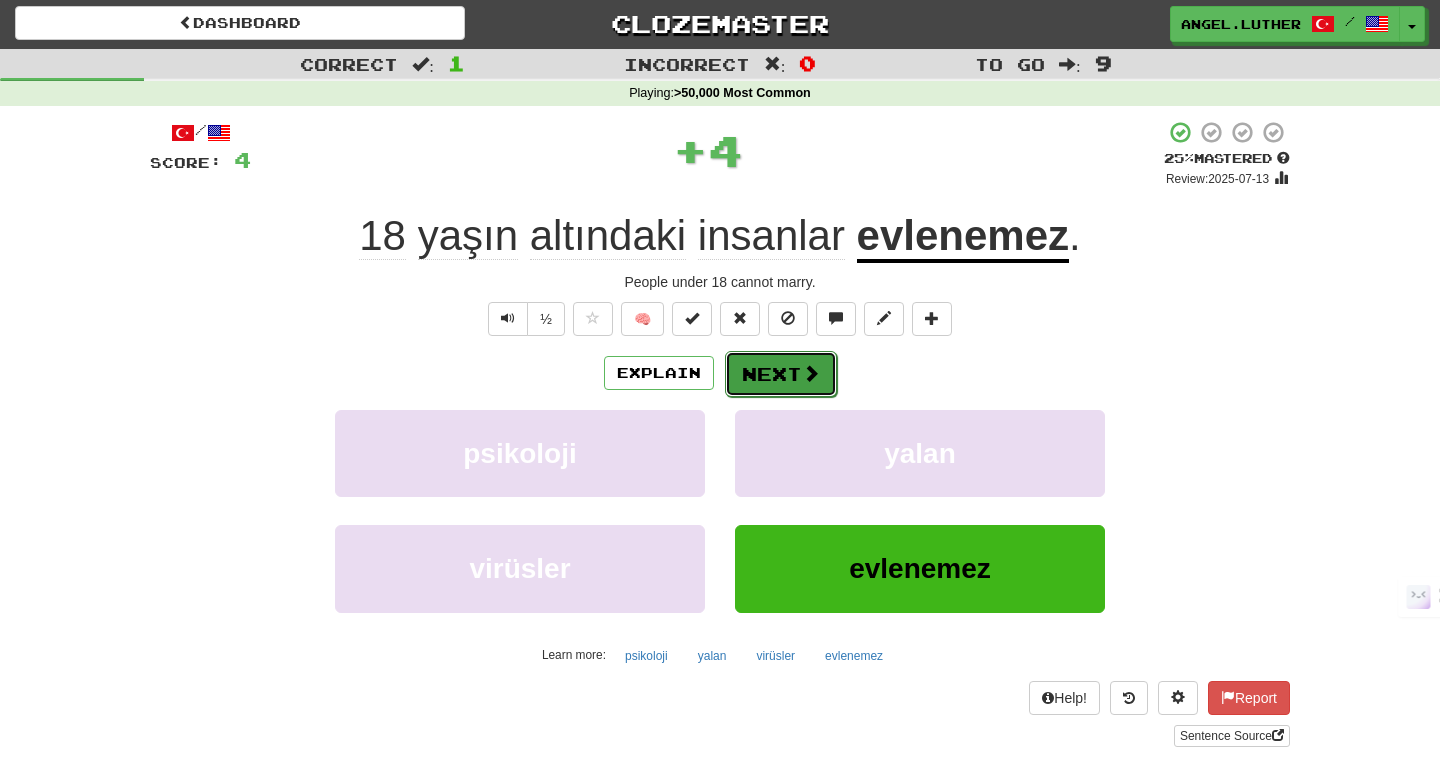 click at bounding box center (811, 373) 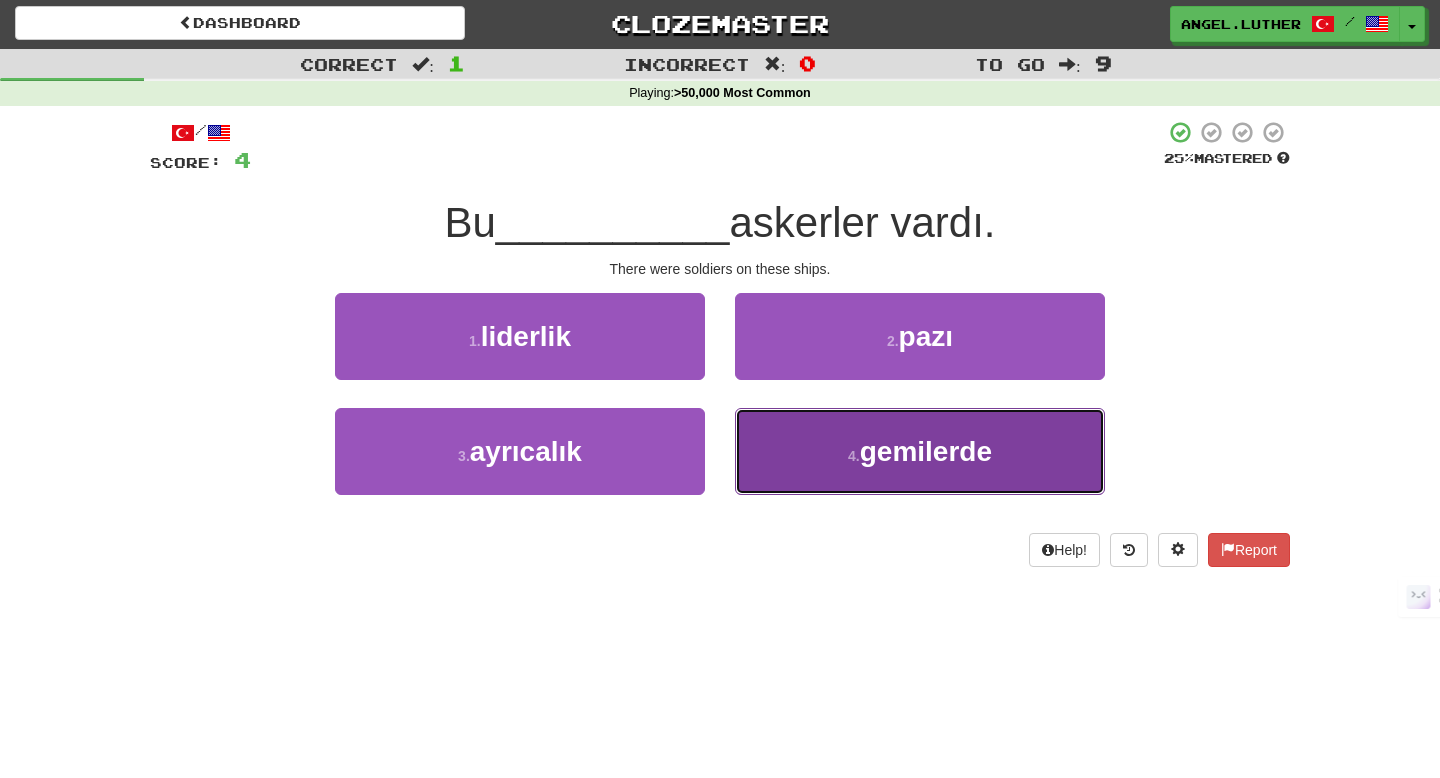 click on "gemilerde" at bounding box center (926, 451) 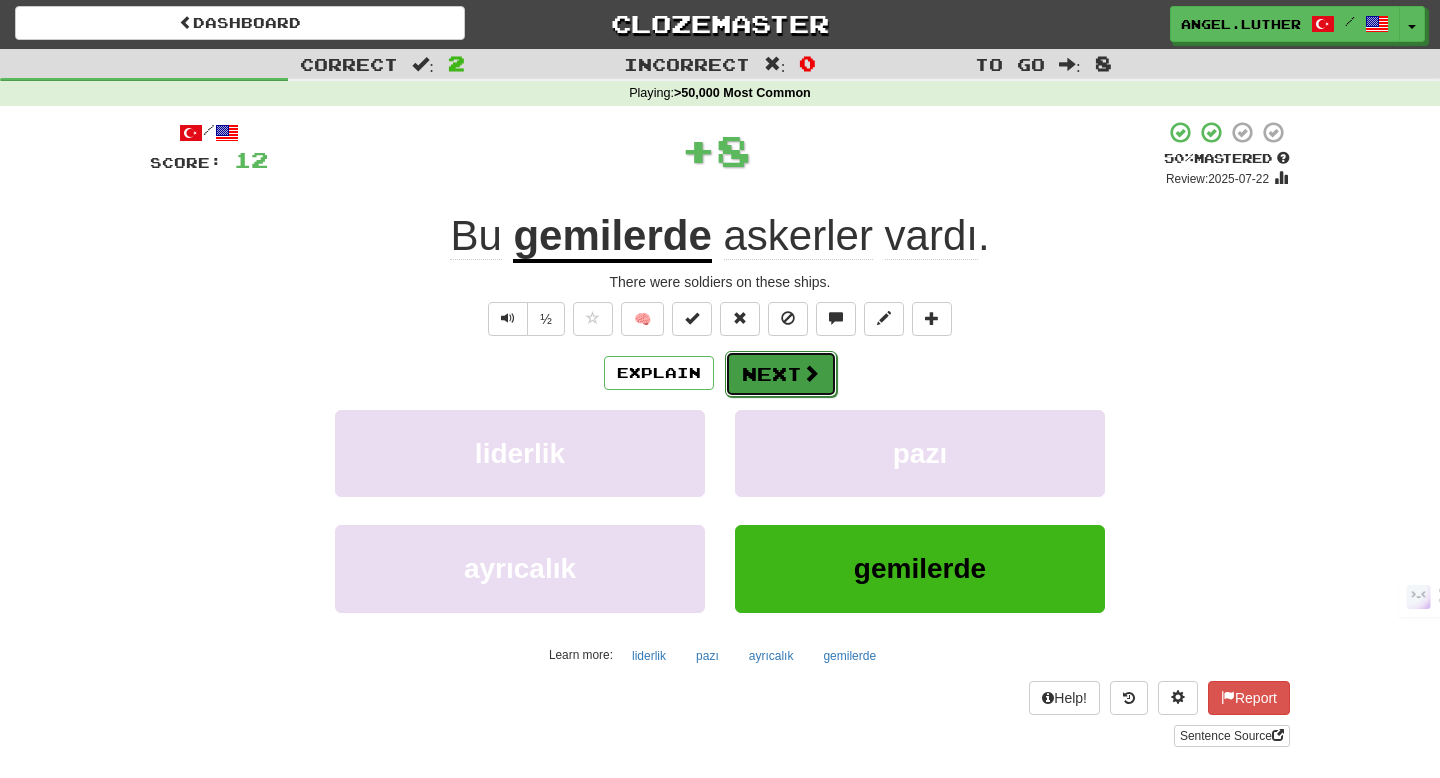 click on "Next" at bounding box center [781, 374] 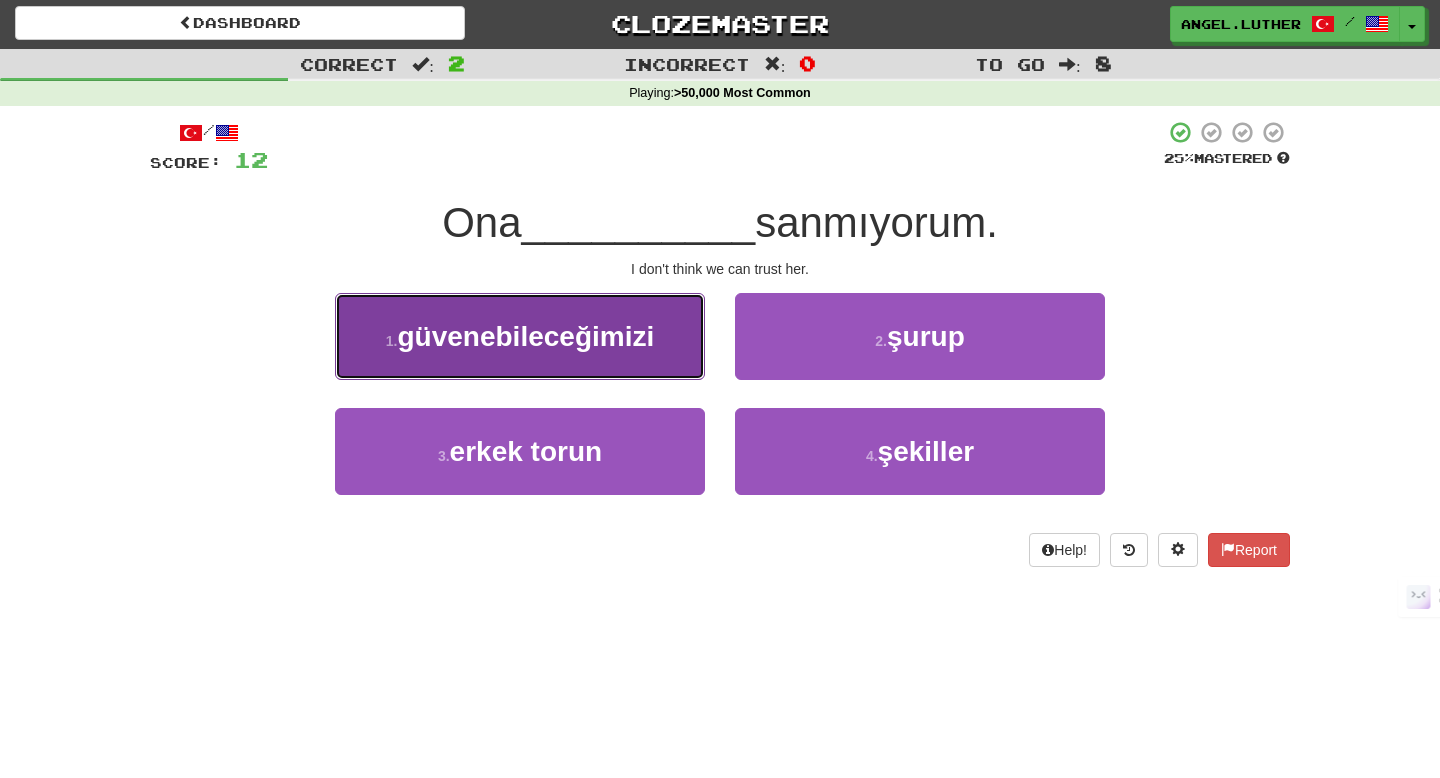 click on "güvenebileceğimizi" at bounding box center [525, 336] 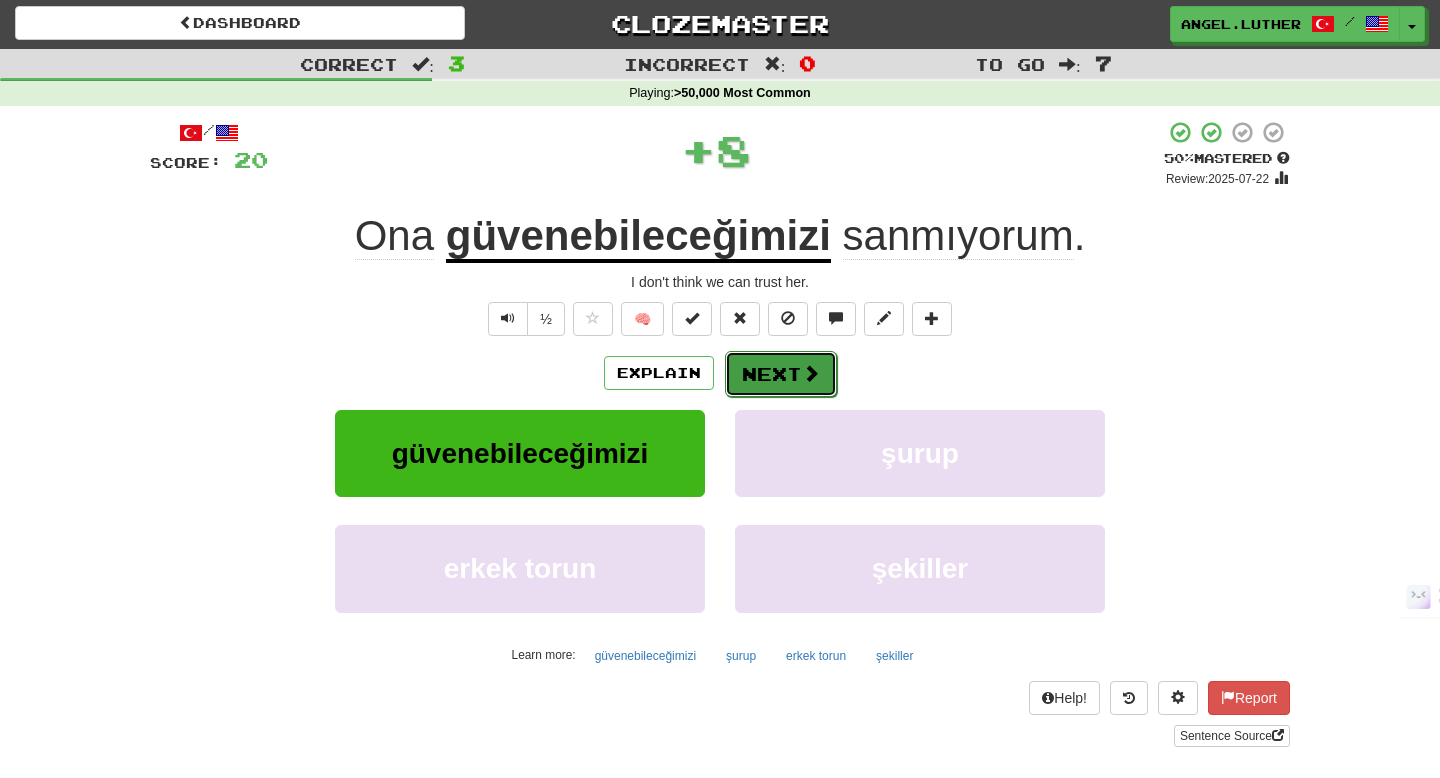click on "Next" at bounding box center (781, 374) 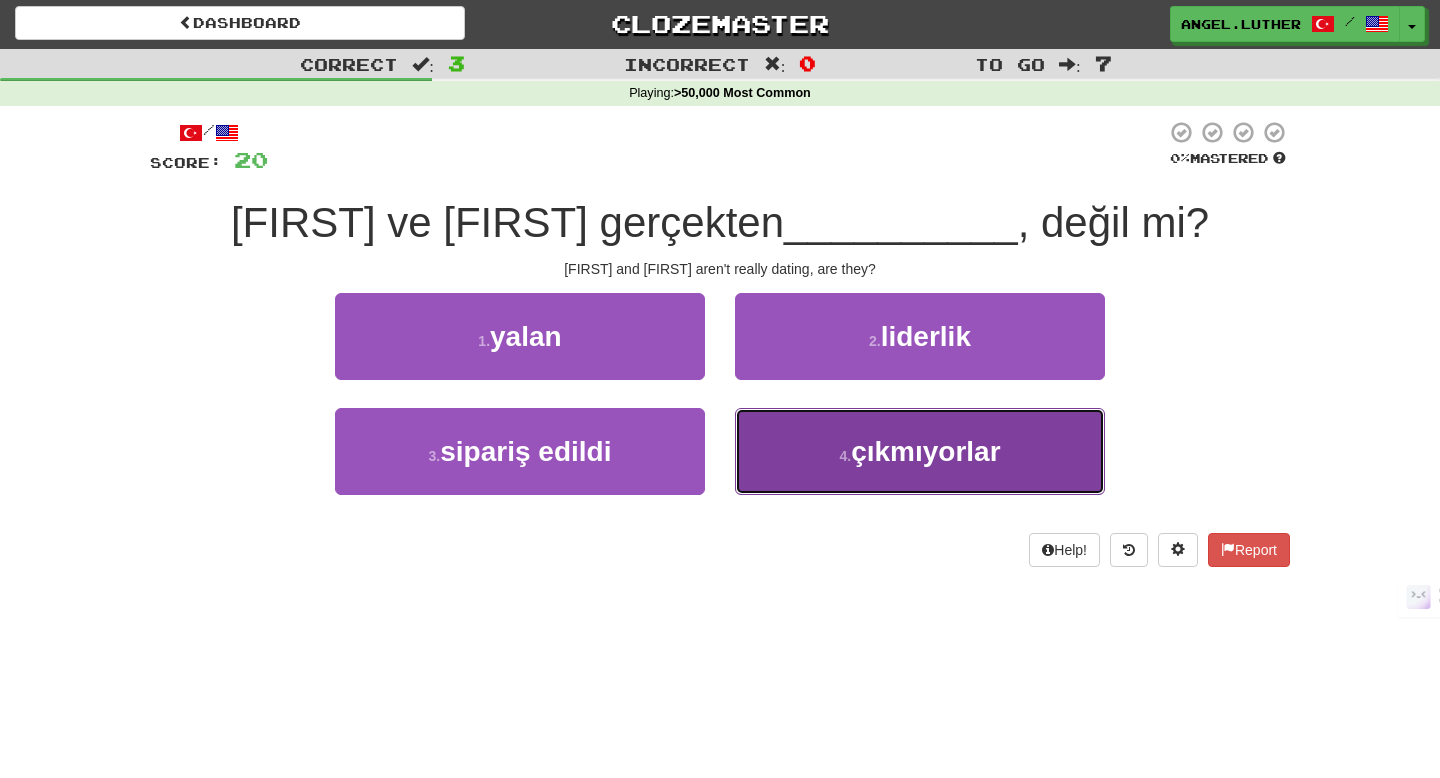 click on "4 .  çıkmıyorlar" at bounding box center (920, 451) 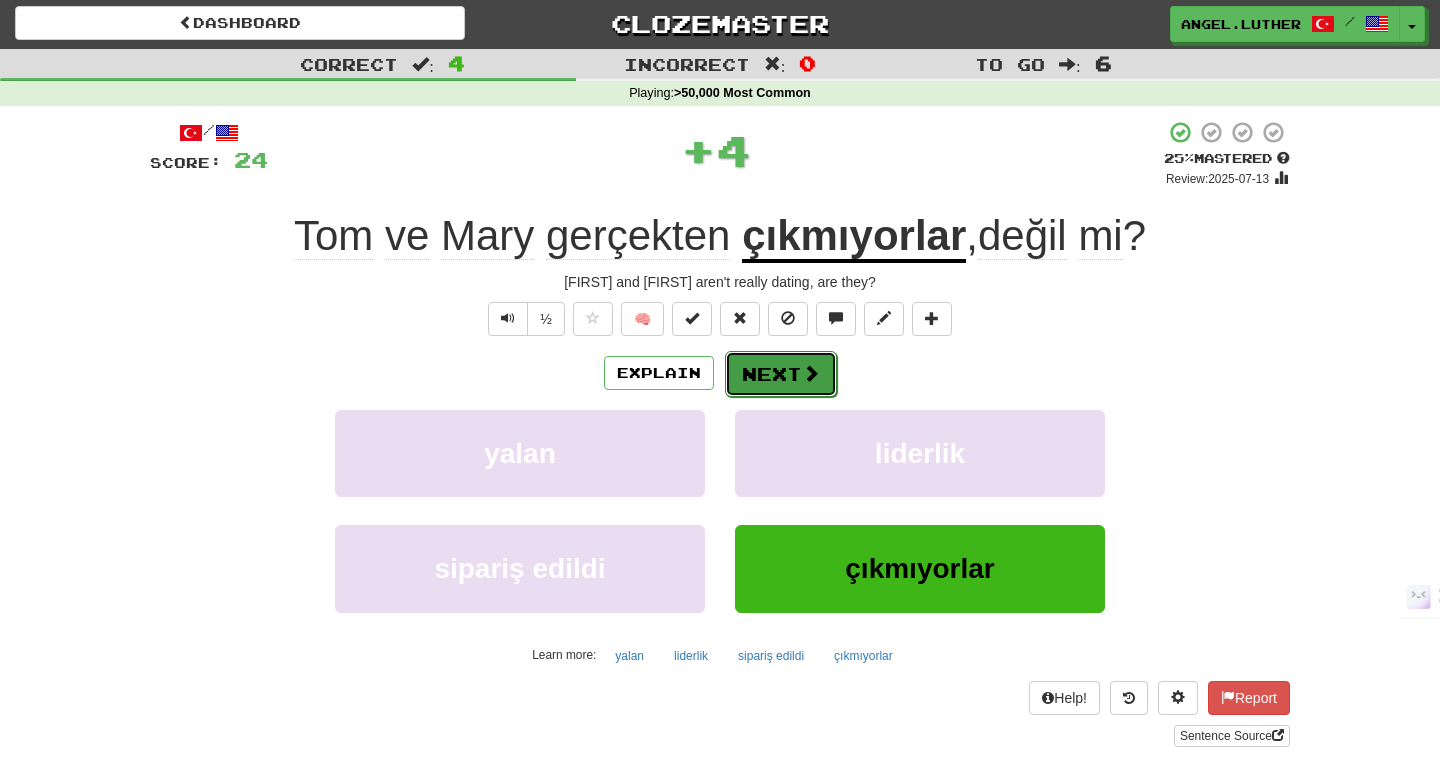 click on "Next" at bounding box center [781, 374] 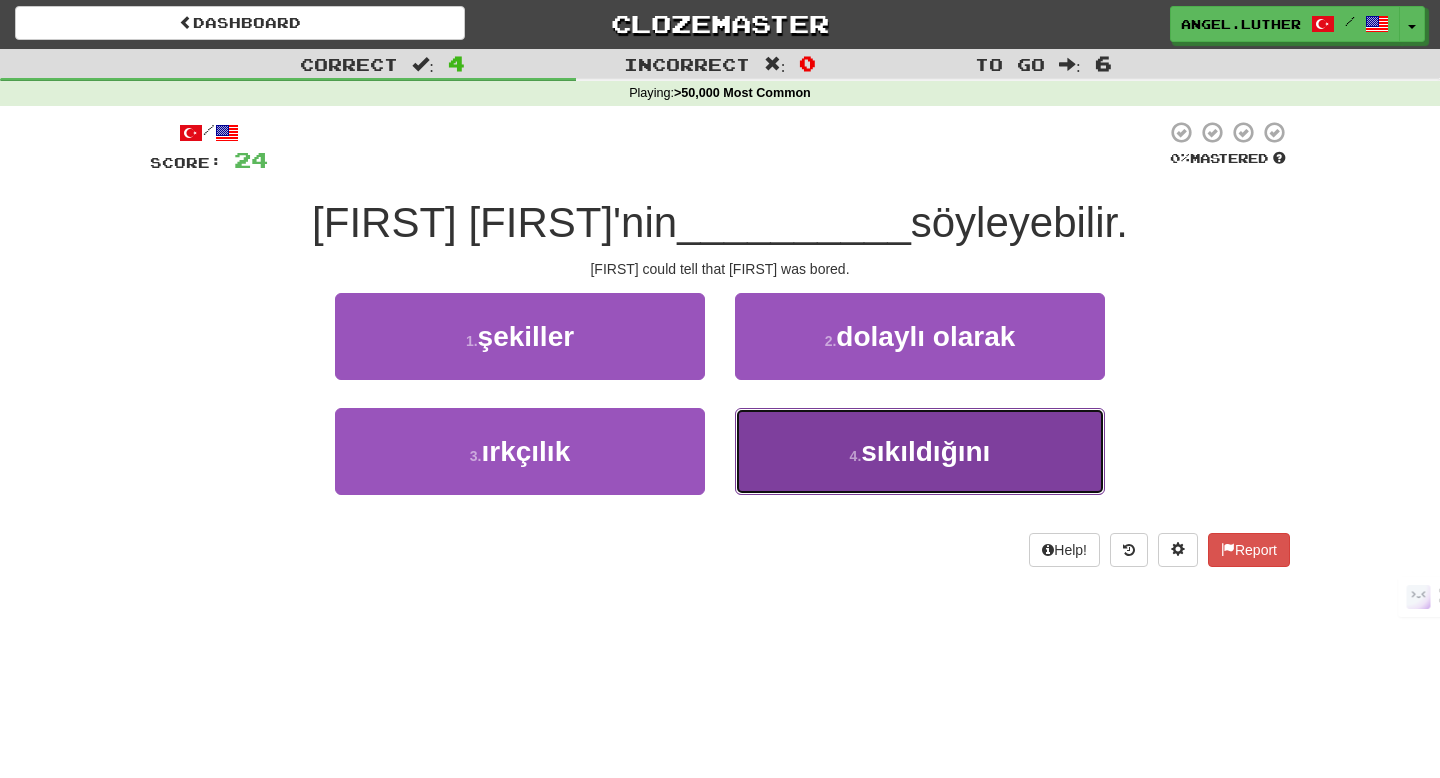 click on "sıkıldığını" at bounding box center [925, 451] 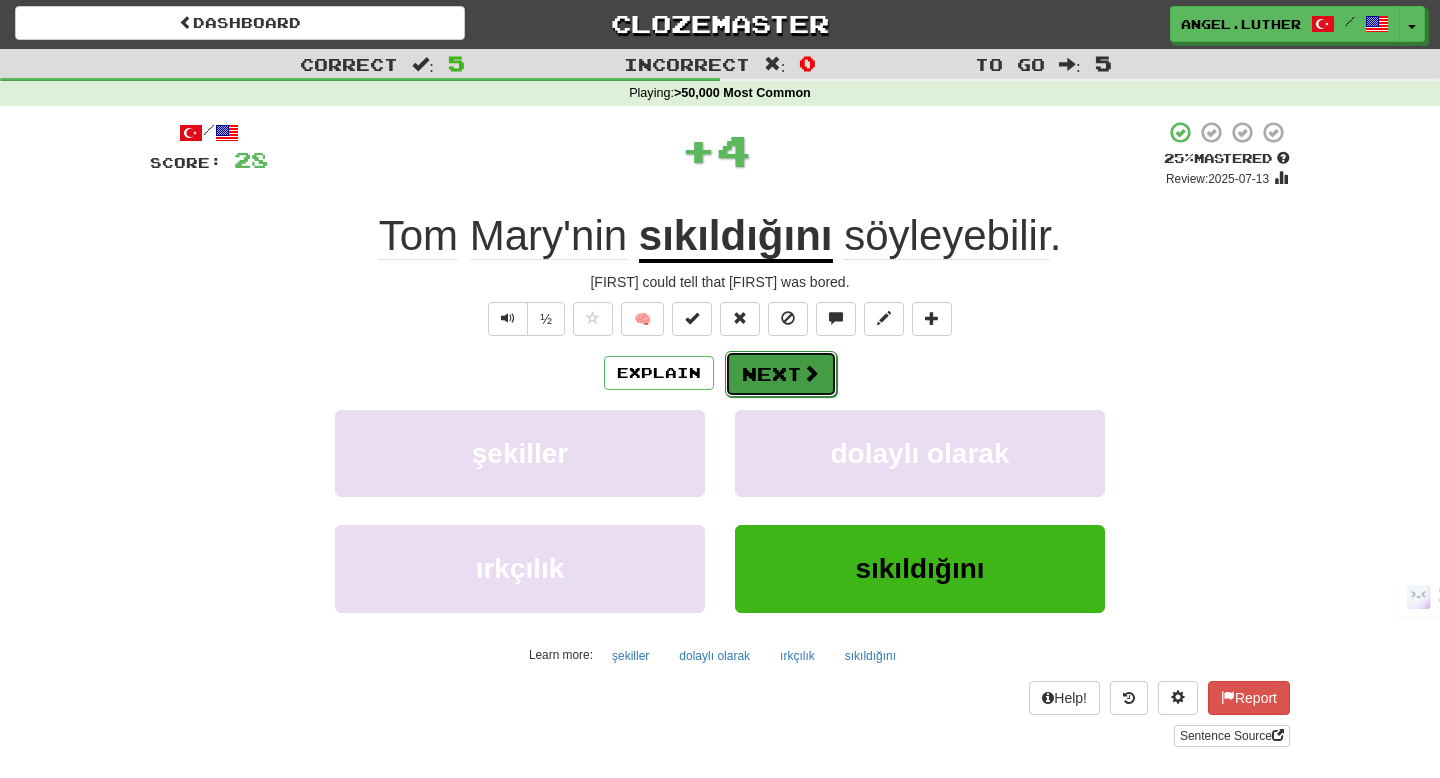 click on "Next" at bounding box center (781, 374) 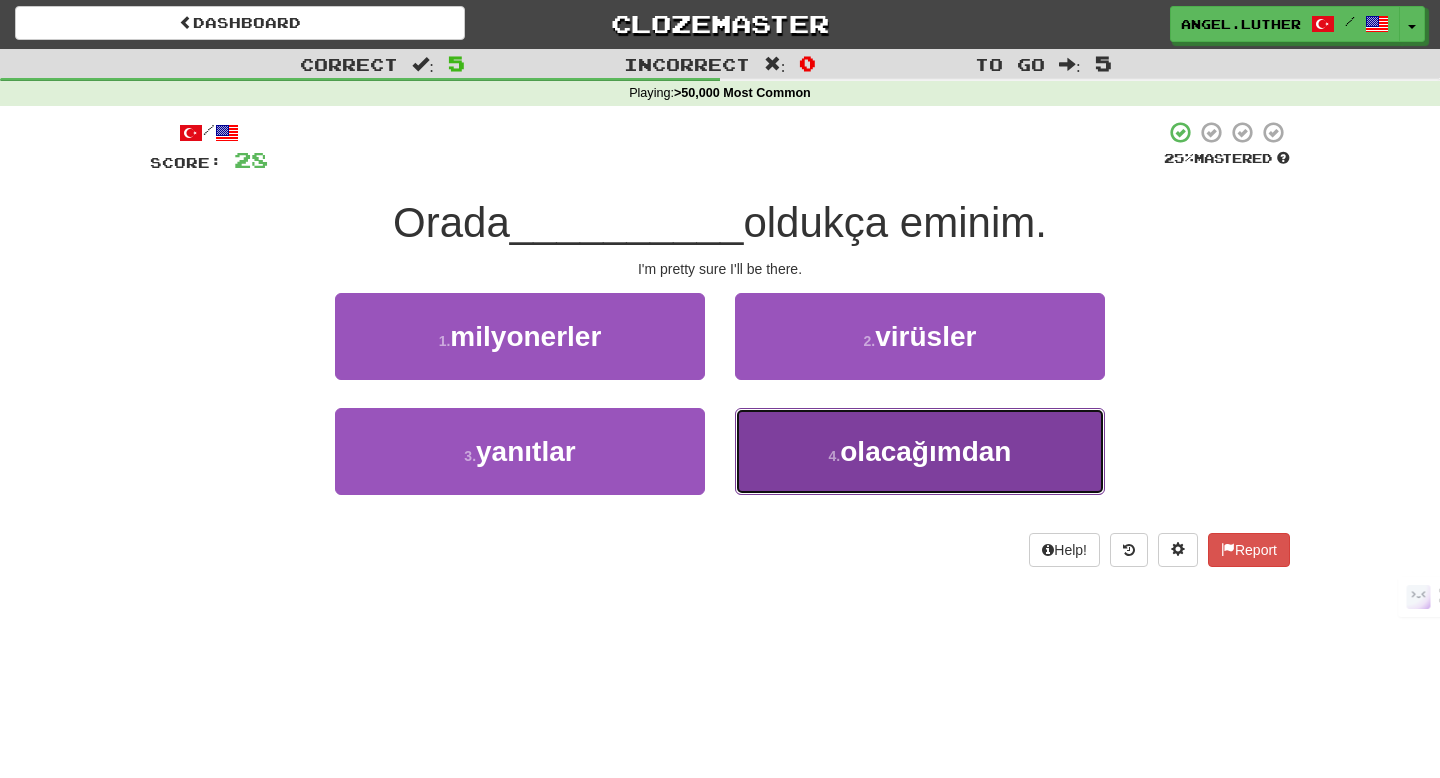 click on "olacağımdan" at bounding box center (925, 451) 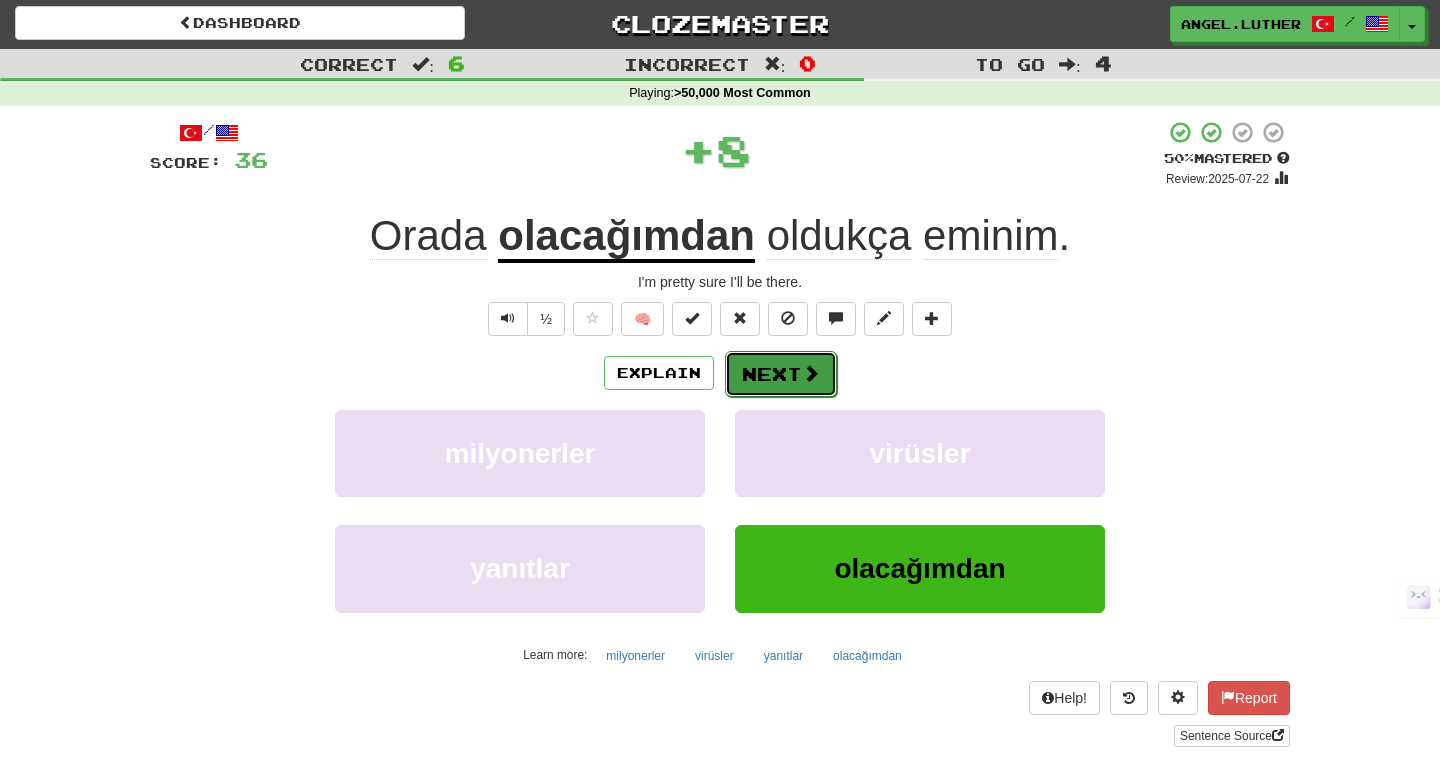 click on "Next" at bounding box center (781, 374) 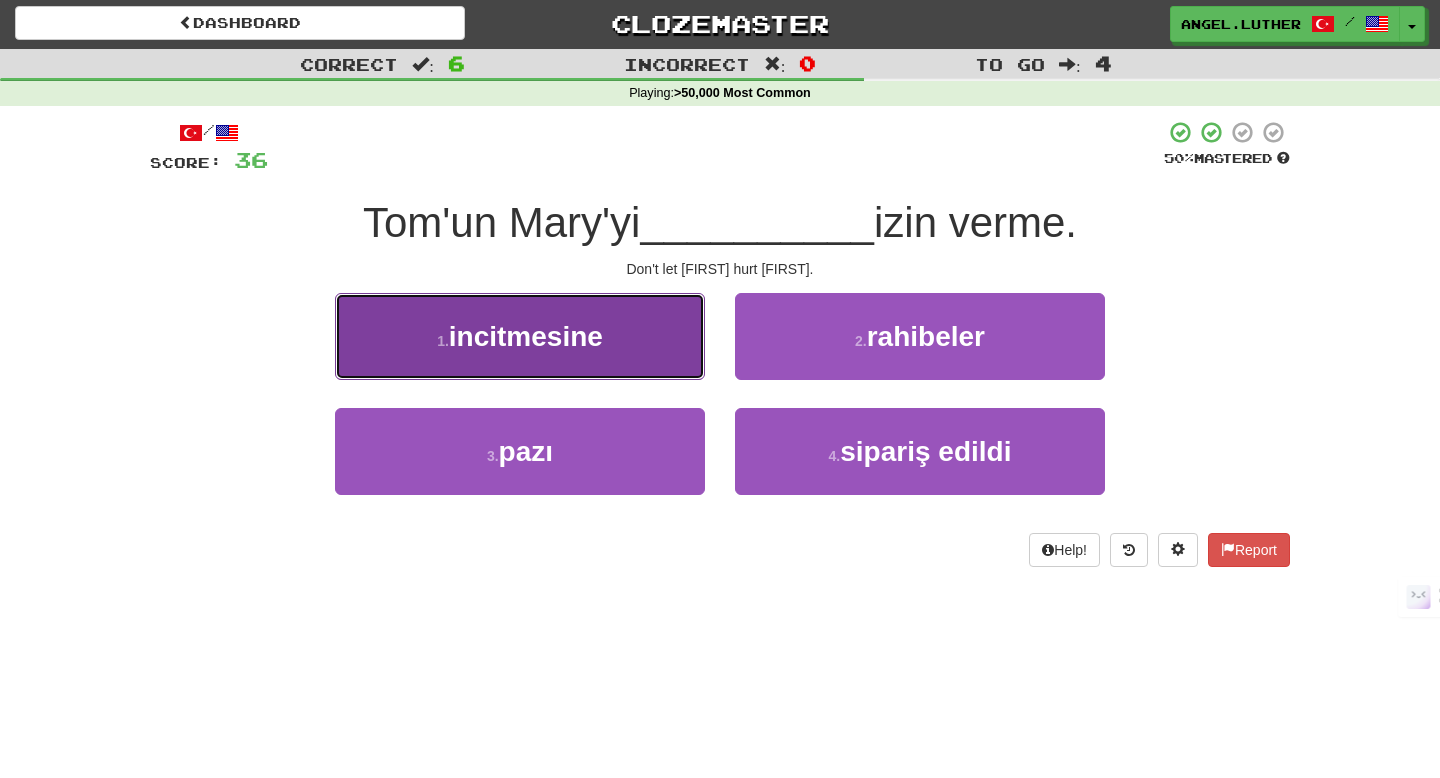 click on "1 .  incitmesine" at bounding box center [520, 336] 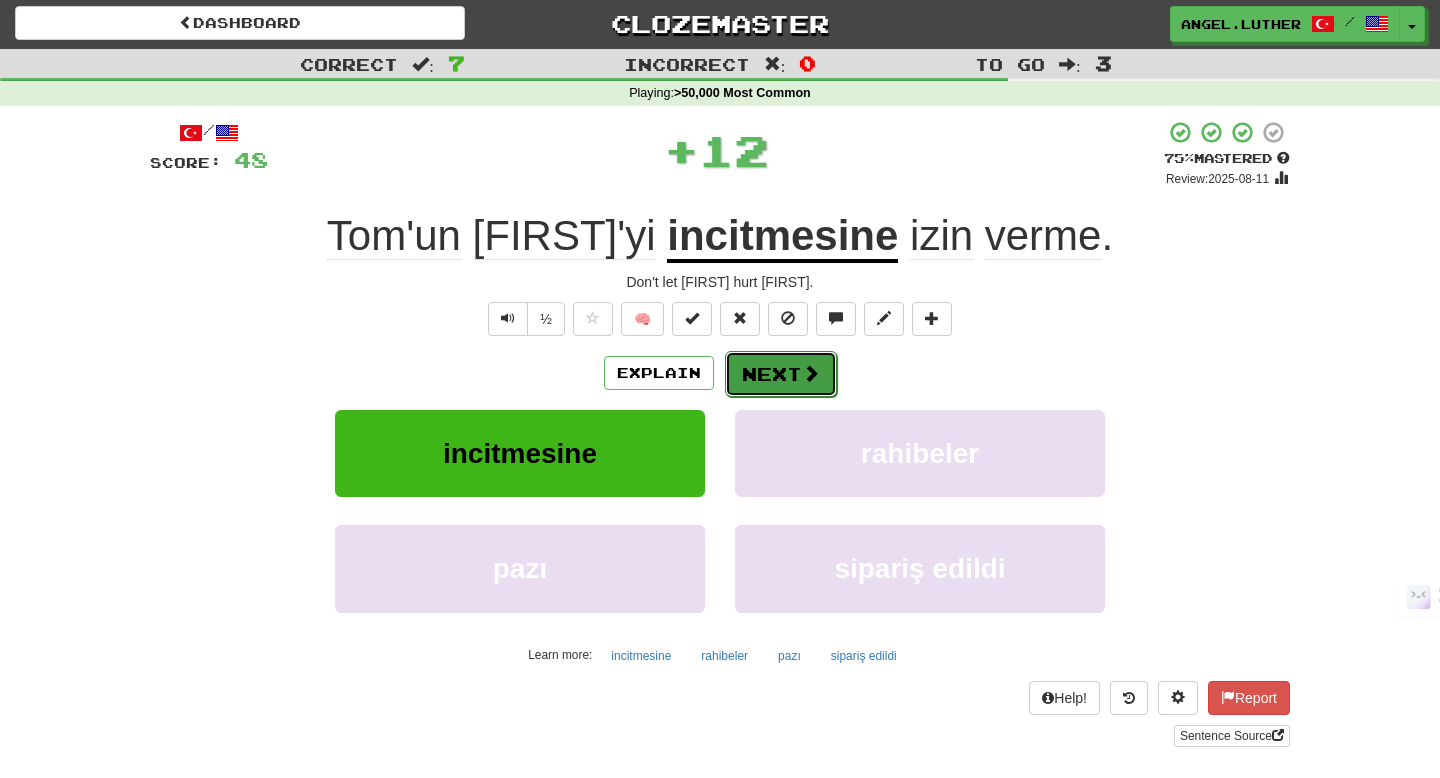 click at bounding box center (811, 373) 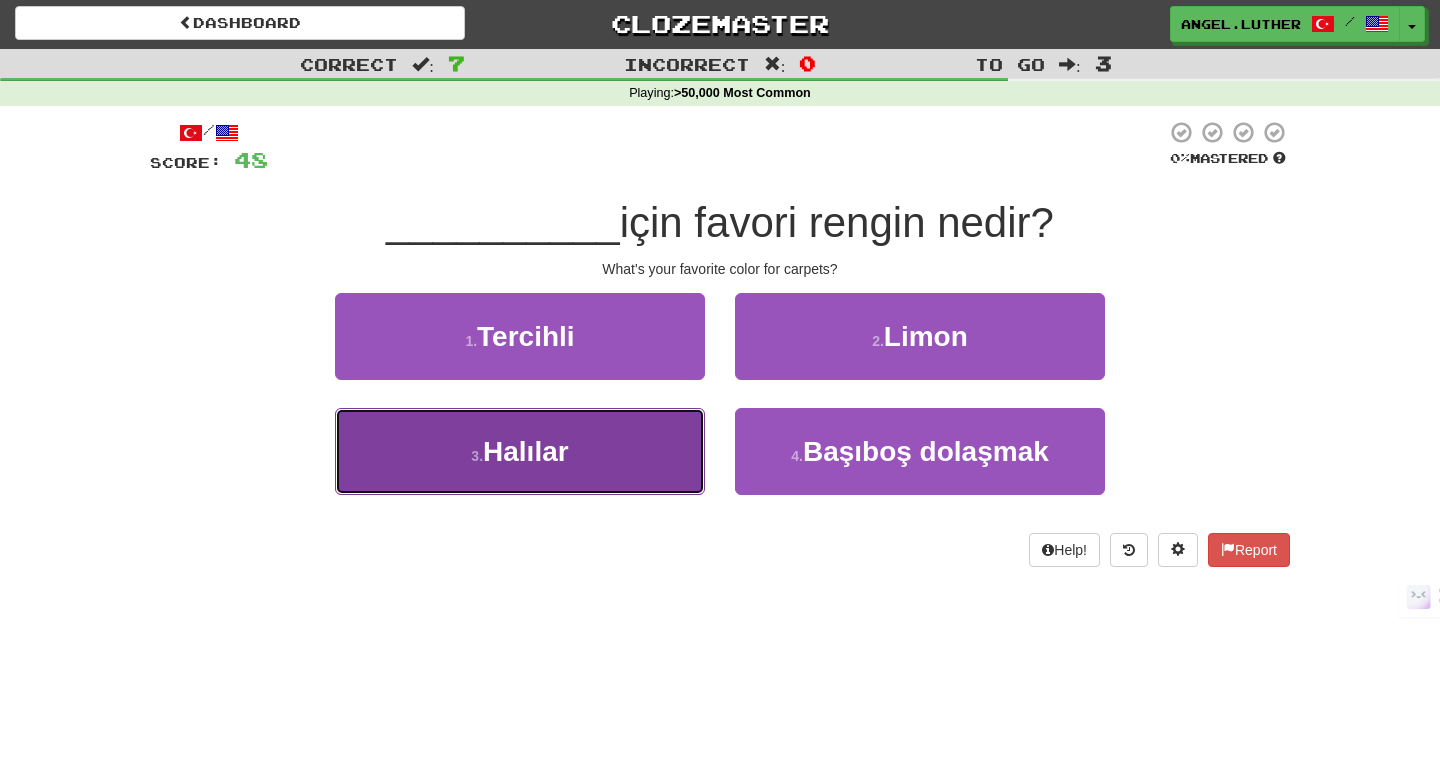 click on "3 .  Halılar" at bounding box center [520, 451] 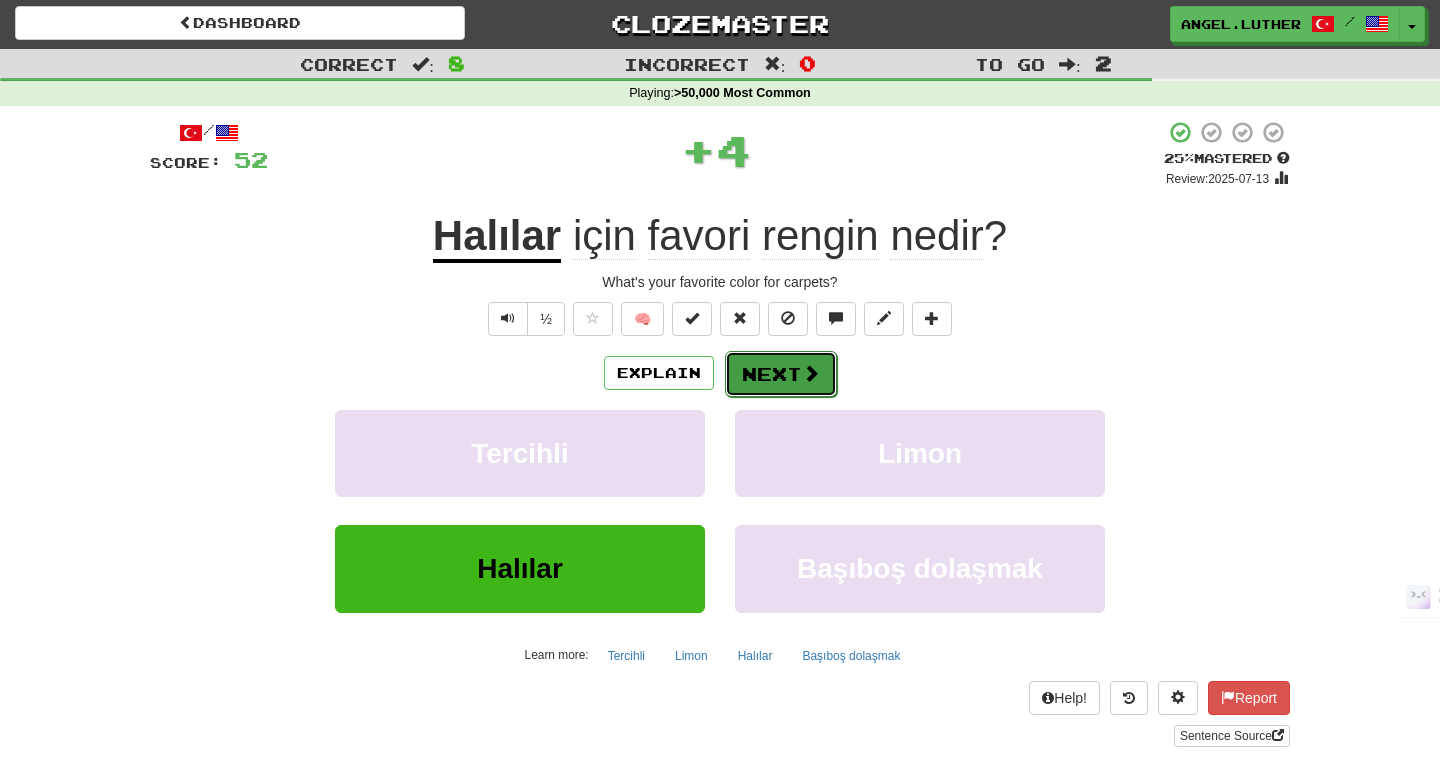 click on "Next" at bounding box center [781, 374] 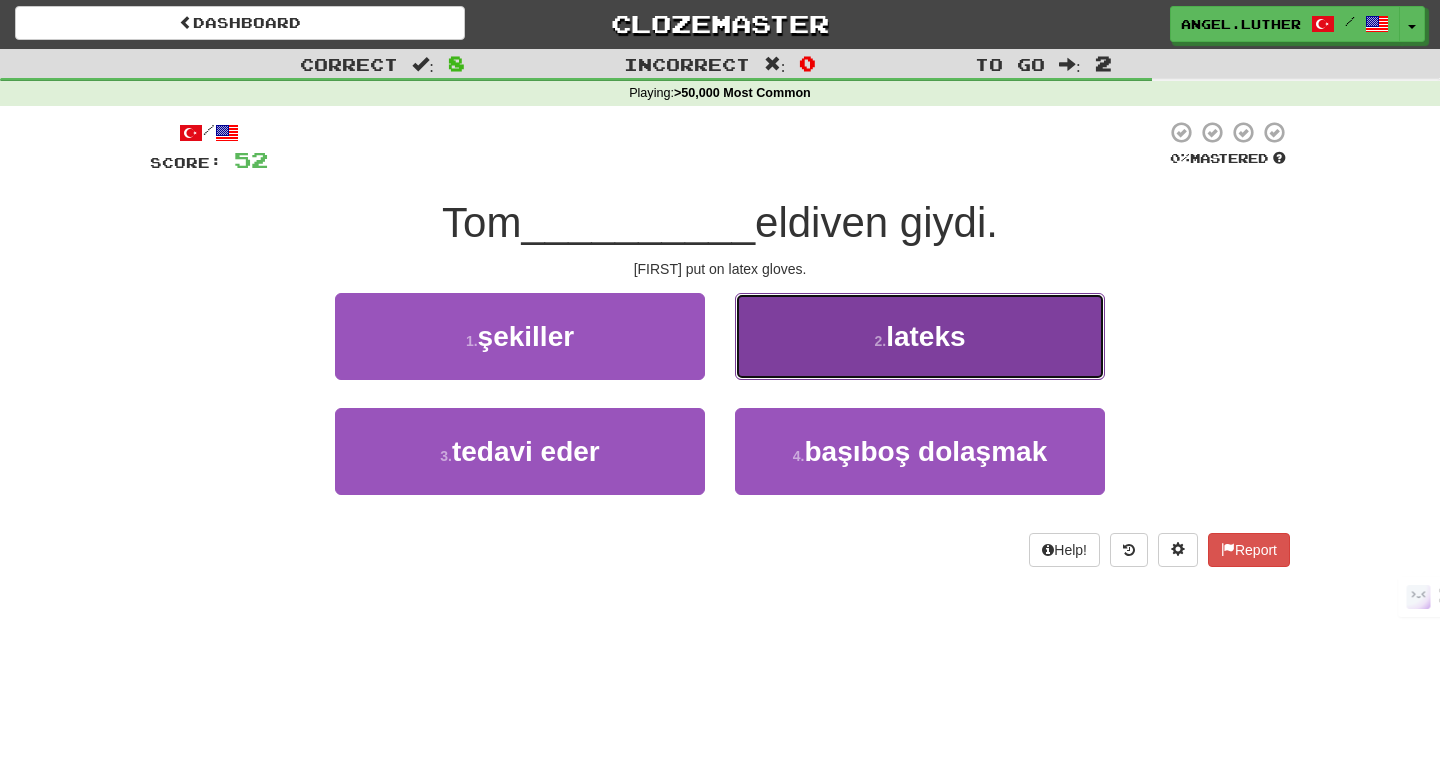 click on "lateks" at bounding box center (925, 336) 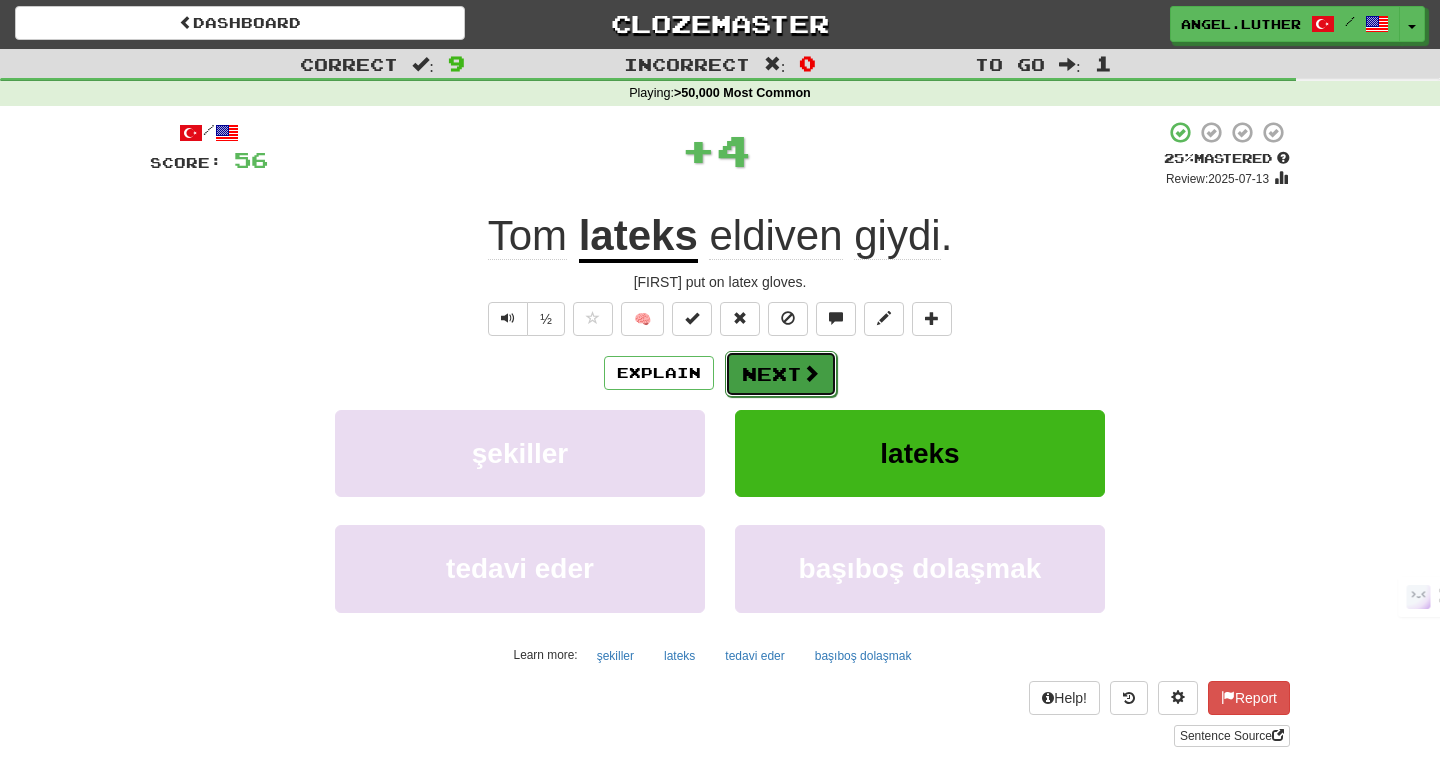 click on "Next" at bounding box center [781, 374] 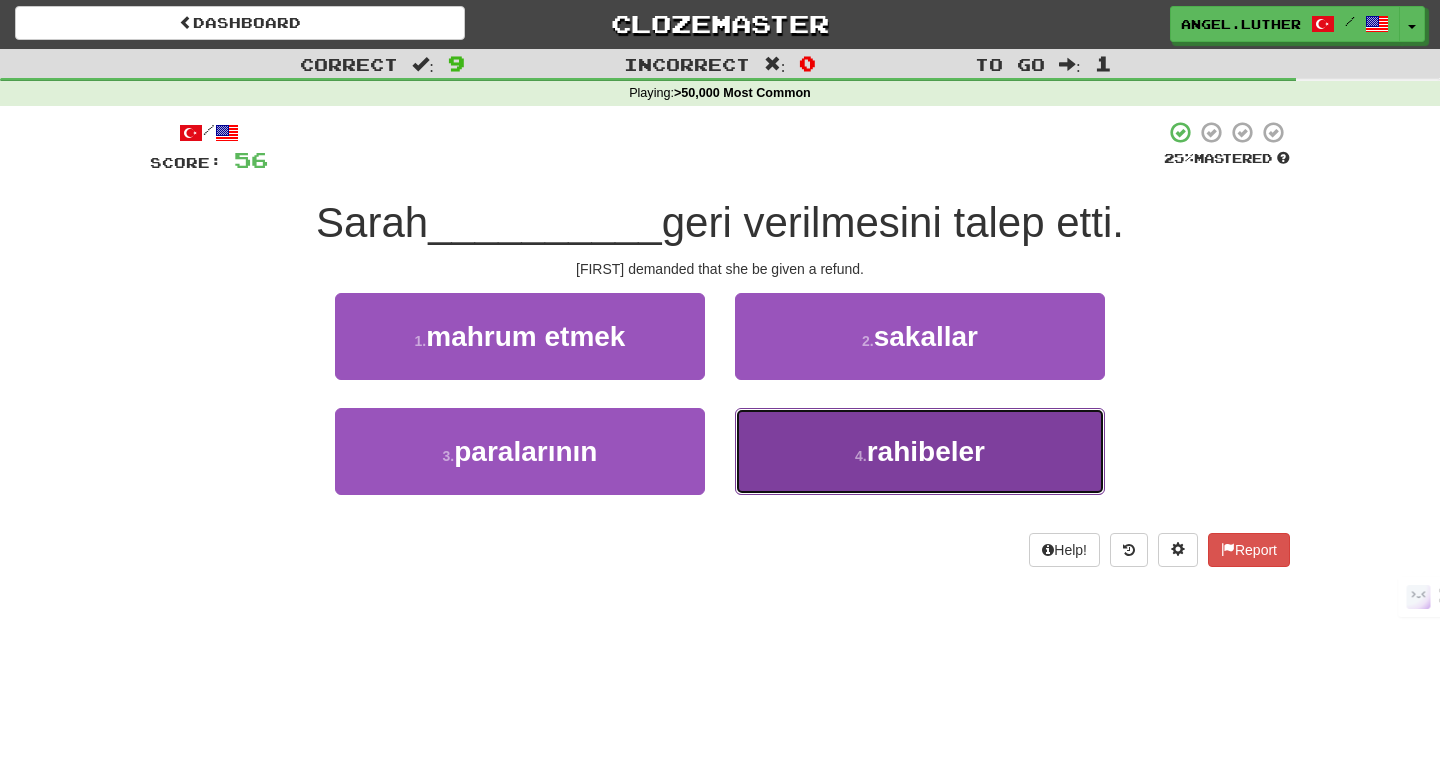 click on "rahibeler" at bounding box center [926, 451] 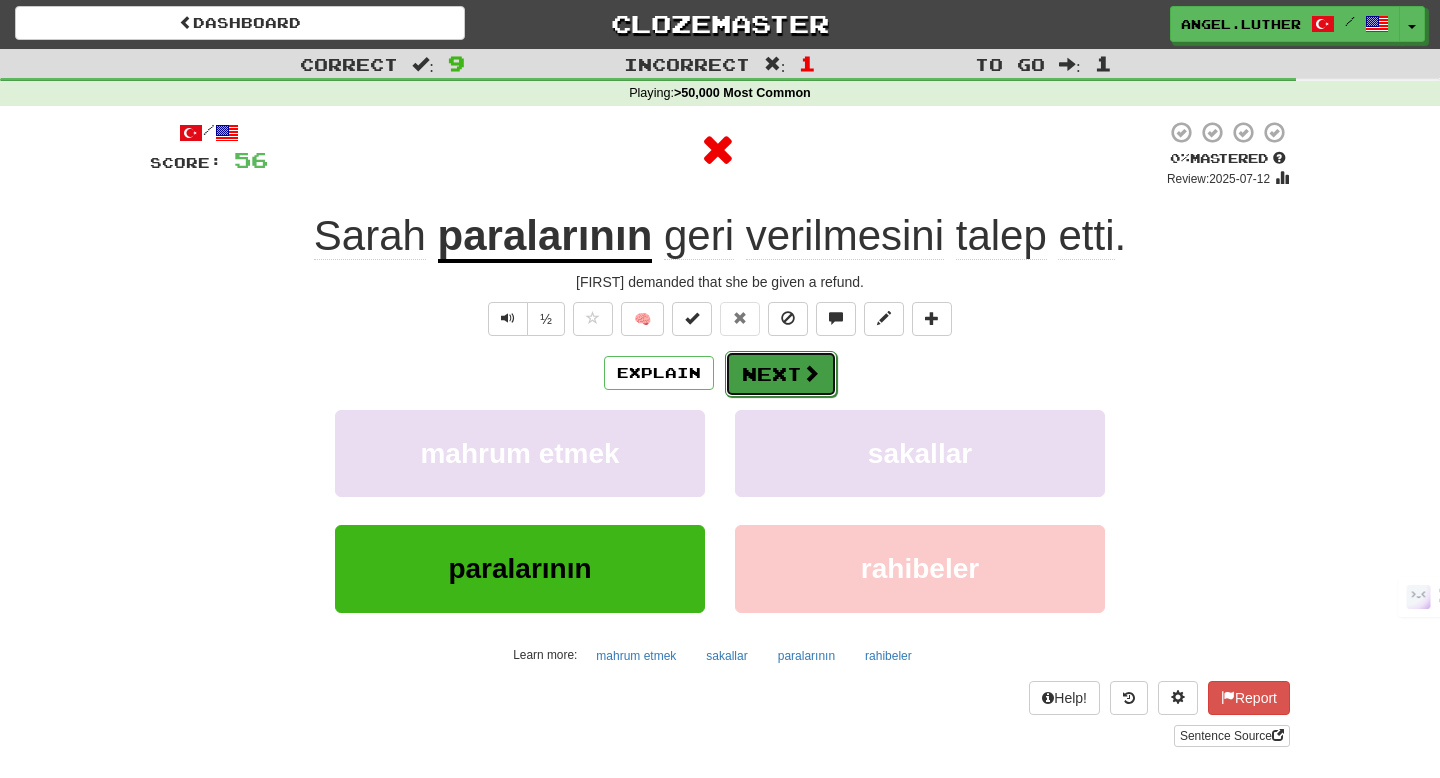 click on "Next" at bounding box center (781, 374) 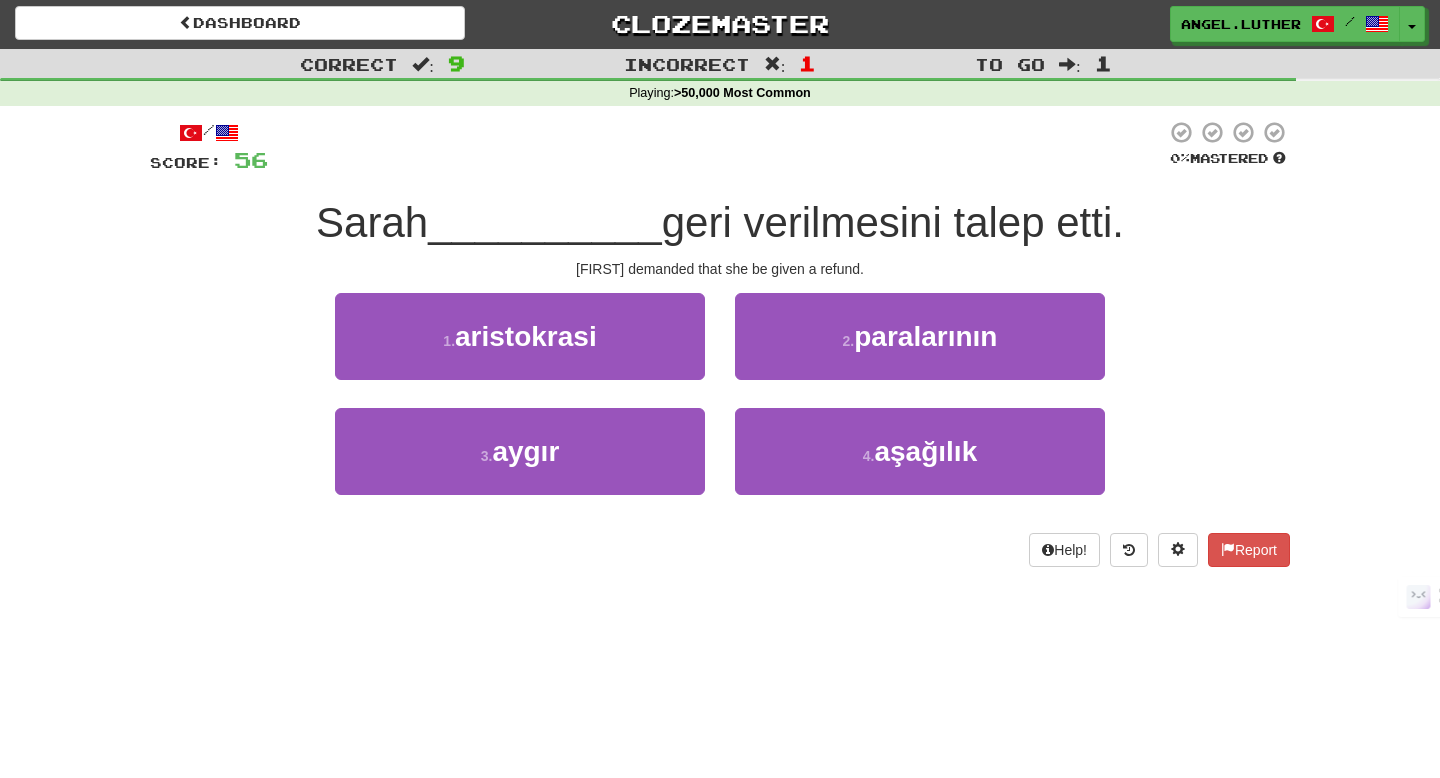 click on "2 .  paralarının" at bounding box center (920, 350) 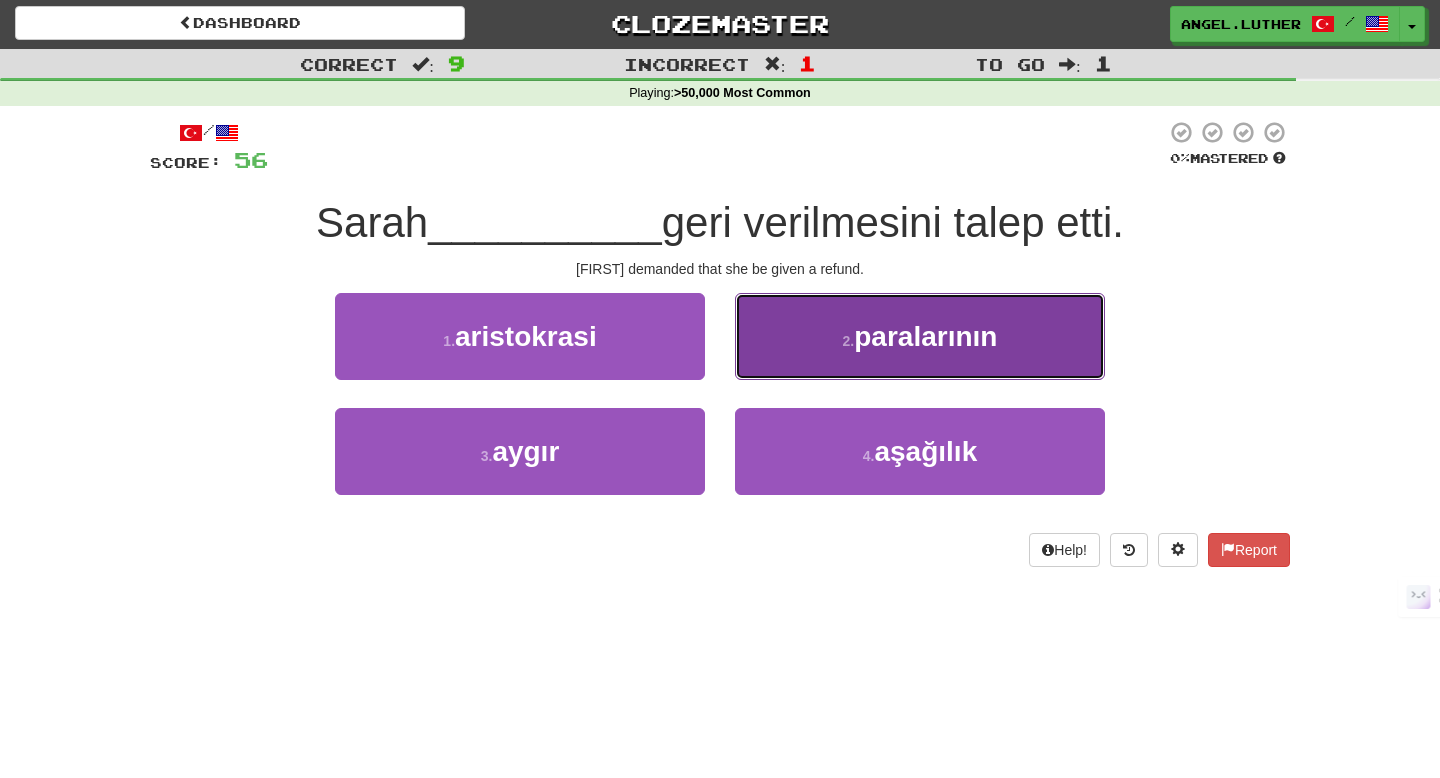 click on "paralarının" at bounding box center (925, 336) 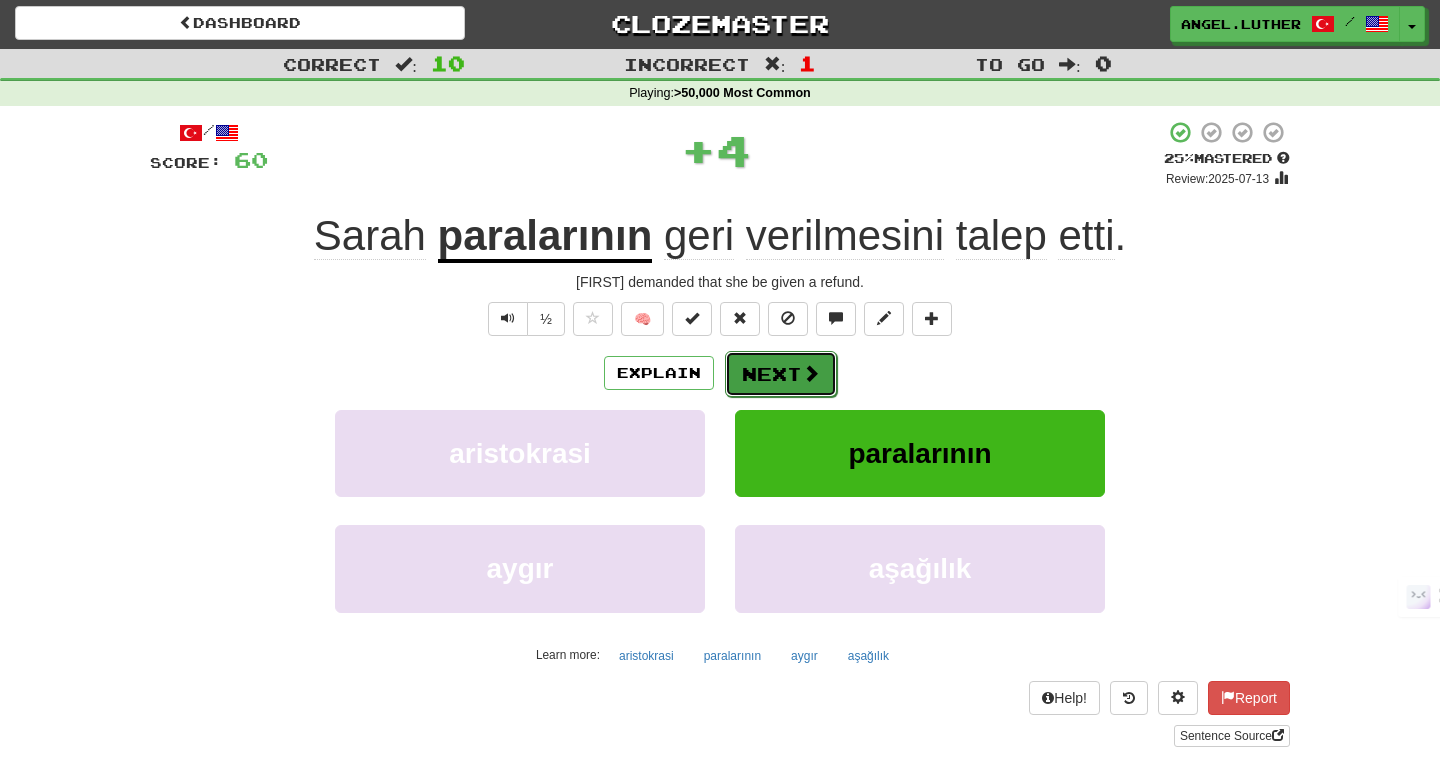 click on "Next" at bounding box center (781, 374) 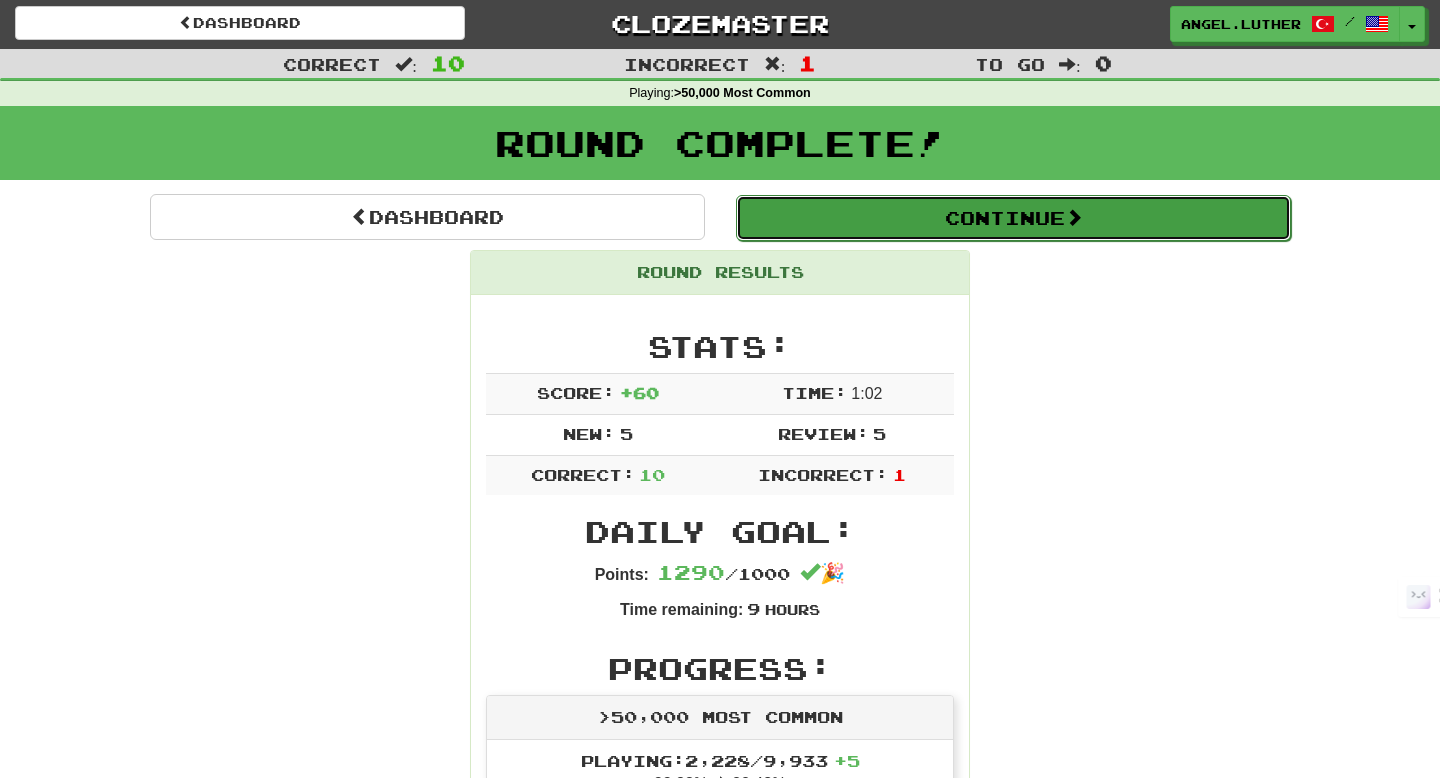 click on "Continue" at bounding box center (1013, 218) 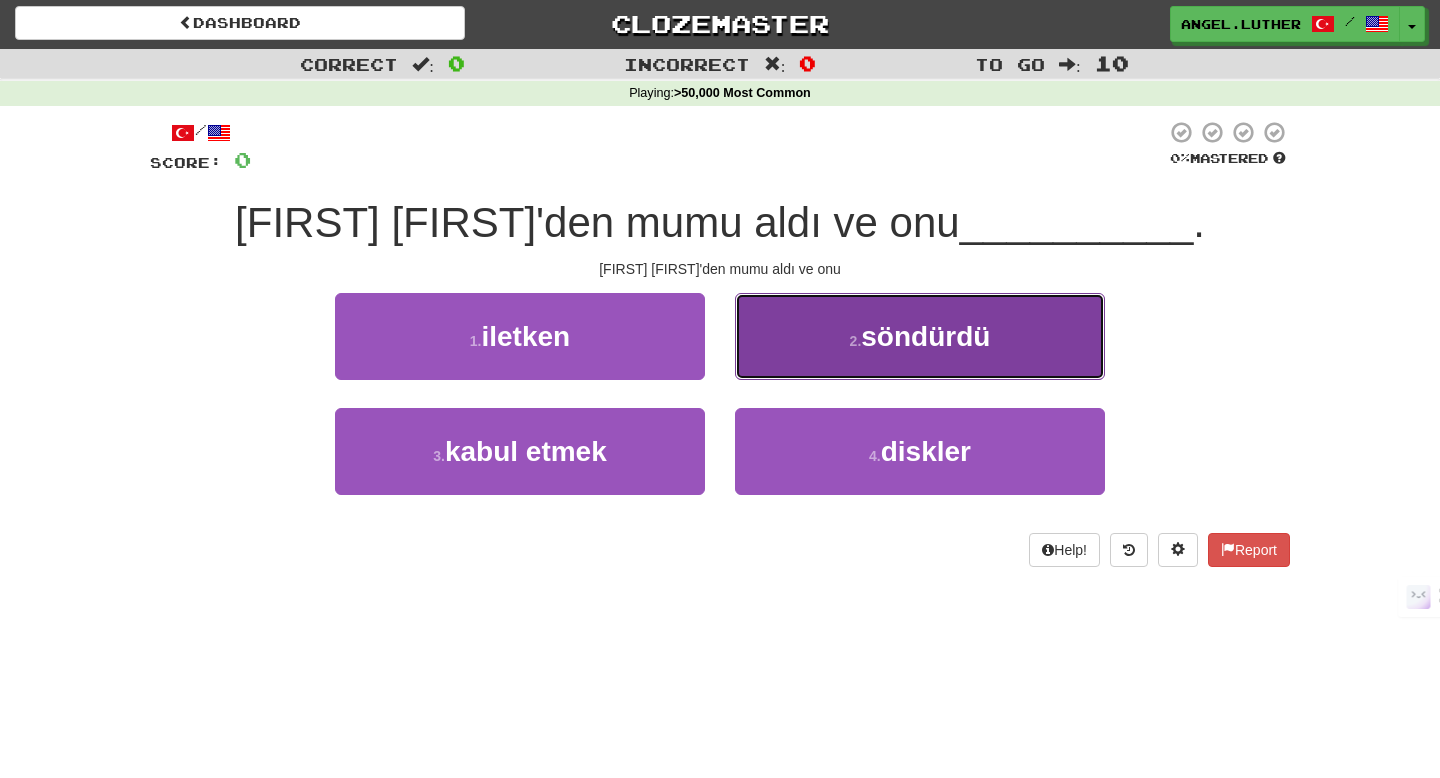 click on "2 .  söndürdü" at bounding box center [920, 336] 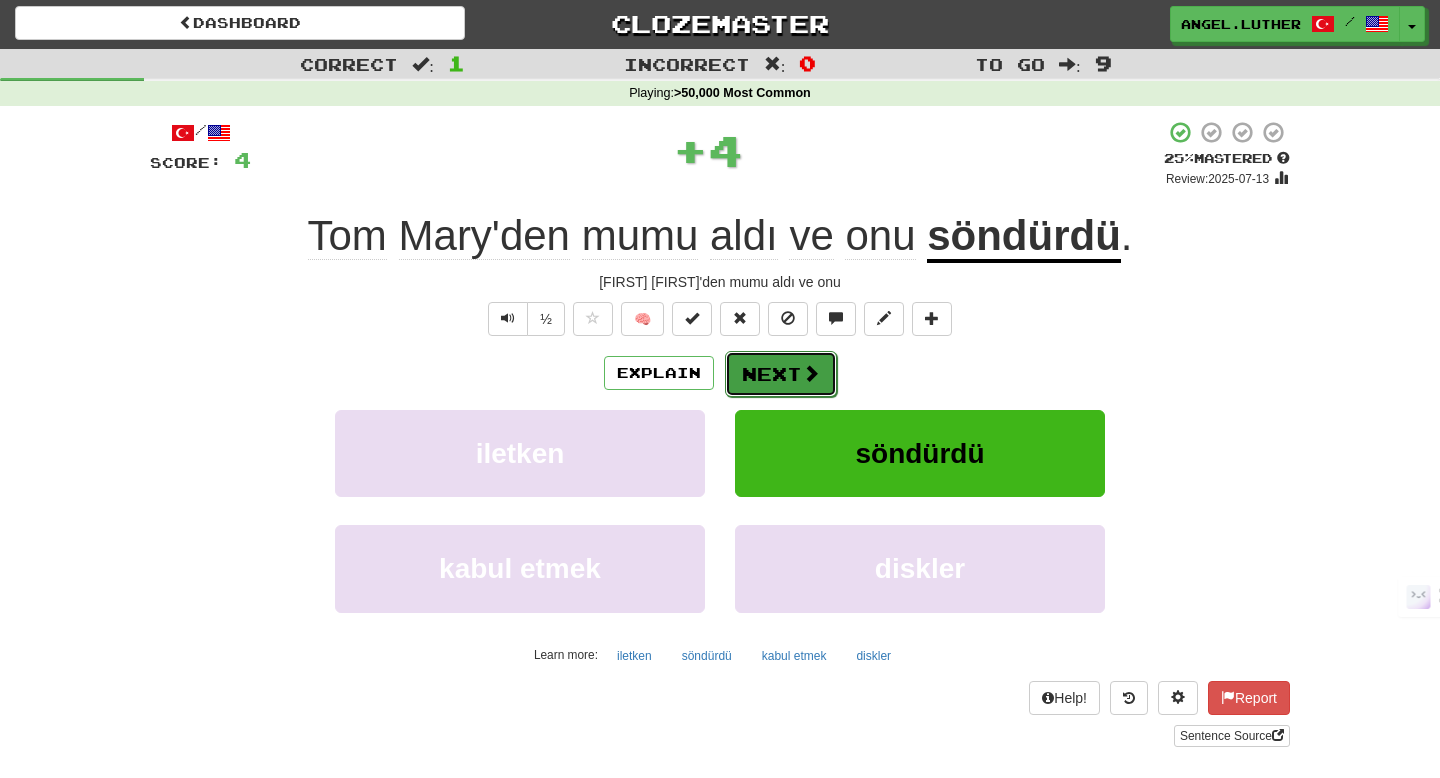 click at bounding box center (811, 373) 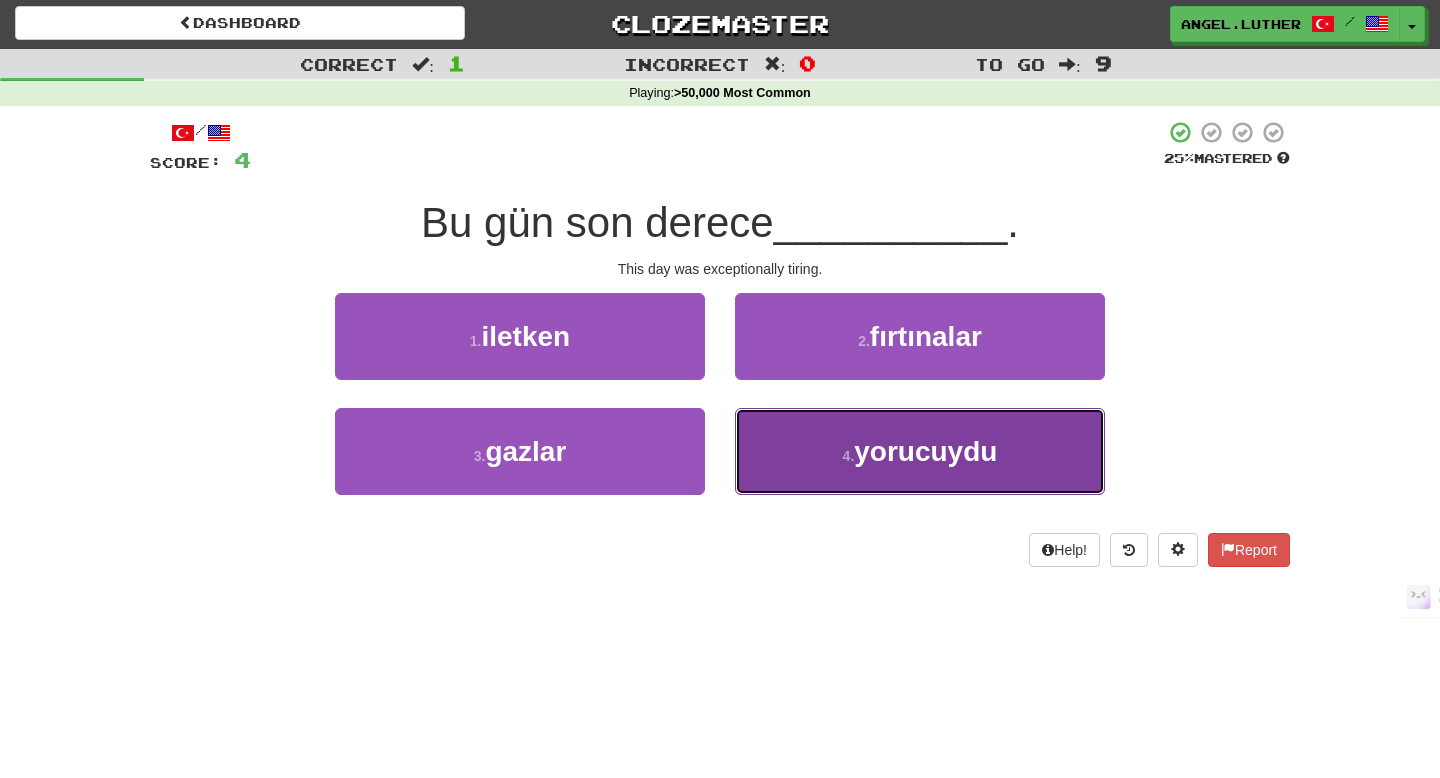 click on "yorucuydu" at bounding box center (925, 451) 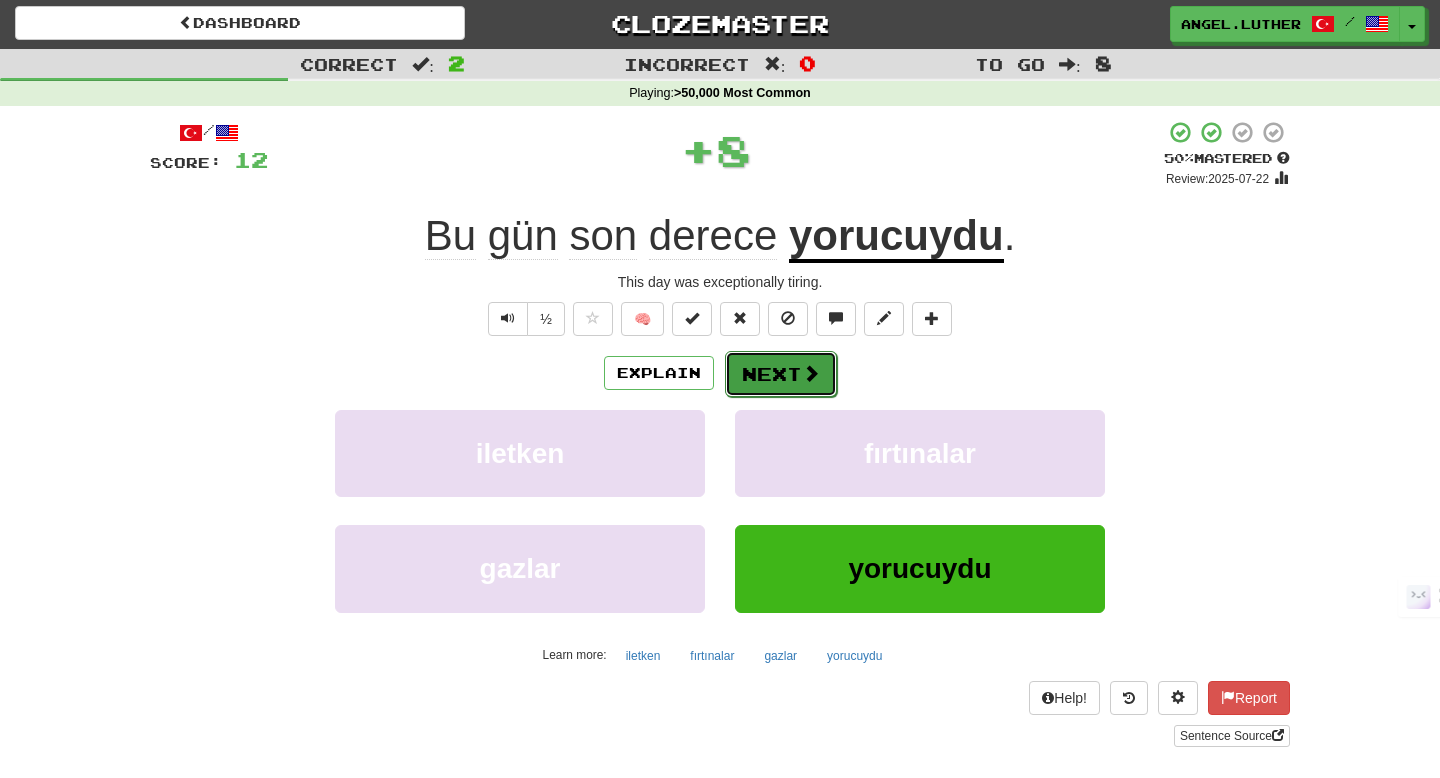click on "Next" at bounding box center (781, 374) 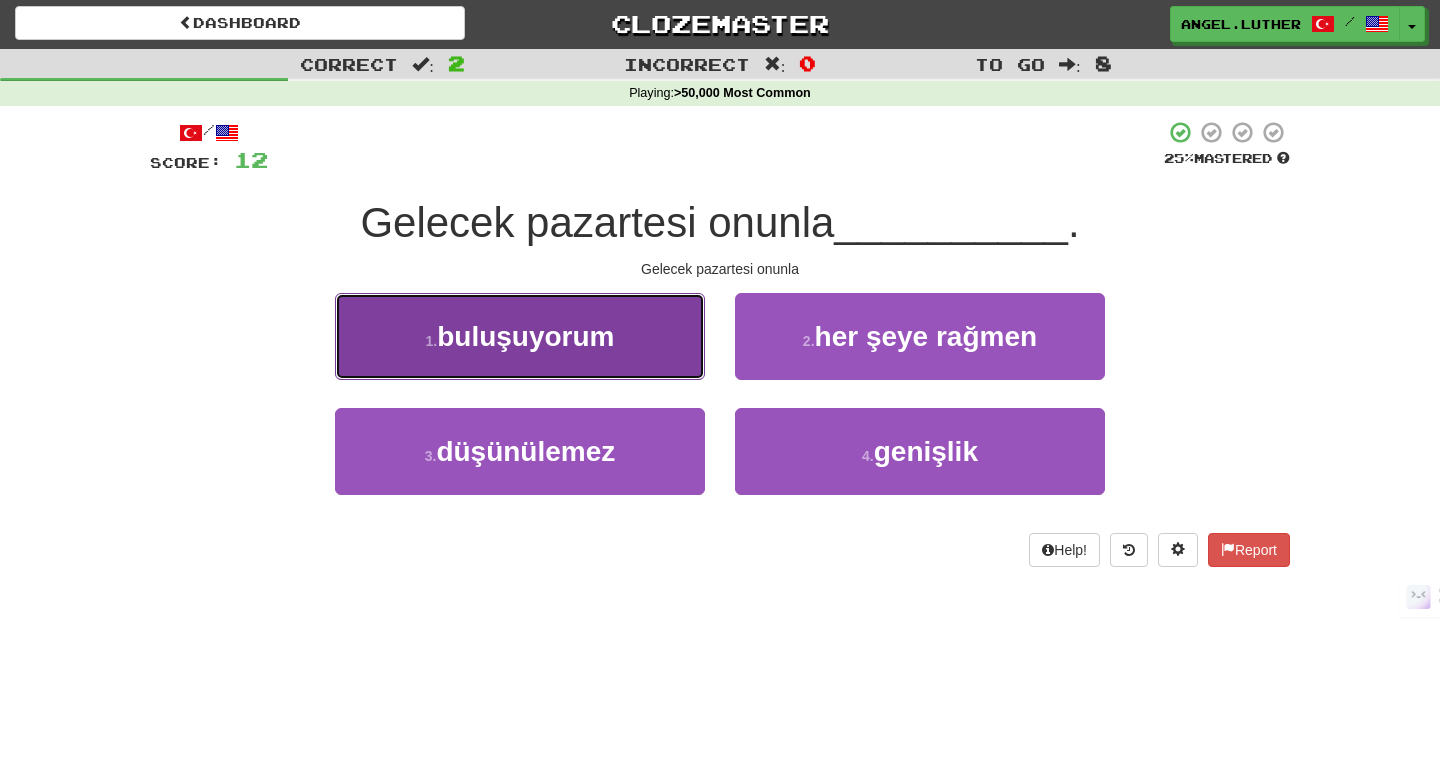 click on "1 .  buluşuyorum" at bounding box center [520, 336] 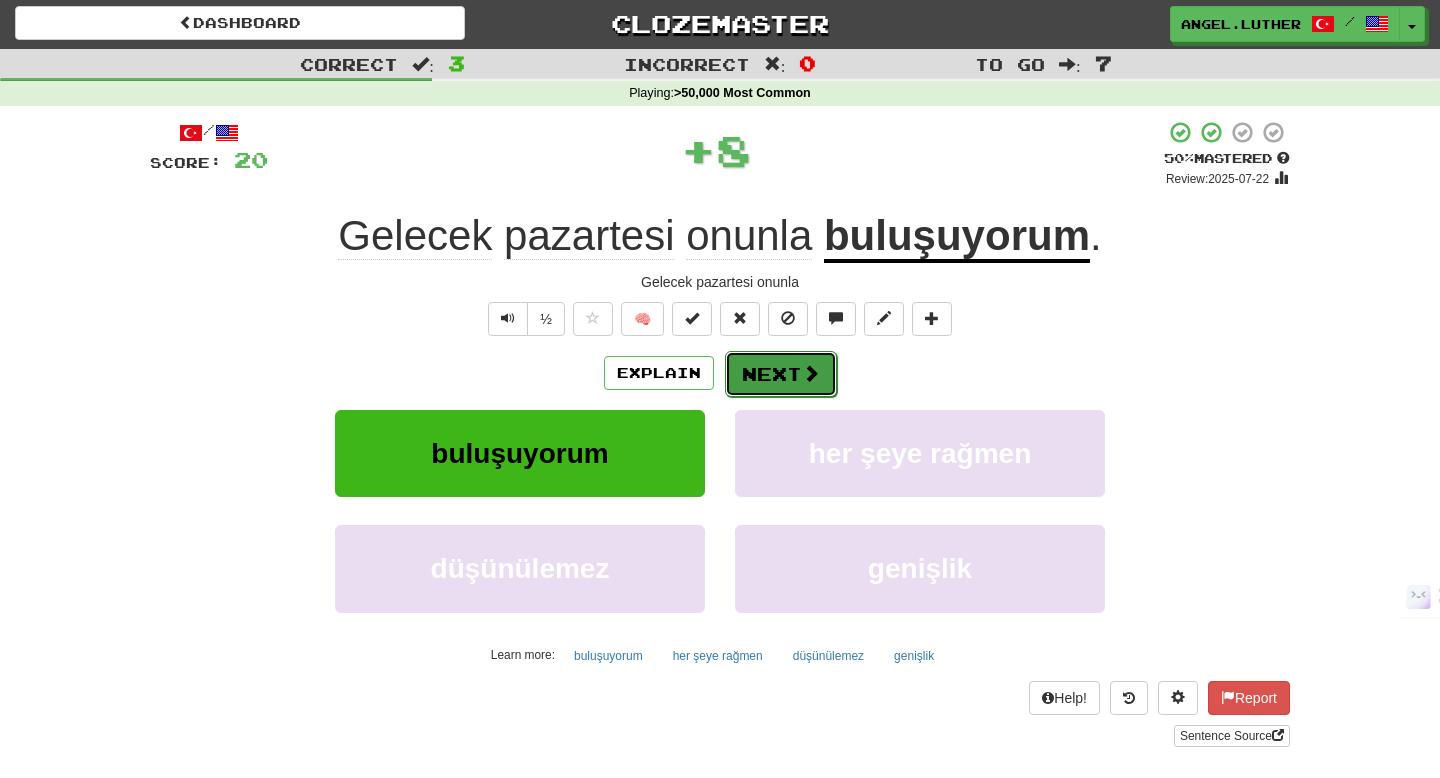 click at bounding box center (811, 373) 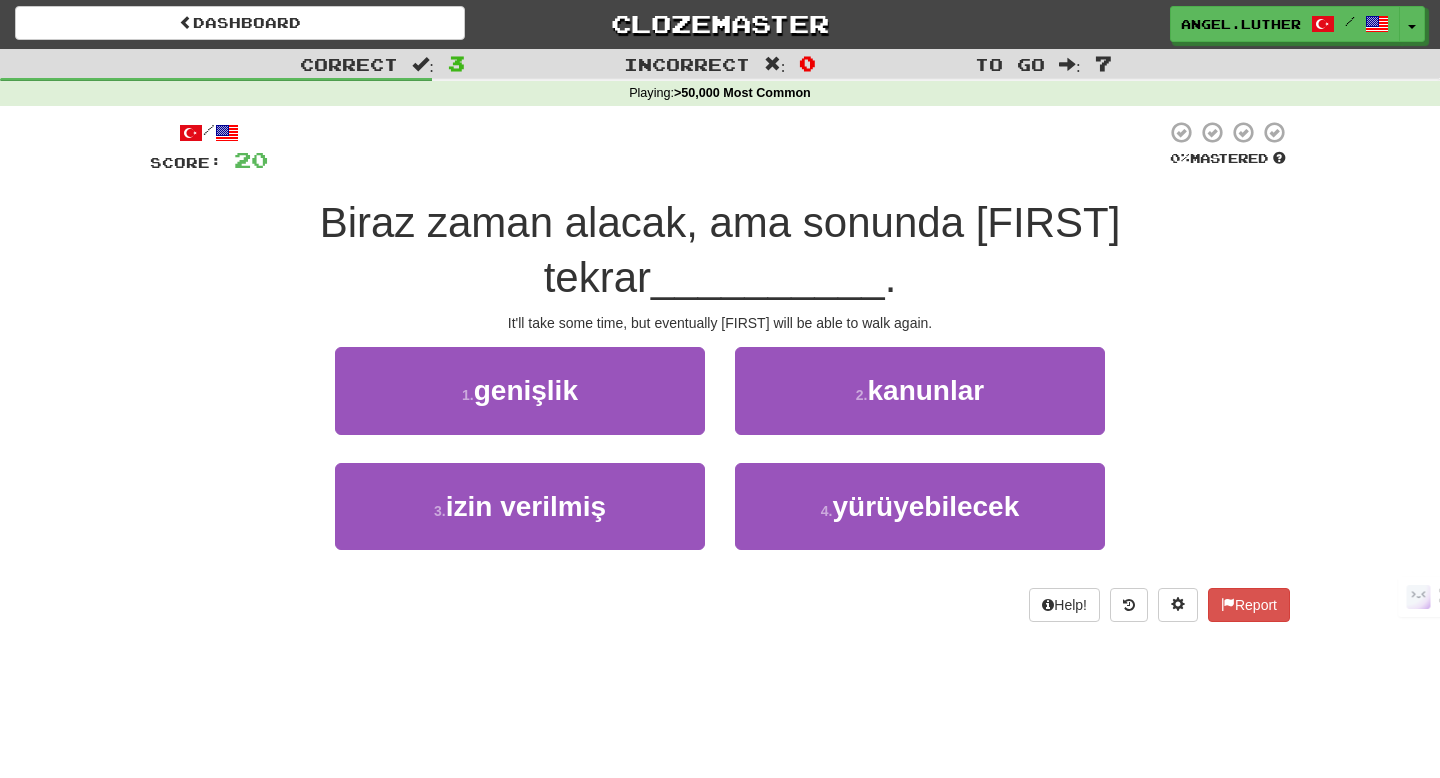click on "4 .  yürüyebilecek" at bounding box center [920, 520] 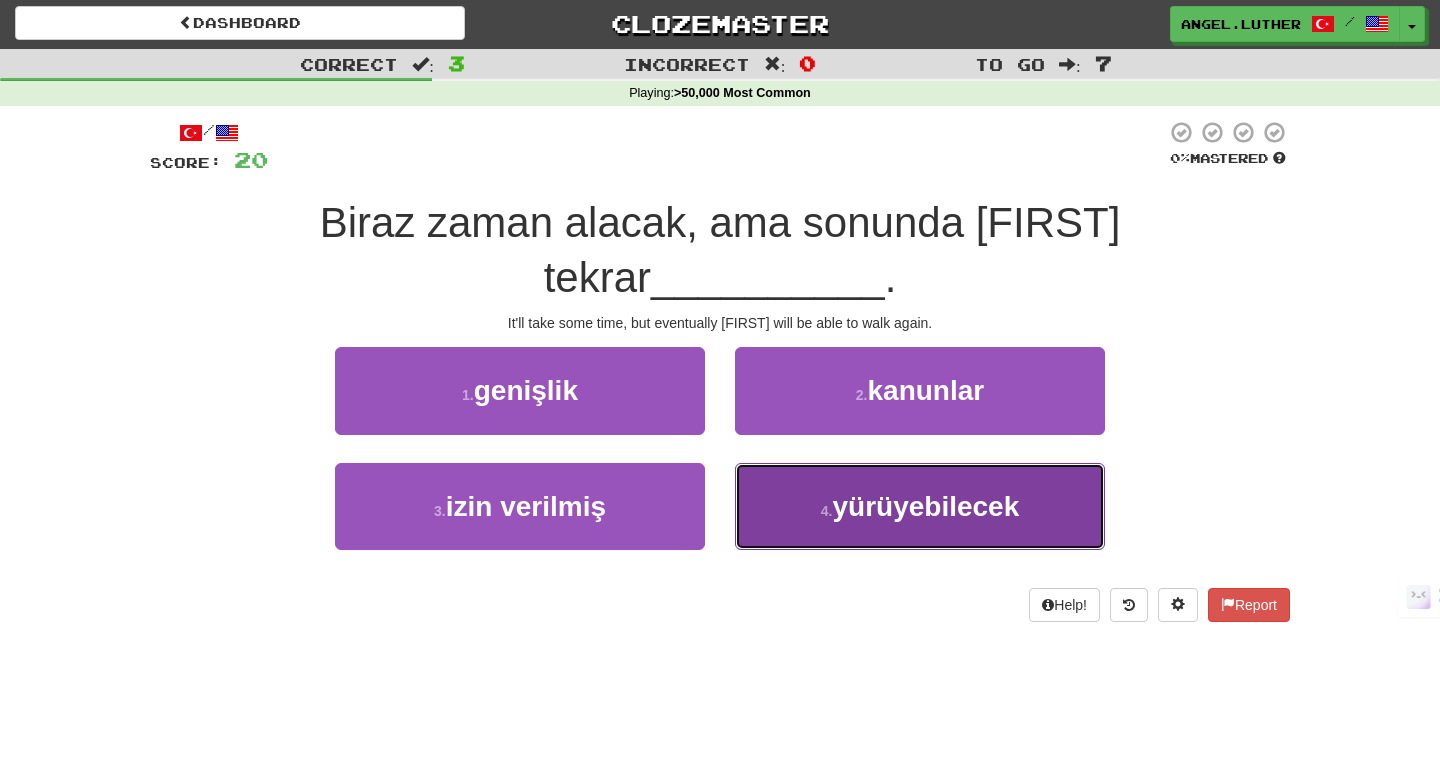 click on "yürüyebilecek" at bounding box center [925, 506] 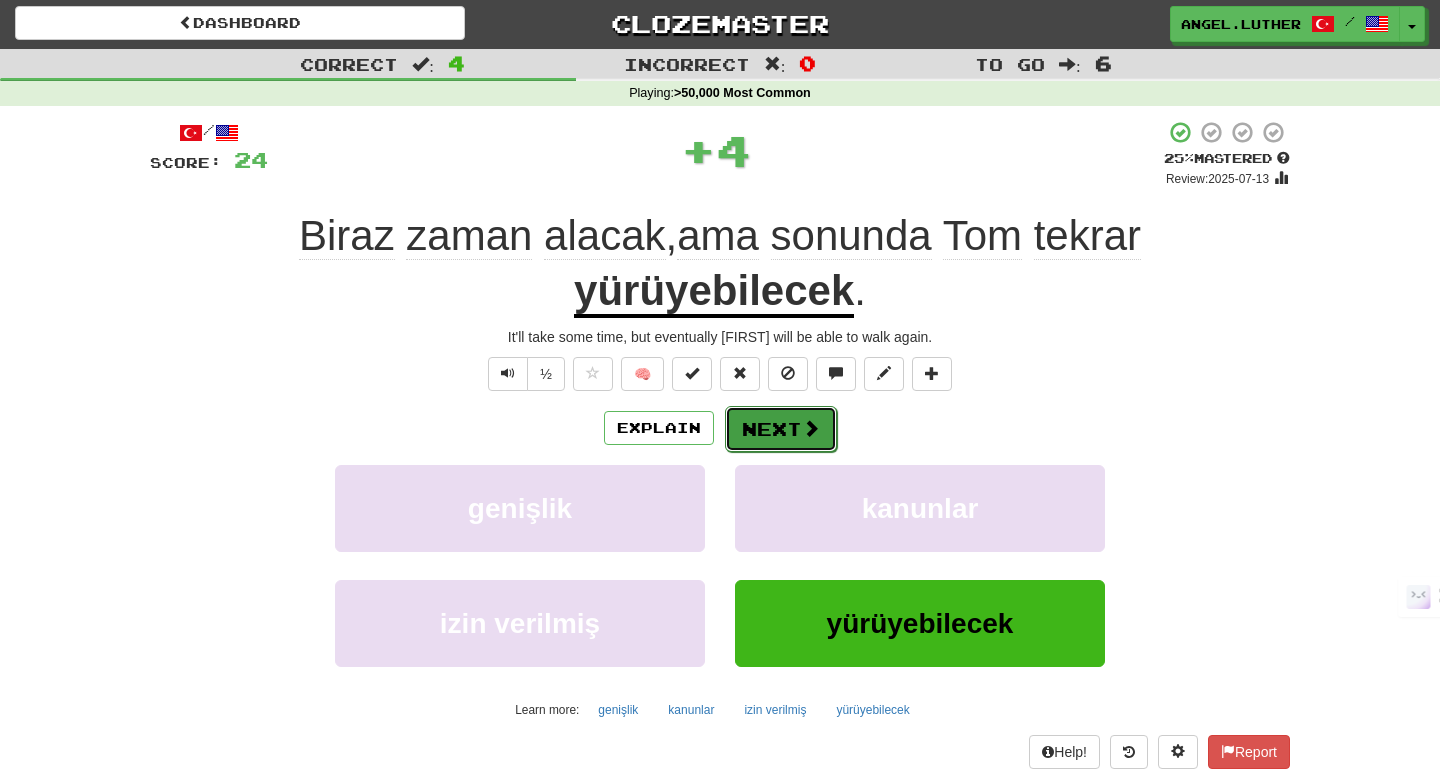 click on "Next" at bounding box center (781, 429) 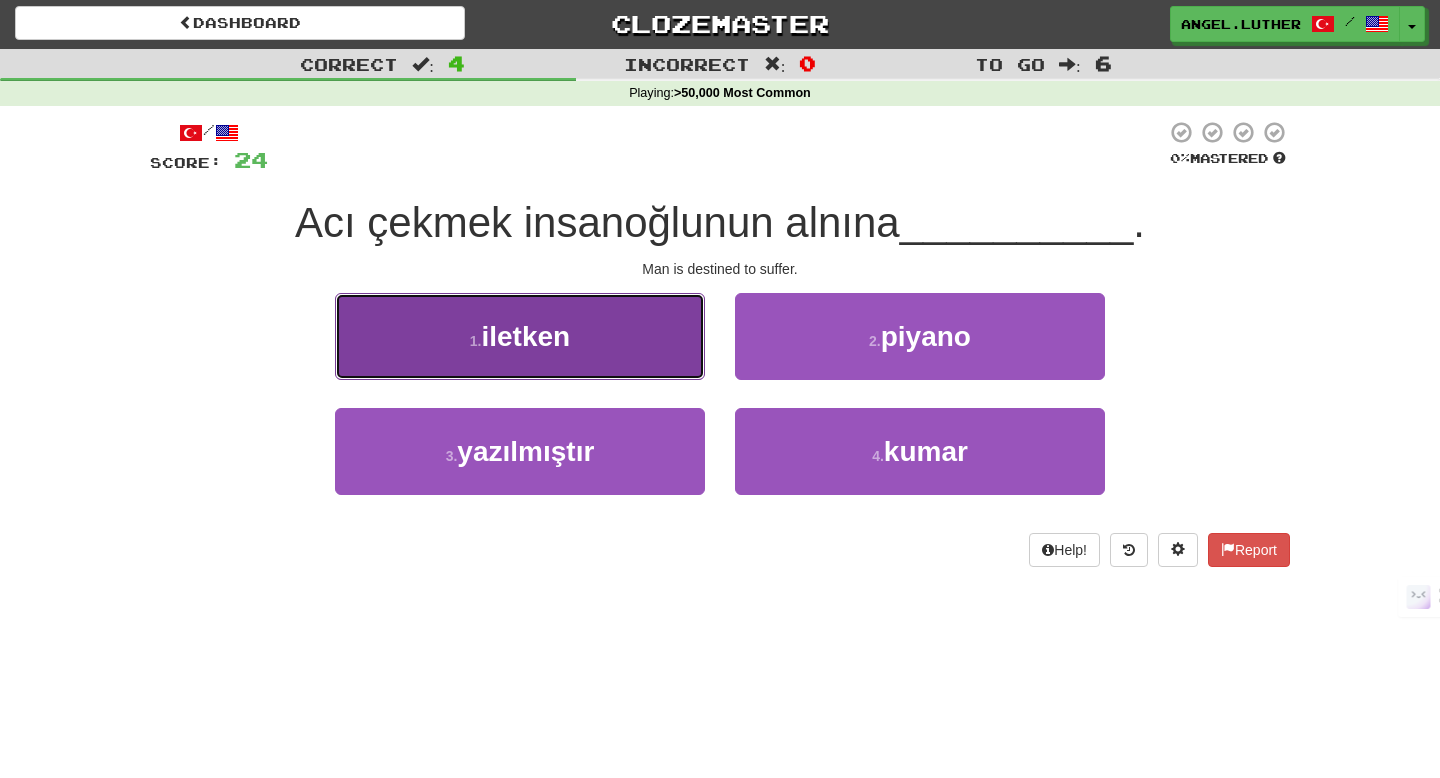 click on "1 .  iletken" at bounding box center [520, 336] 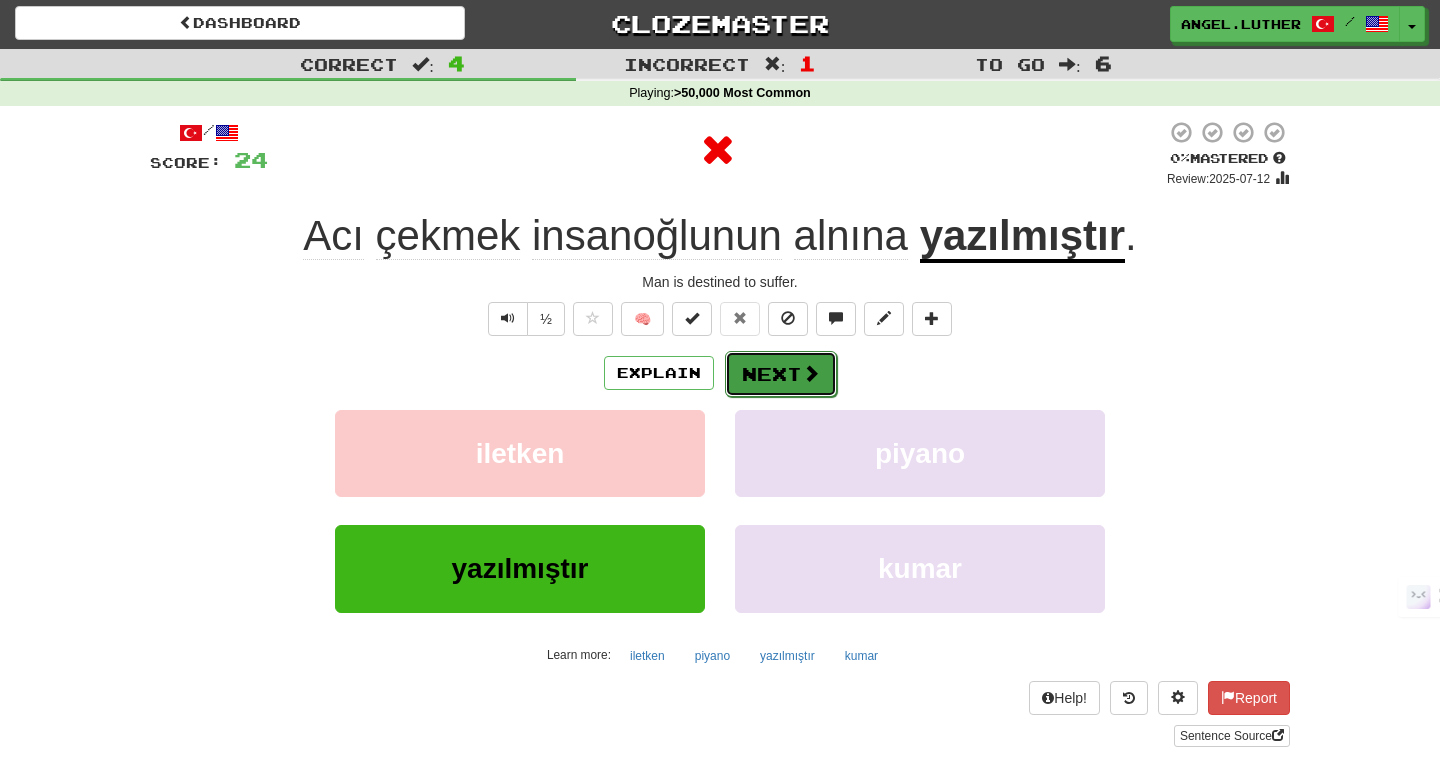 click on "Next" at bounding box center [781, 374] 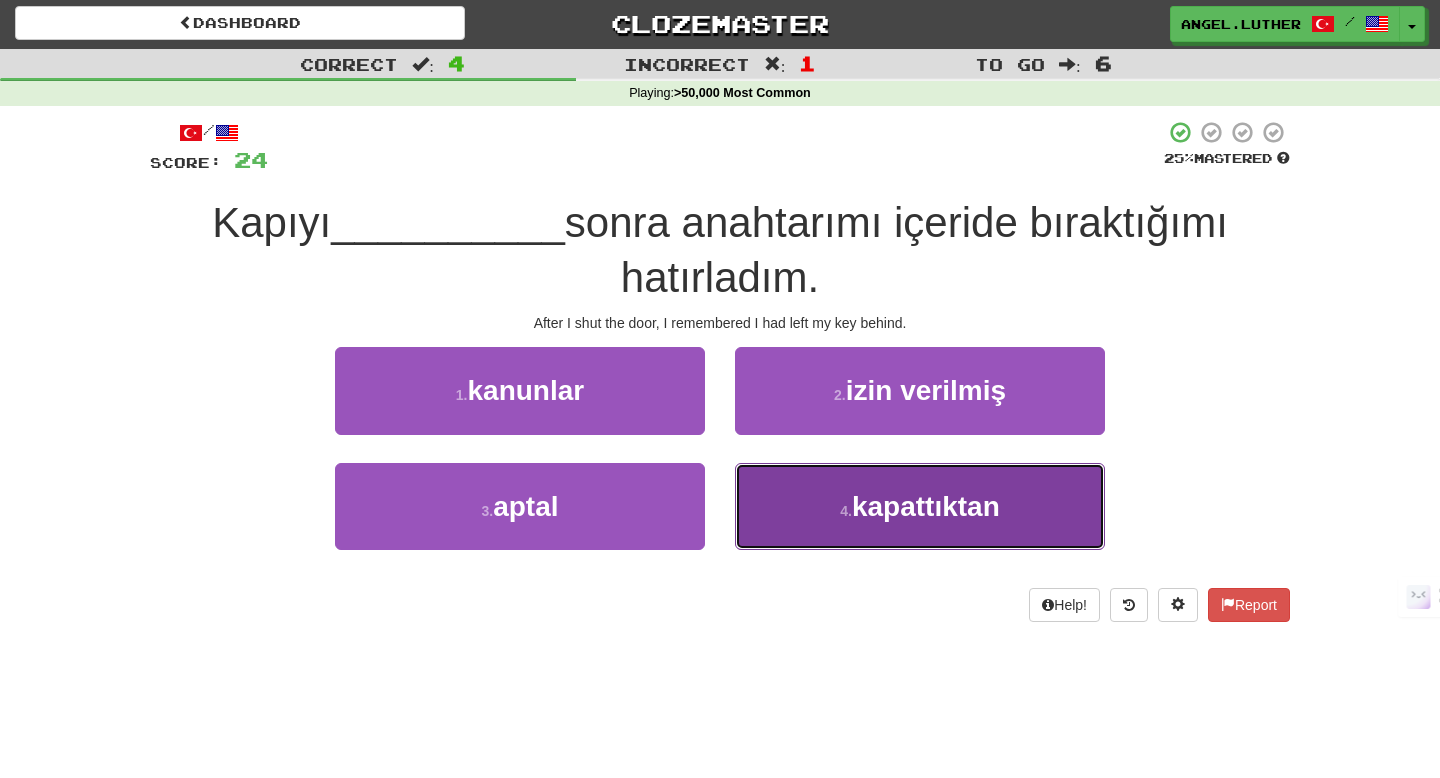 click on "4 .  kapattıktan" at bounding box center (920, 506) 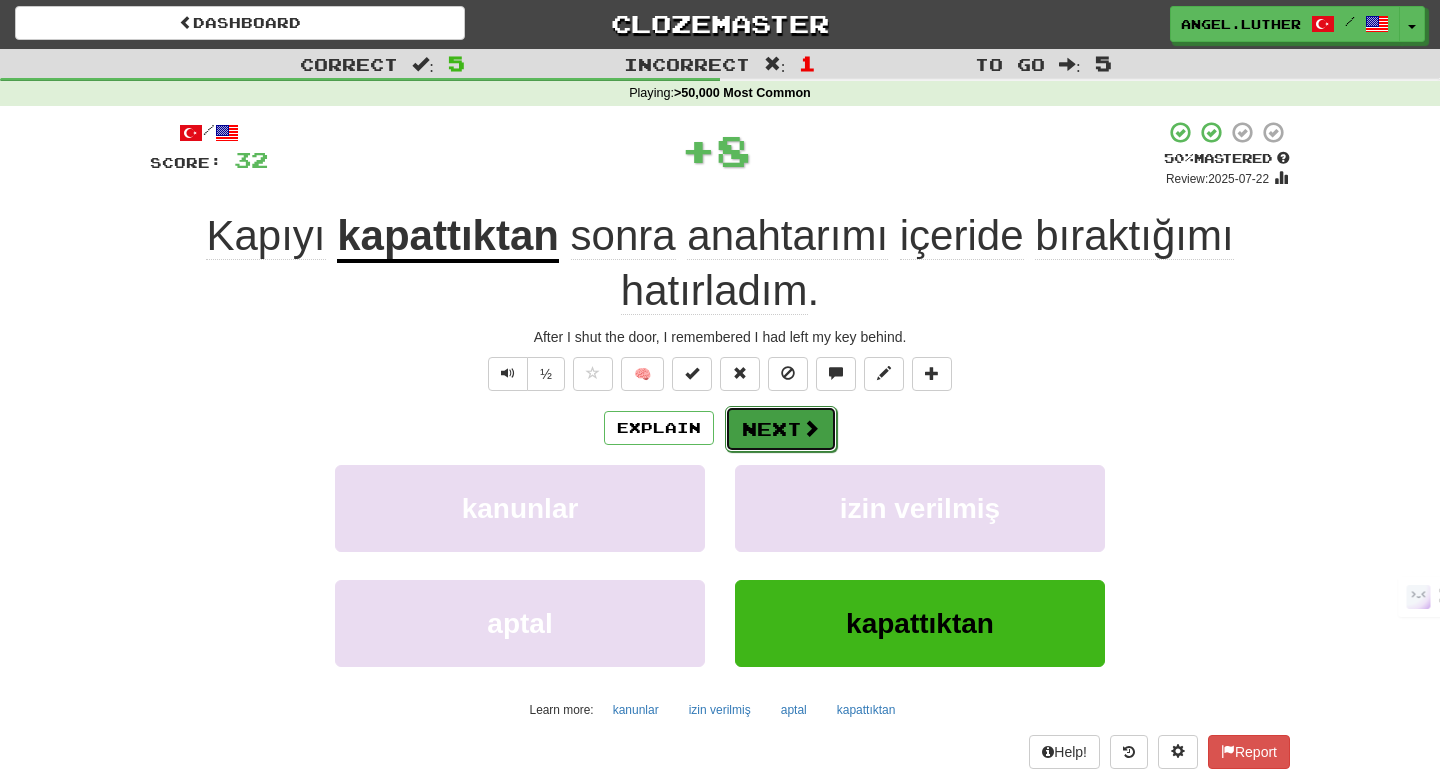 click on "Next" at bounding box center [781, 429] 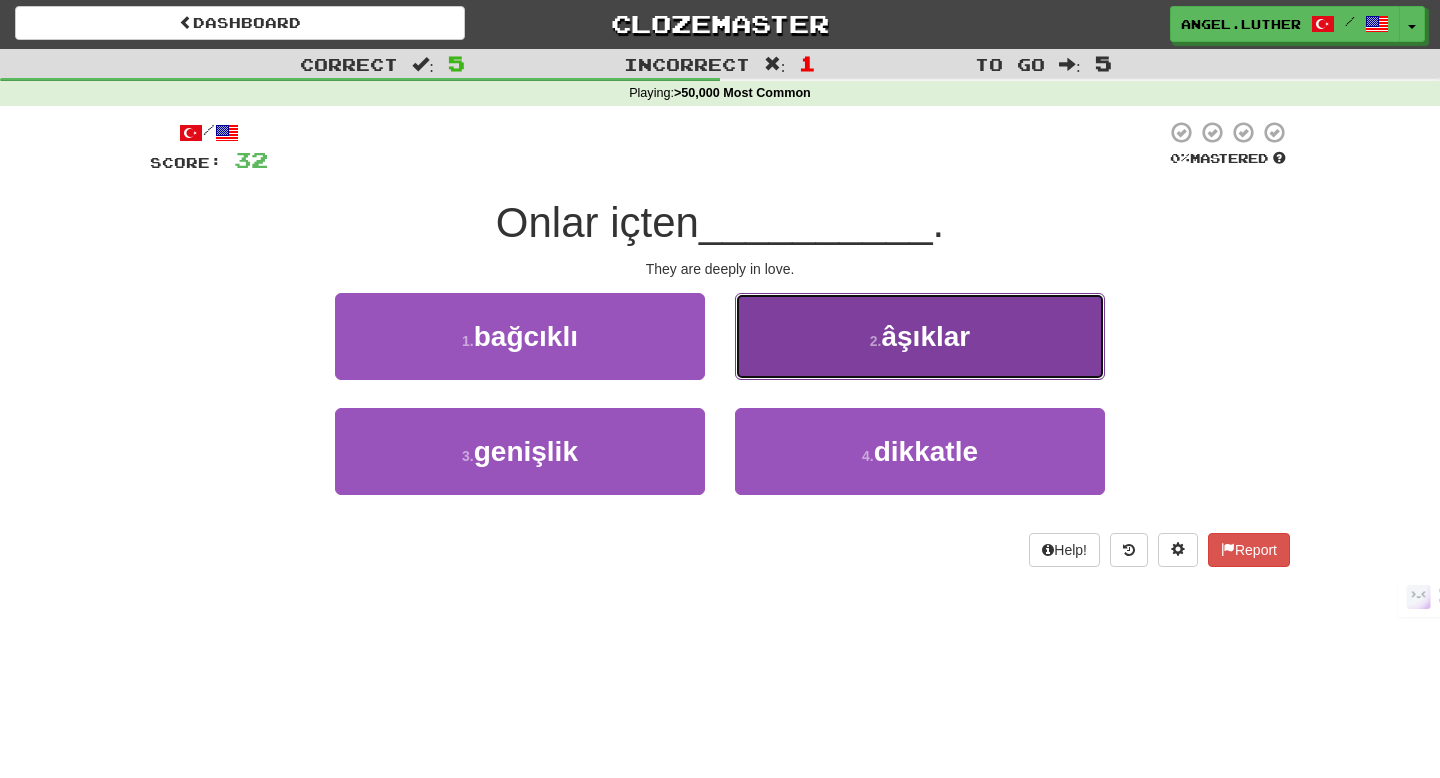 click on "âşıklar" at bounding box center (925, 336) 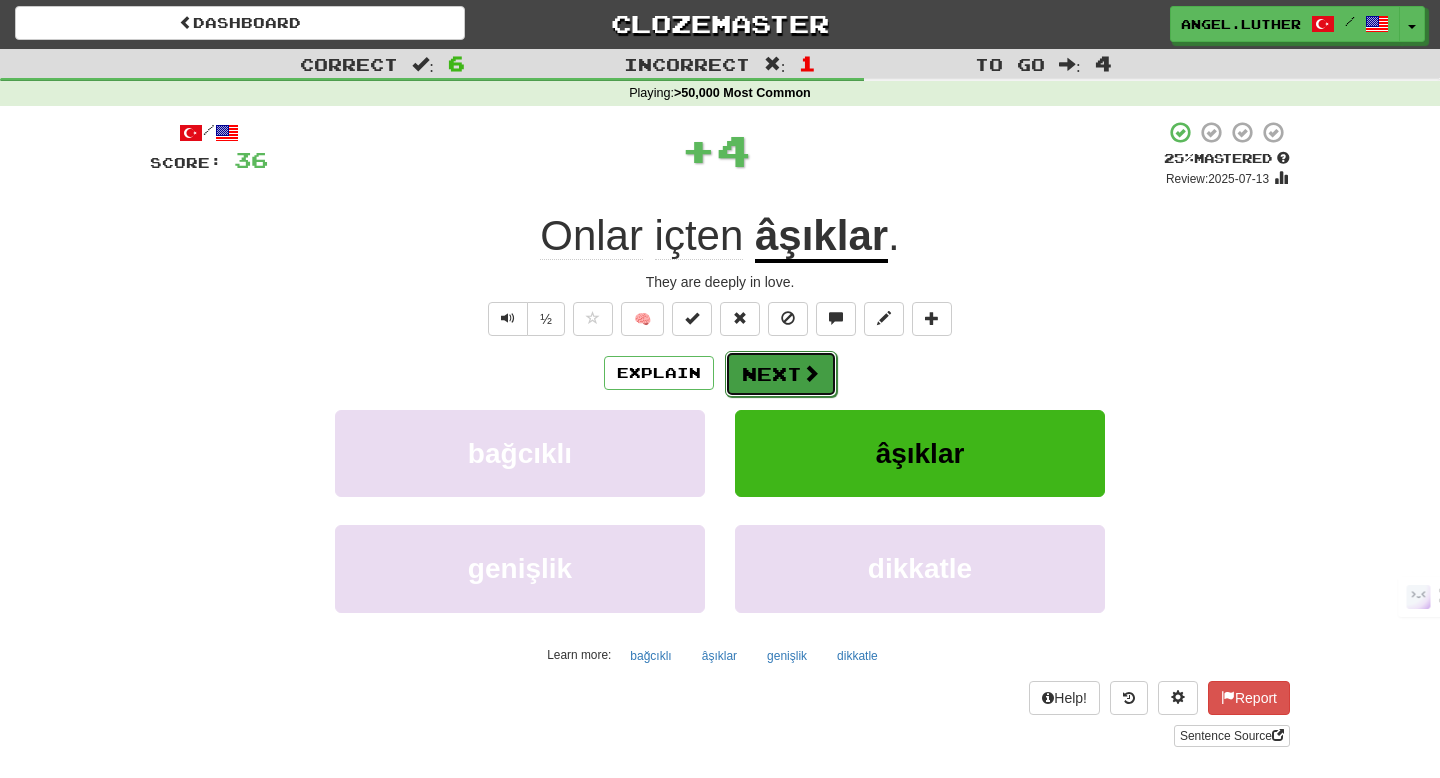 click on "Next" at bounding box center [781, 374] 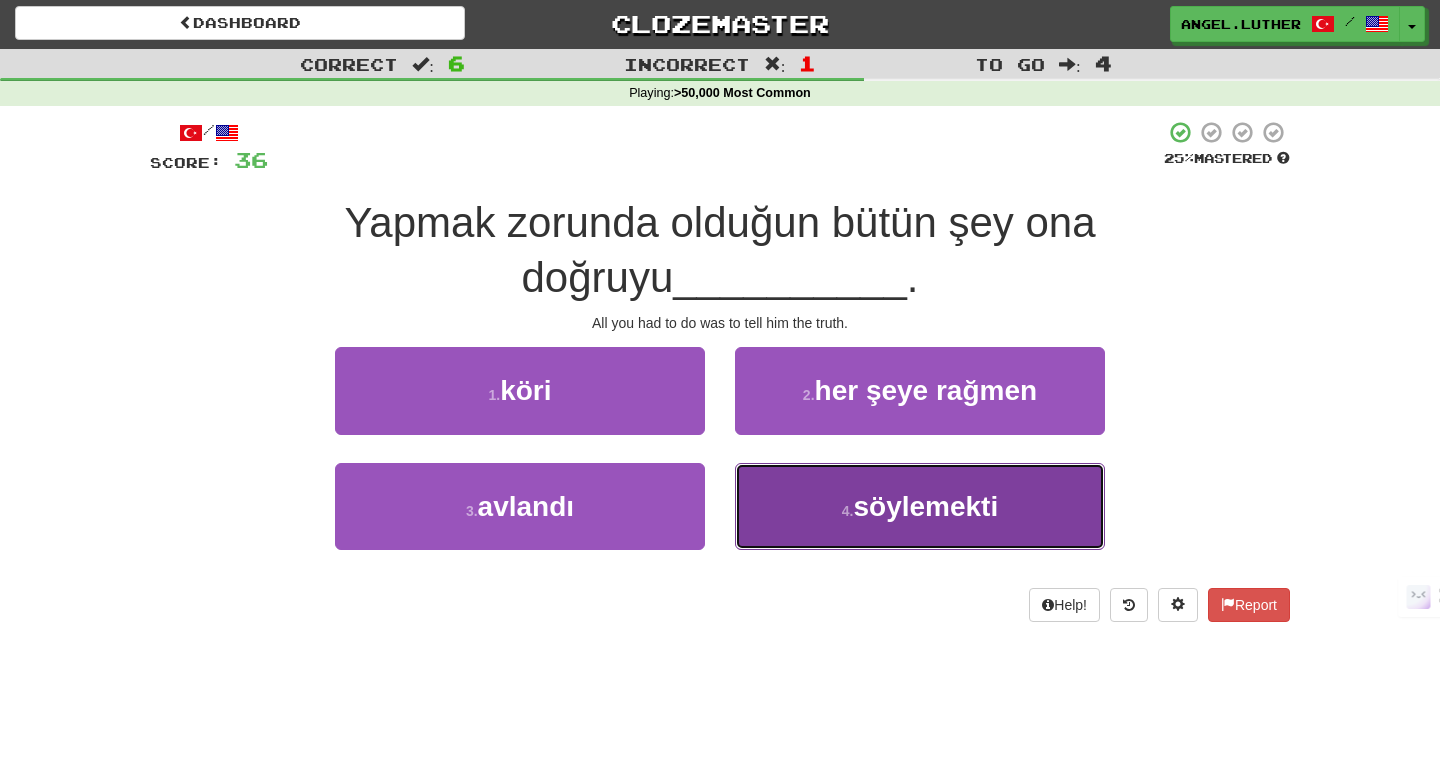 click on "4 .  söylemekti" at bounding box center [920, 506] 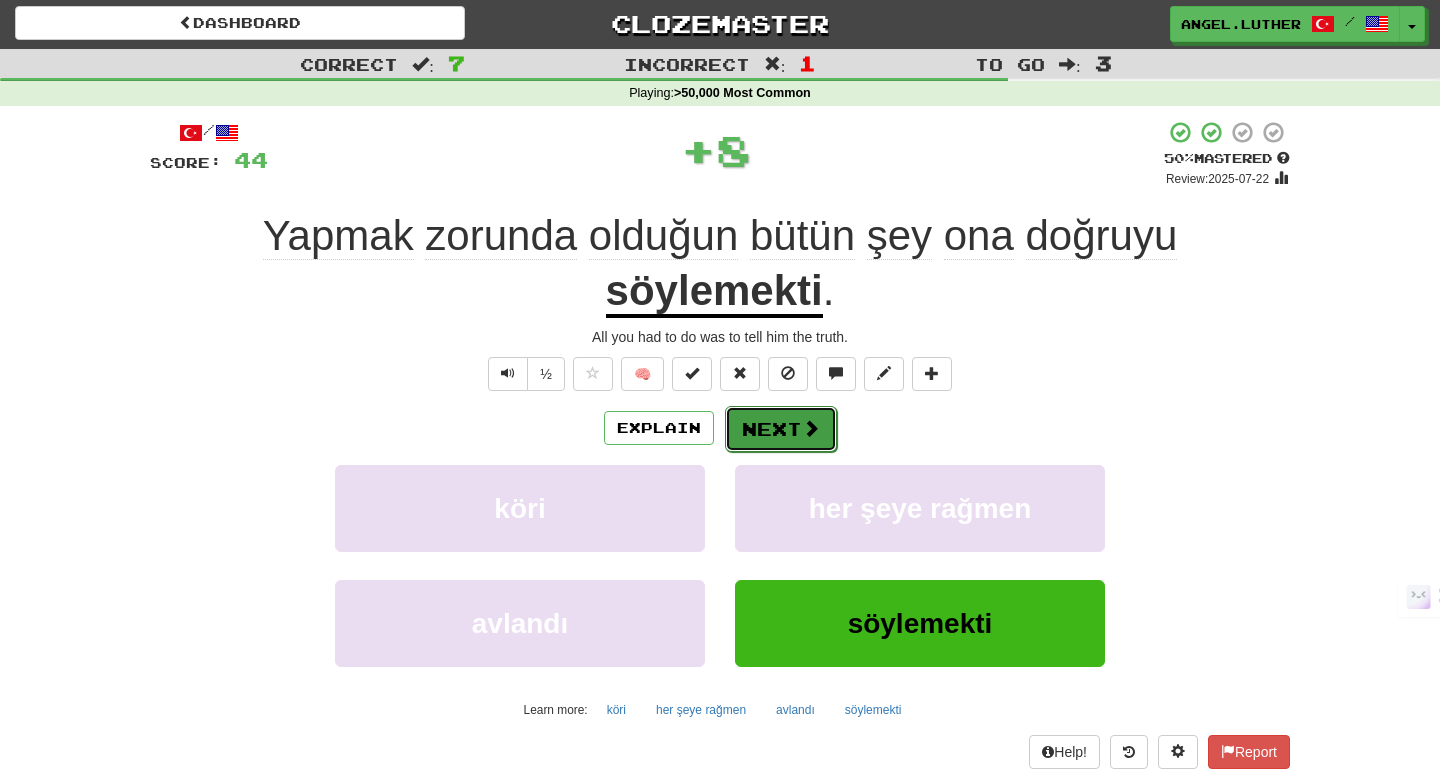 click on "Next" at bounding box center (781, 429) 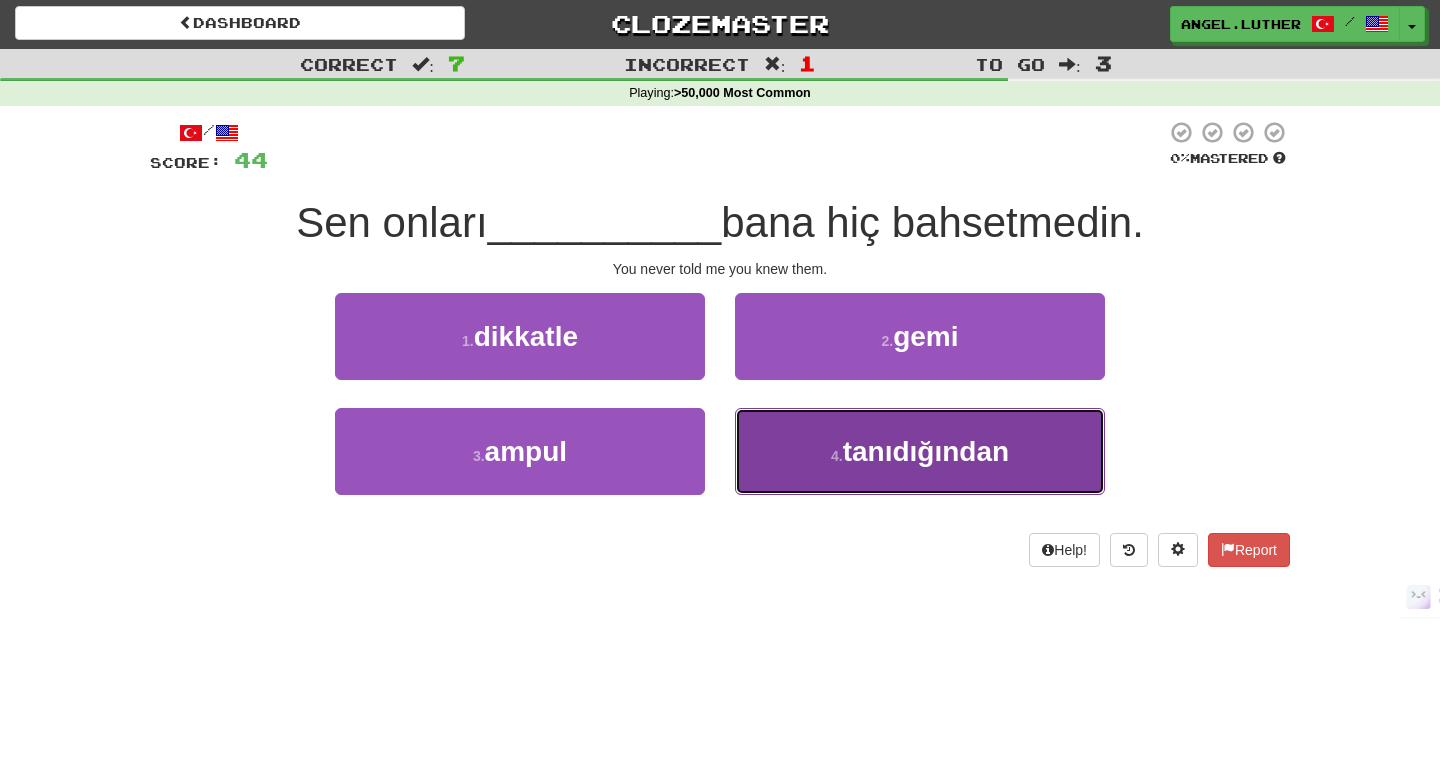 click on "4 .  tanıdığından" at bounding box center (920, 451) 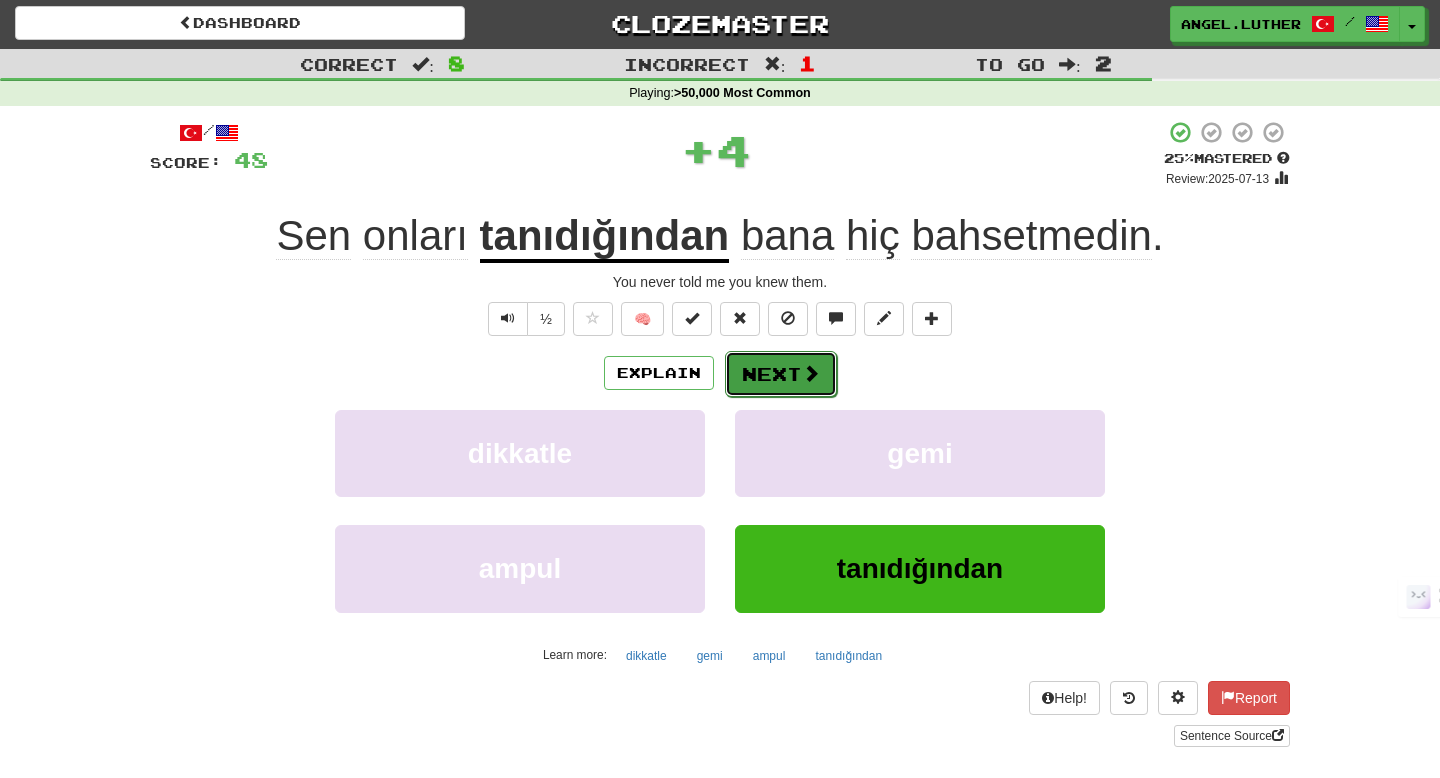 click on "Next" at bounding box center (781, 374) 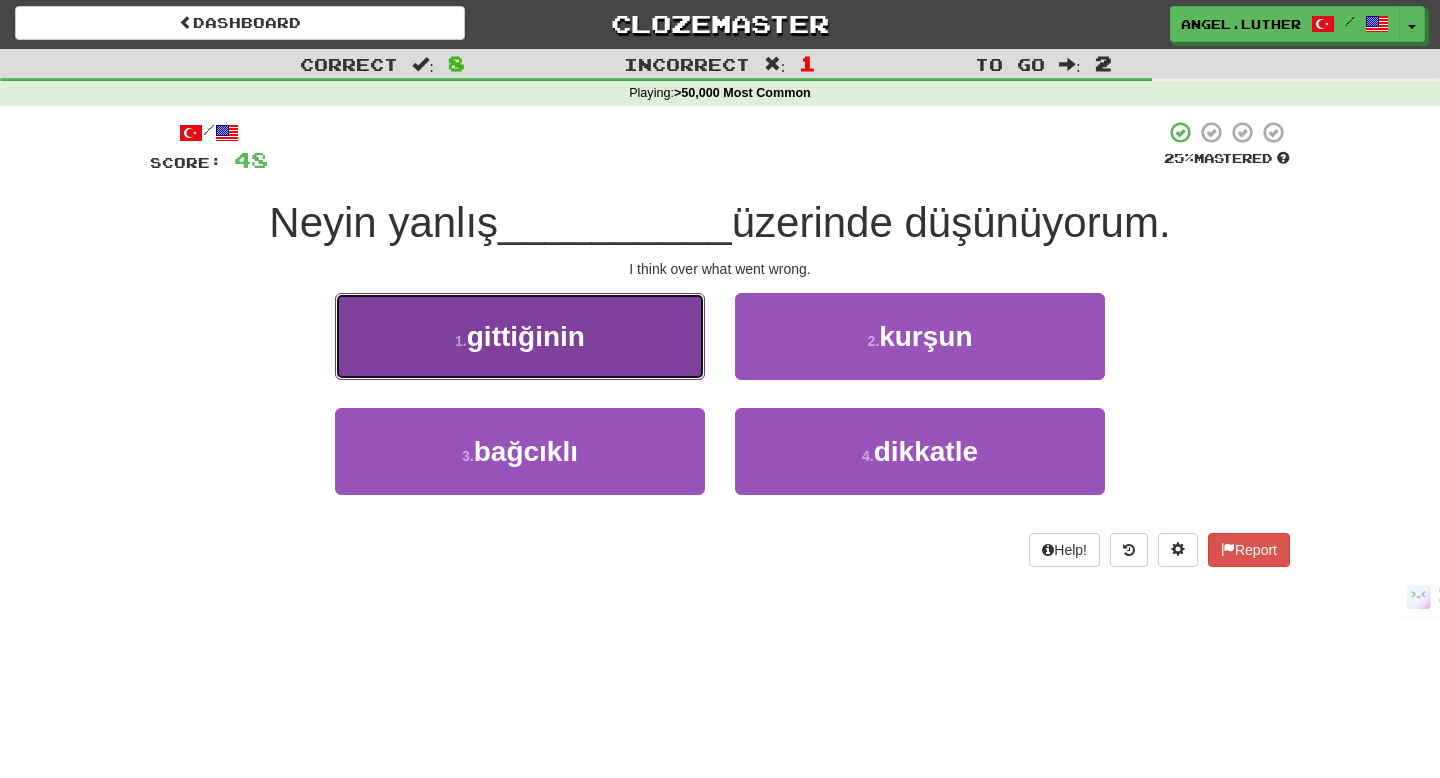 click on "1 .  gittiğinin" at bounding box center (520, 336) 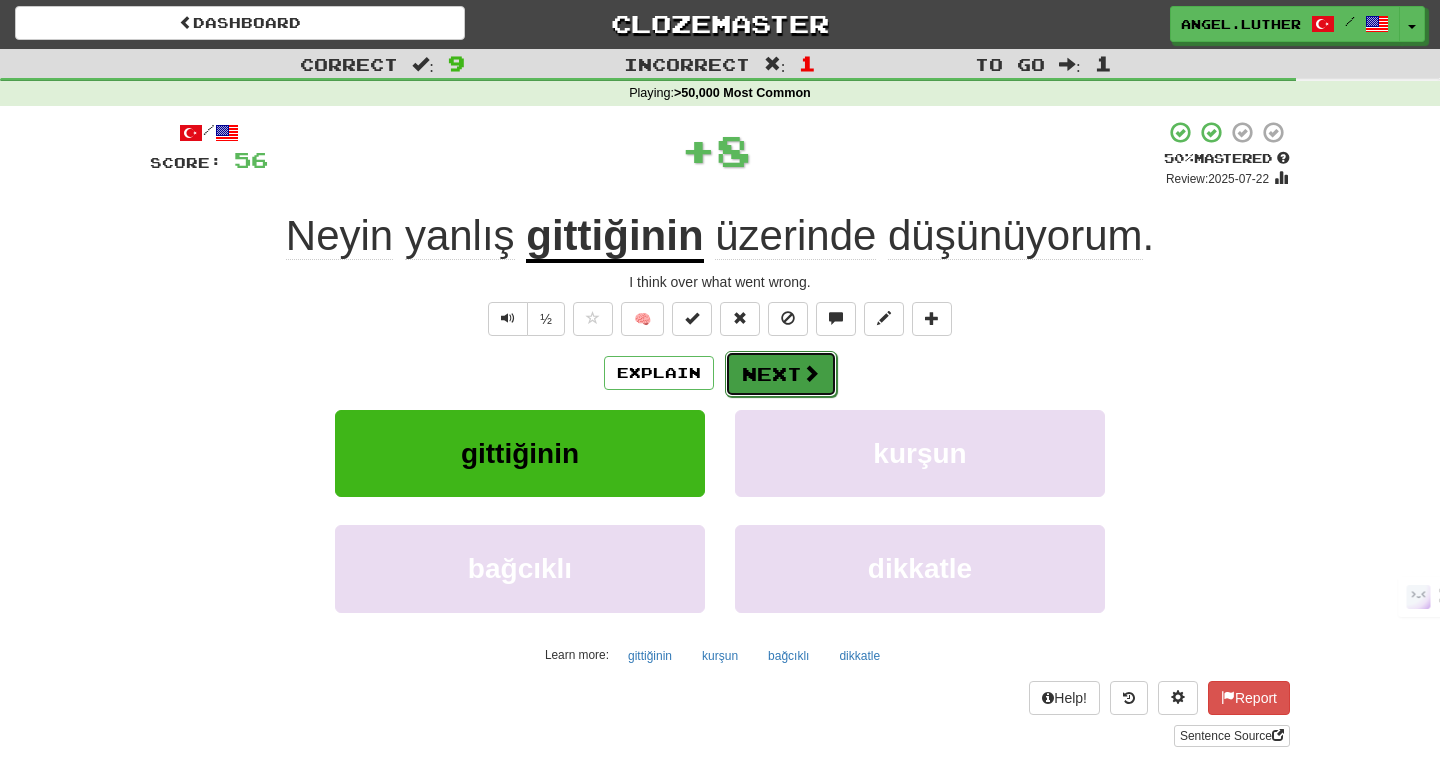 click on "Next" at bounding box center (781, 374) 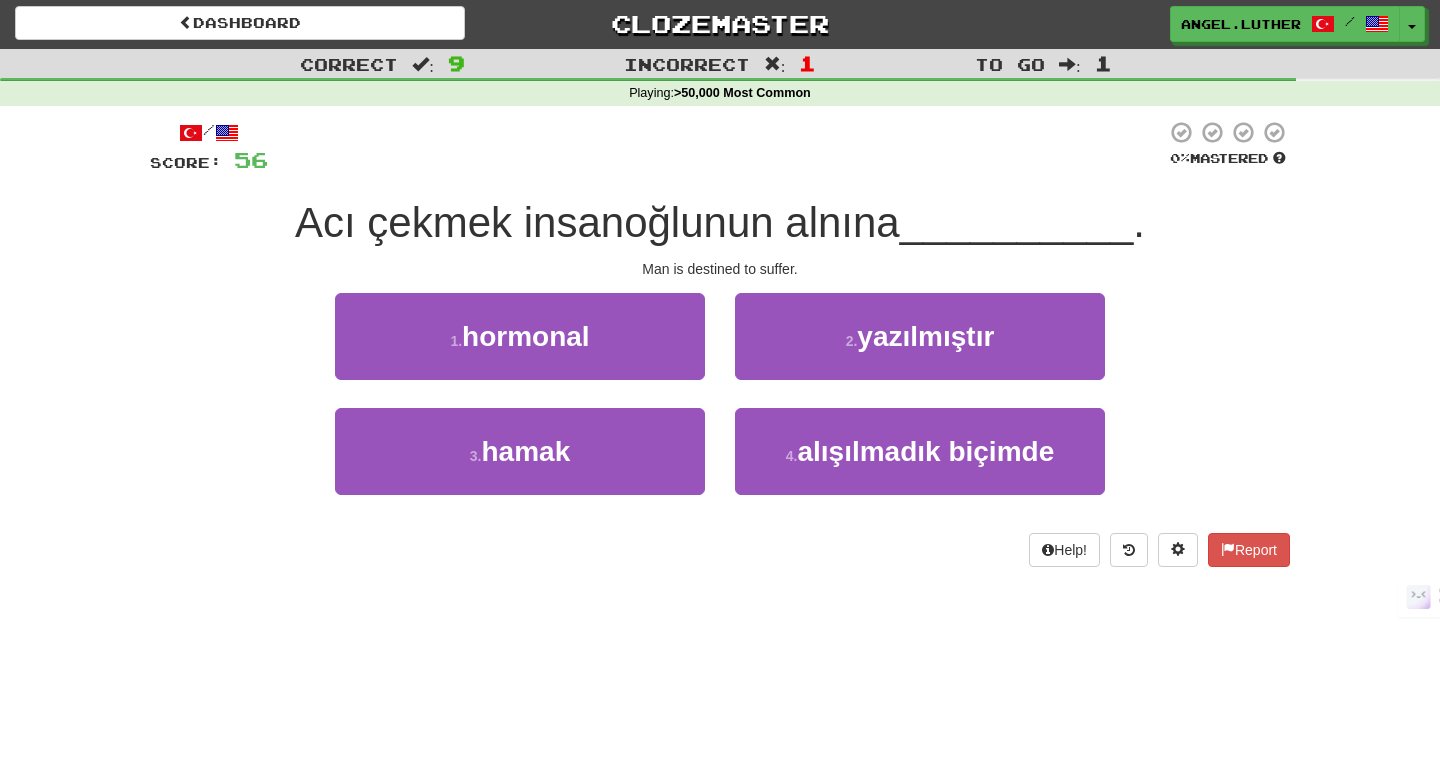 click on "2 .  yazılmıştır" at bounding box center (920, 350) 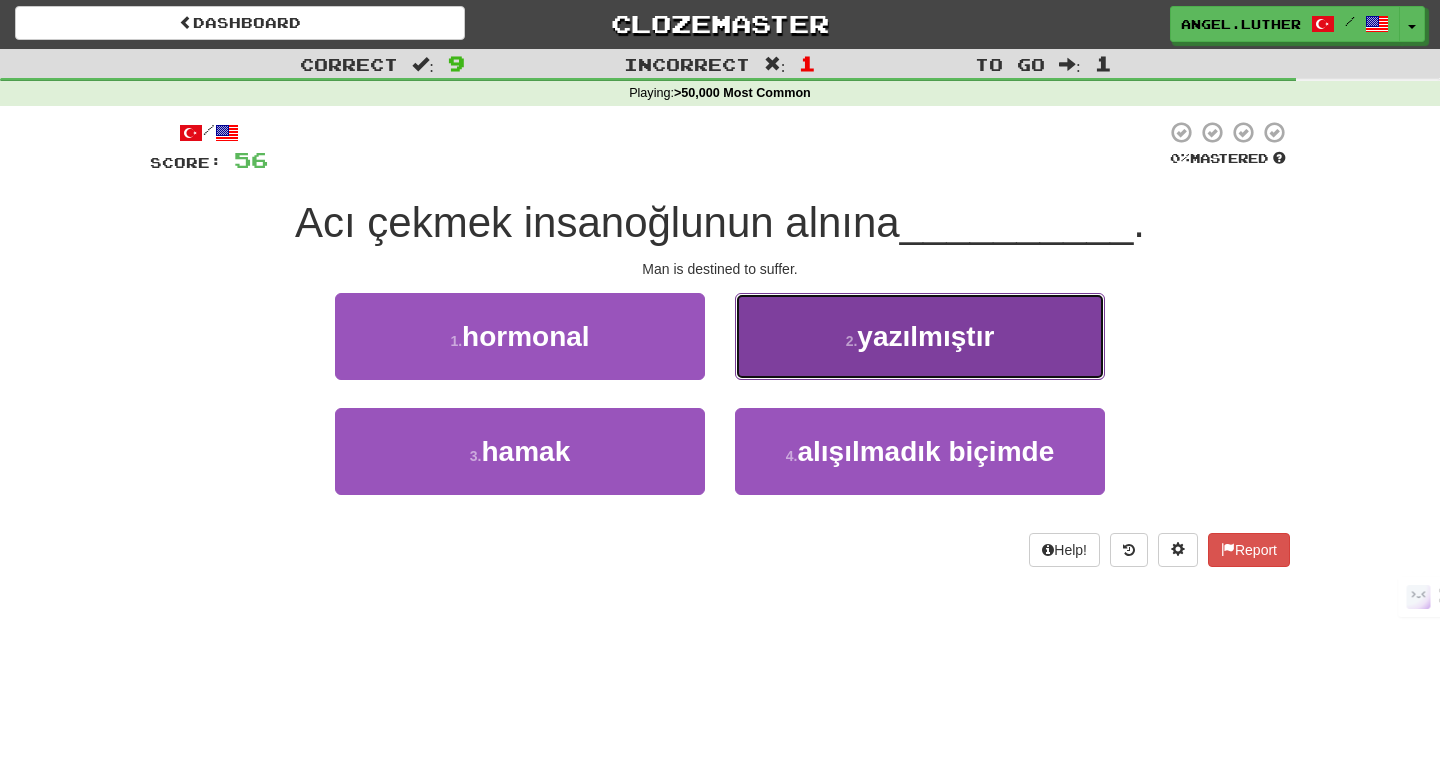 click on "yazılmıştır" at bounding box center (925, 336) 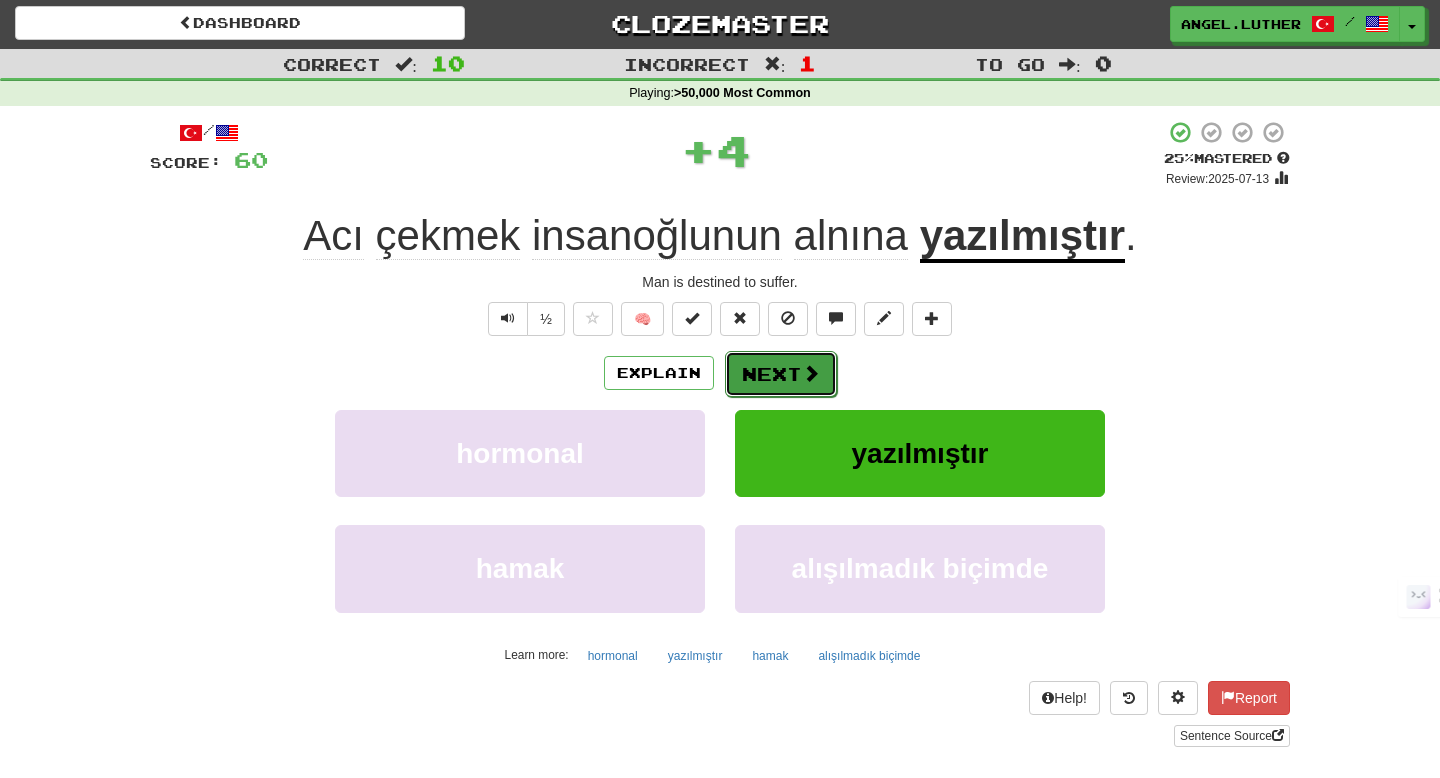 click on "Next" at bounding box center (781, 374) 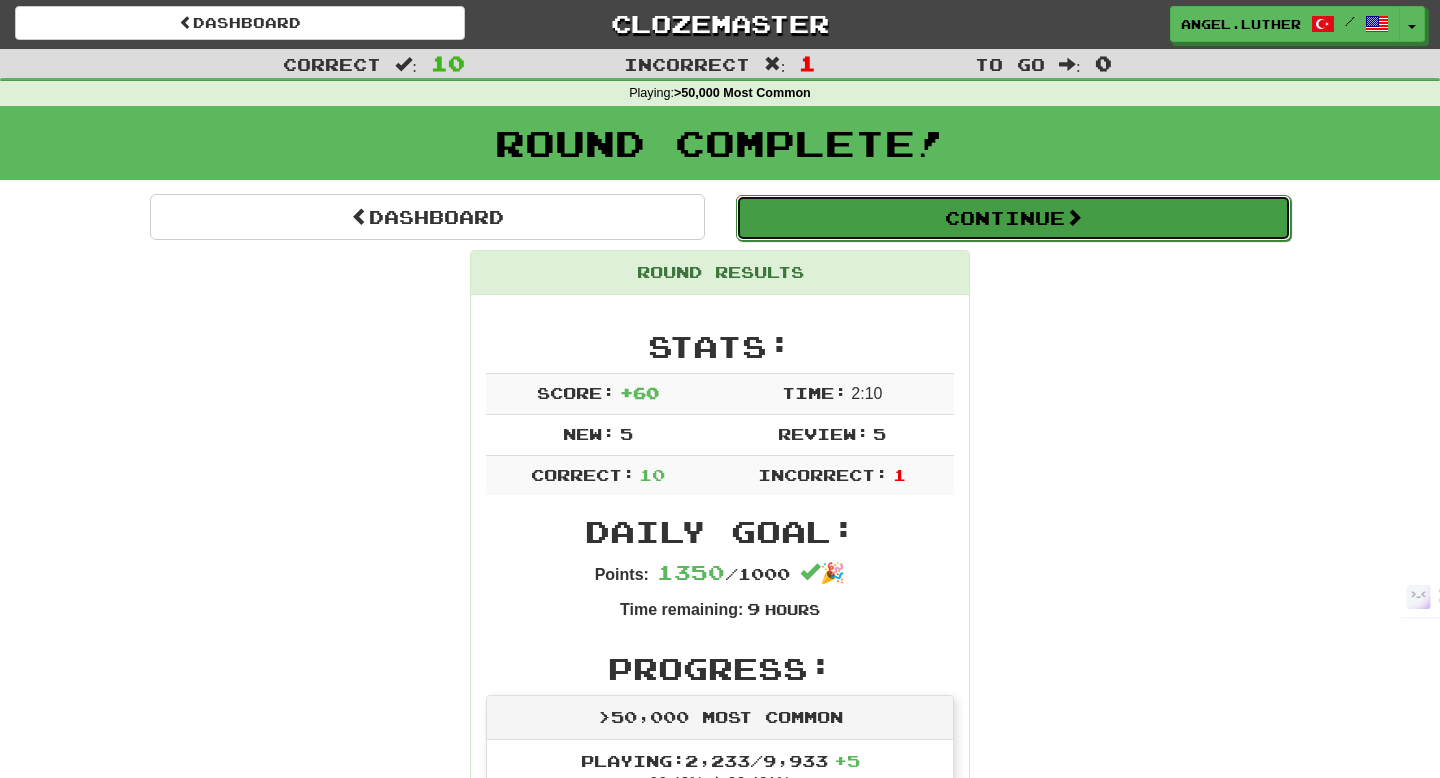 click on "Continue" at bounding box center [1013, 218] 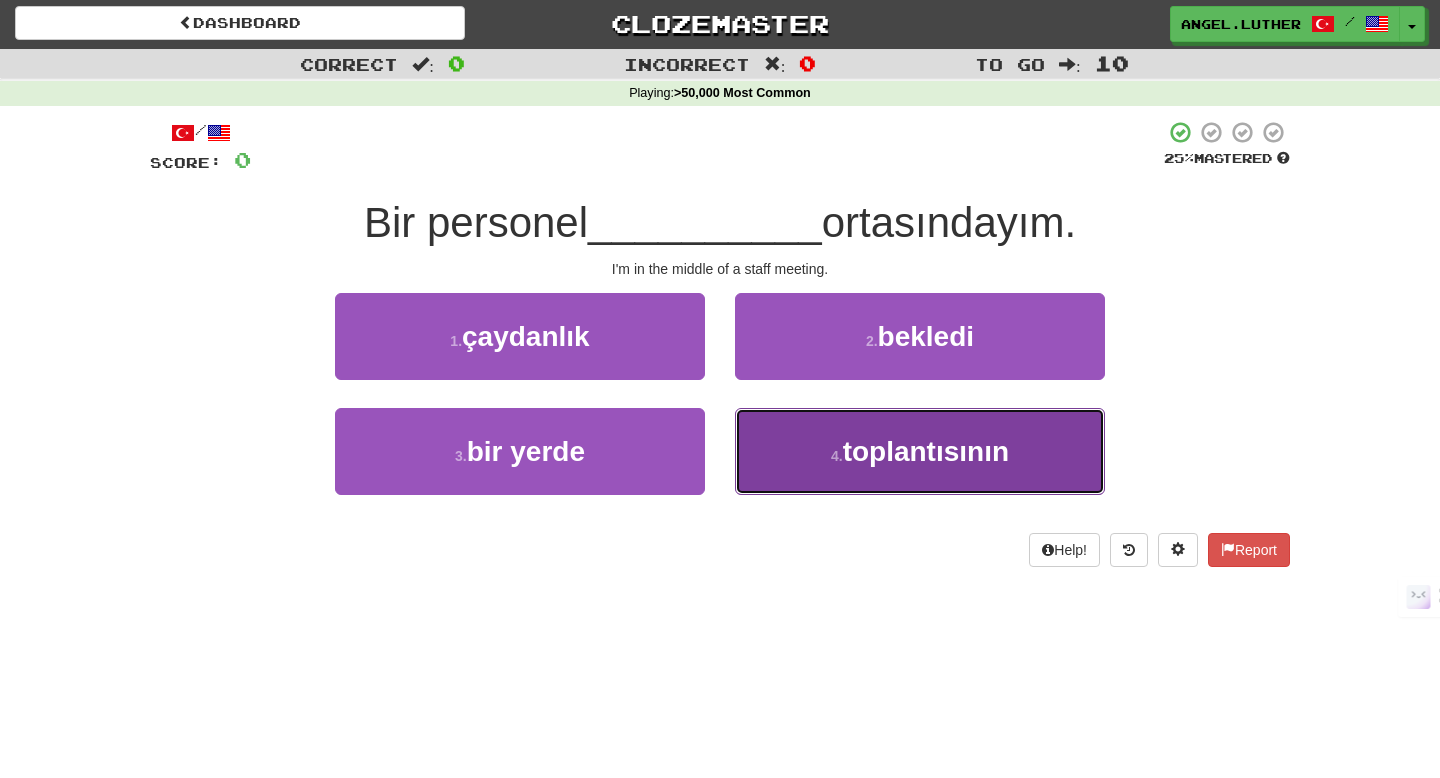 click on "4 .  toplantısının" at bounding box center (920, 451) 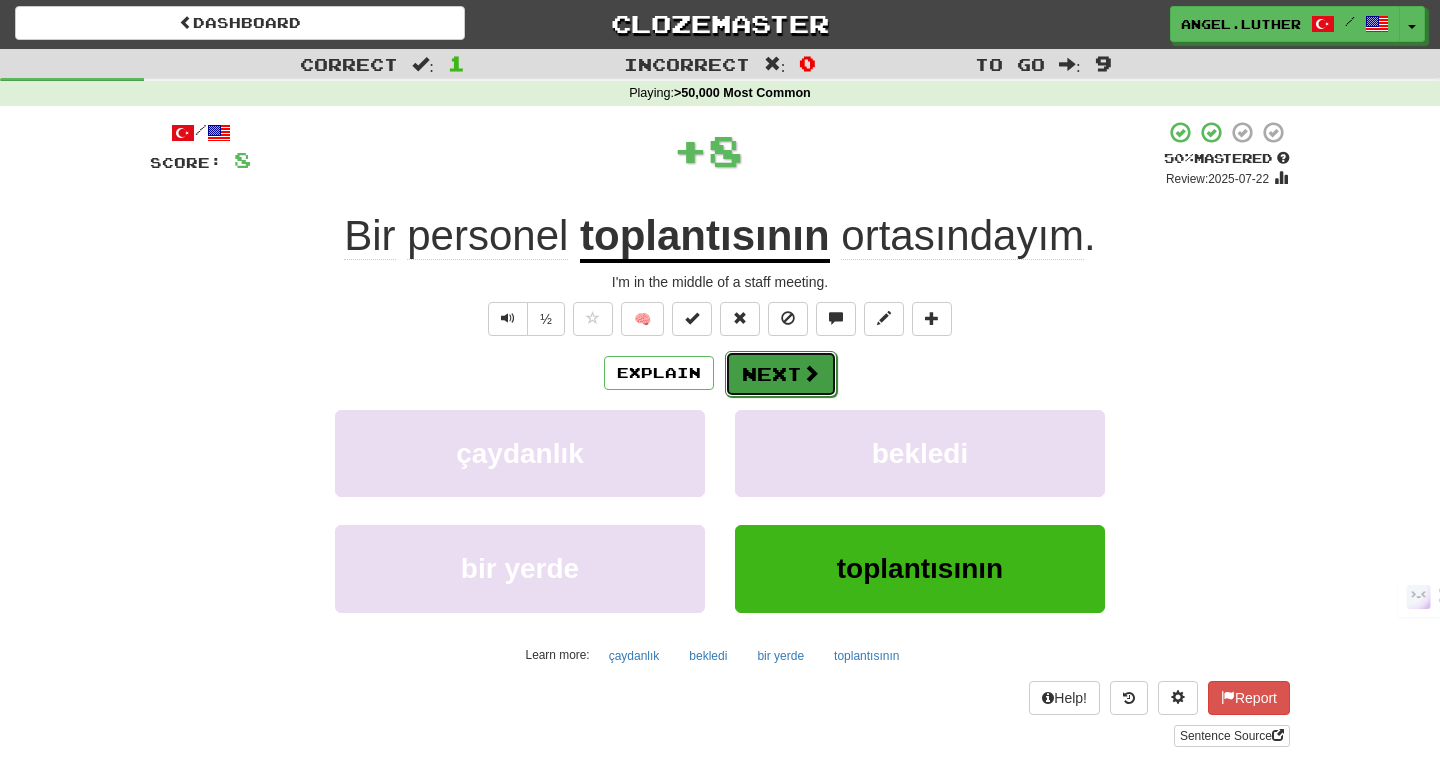 click on "Next" at bounding box center (781, 374) 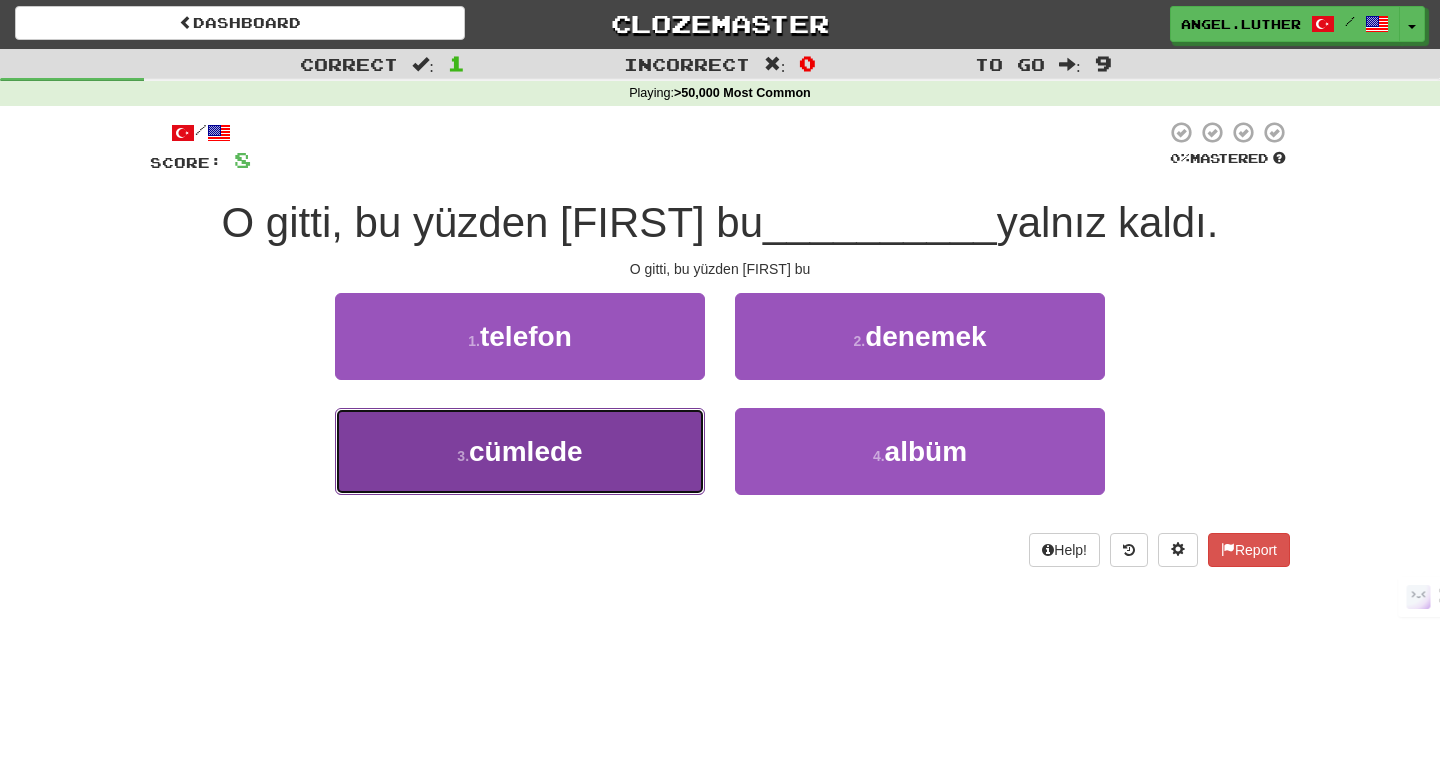 click on "cümlede" at bounding box center (526, 451) 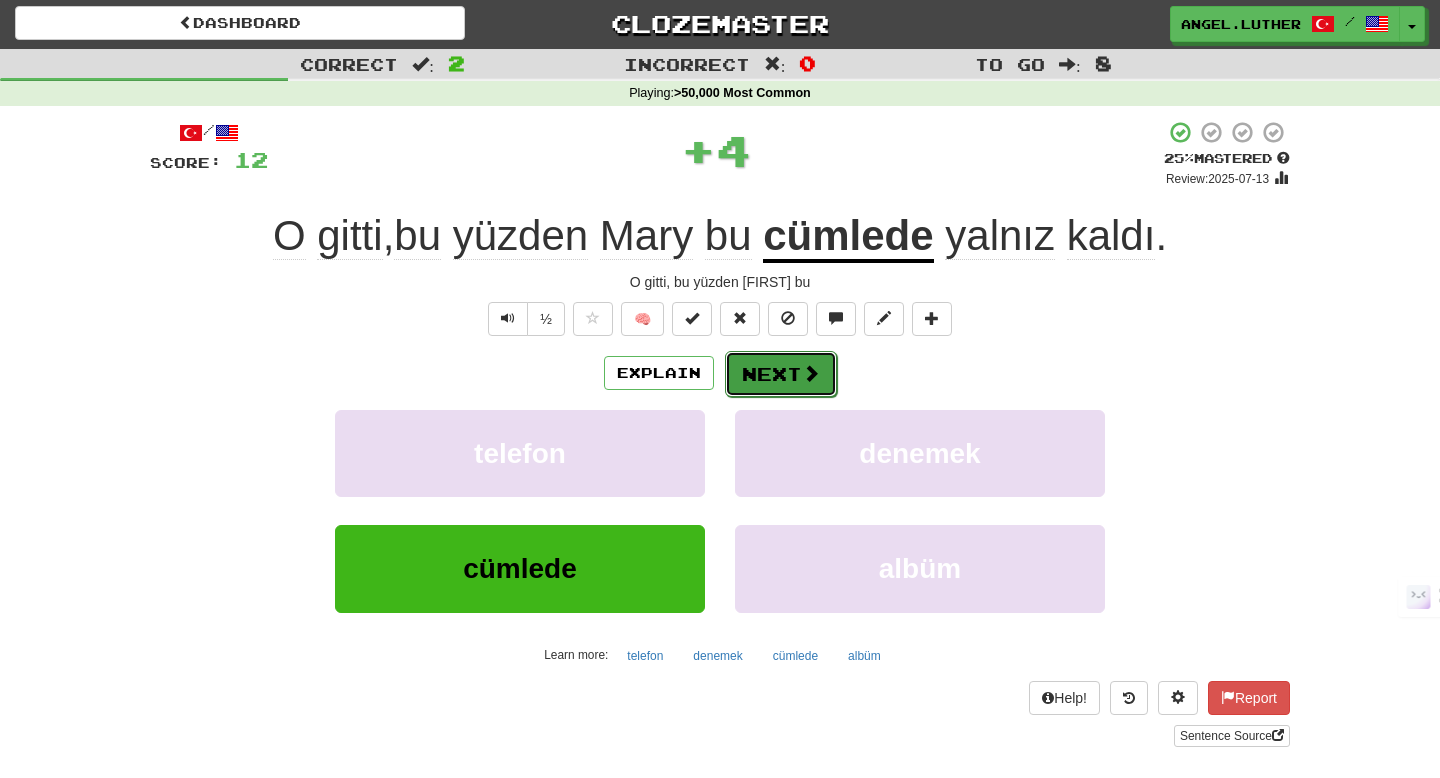 click on "Next" at bounding box center (781, 374) 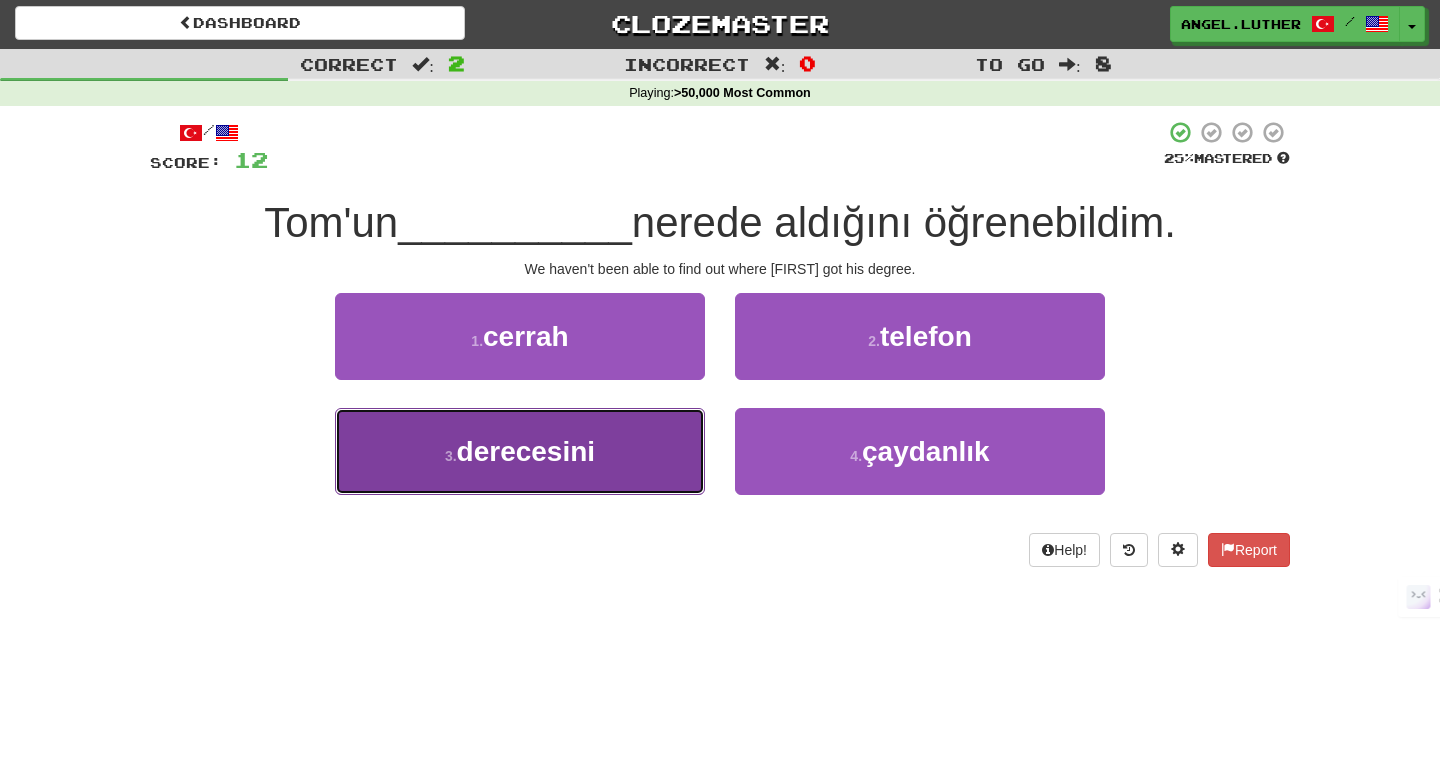 click on "derecesini" at bounding box center [526, 451] 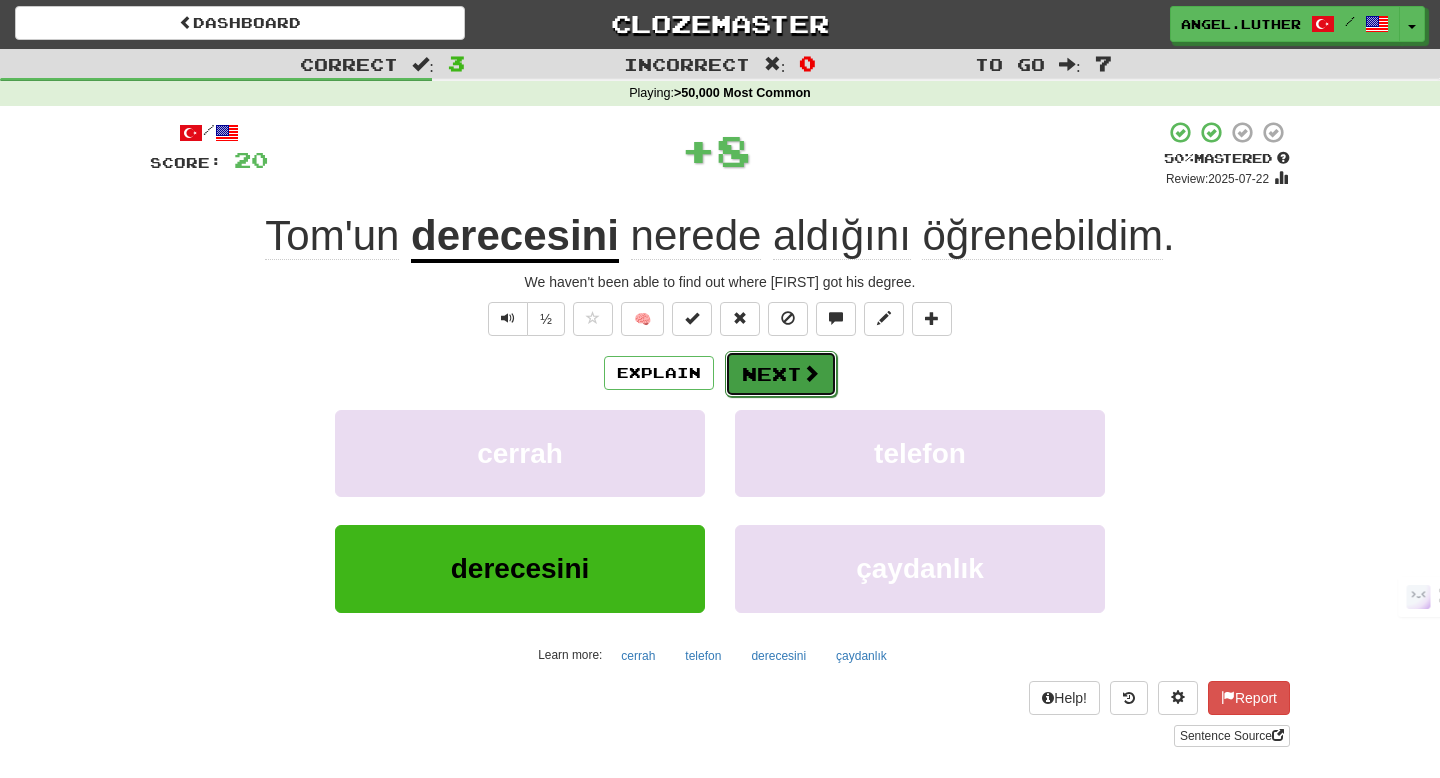click on "Next" at bounding box center [781, 374] 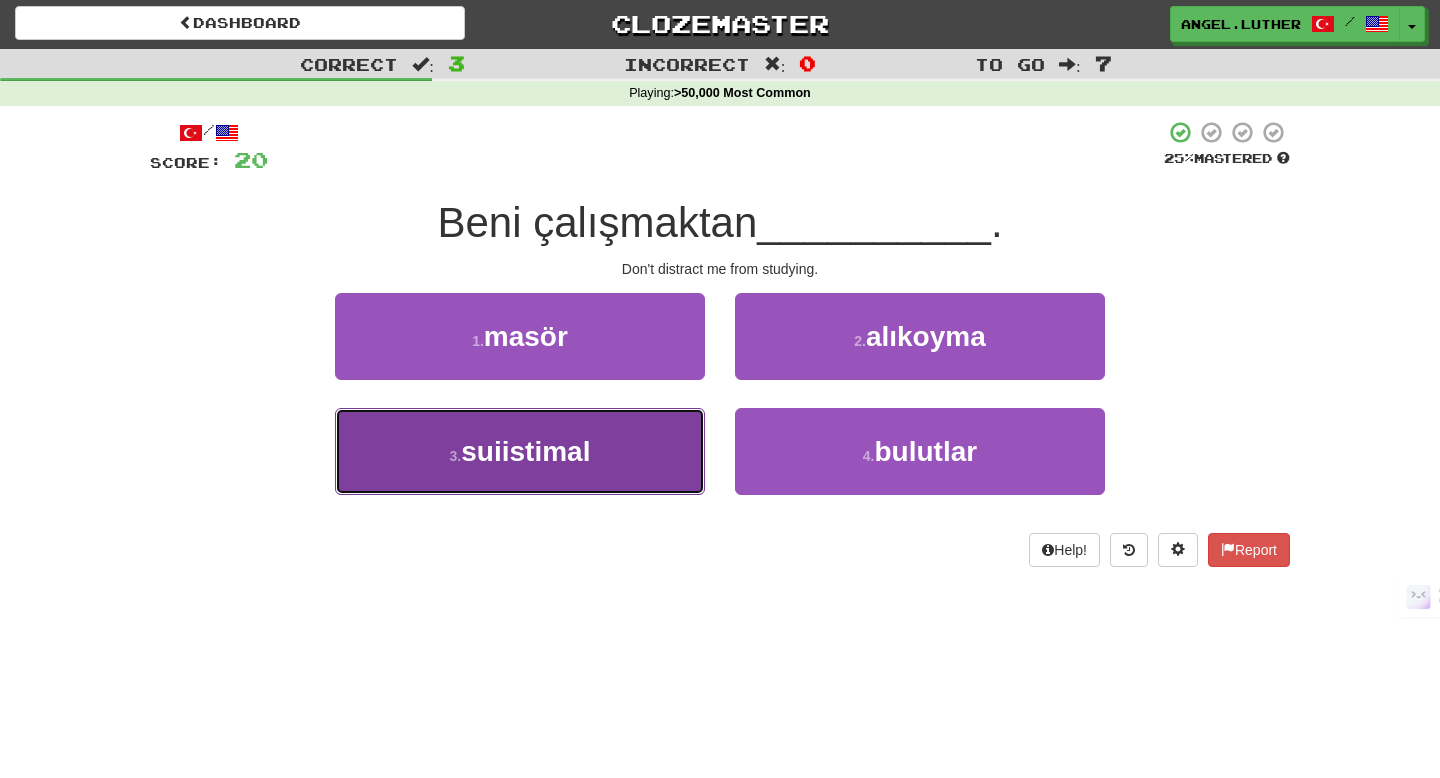 click on "3 .  suiistimal" at bounding box center (520, 451) 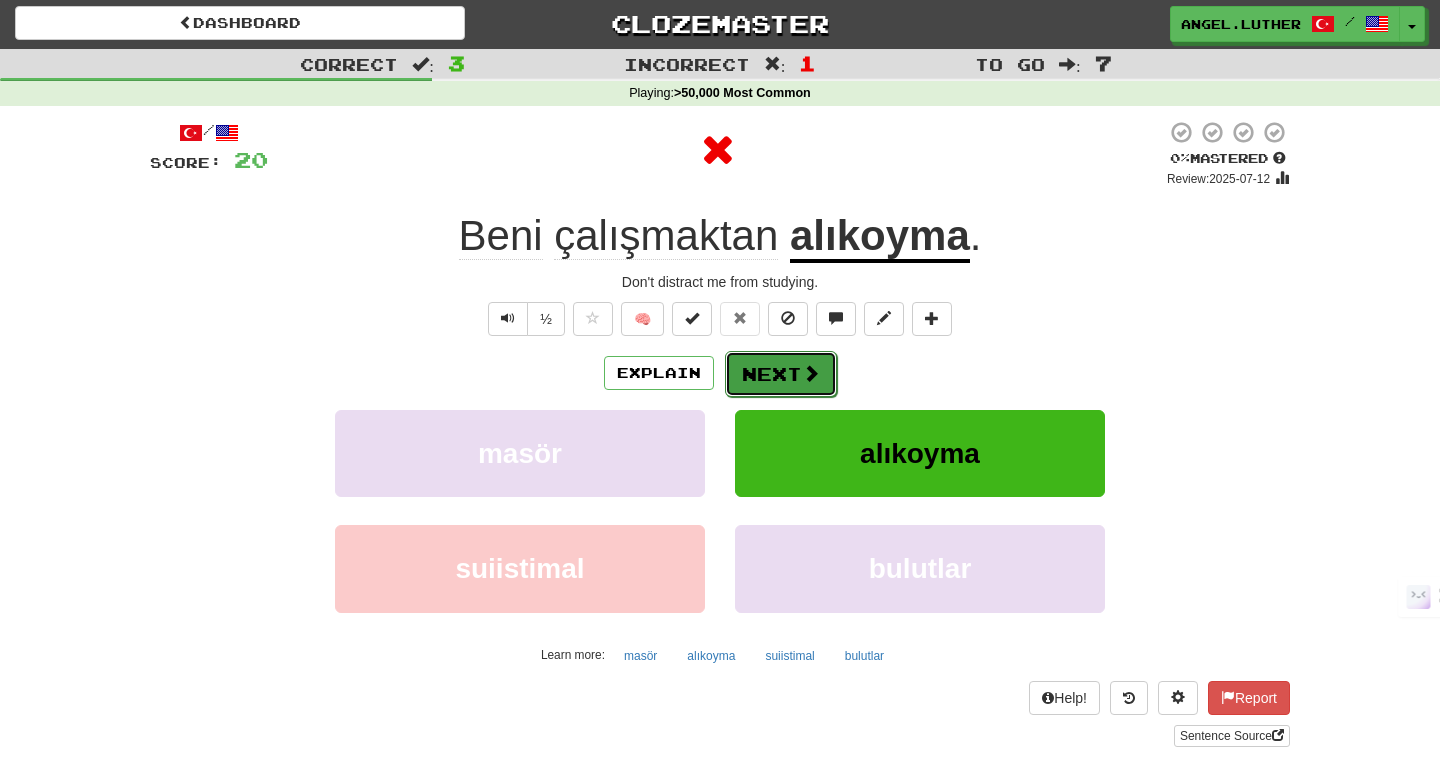 click on "Next" at bounding box center [781, 374] 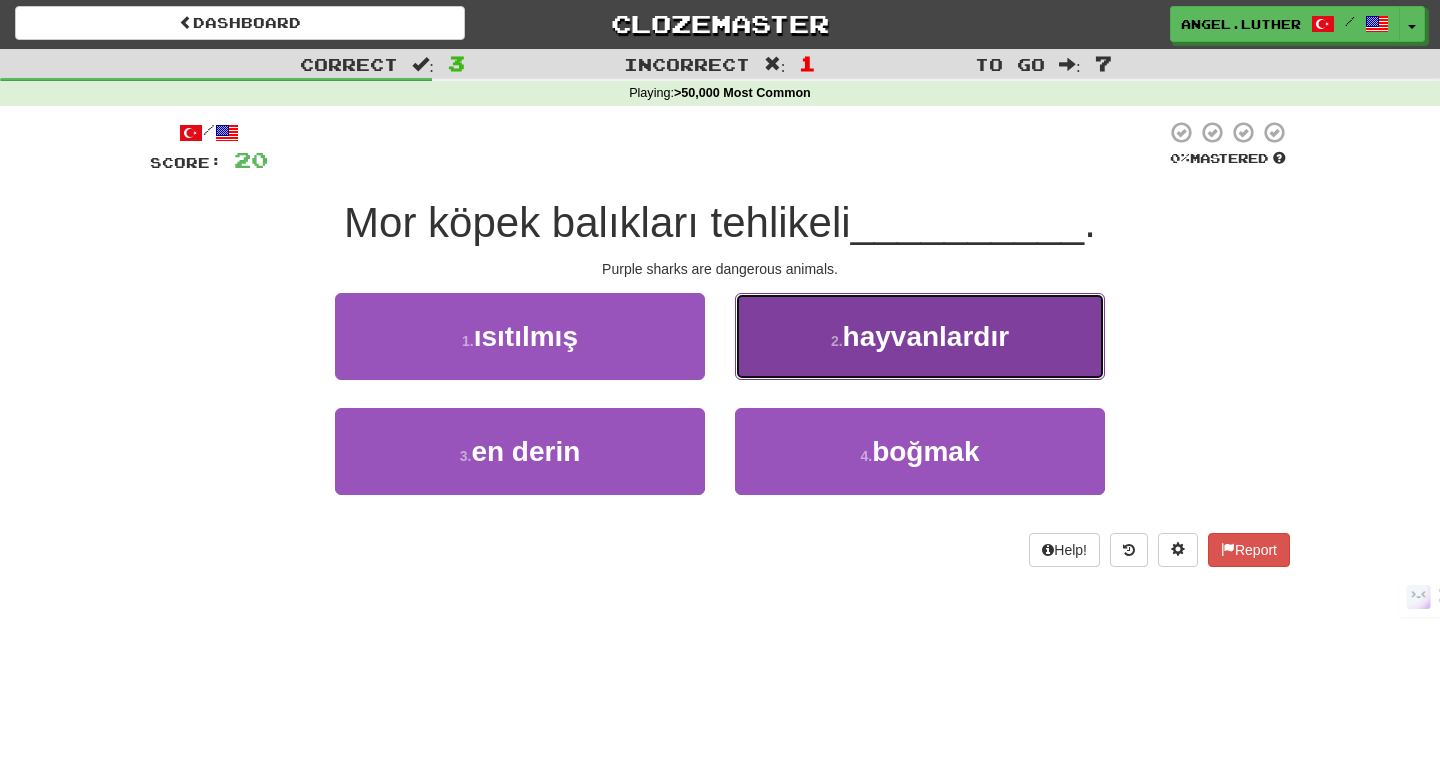 click on "hayvanlardır" at bounding box center [926, 336] 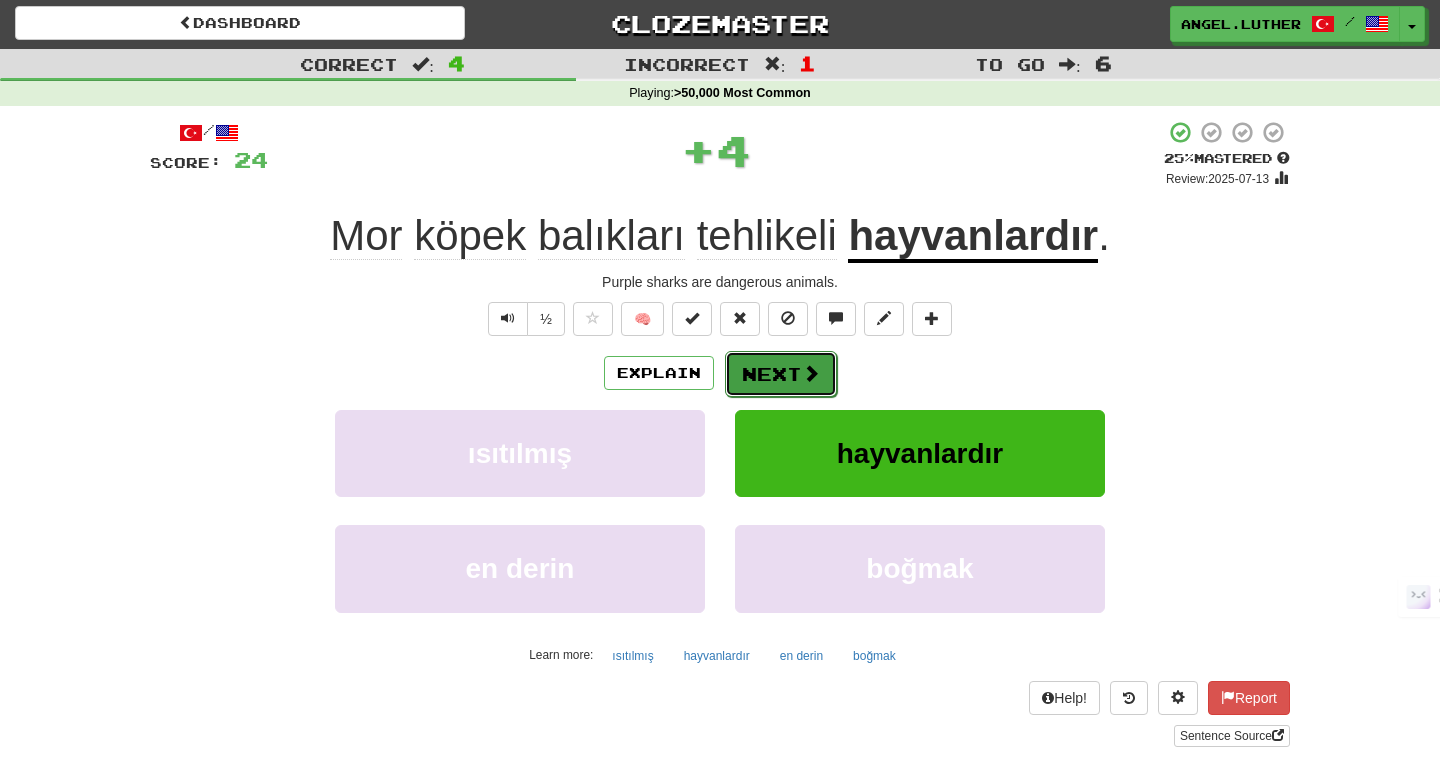 click on "Next" at bounding box center [781, 374] 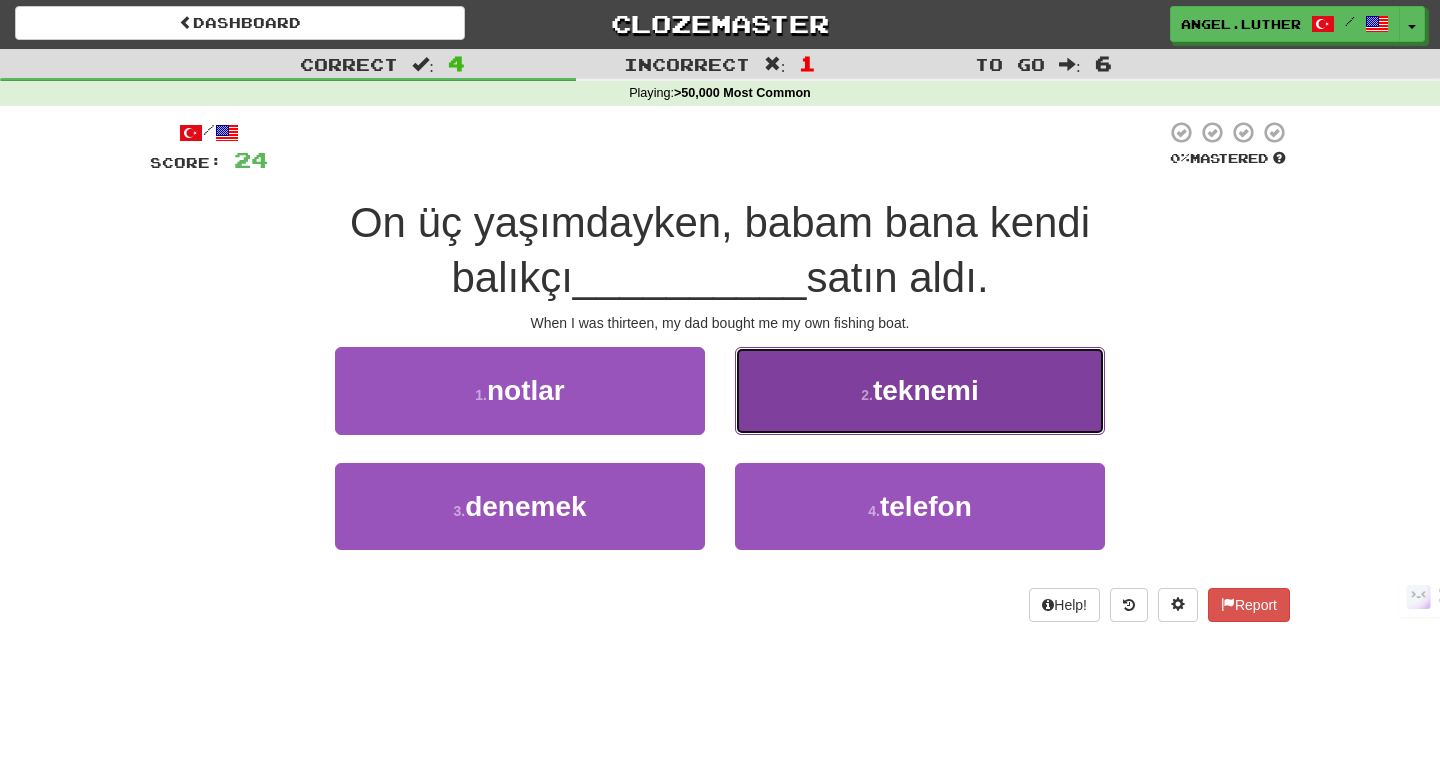 click on "2 .  teknemi" at bounding box center [920, 390] 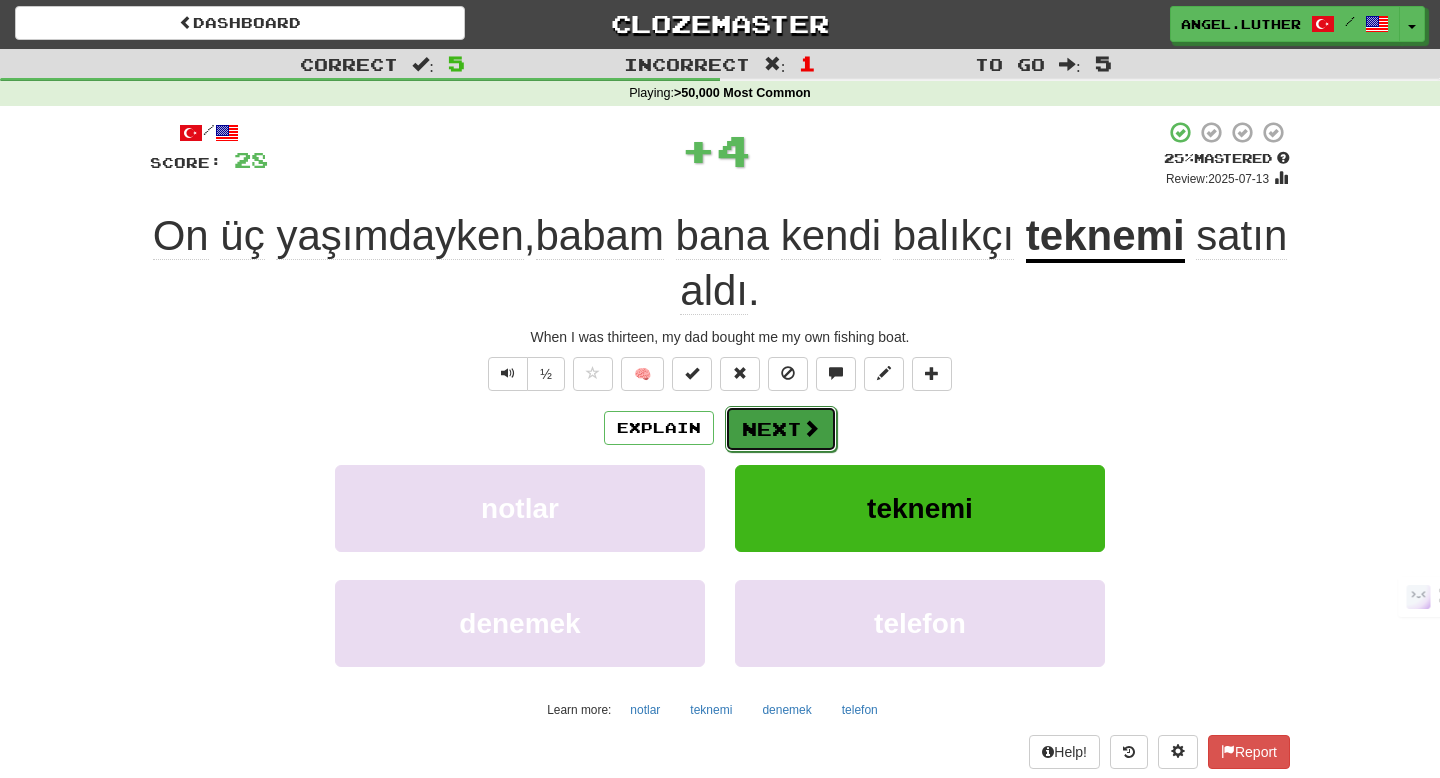 click on "Next" at bounding box center (781, 429) 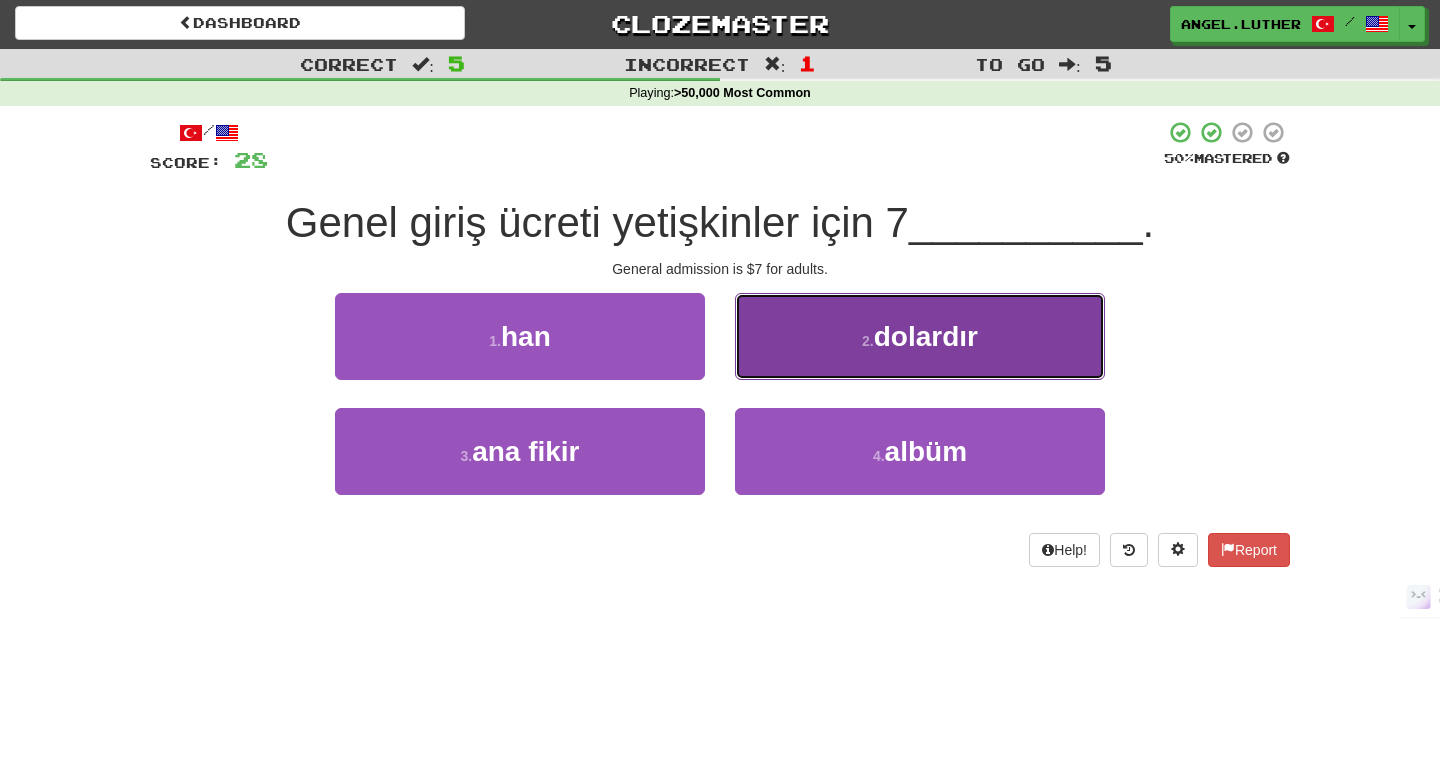 click on "dolardır" at bounding box center [926, 336] 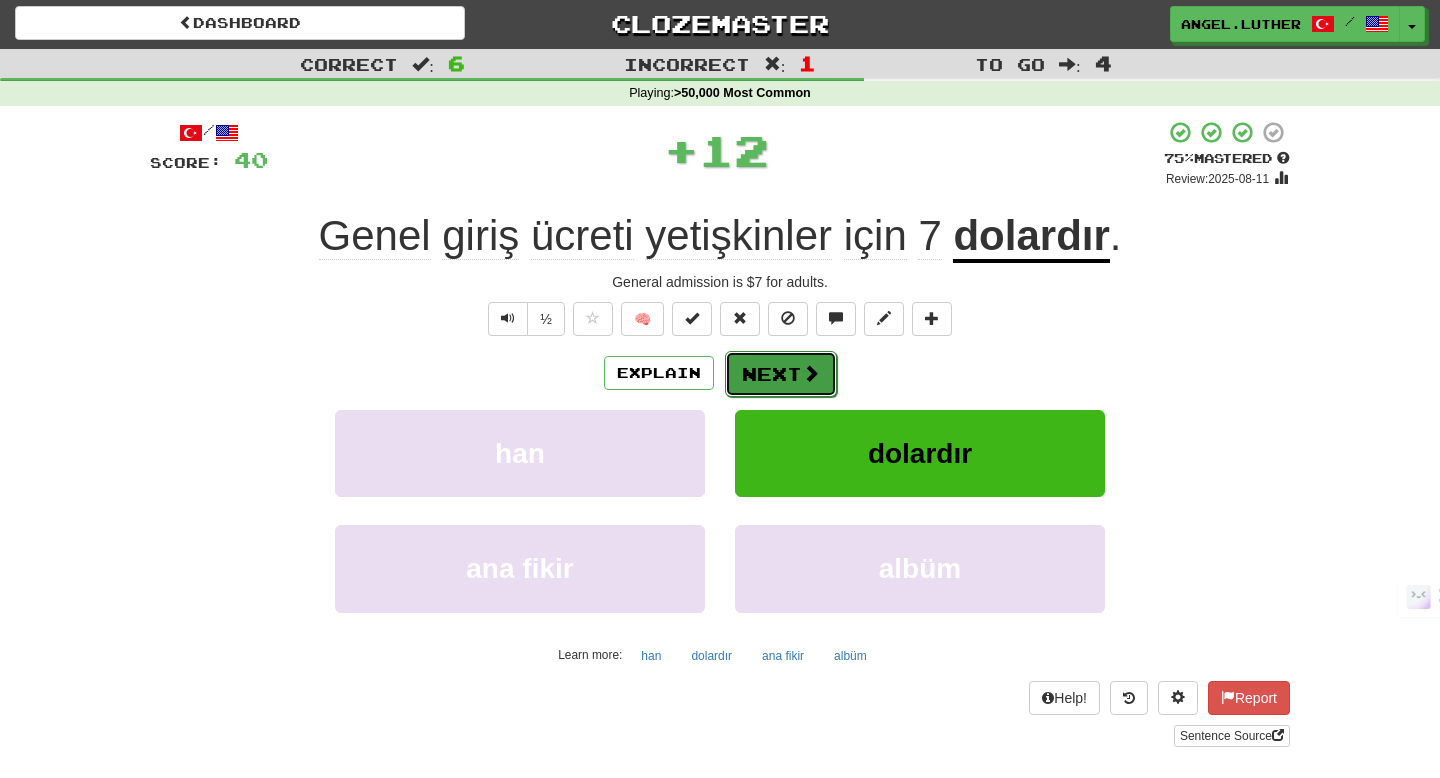 click at bounding box center (811, 373) 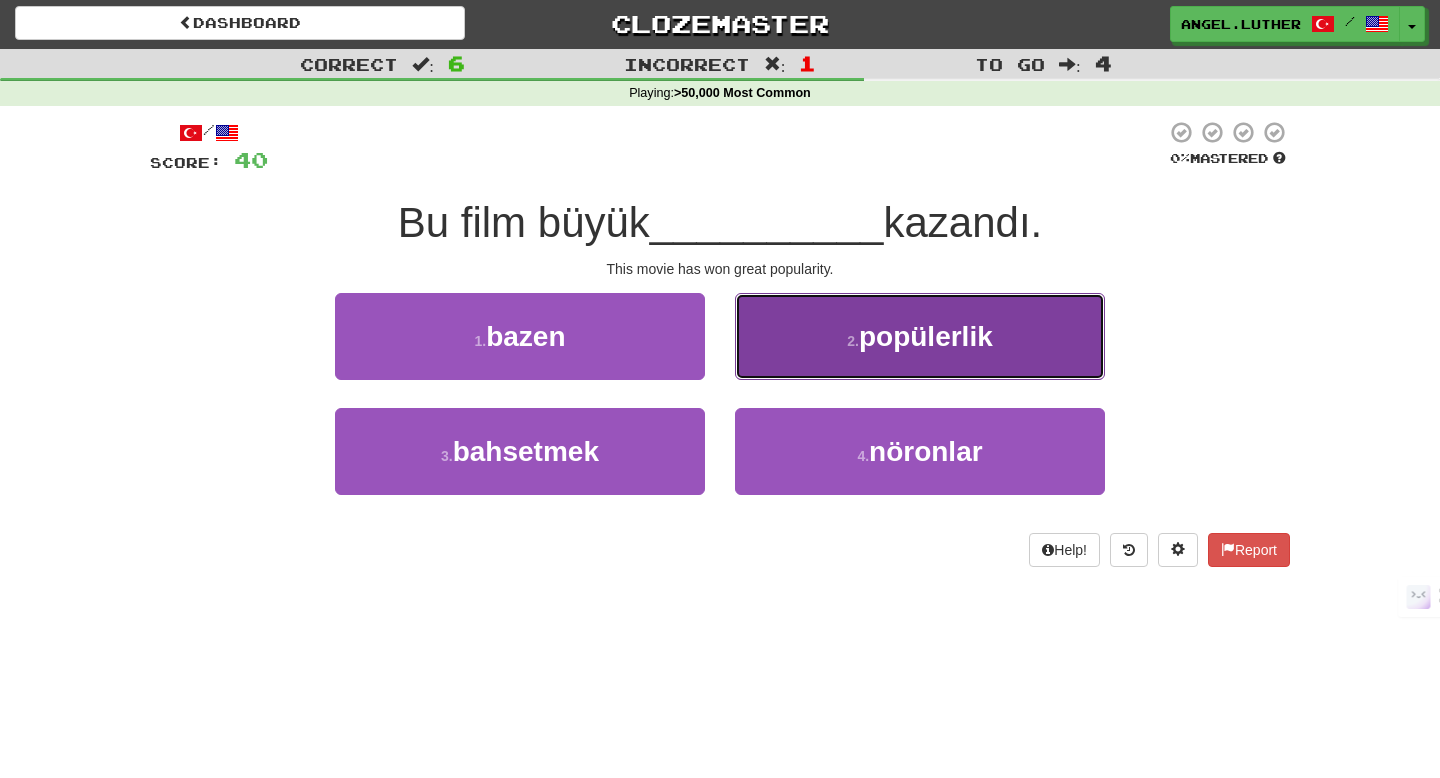 click on "2 .  popülerlik" at bounding box center (920, 336) 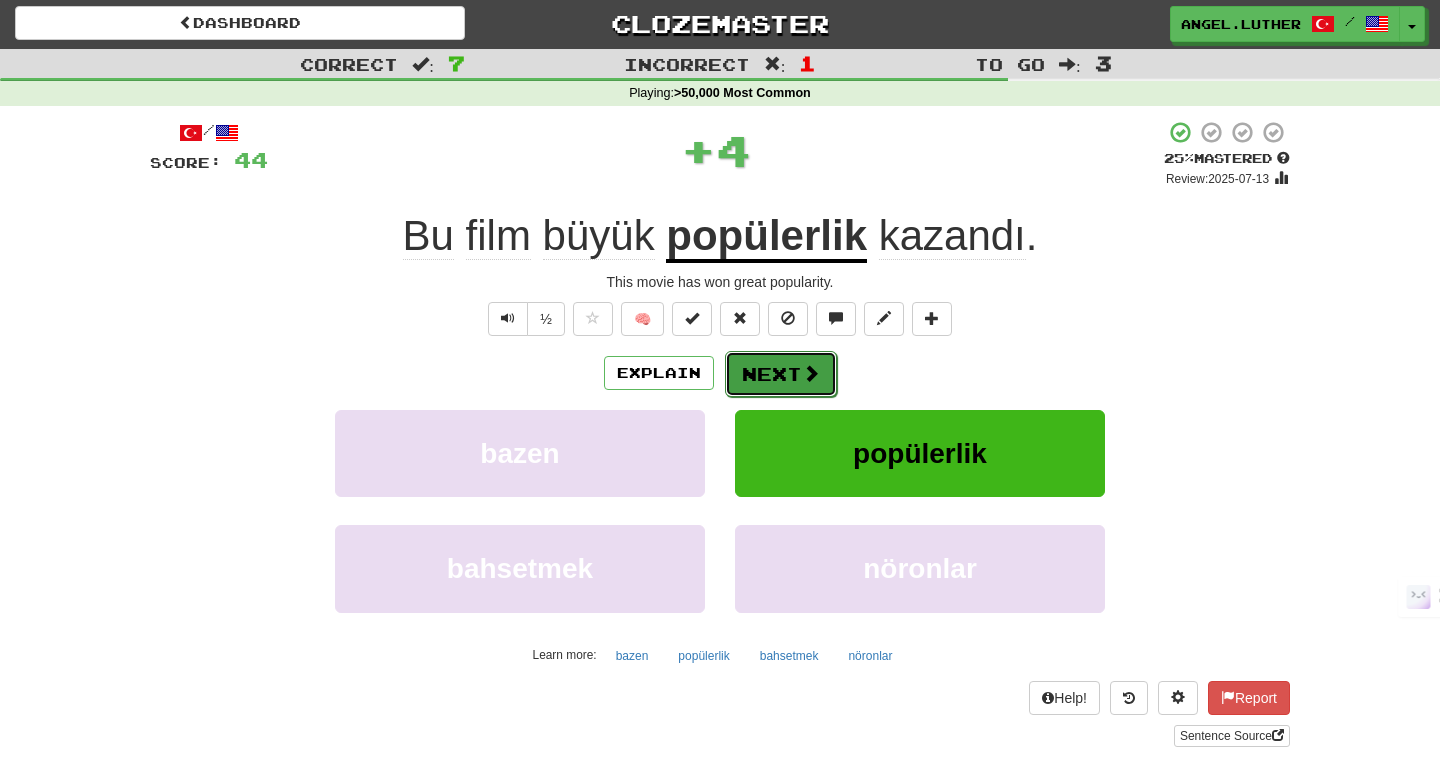 click on "Next" at bounding box center (781, 374) 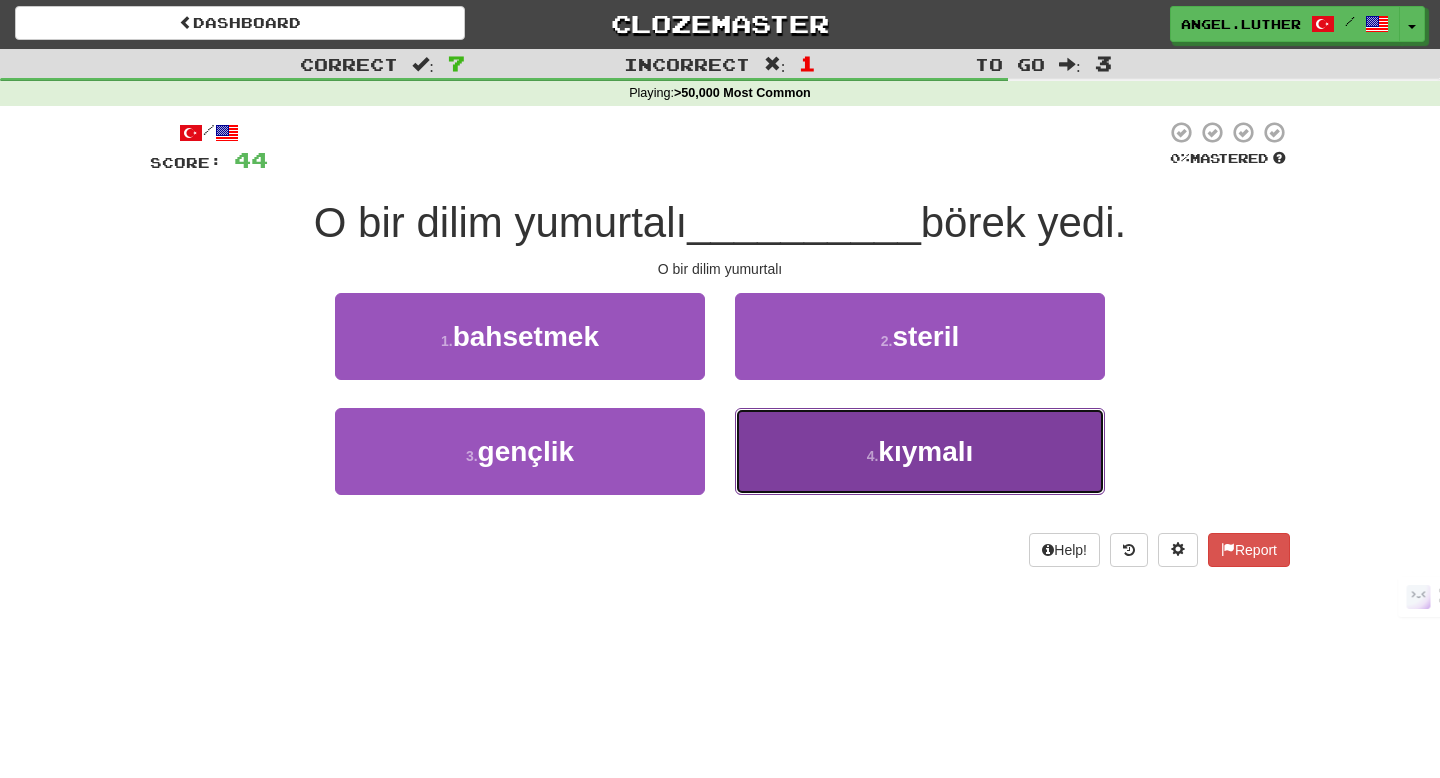 click on "4 .  kıymalı" at bounding box center (920, 451) 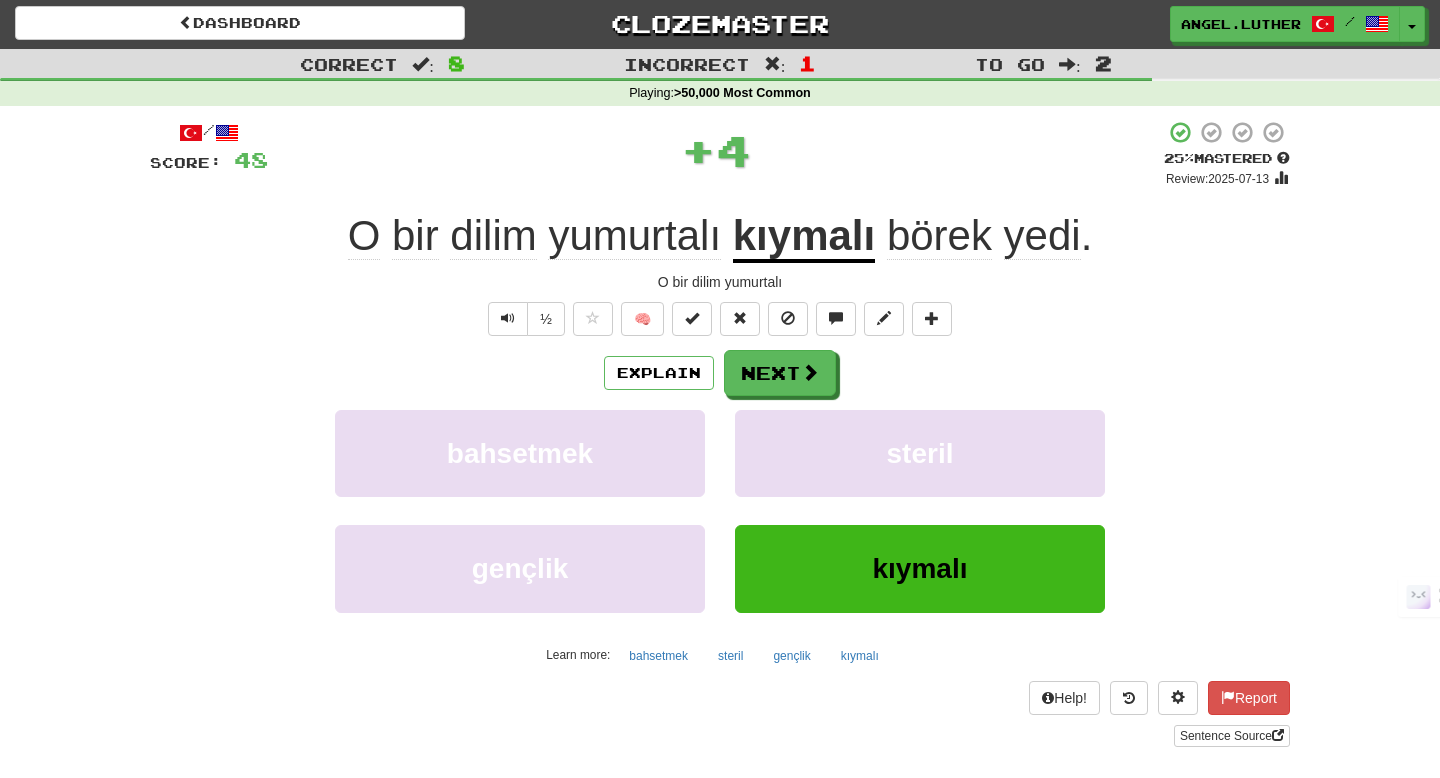 click on "kıymalı" at bounding box center (804, 237) 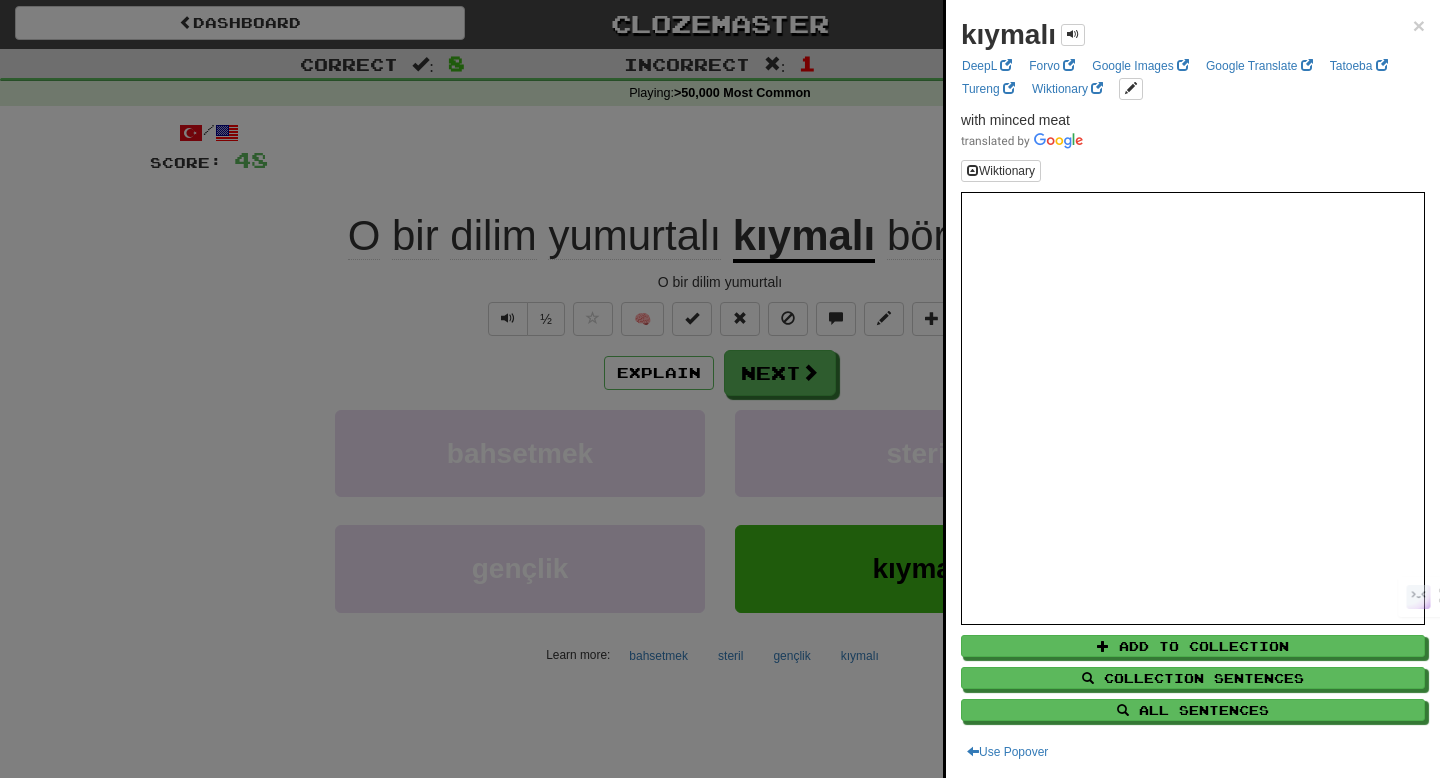 click at bounding box center [720, 389] 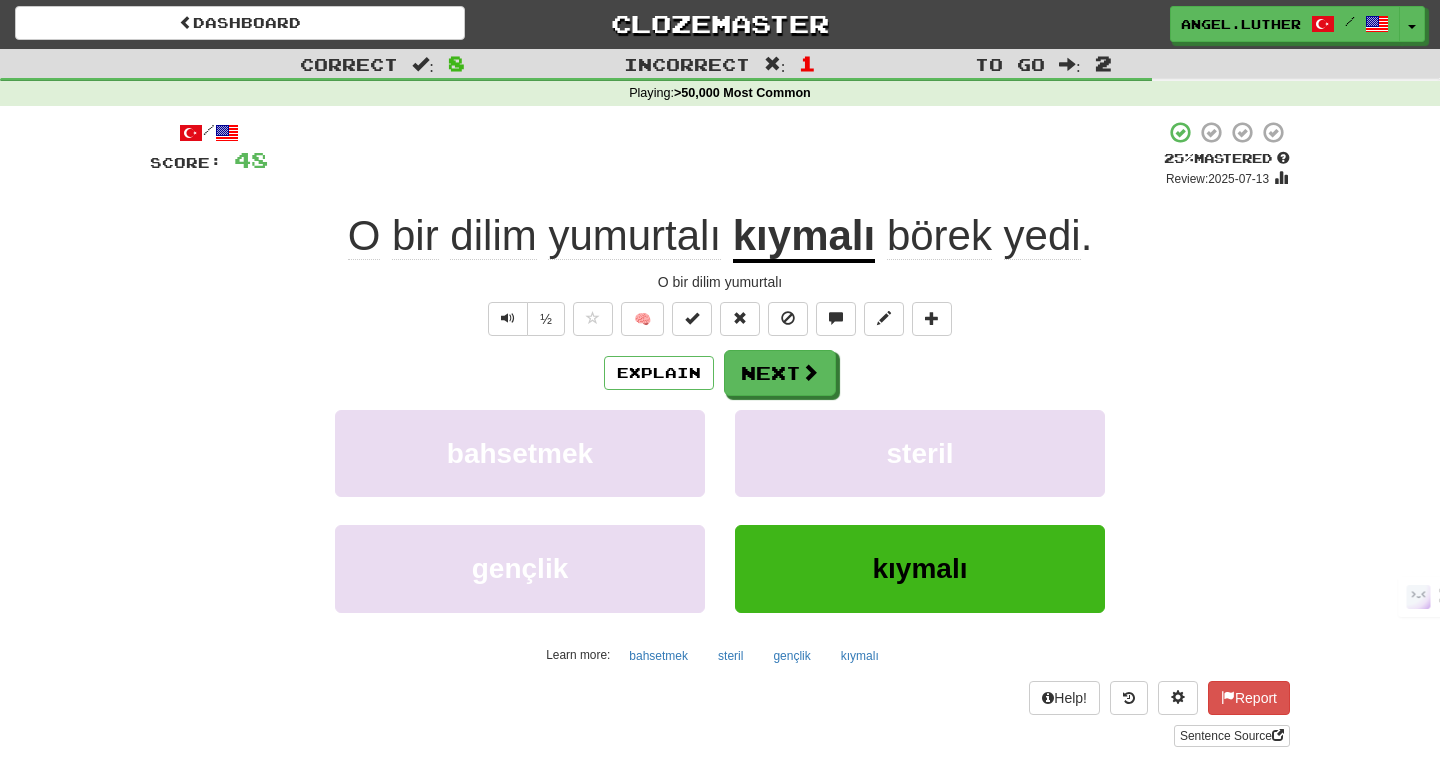click on "yumurtalı" 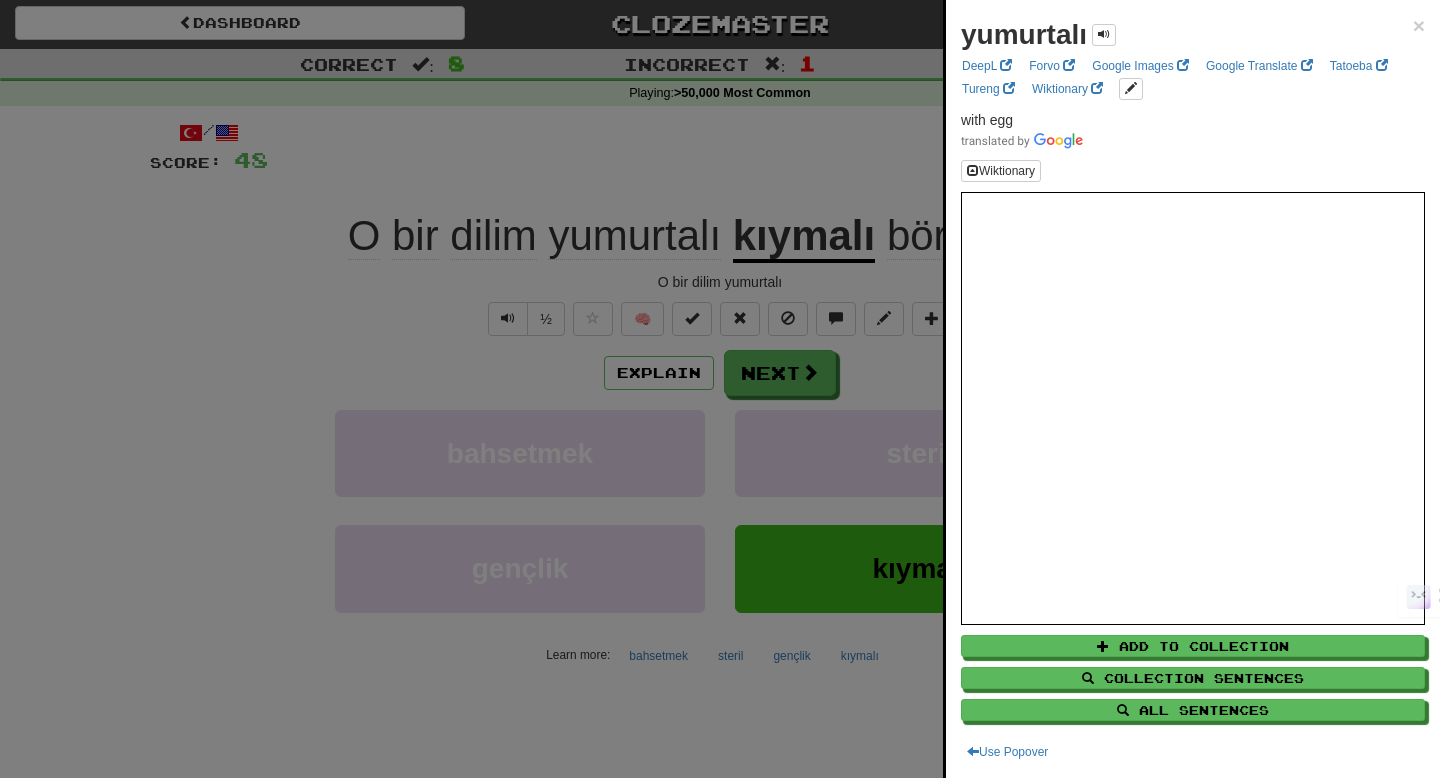 click at bounding box center [720, 389] 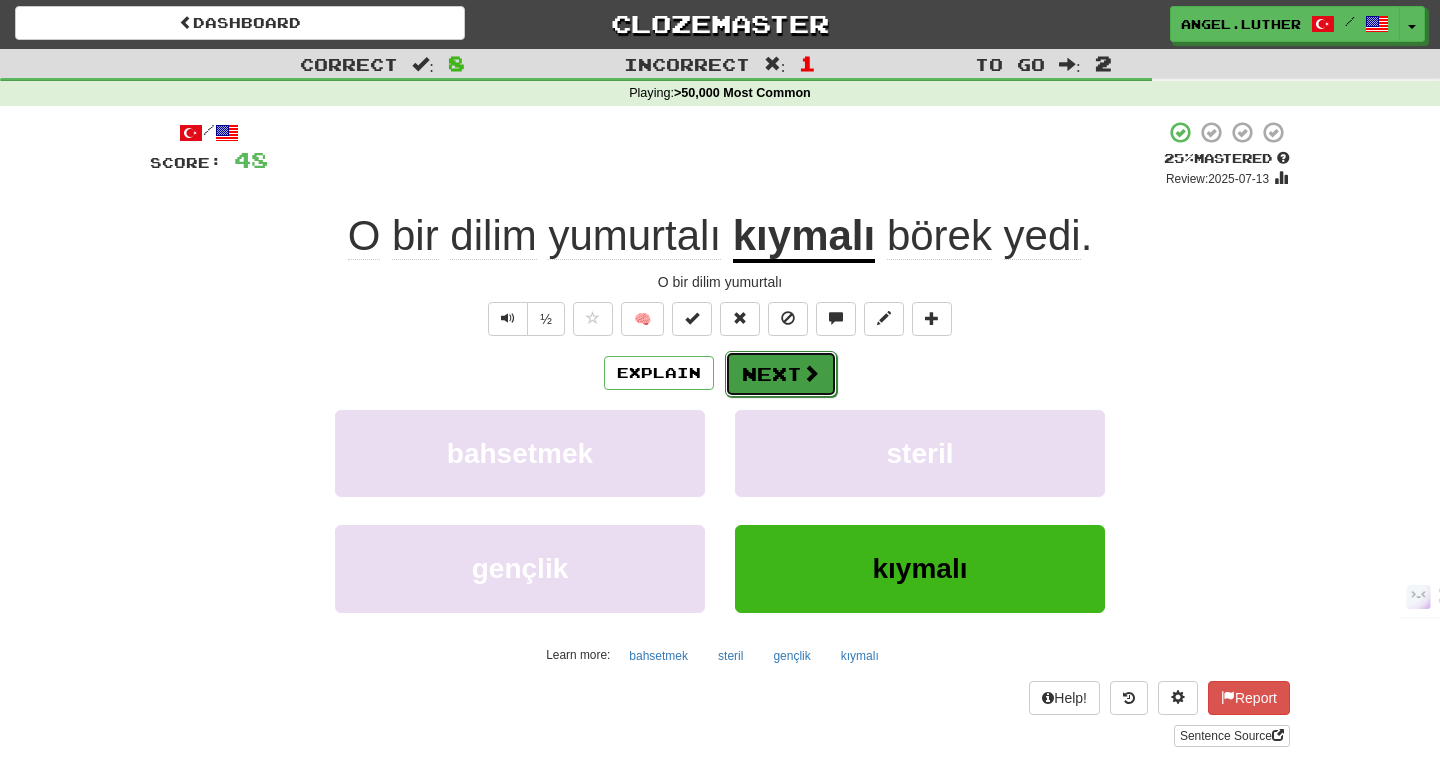 click on "Next" at bounding box center (781, 374) 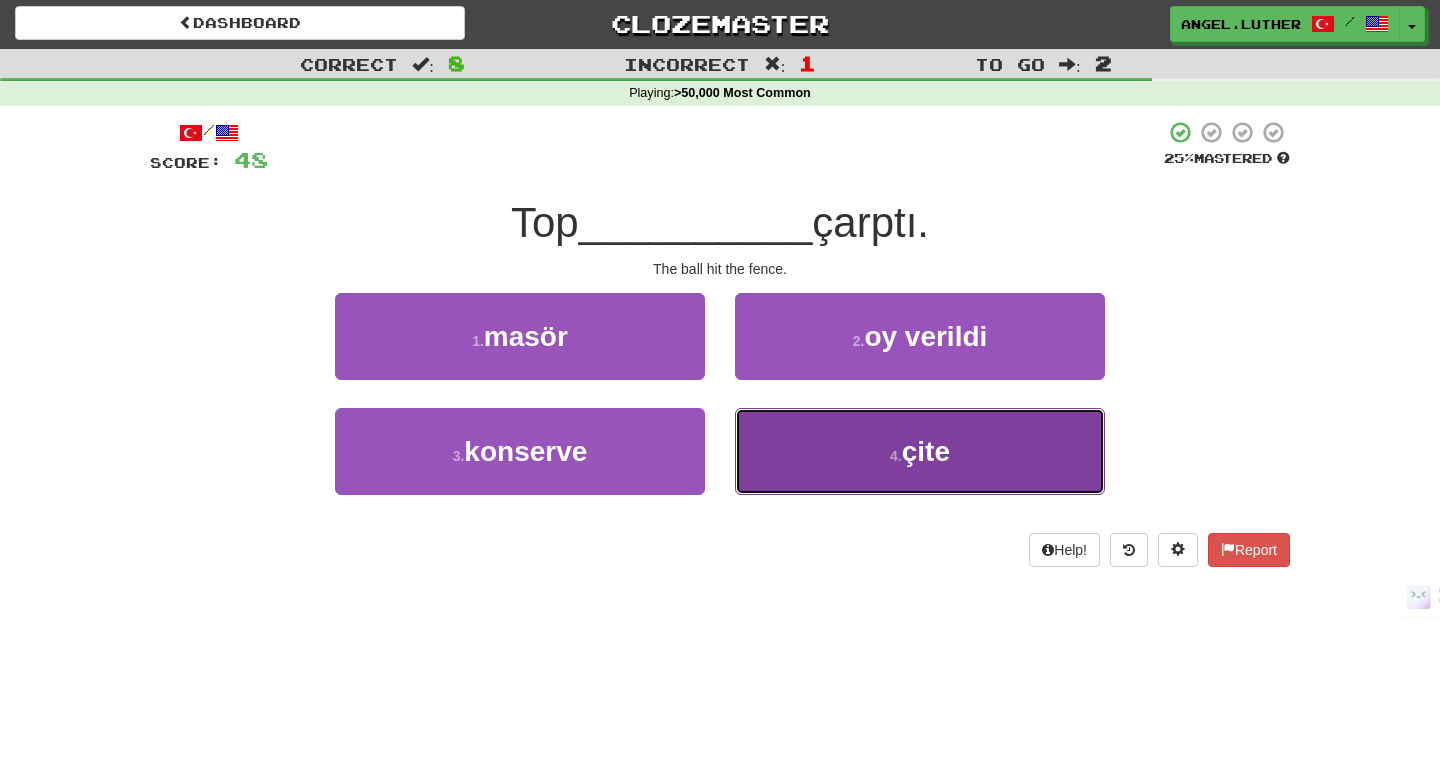 click on "4 .  çite" at bounding box center (920, 451) 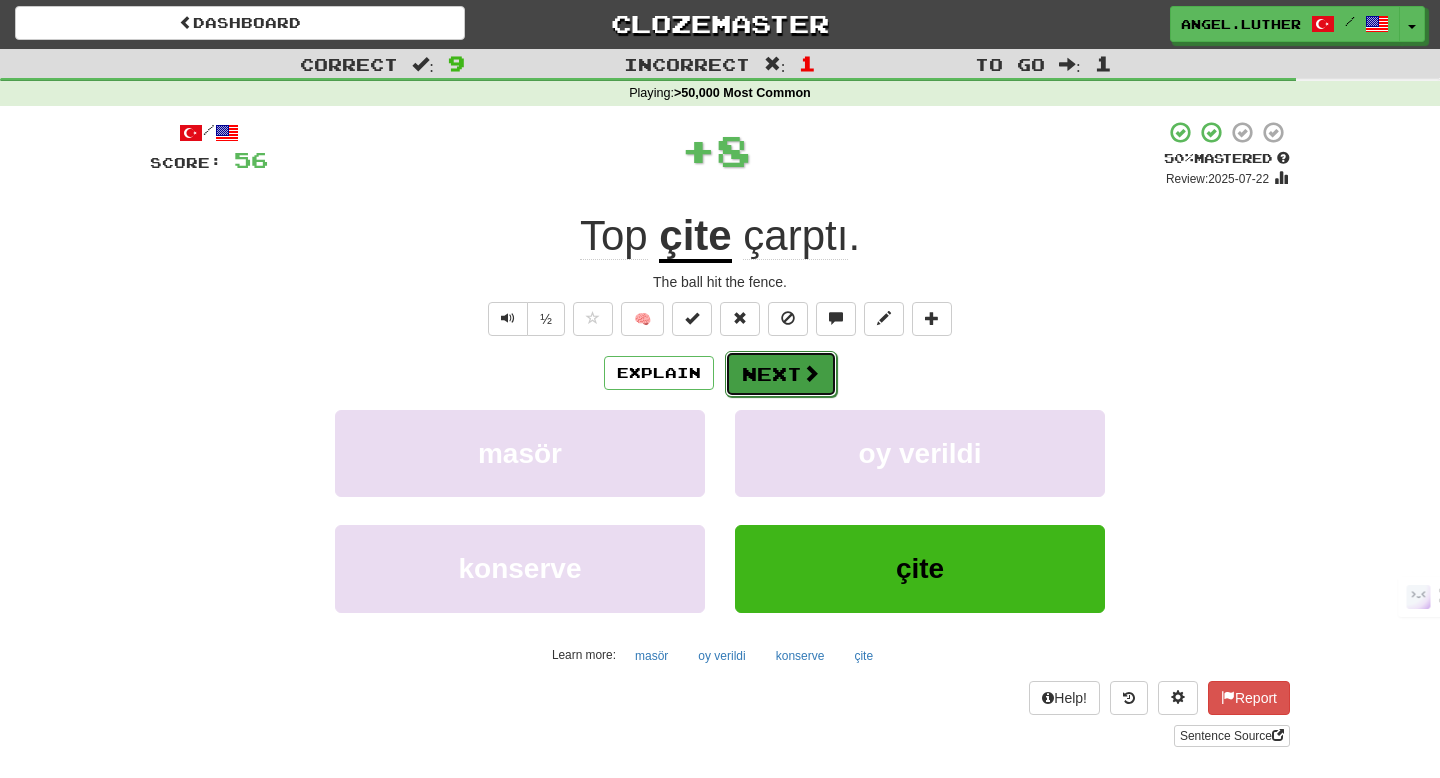 click on "Next" at bounding box center (781, 374) 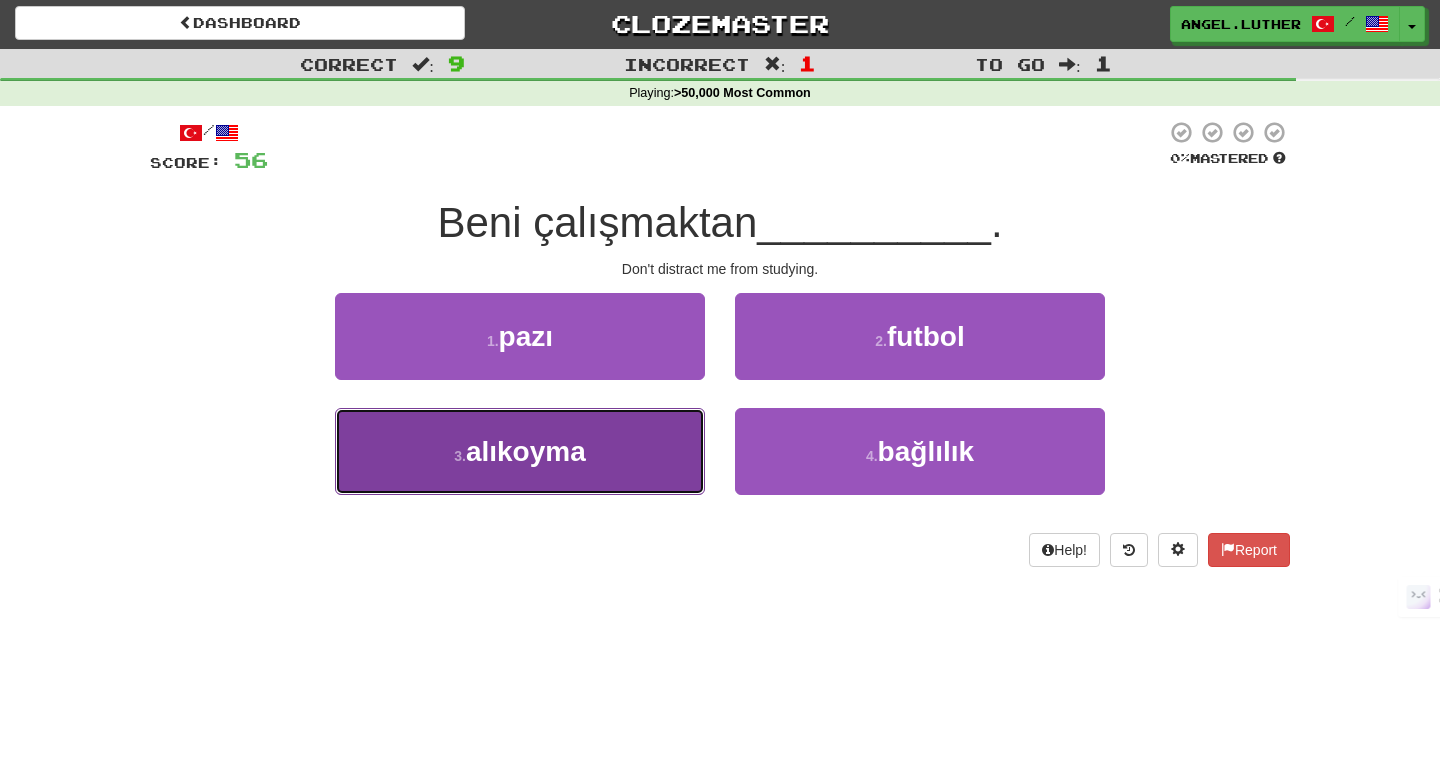 click on "3 .  alıkoyma" at bounding box center [520, 451] 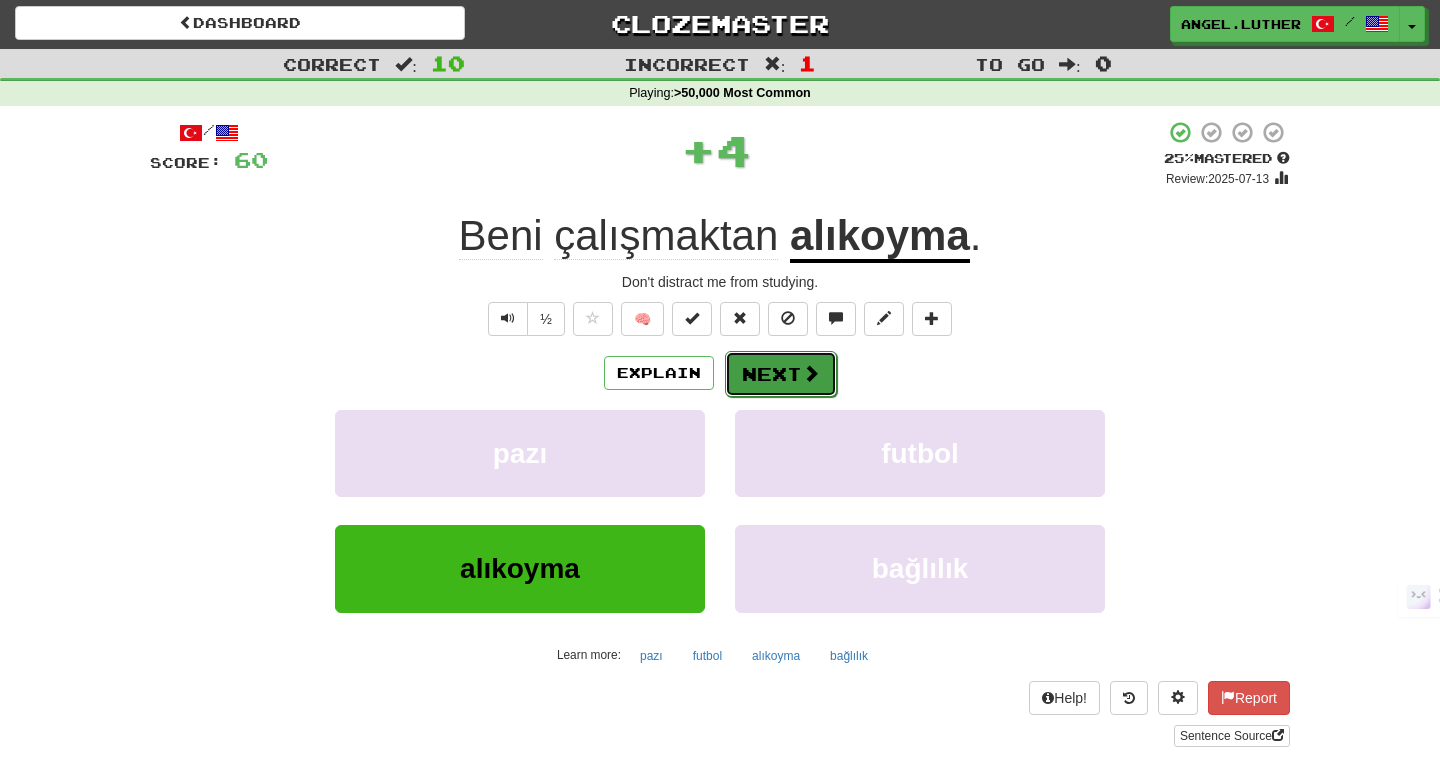 click on "Next" at bounding box center [781, 374] 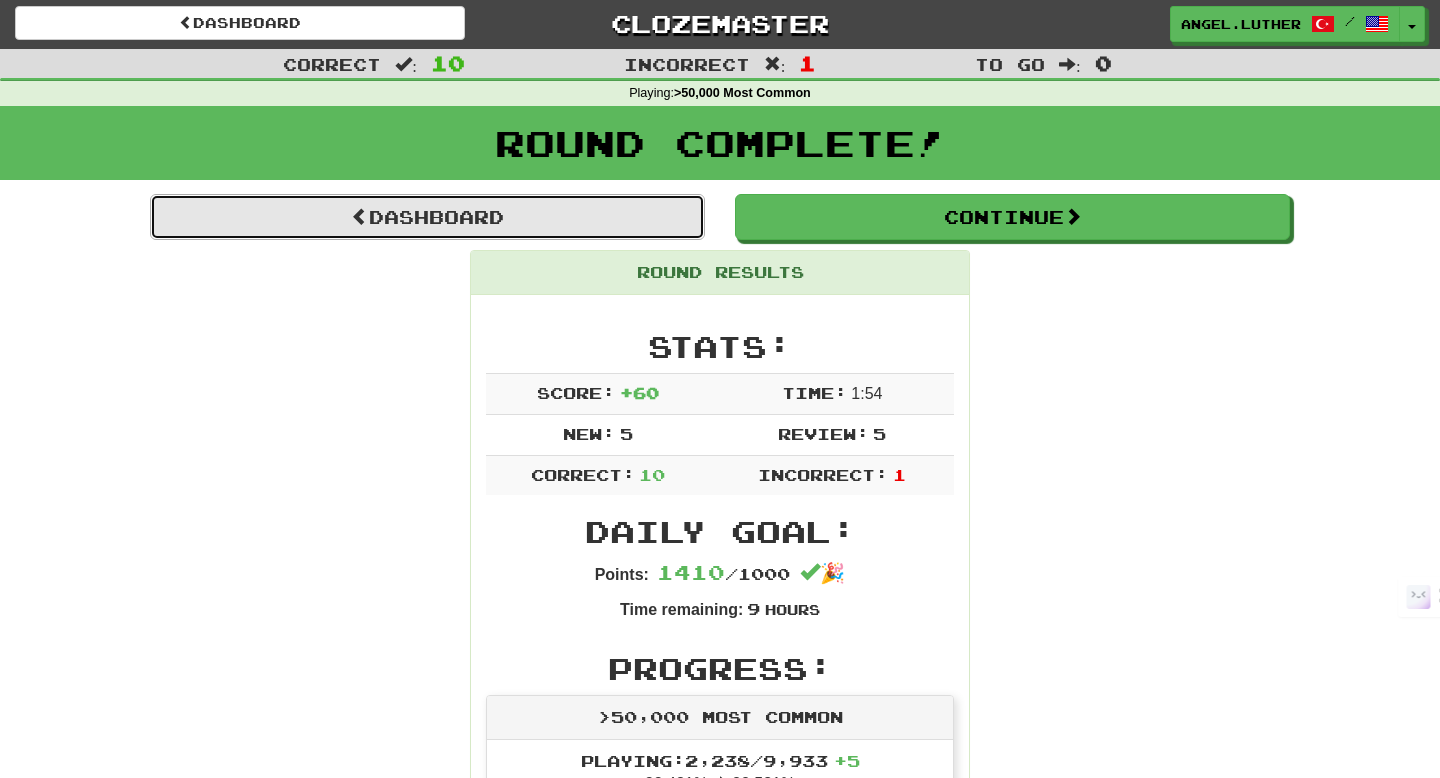 click on "Dashboard" at bounding box center [427, 217] 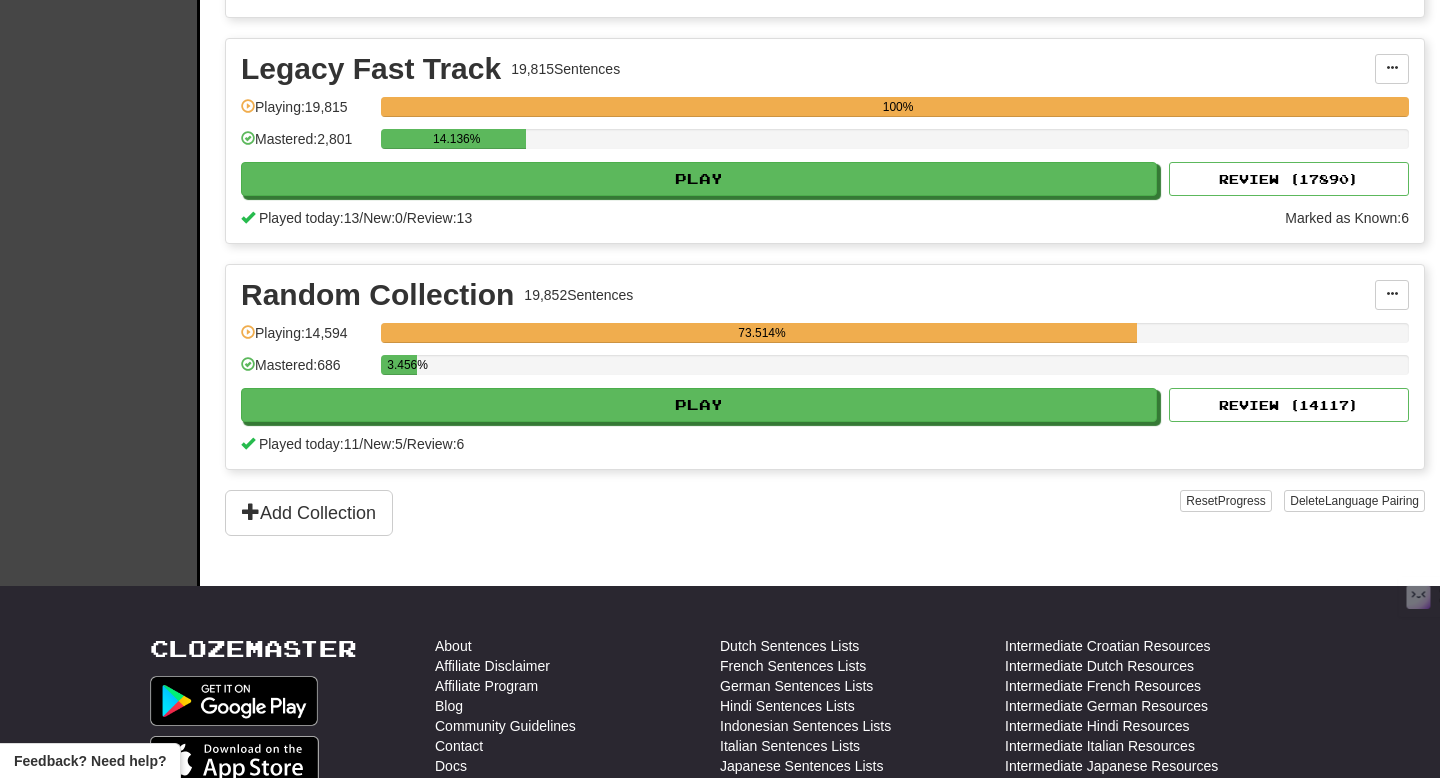 scroll, scrollTop: 3139, scrollLeft: 0, axis: vertical 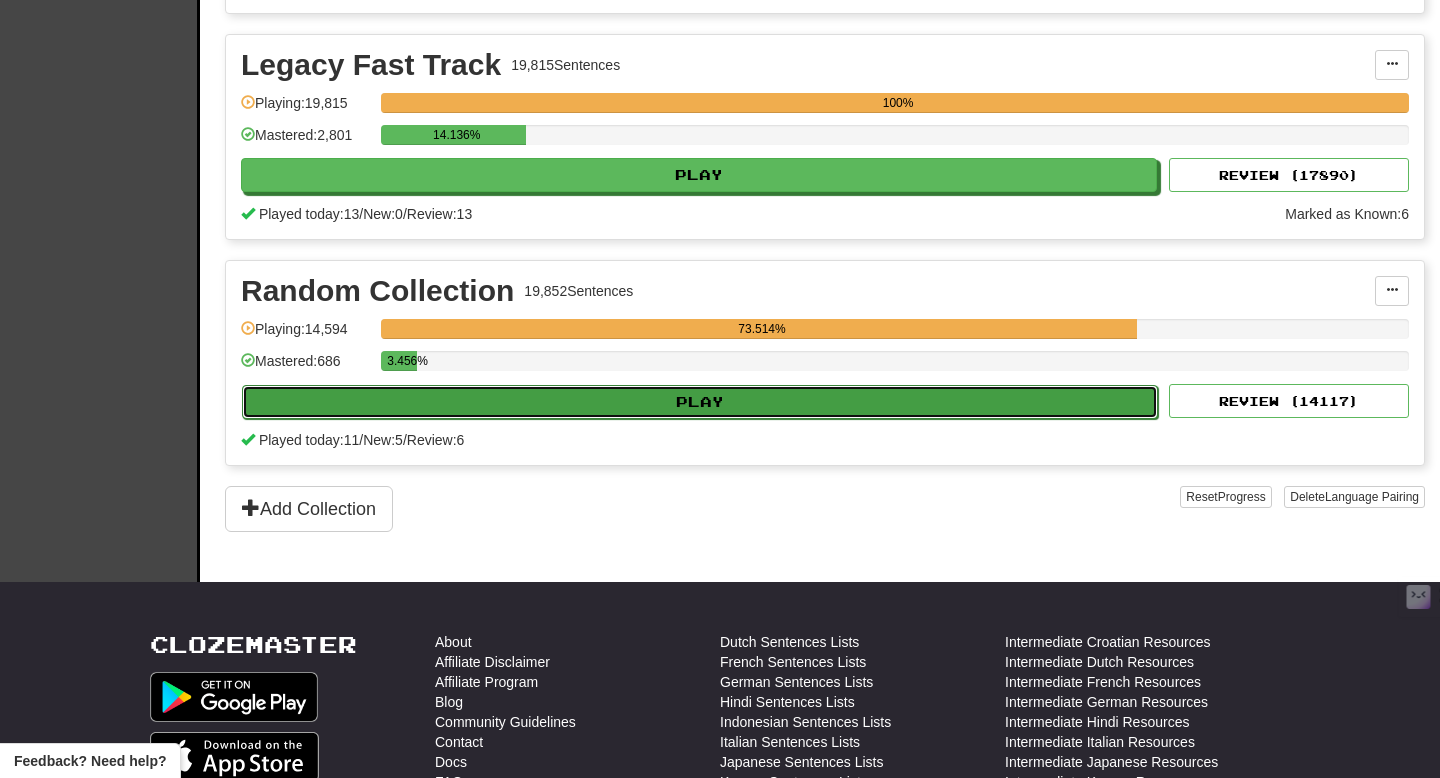 click on "Play" at bounding box center [700, 402] 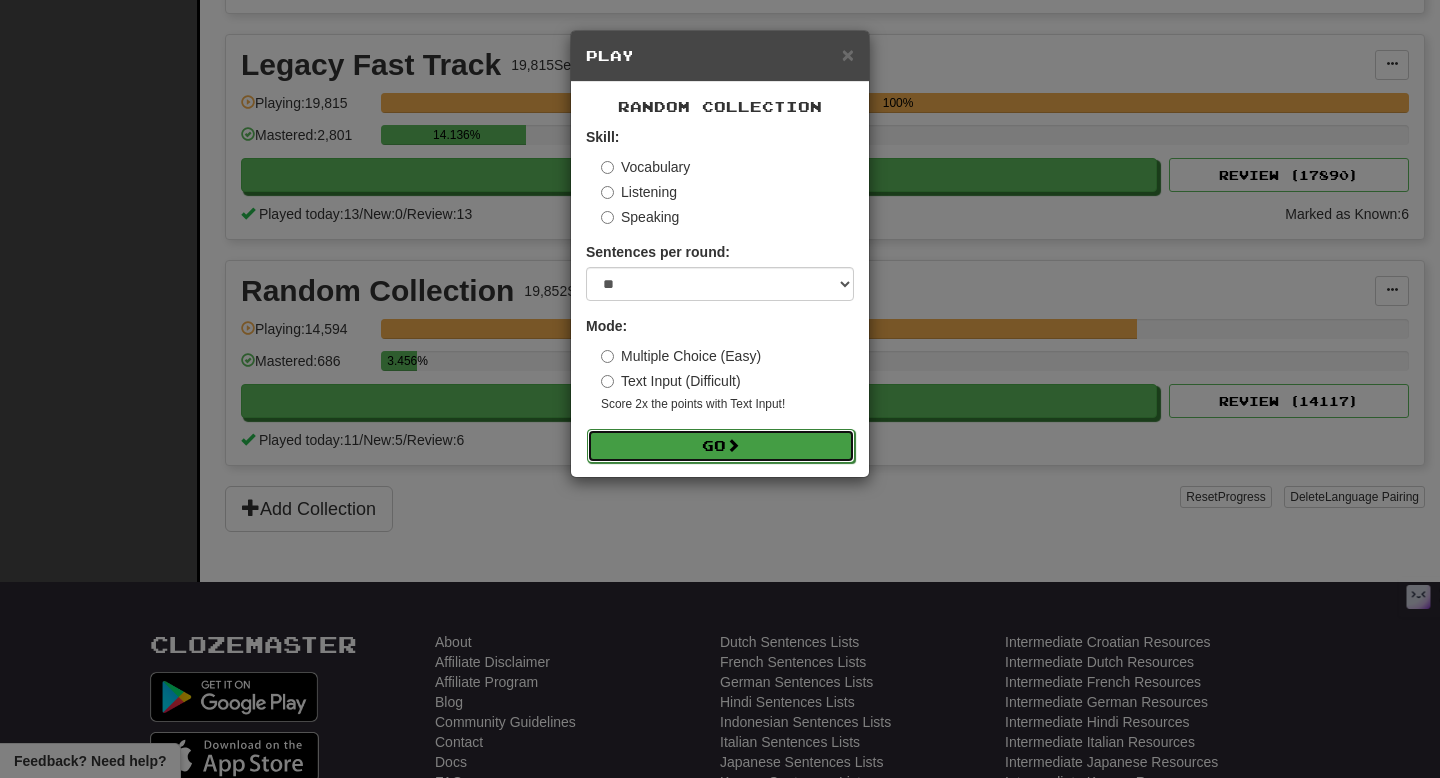 click on "Go" at bounding box center [721, 446] 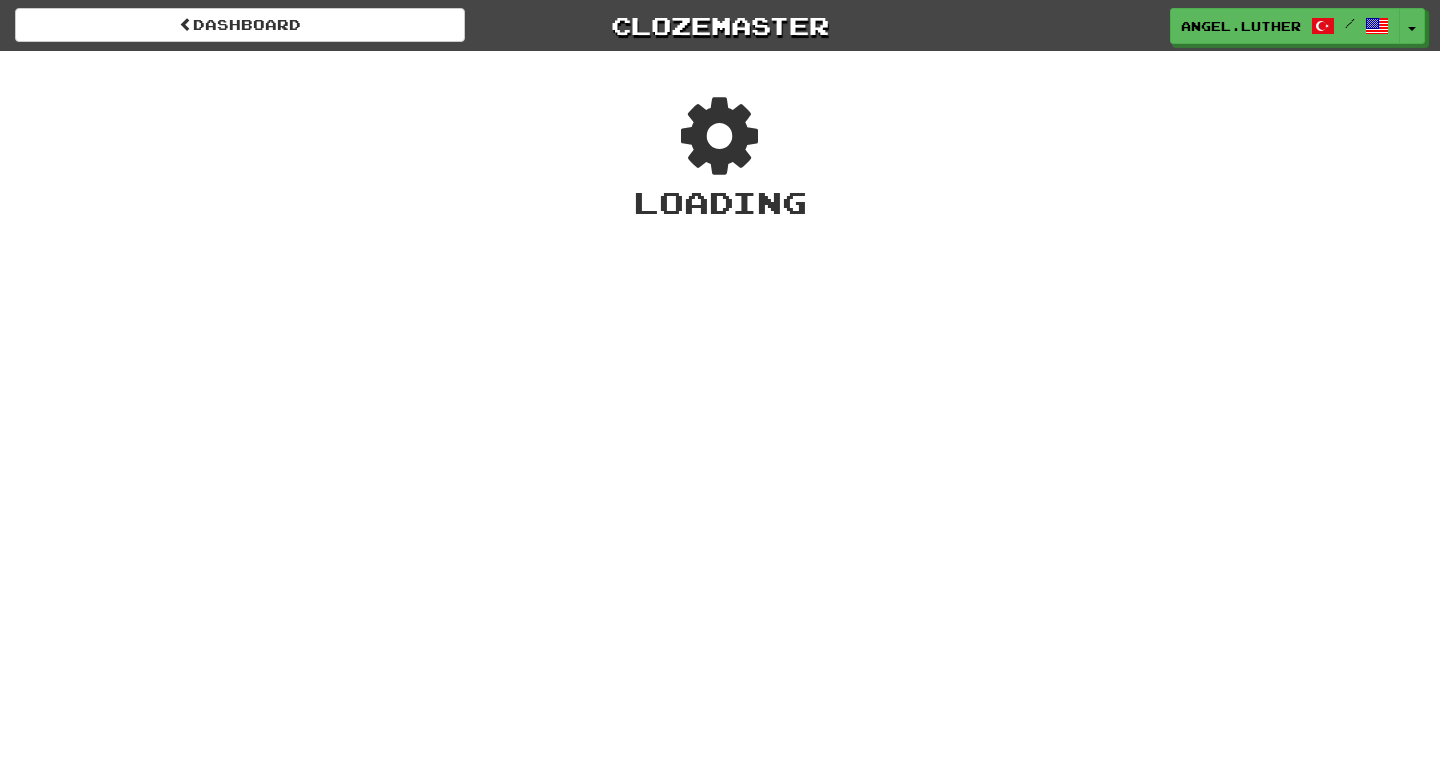 scroll, scrollTop: 0, scrollLeft: 0, axis: both 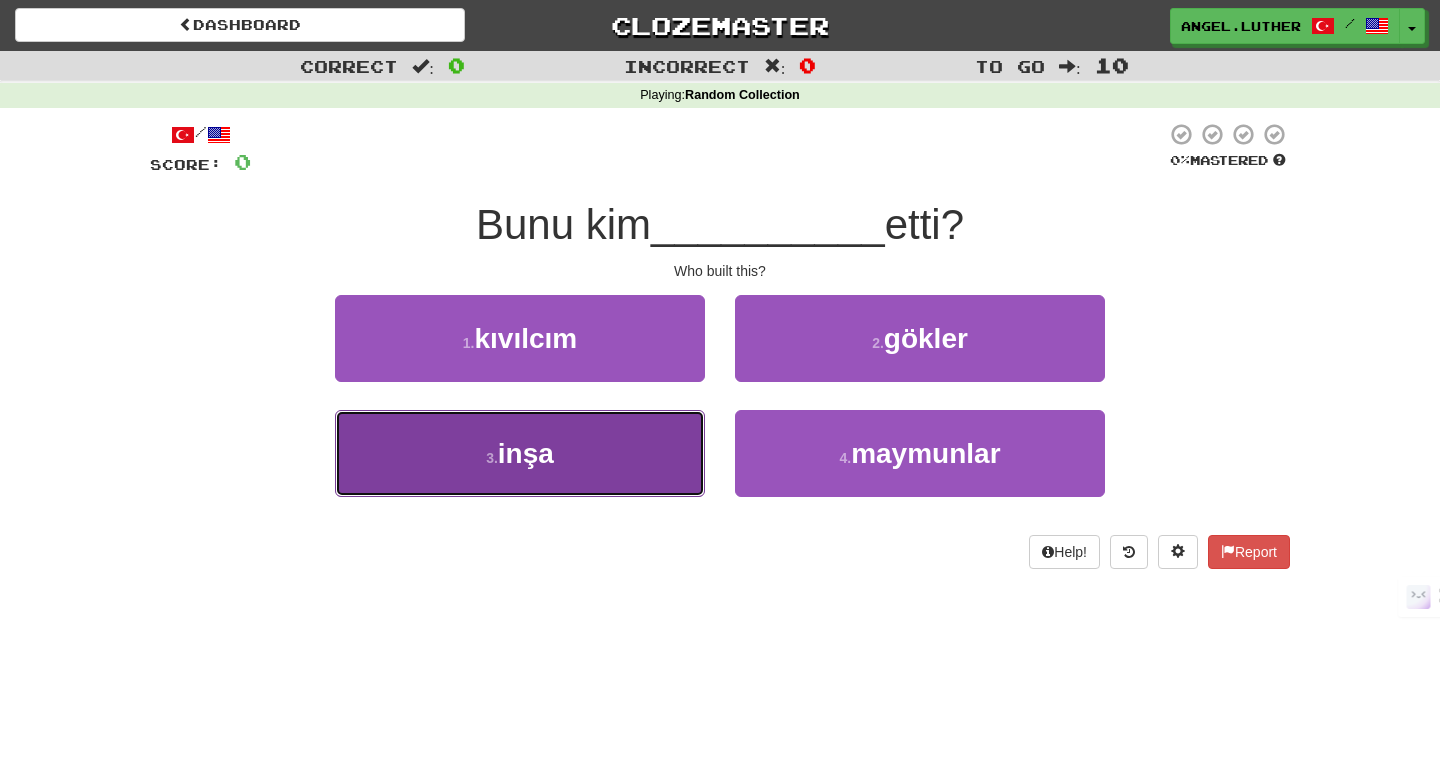 click on "3 .  inşa" at bounding box center (520, 453) 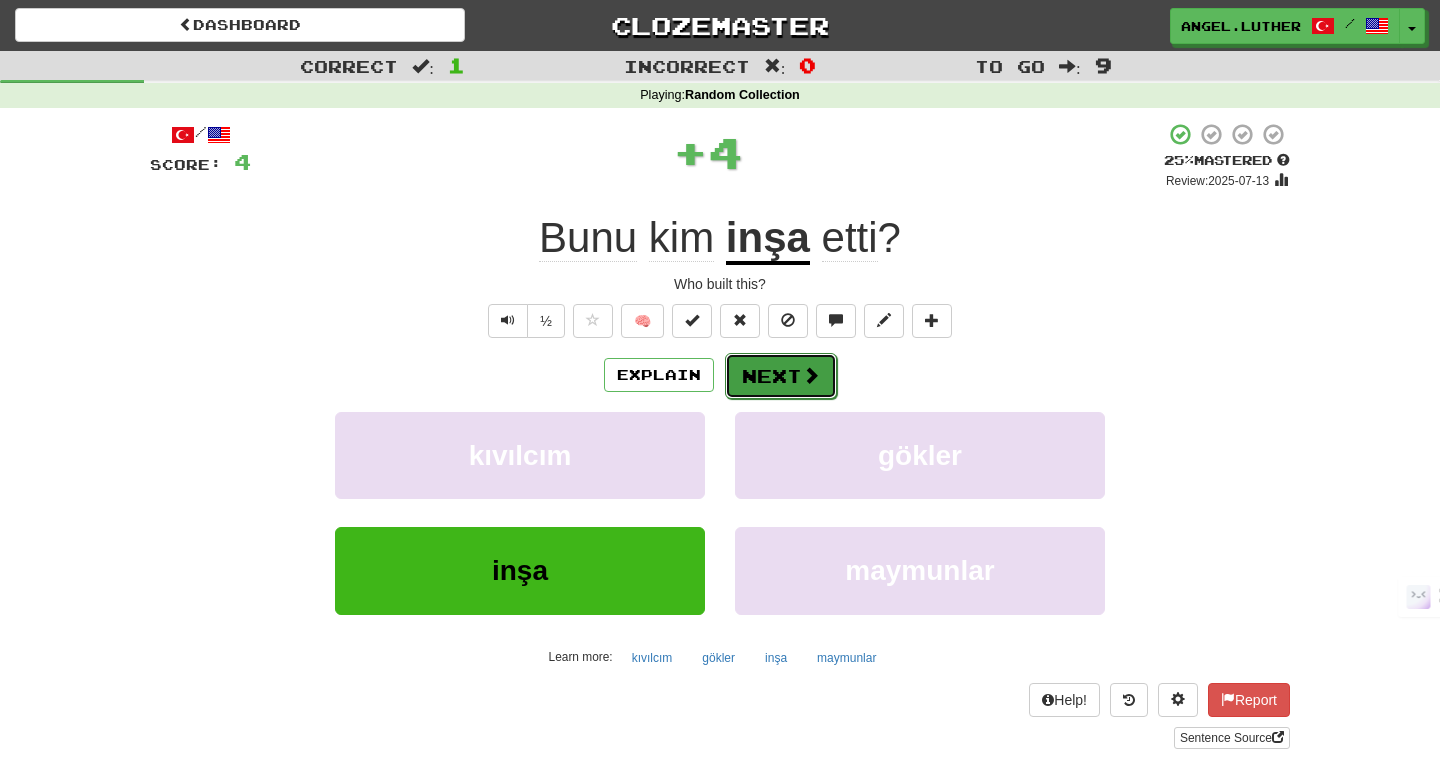 click at bounding box center (811, 375) 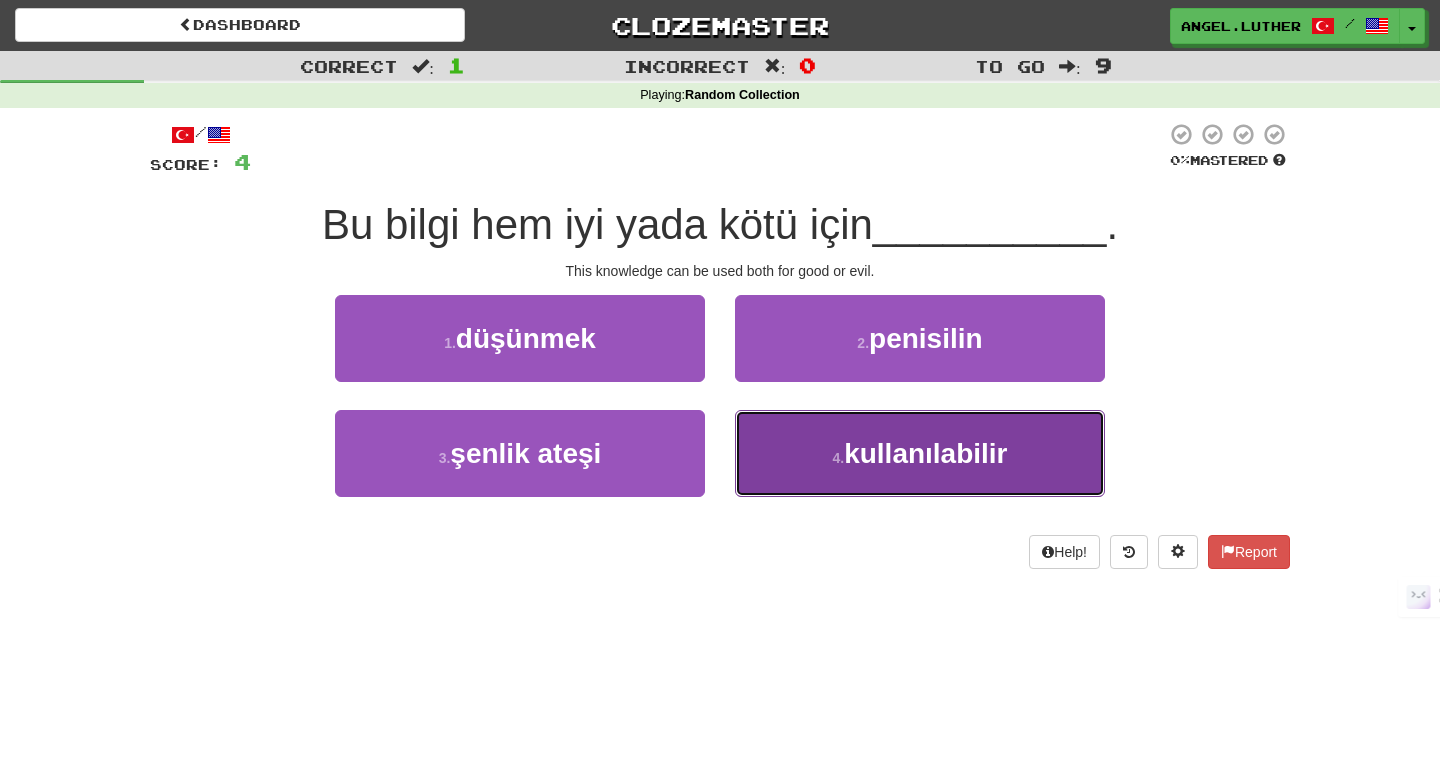 click on "4 .  kullanılabilir" at bounding box center [920, 453] 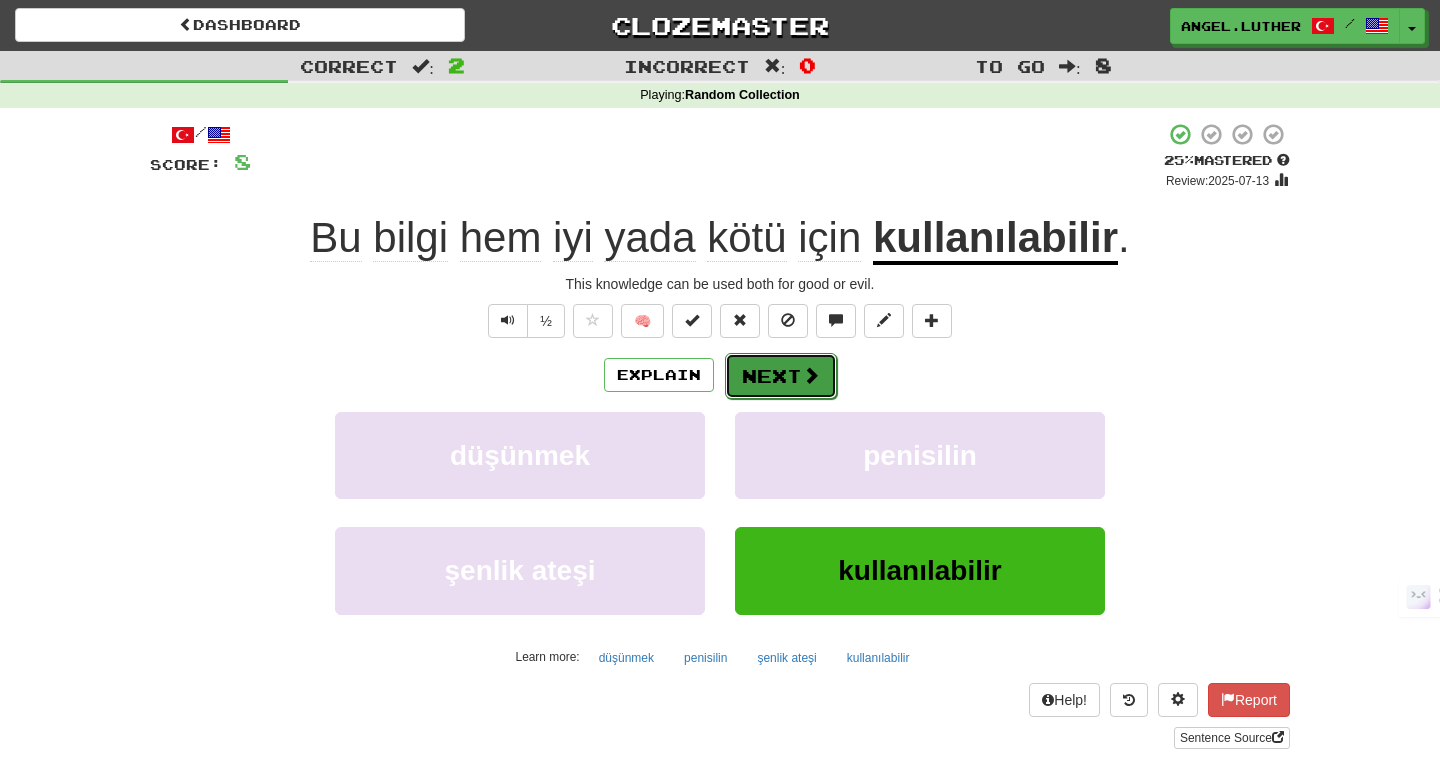 click on "Next" at bounding box center [781, 376] 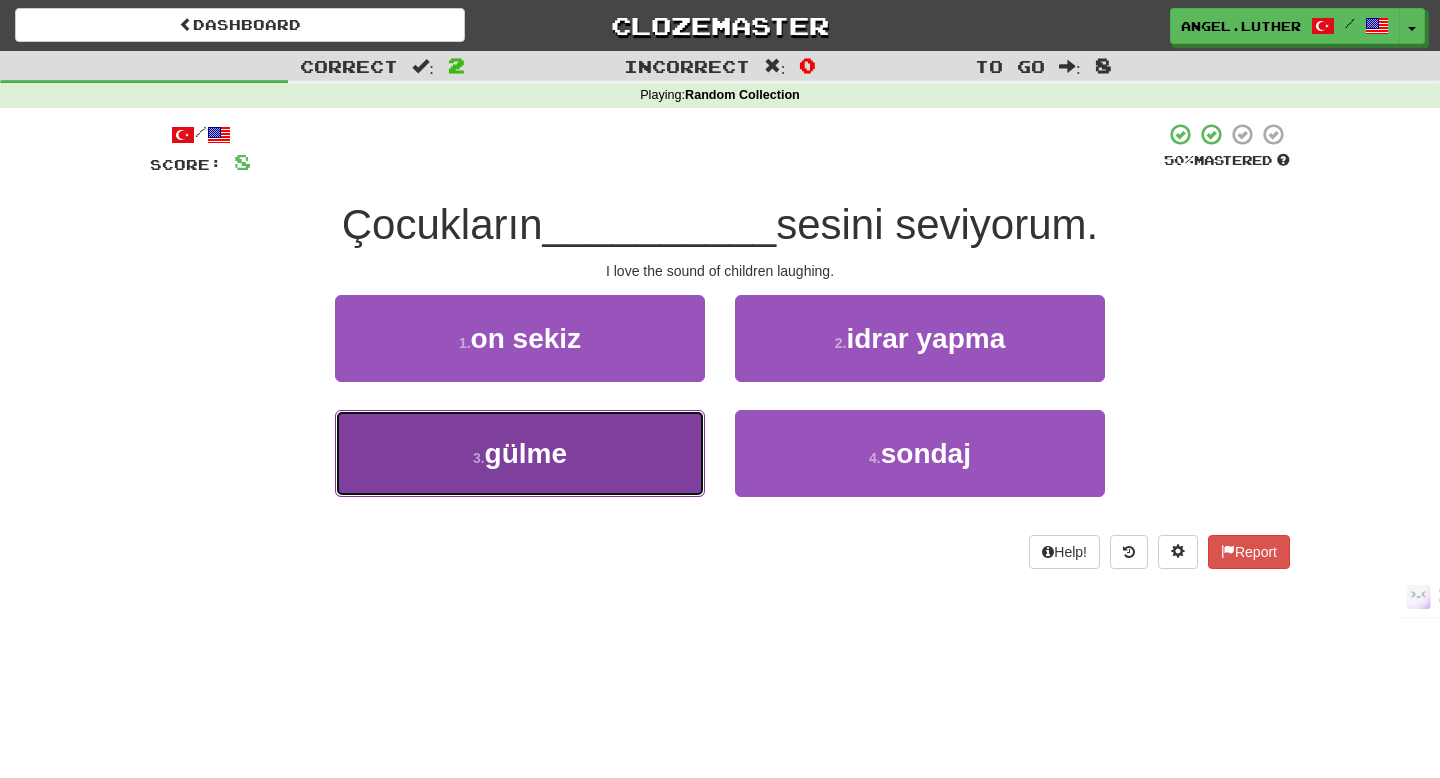 click on "3 .  gülme" at bounding box center [520, 453] 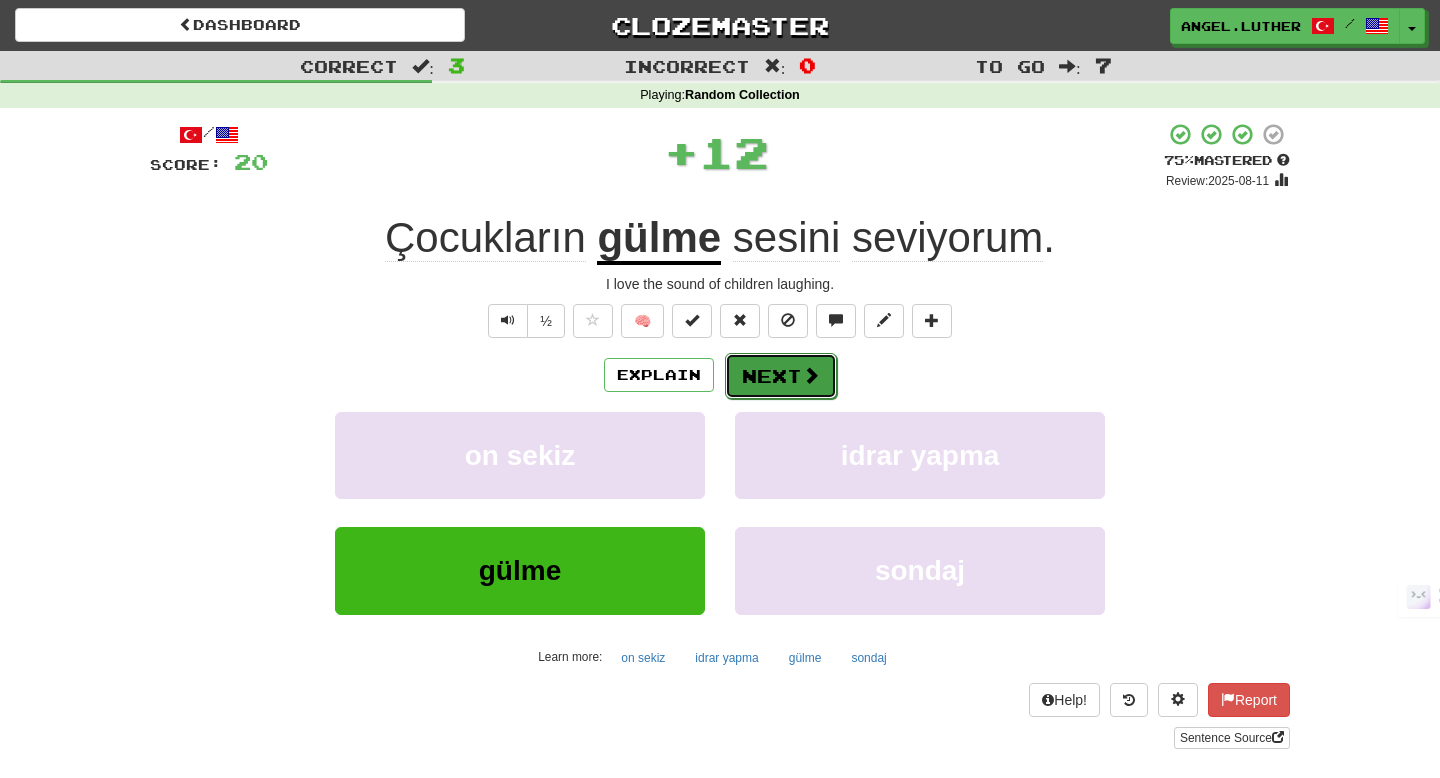 click at bounding box center [811, 375] 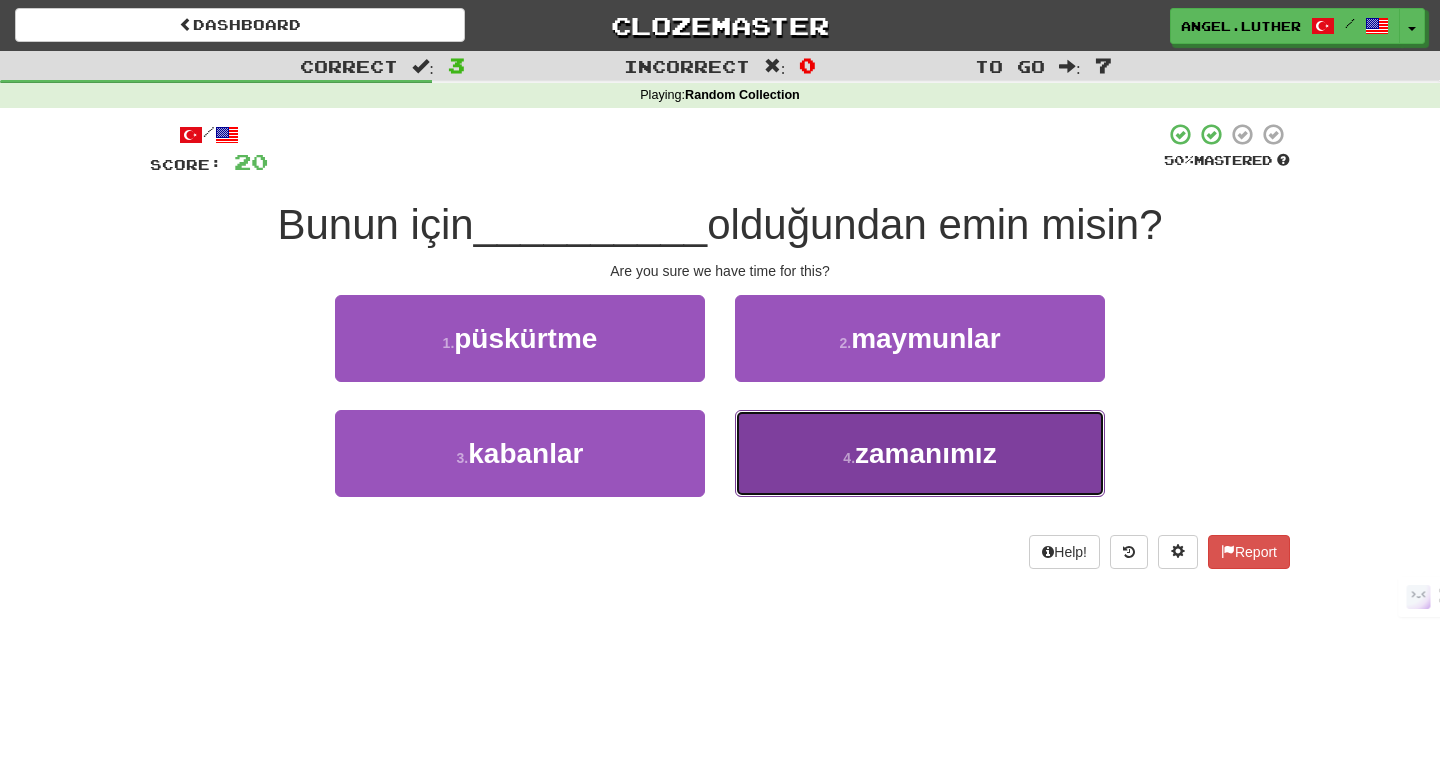 click on "4 .  zamanımız" at bounding box center [920, 453] 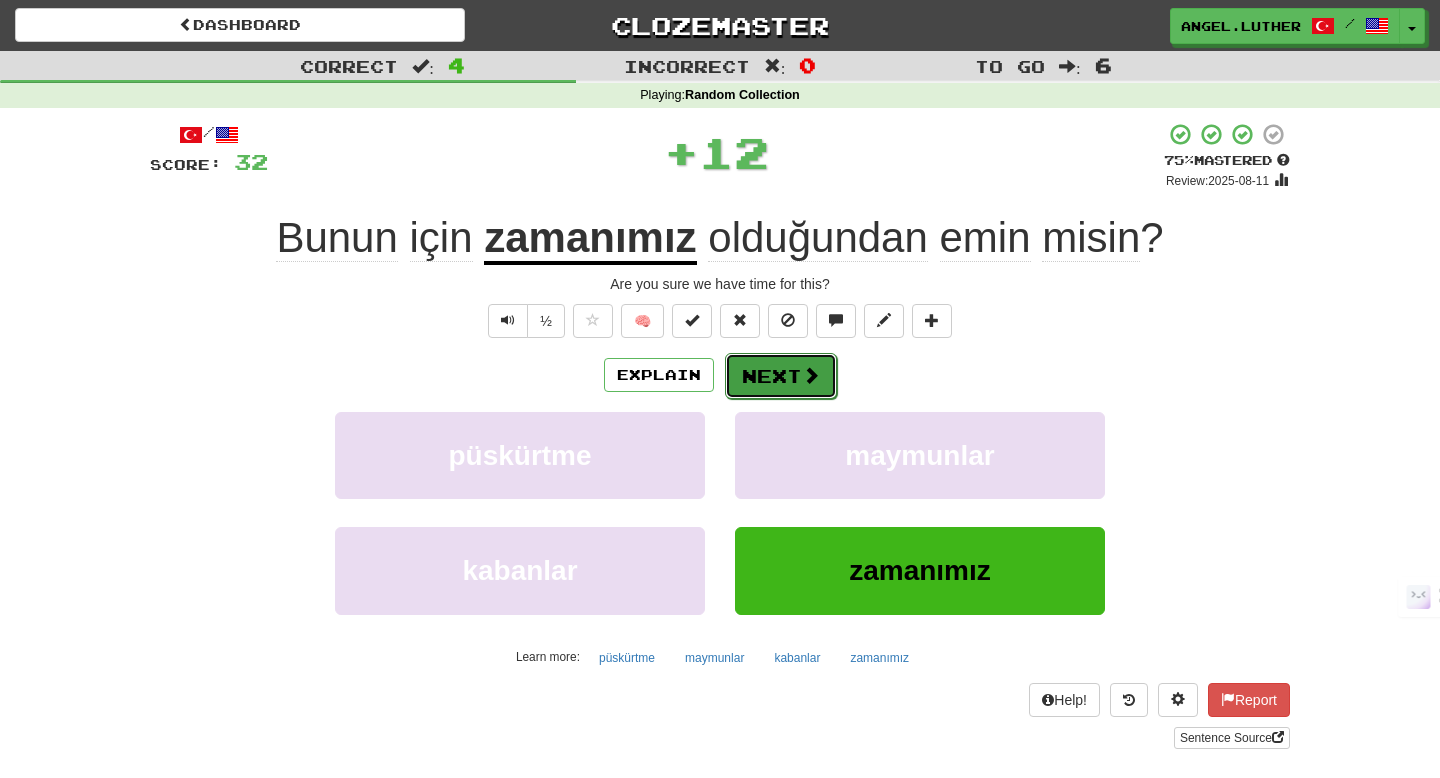 click on "Next" at bounding box center (781, 376) 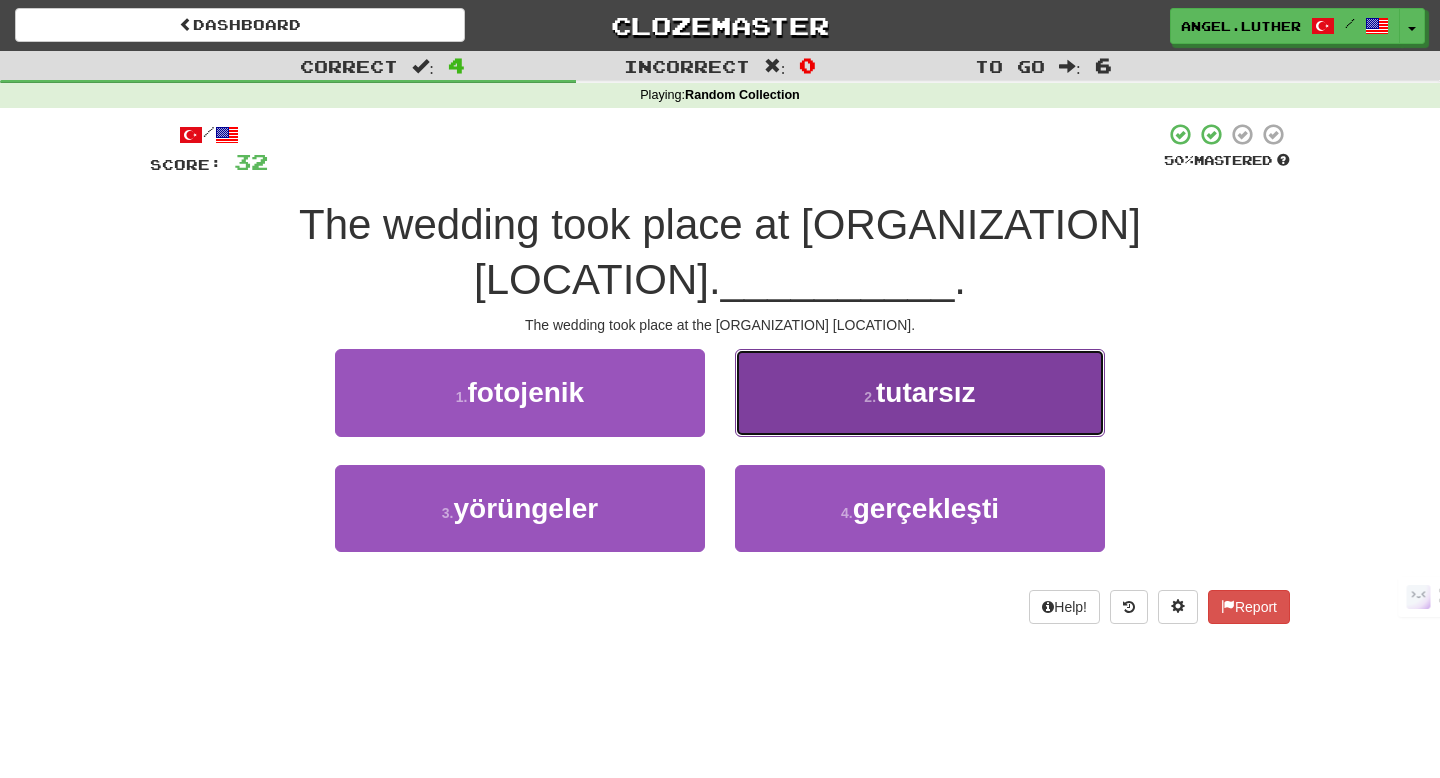 click on "tutarsız" at bounding box center (926, 392) 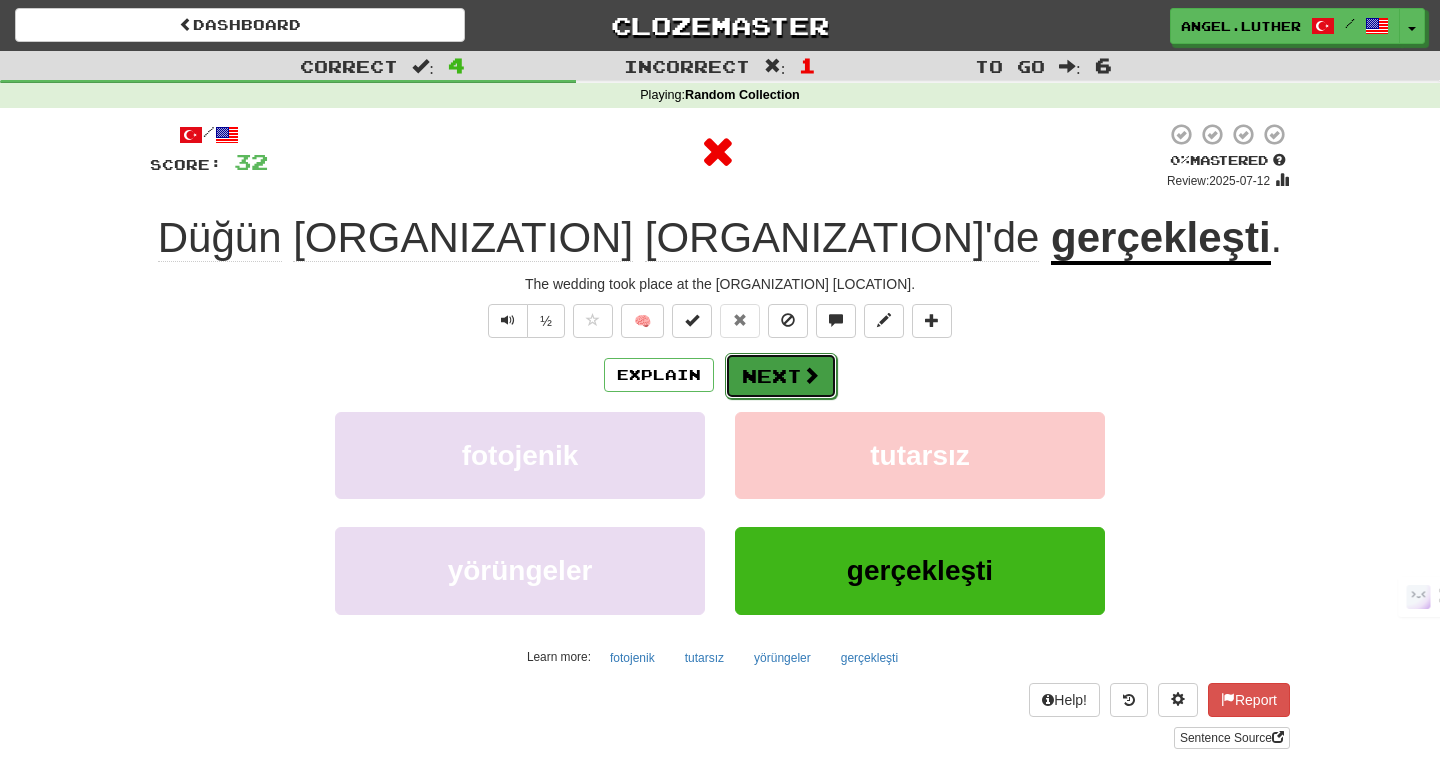 click on "Next" at bounding box center (781, 376) 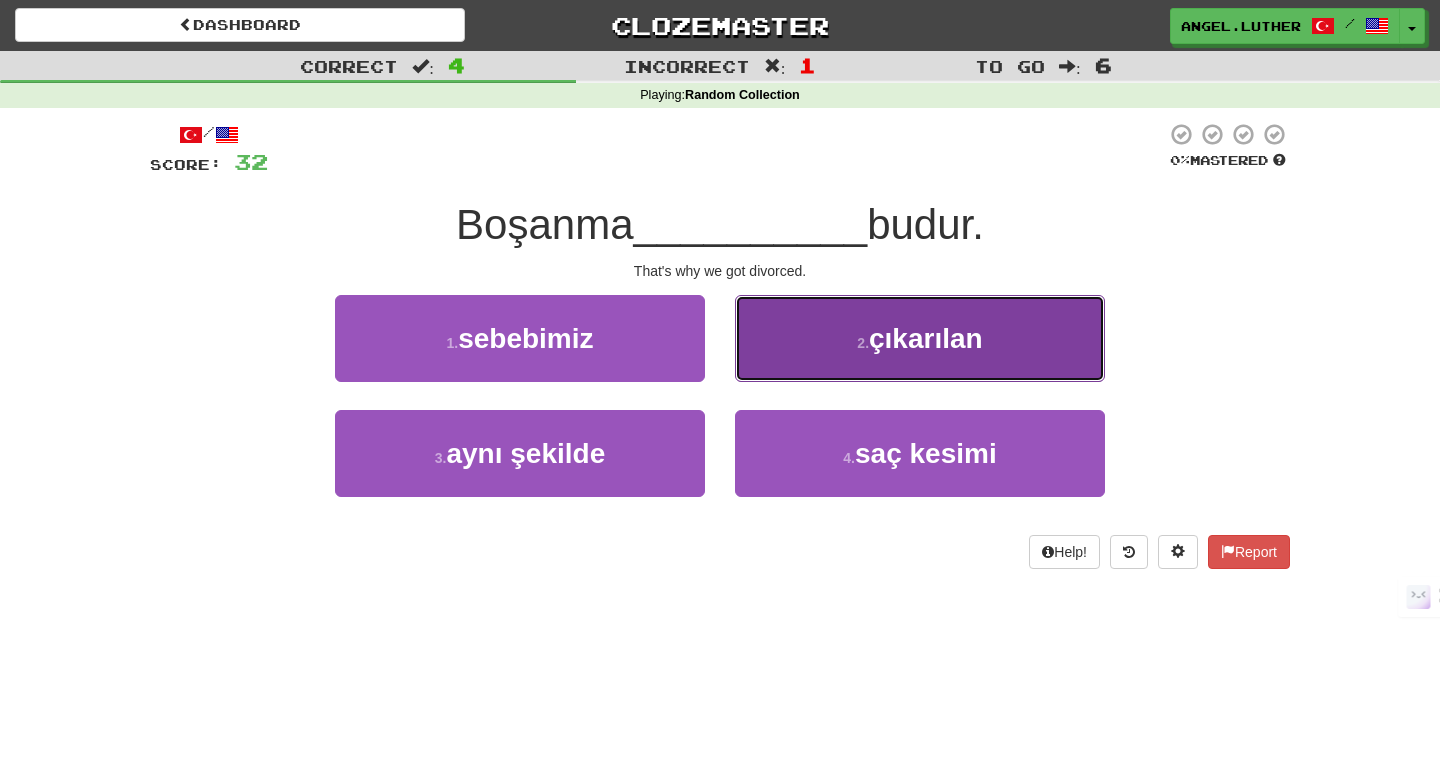 click on "2 .  çıkarılan" at bounding box center [920, 338] 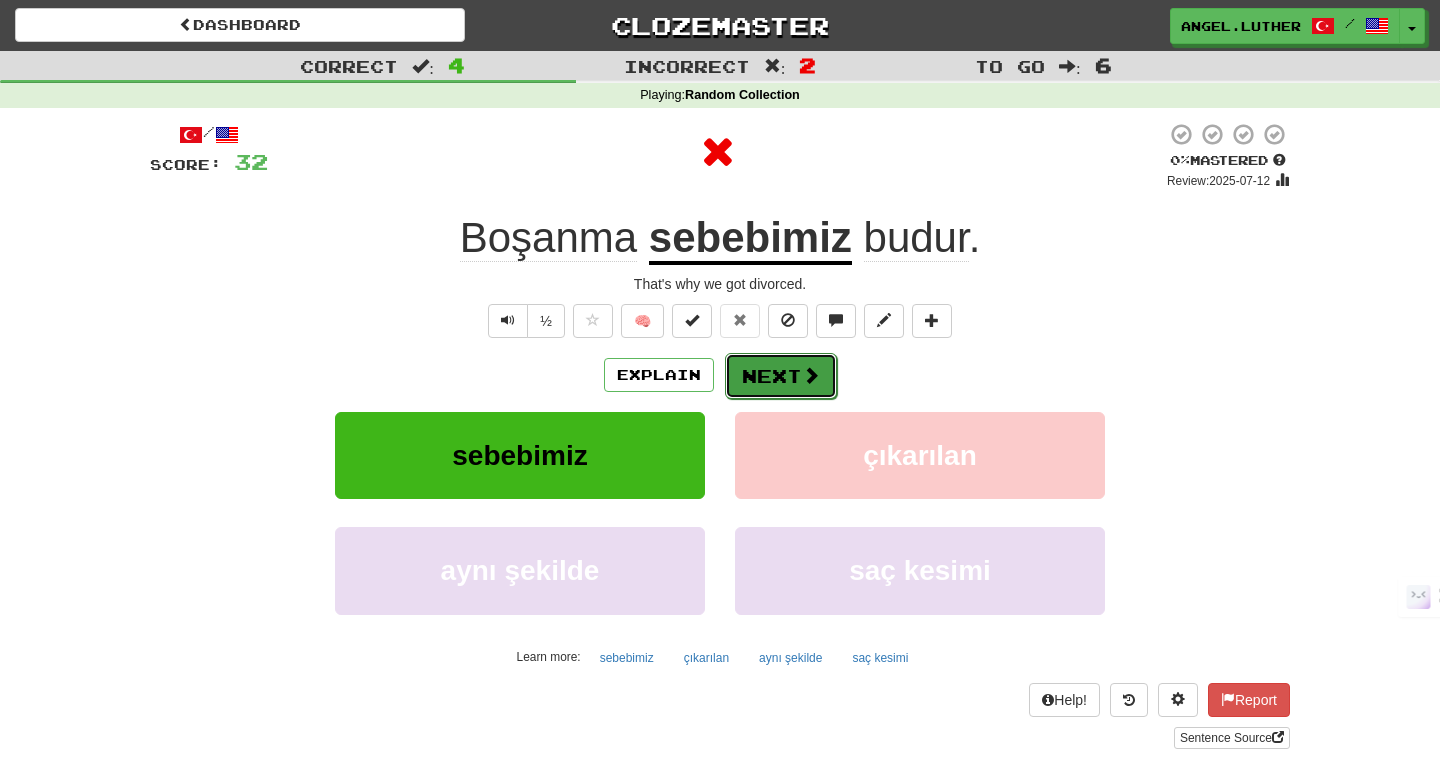click on "Next" at bounding box center (781, 376) 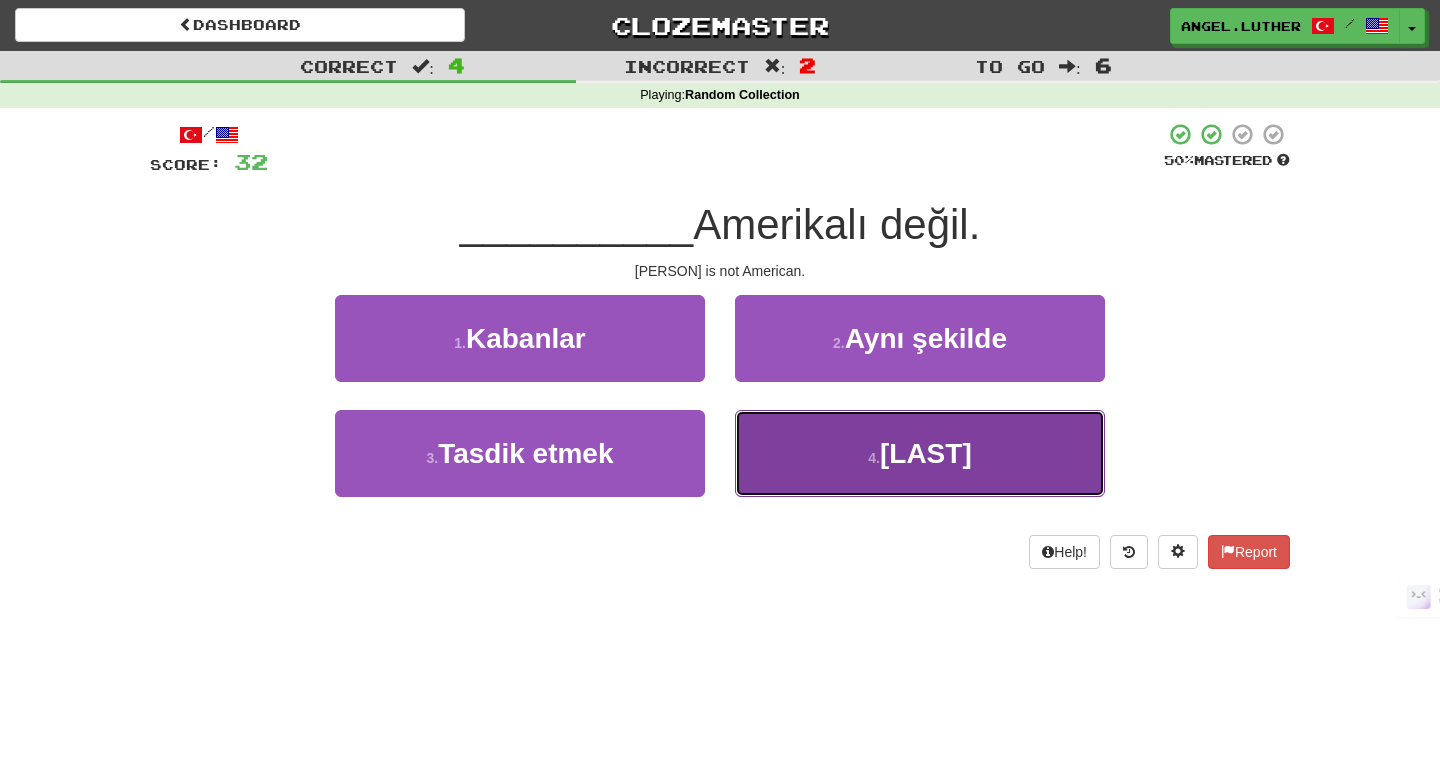 click on "4 .  [PERSON]" at bounding box center [920, 453] 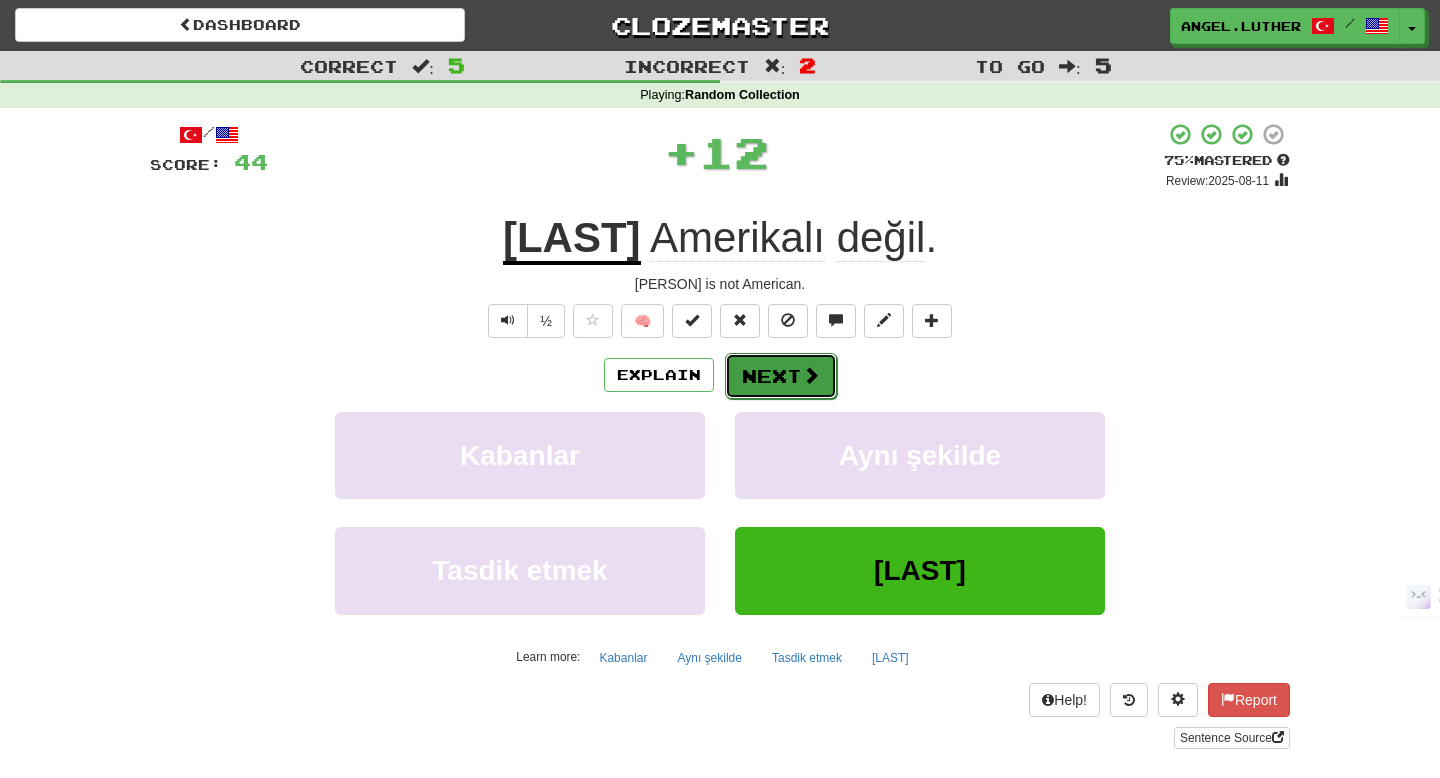 click on "Next" at bounding box center (781, 376) 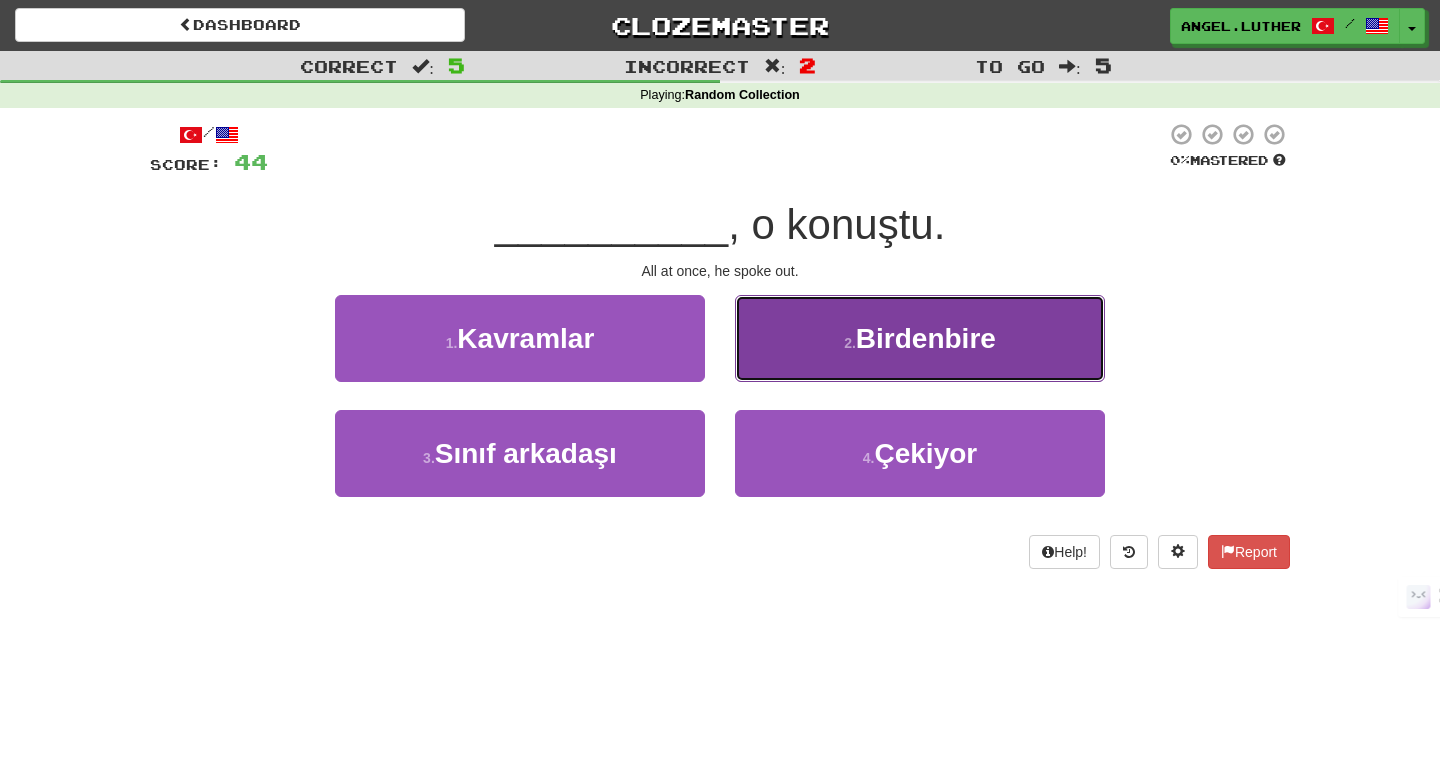 click on "2 .  Birdenbire" at bounding box center (920, 338) 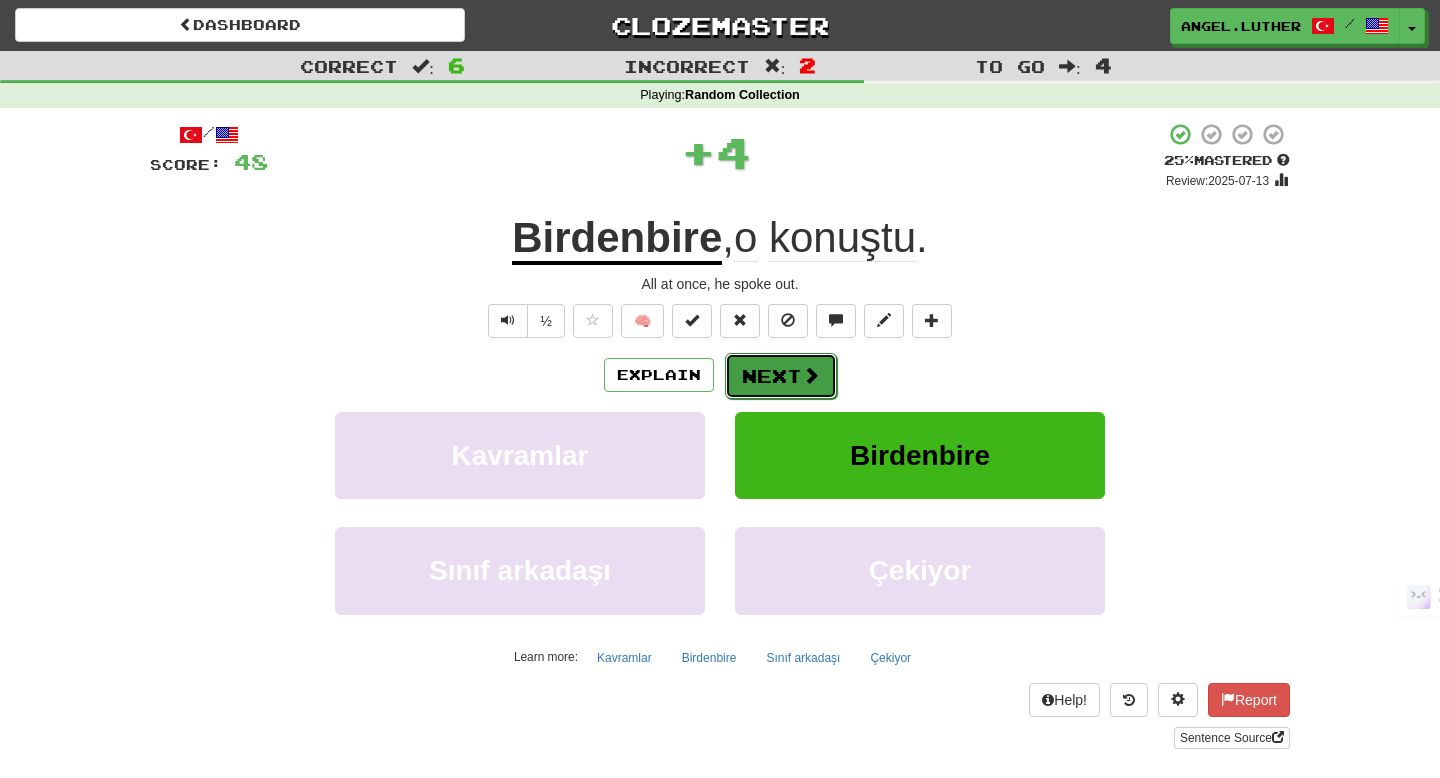 click on "Next" at bounding box center [781, 376] 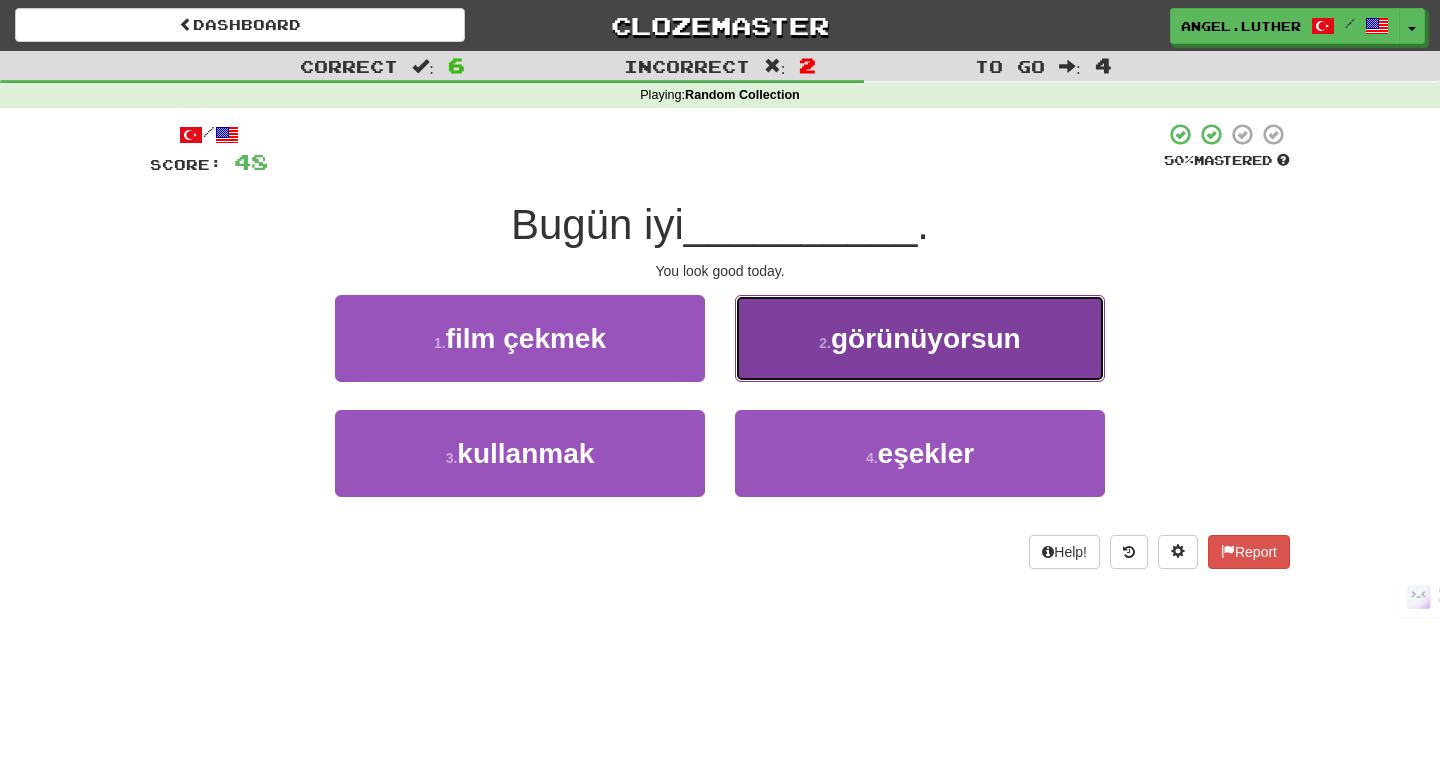 click on "2 .  görünüyorsun" at bounding box center (920, 338) 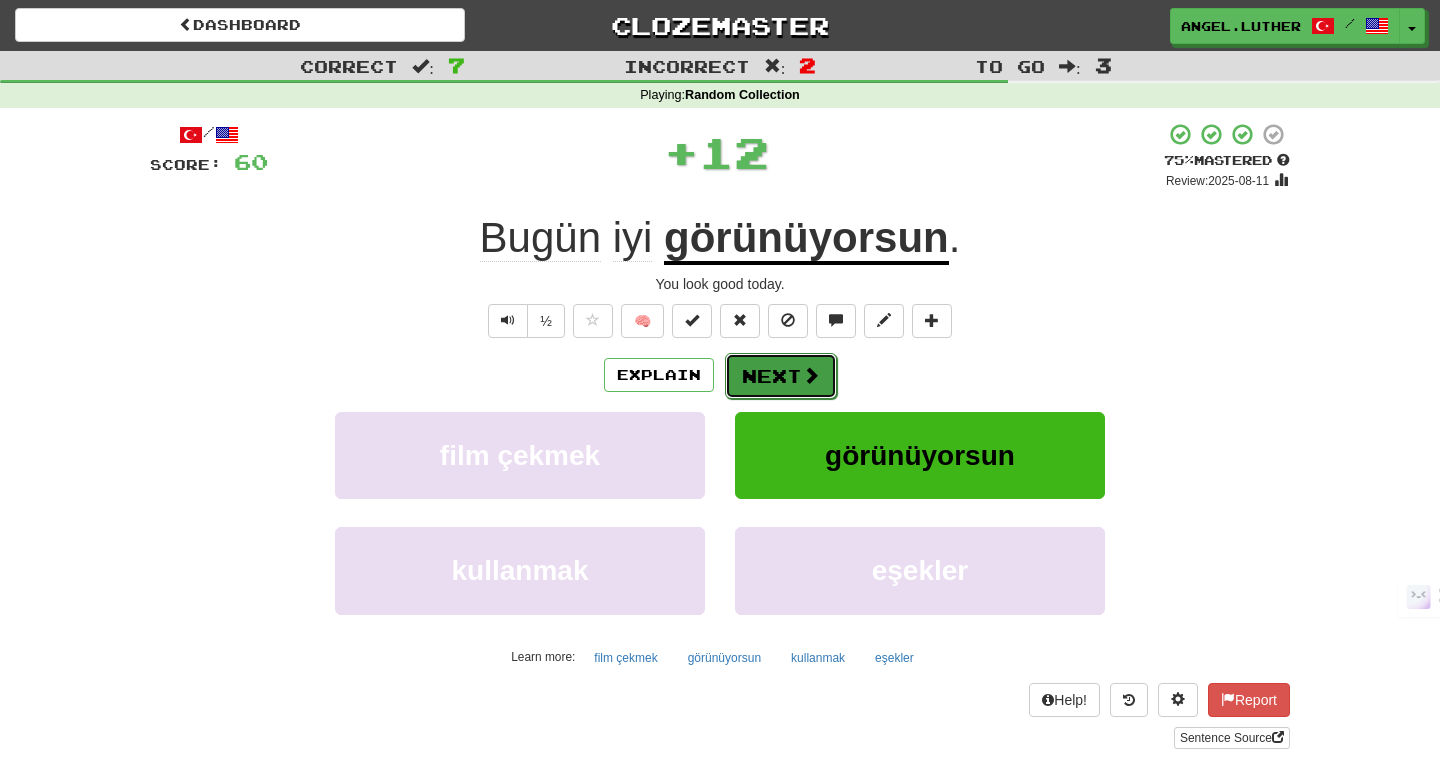 click on "Next" at bounding box center [781, 376] 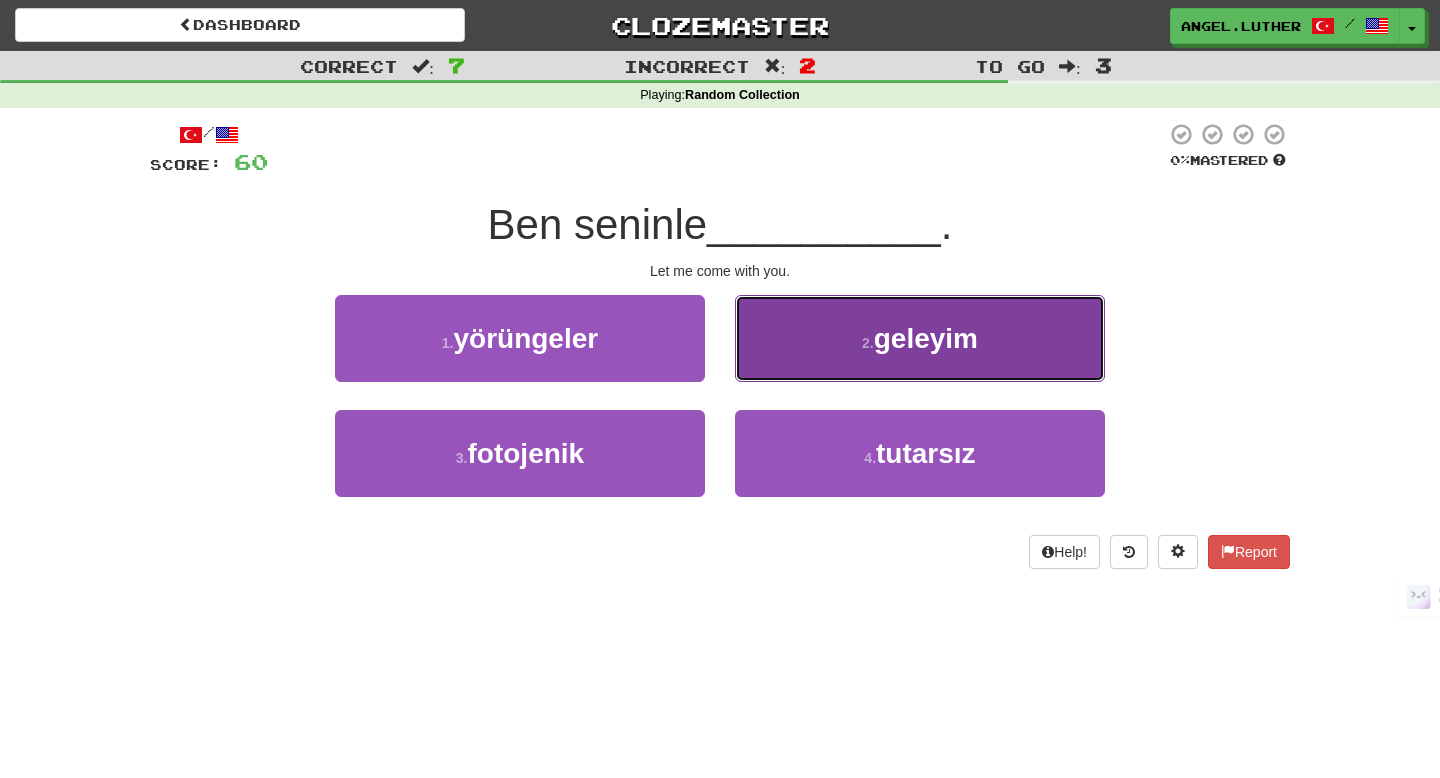 click on "2 .  geleyim" at bounding box center (920, 338) 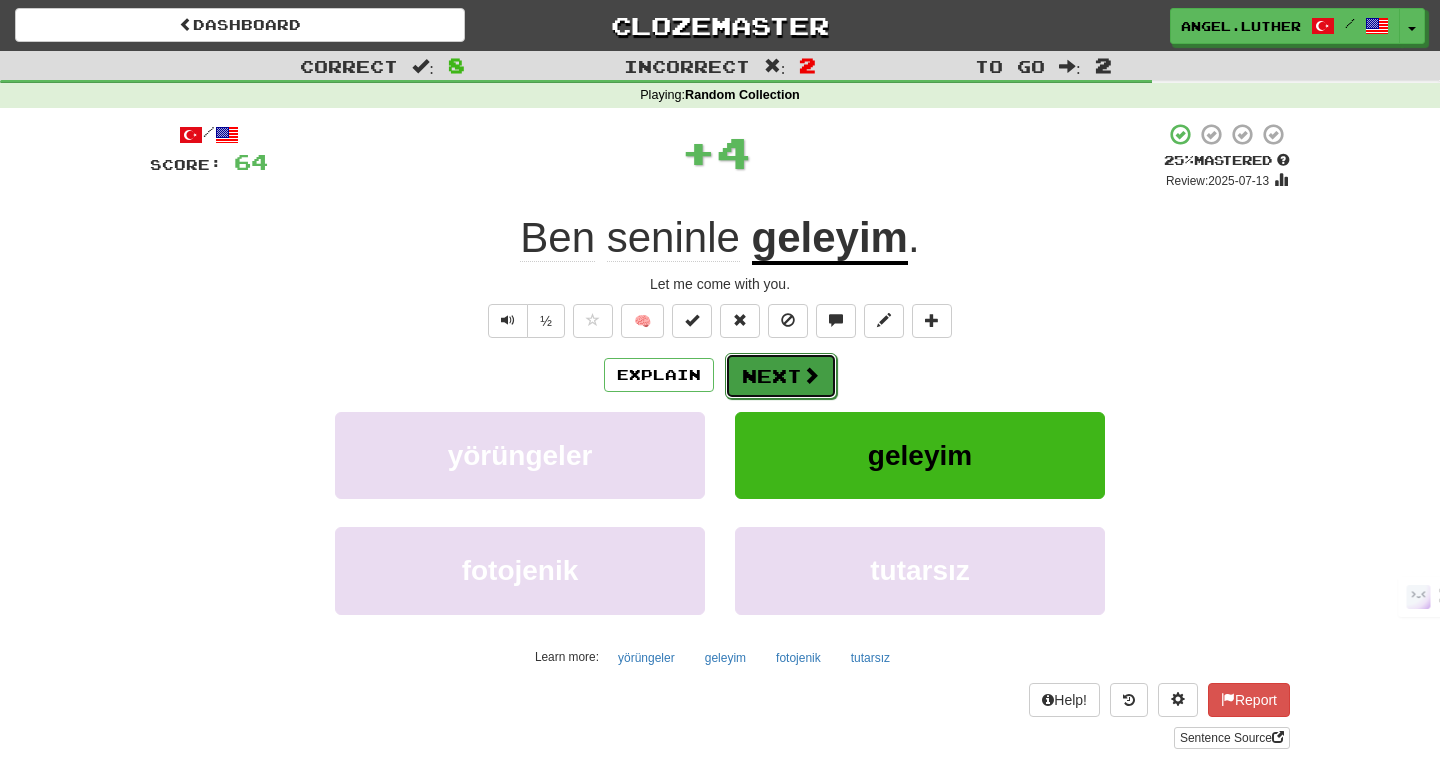 click on "Next" at bounding box center [781, 376] 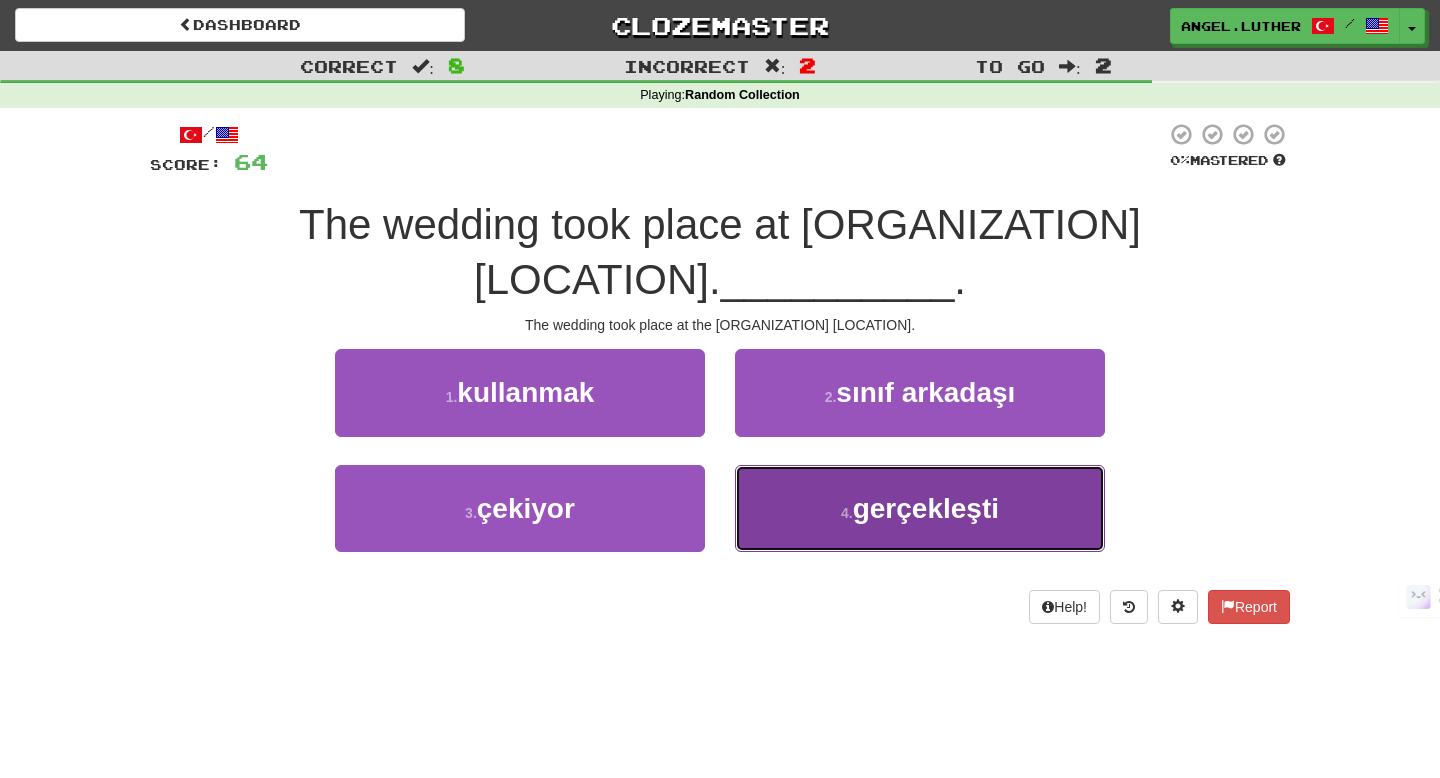 click on "4 .  gerçekleşti" at bounding box center [920, 508] 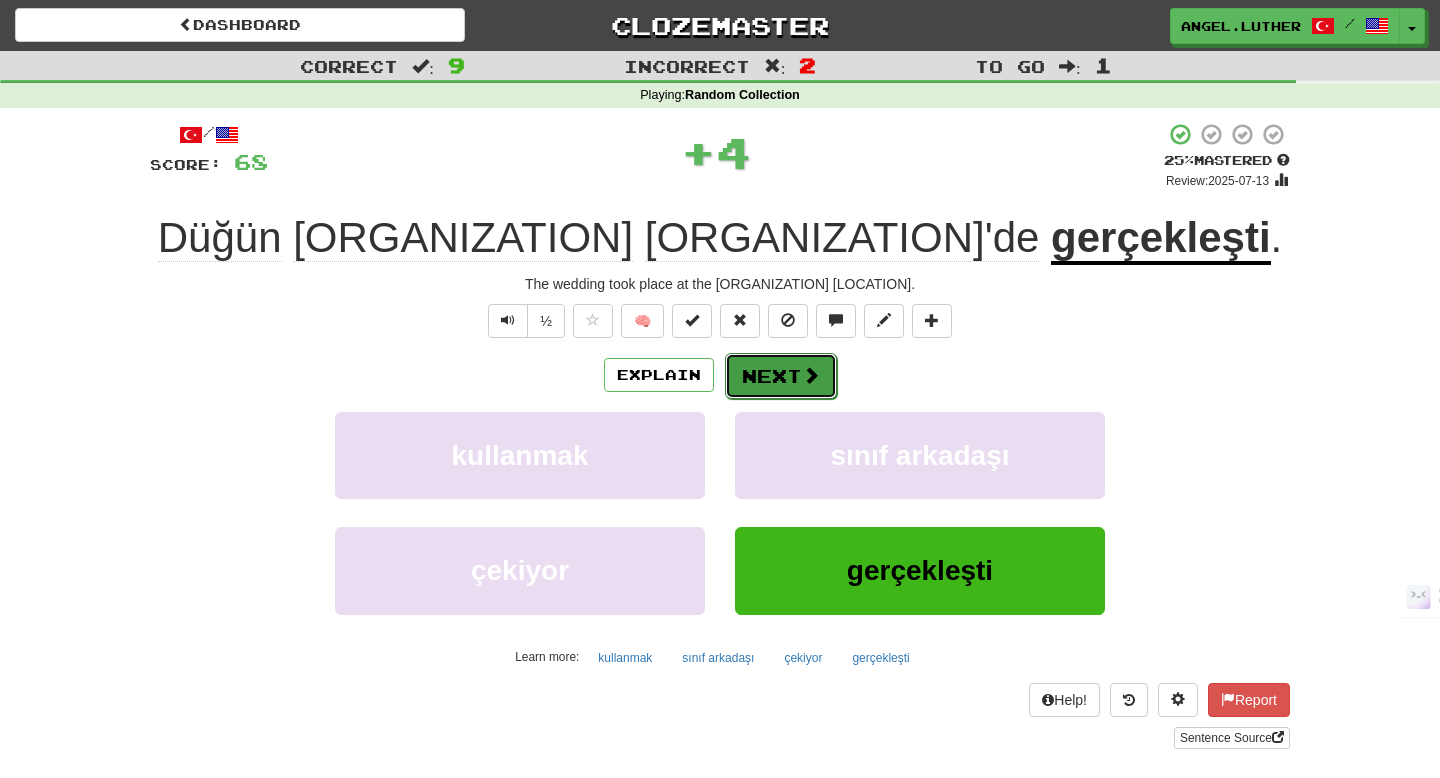click at bounding box center (811, 375) 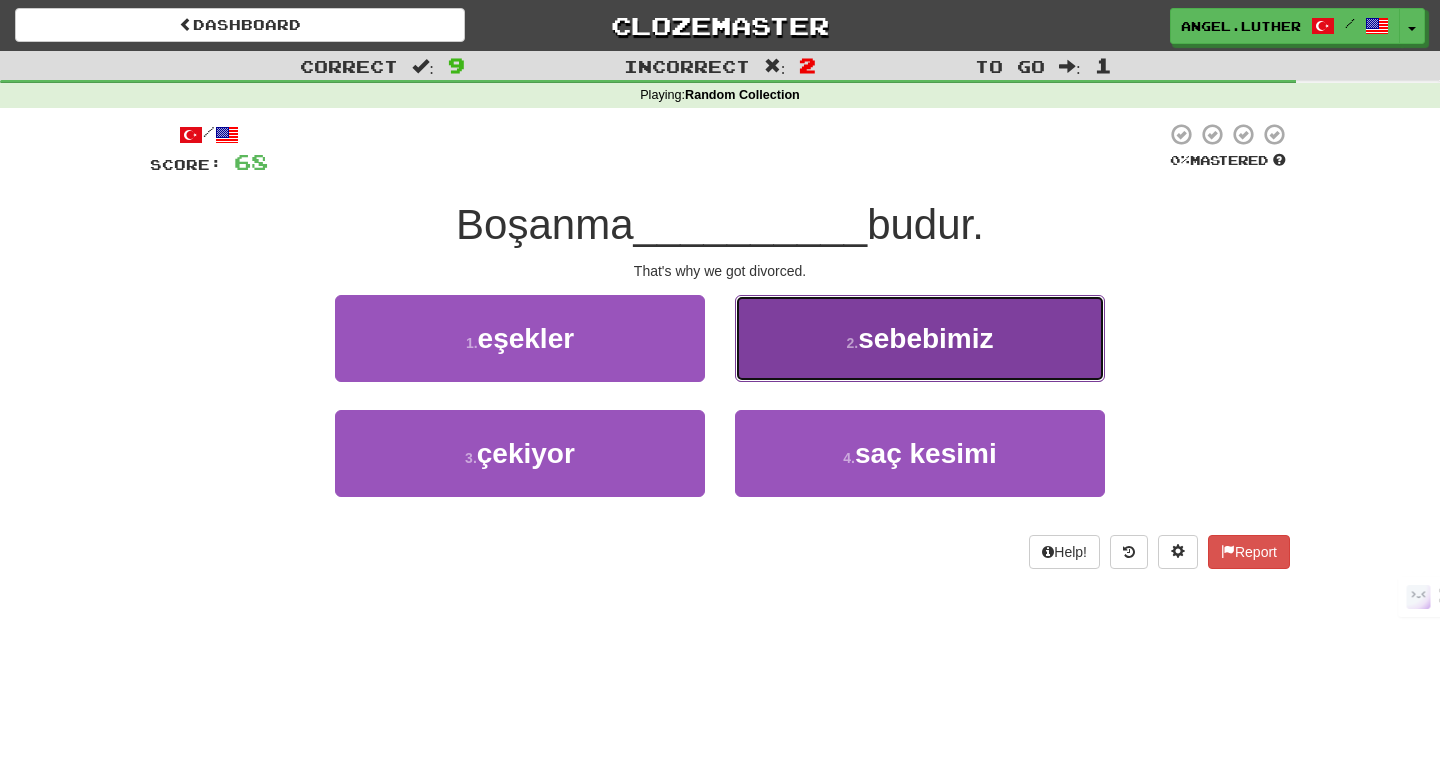 click on "2 .  sebebimiz" at bounding box center (920, 338) 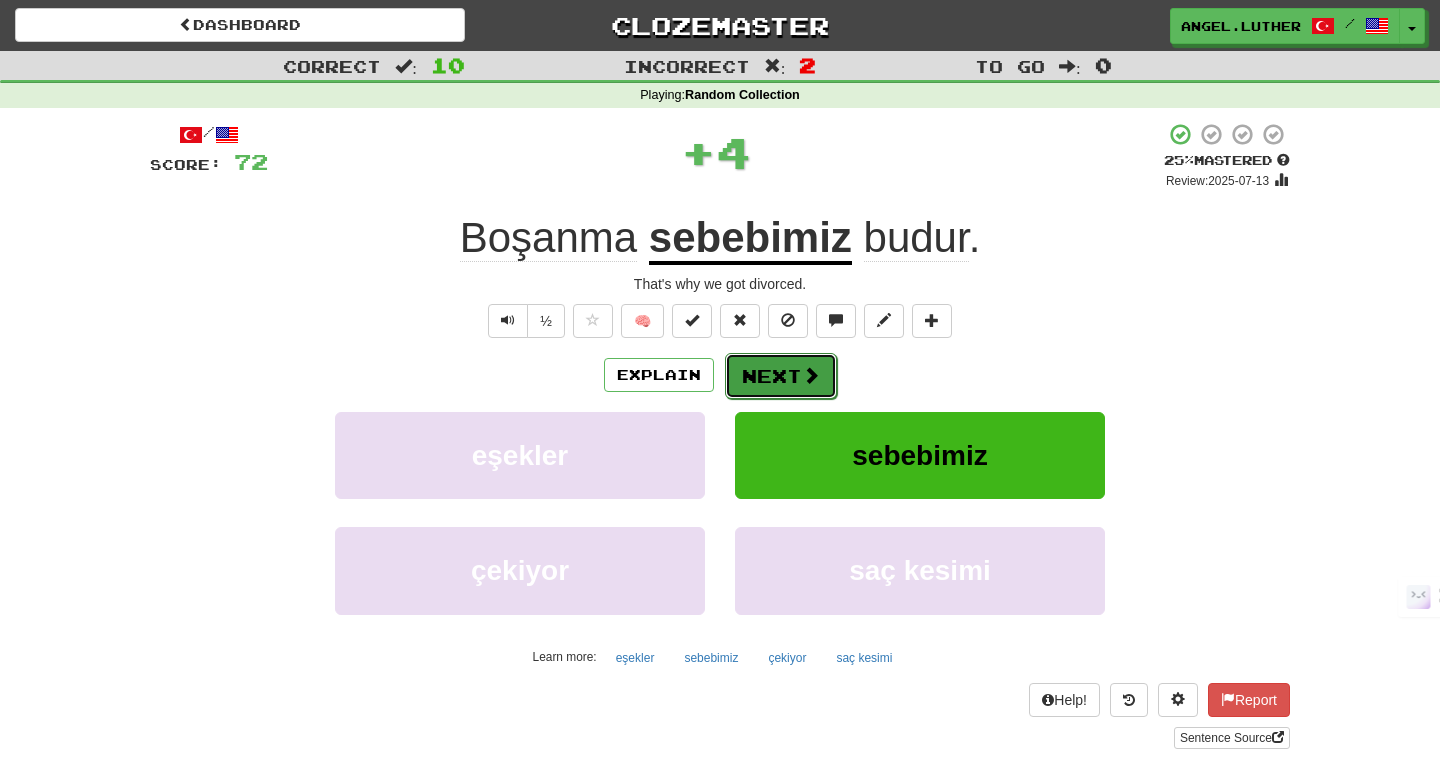 click on "Next" at bounding box center (781, 376) 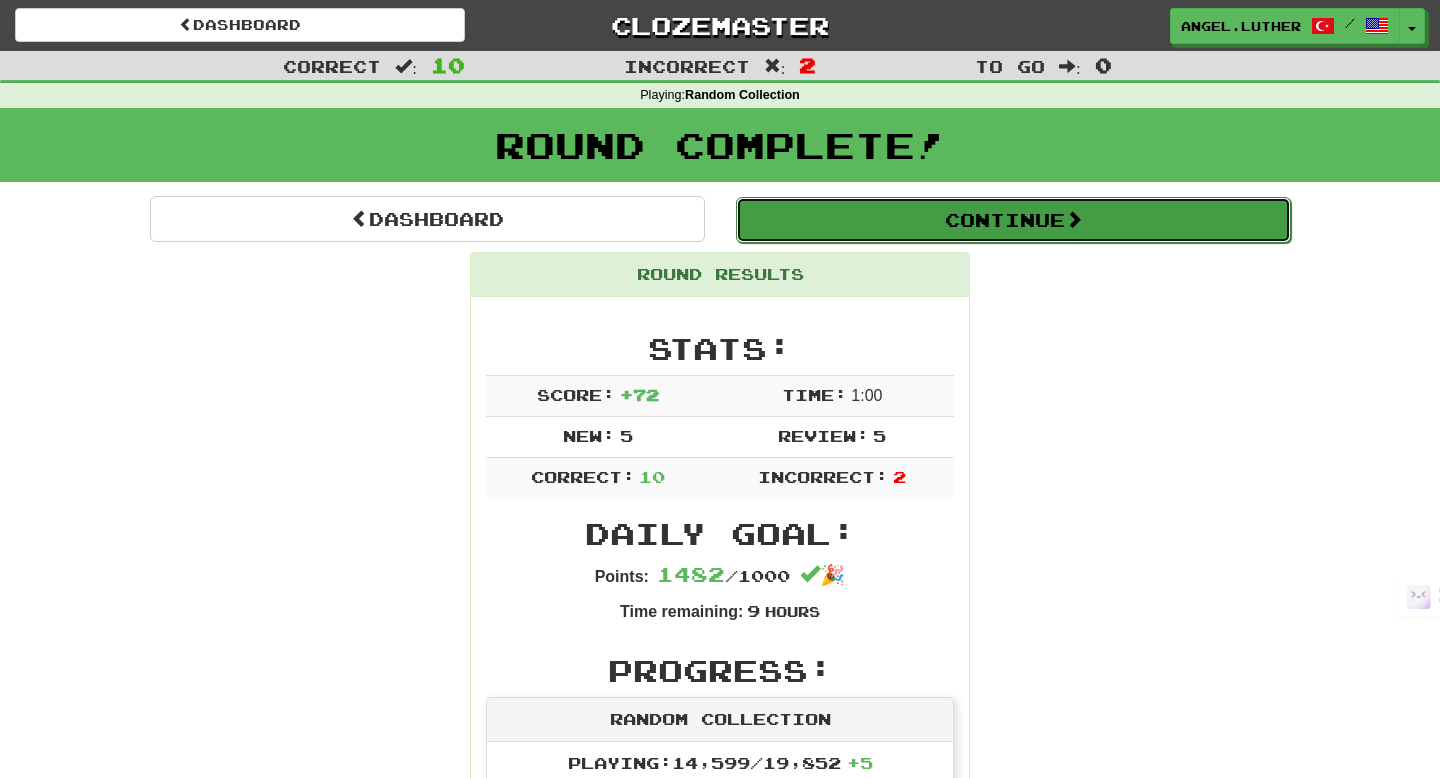 click on "Continue" at bounding box center [1013, 220] 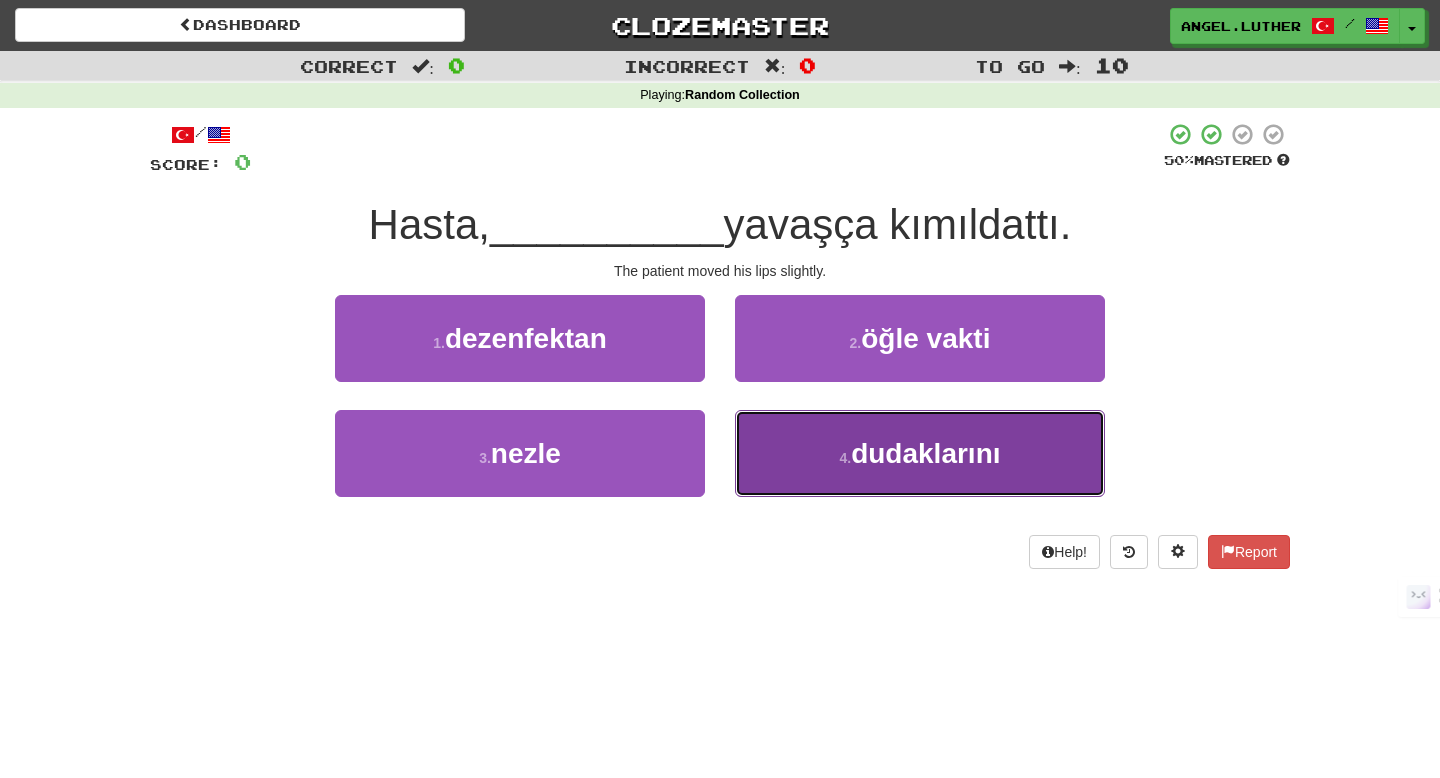 click on "4 .  dudaklarını" at bounding box center [920, 453] 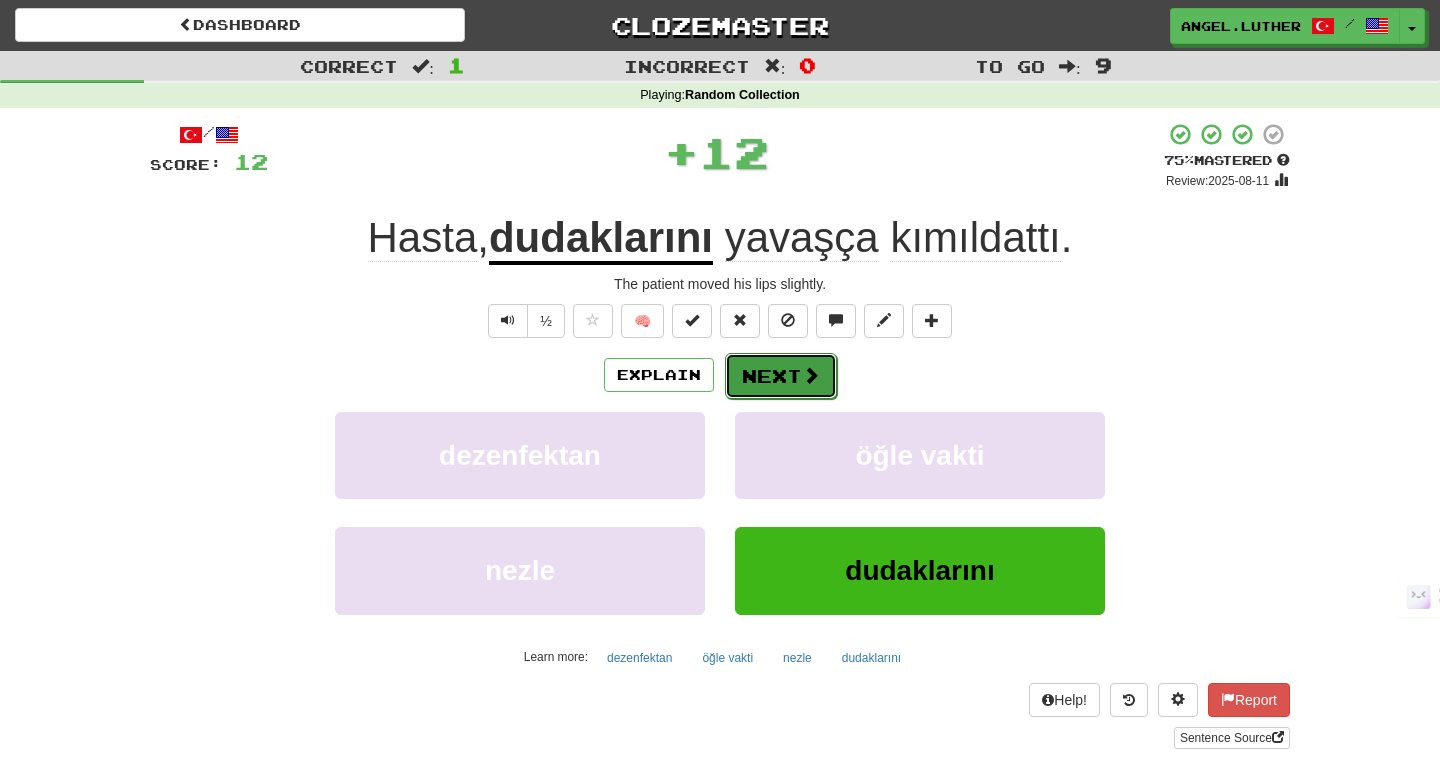 click on "Next" at bounding box center [781, 376] 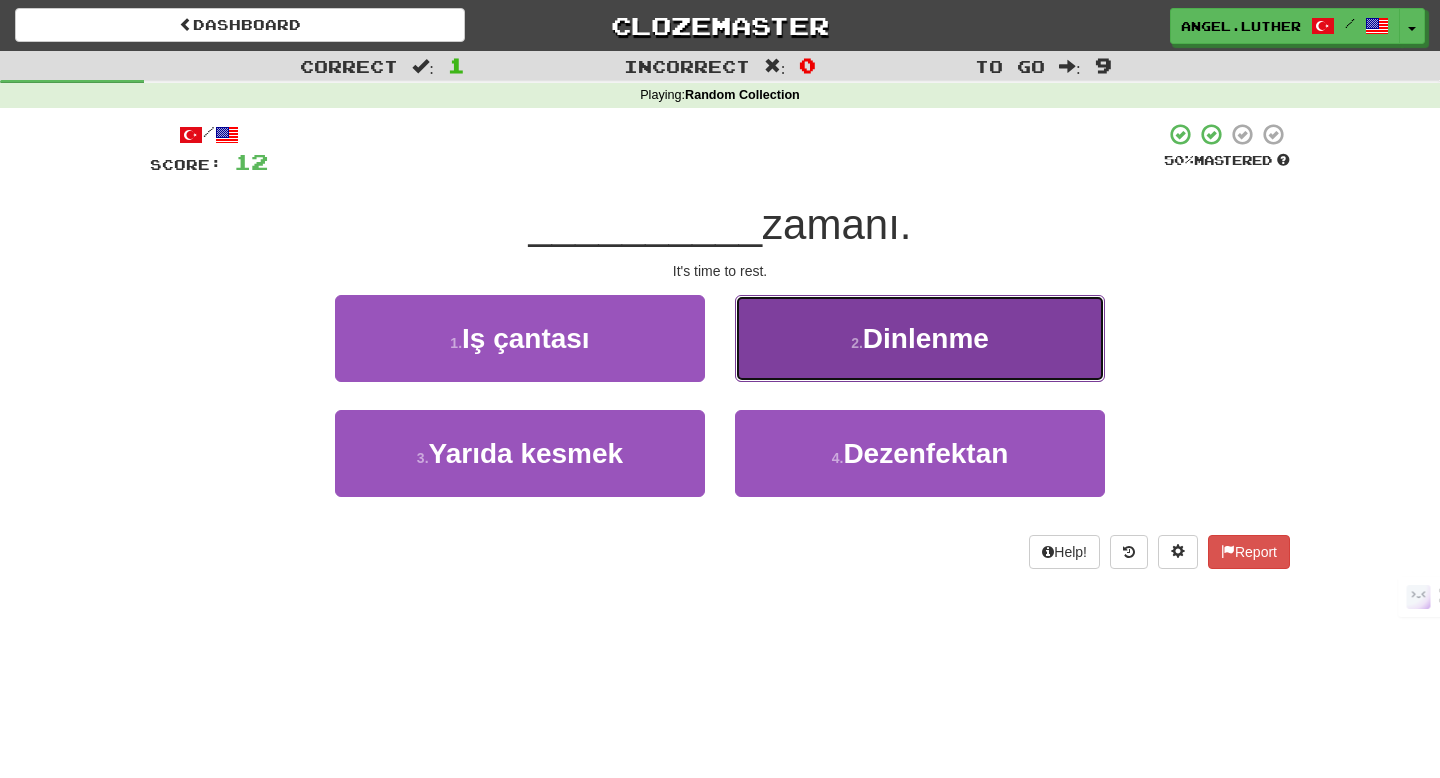 click on "2 .  Dinlenme" at bounding box center [920, 338] 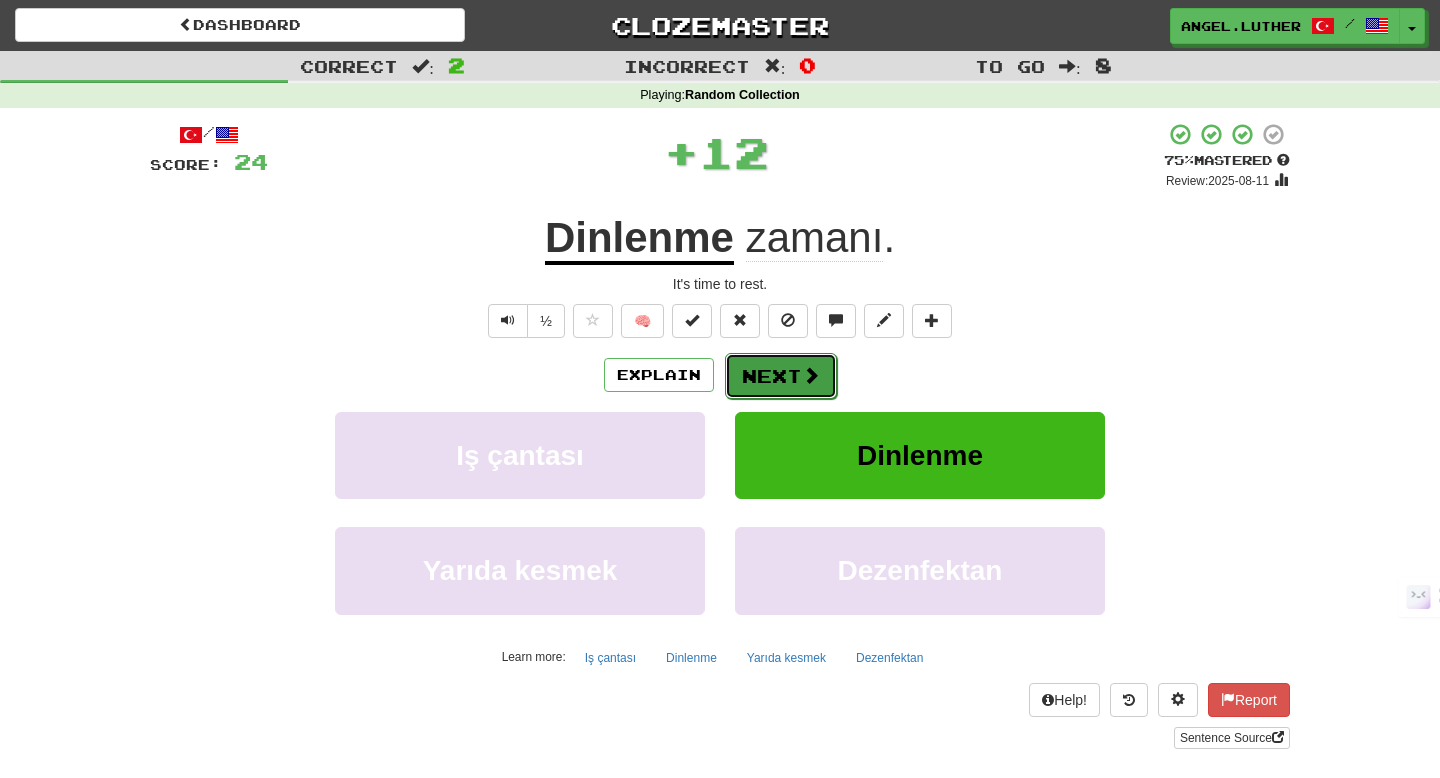 click on "Next" at bounding box center [781, 376] 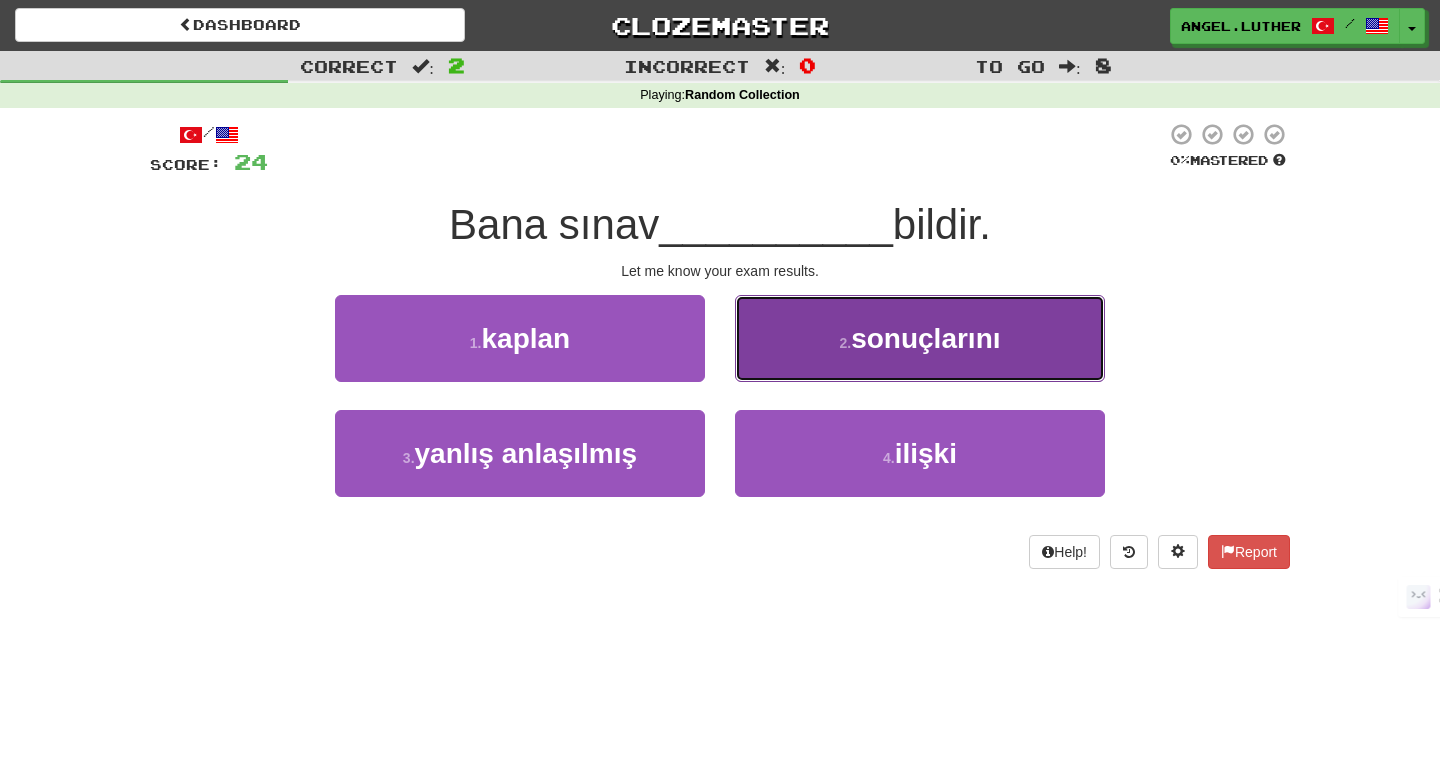 click on "2 .  sonuçlarını" at bounding box center (920, 338) 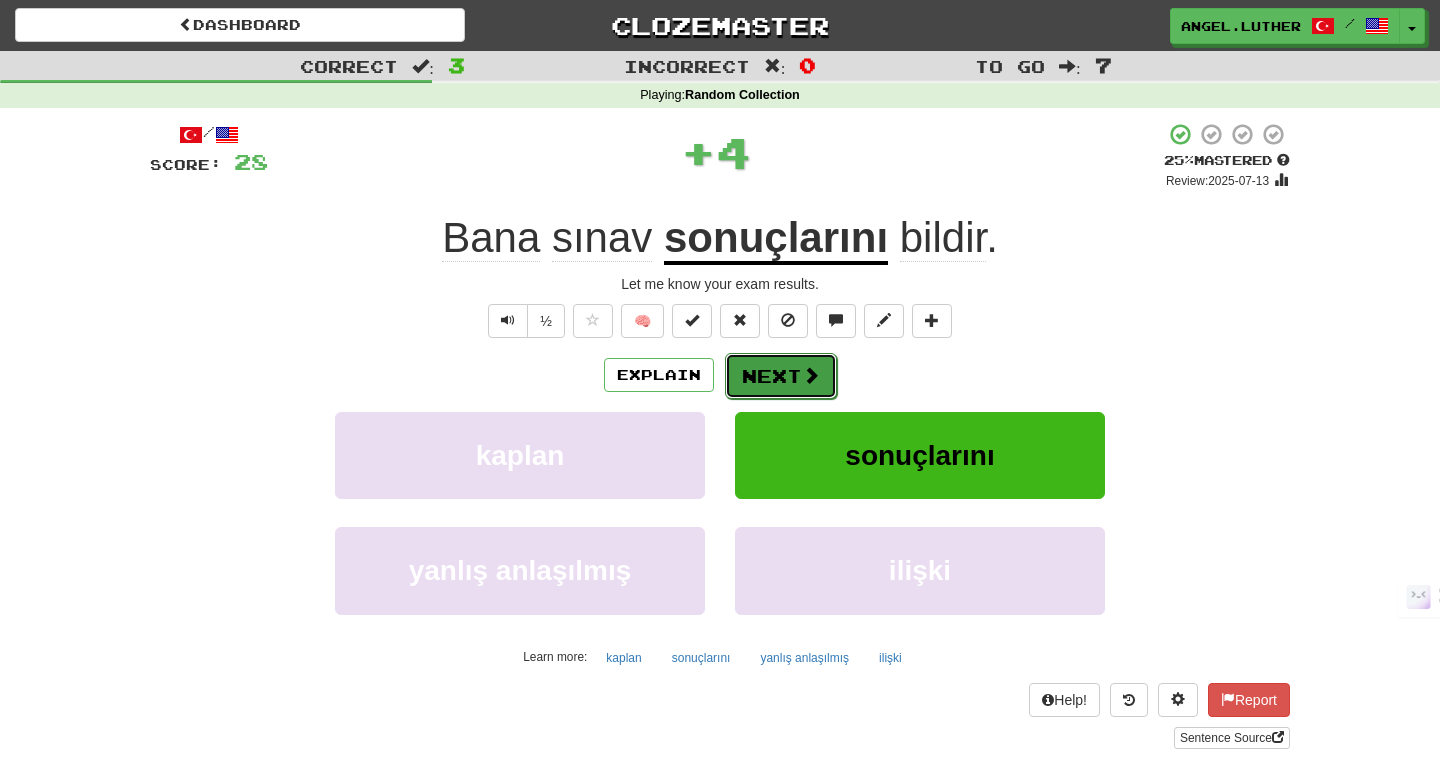 click on "Next" at bounding box center (781, 376) 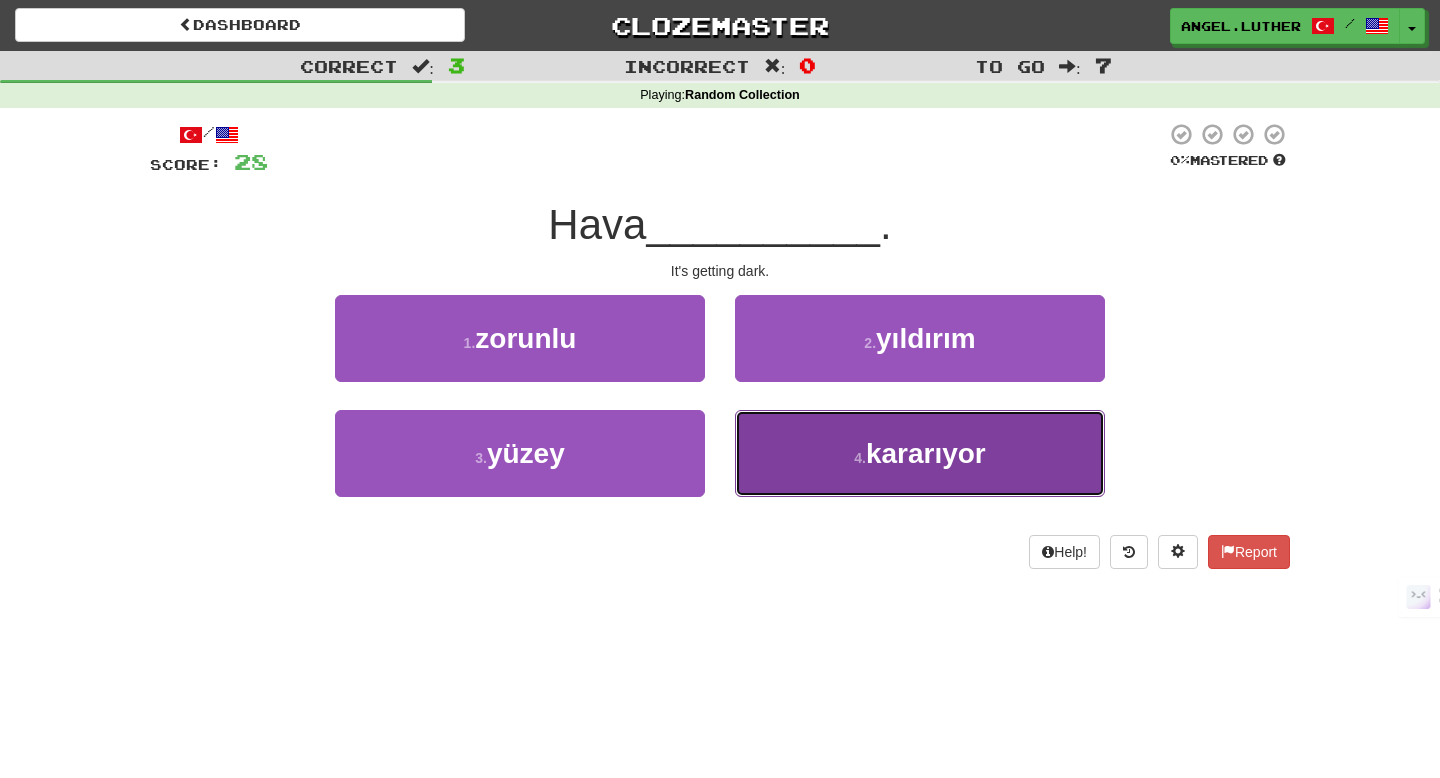 click on "4 .  kararıyor" at bounding box center (920, 453) 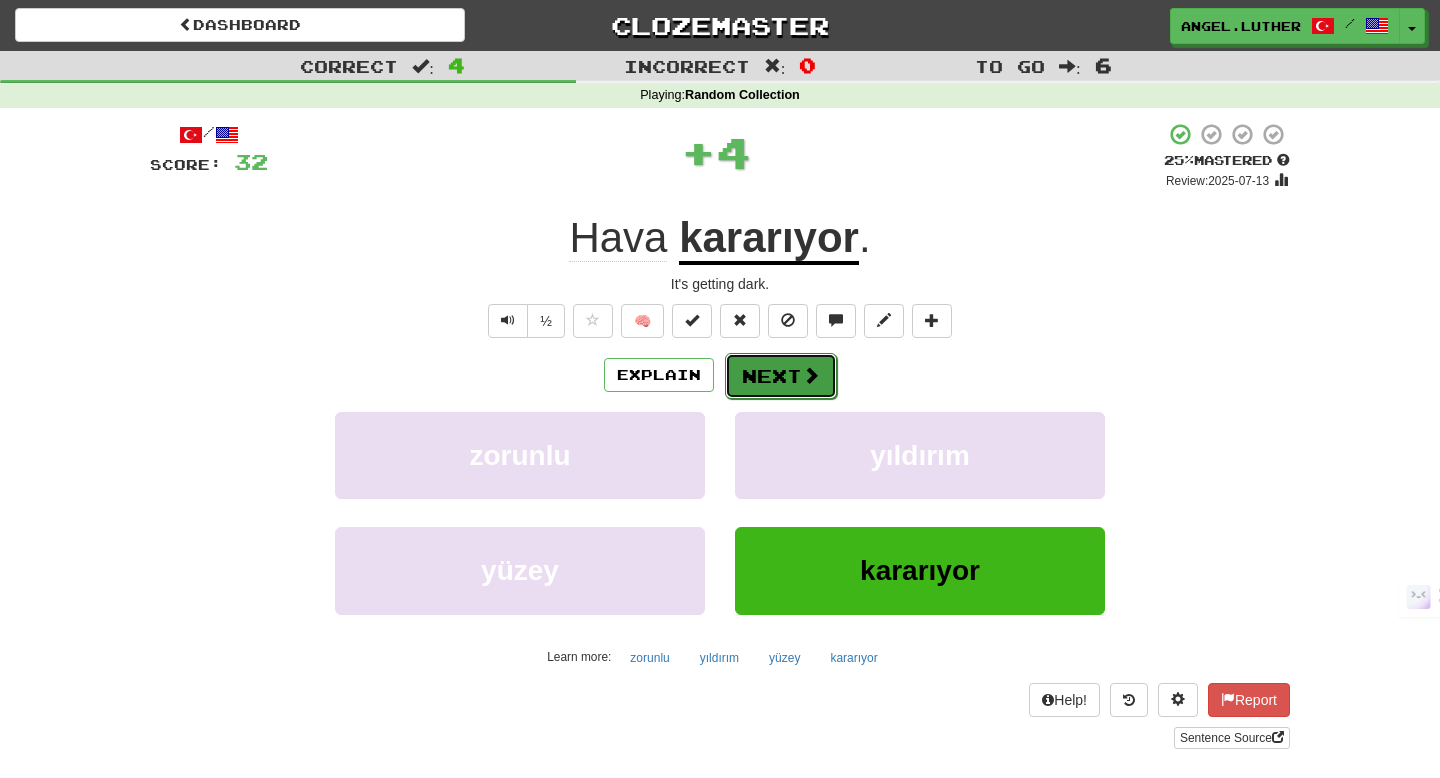 click on "Next" at bounding box center [781, 376] 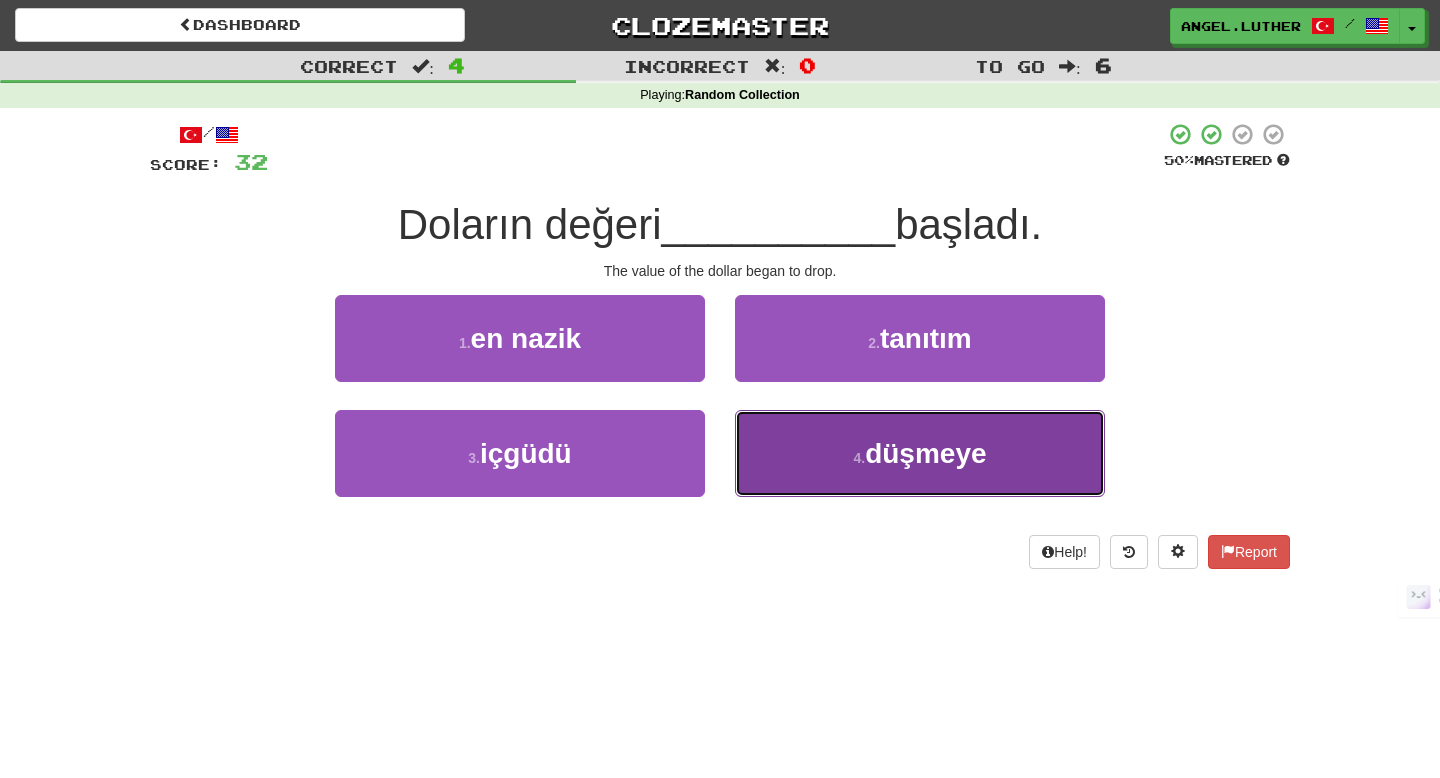 click on "4 .  düşmeye" at bounding box center (920, 453) 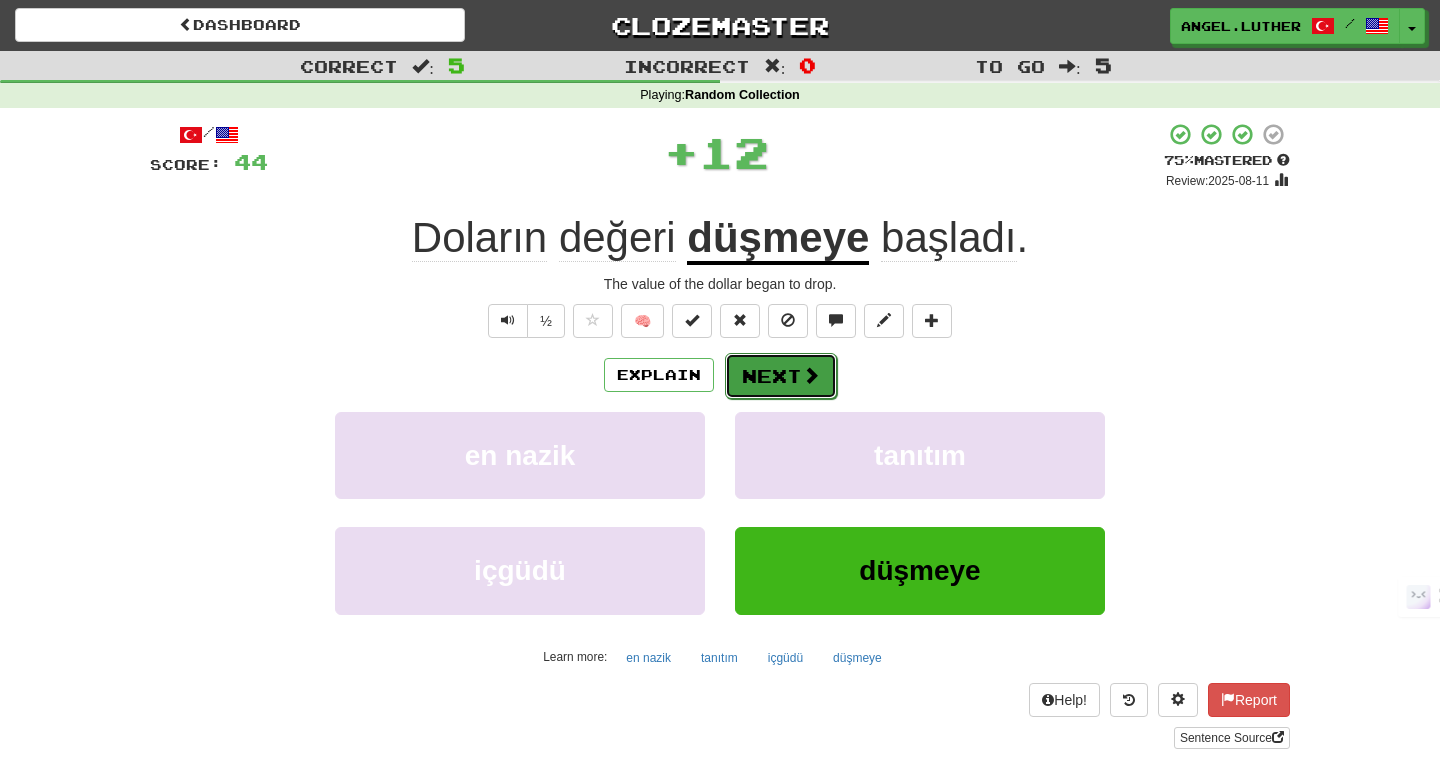 click on "Next" at bounding box center [781, 376] 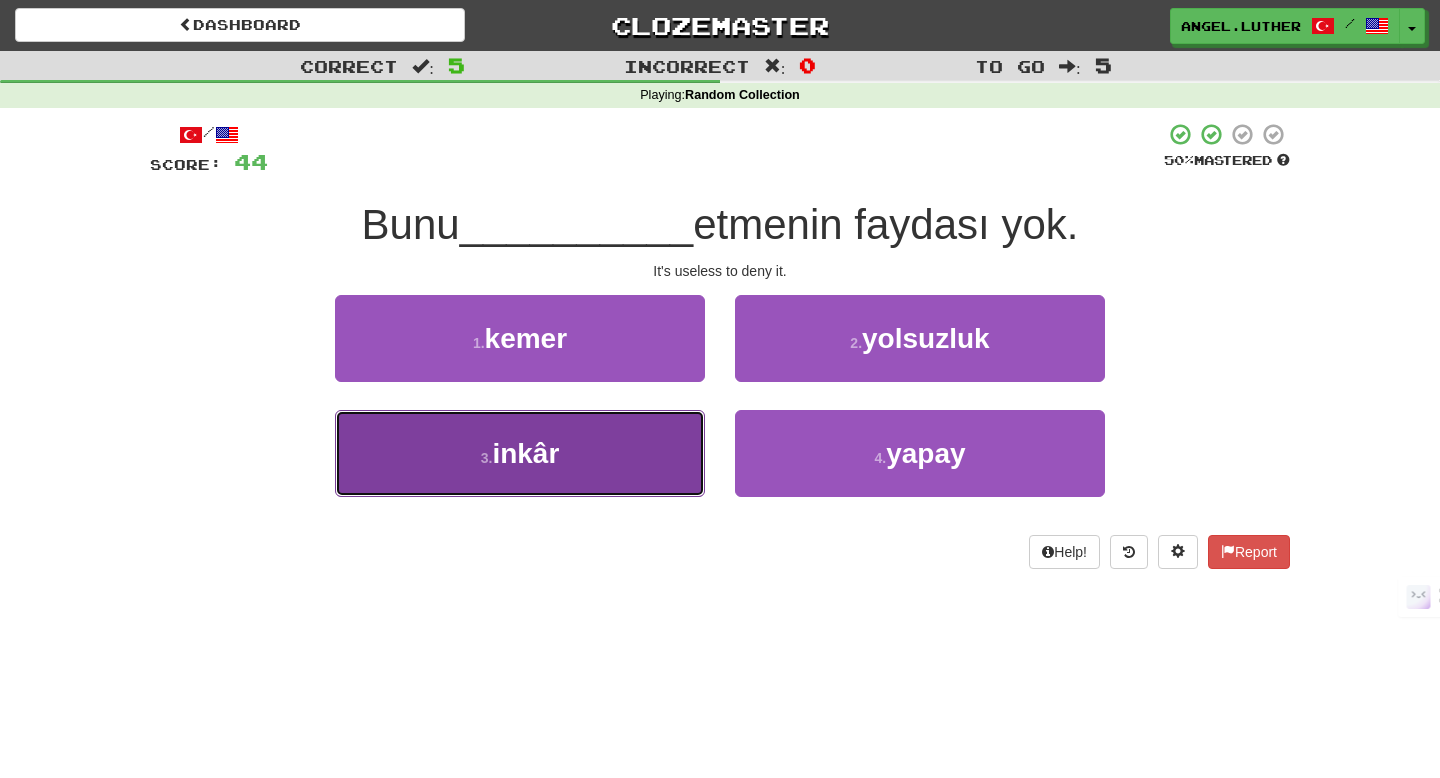 click on "3 .  inkâr" at bounding box center [520, 453] 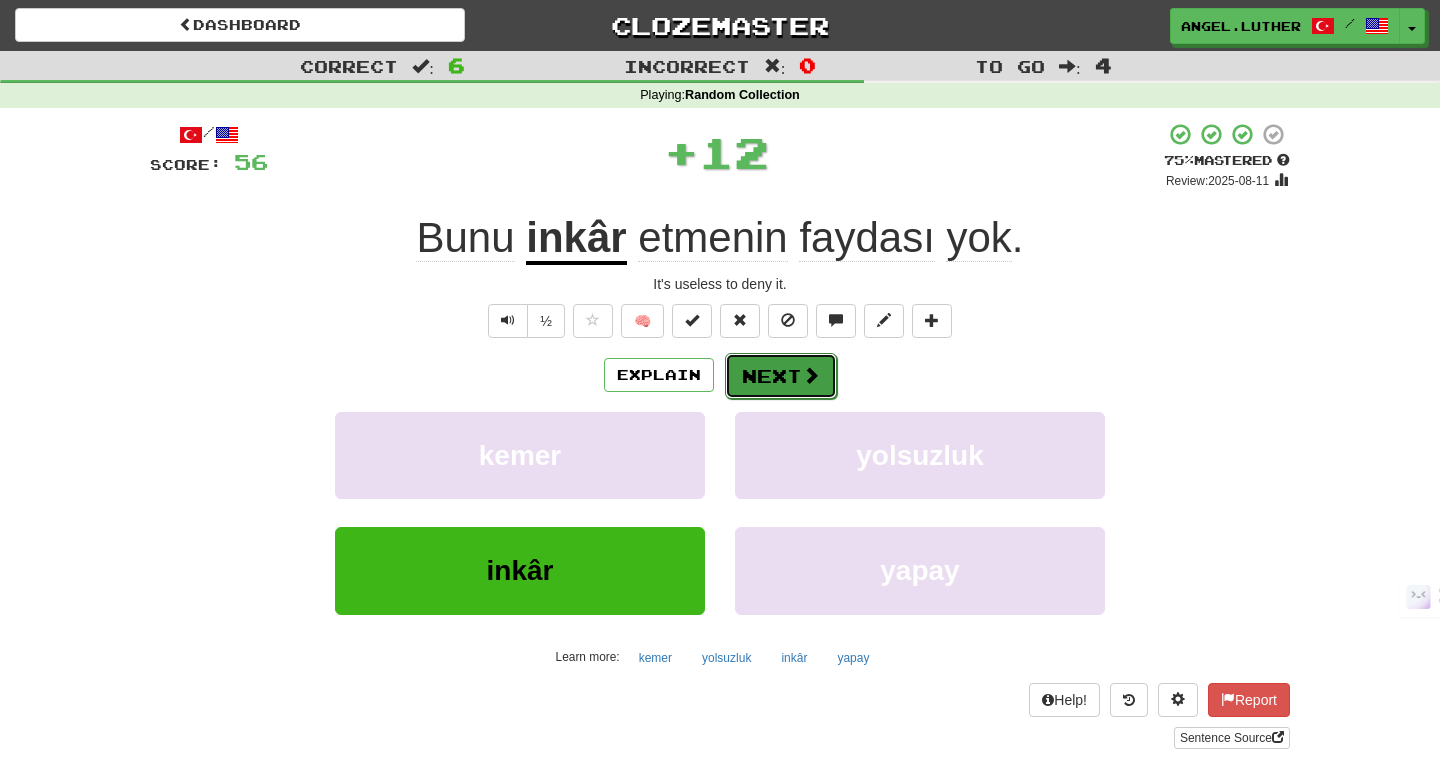 click on "Next" at bounding box center (781, 376) 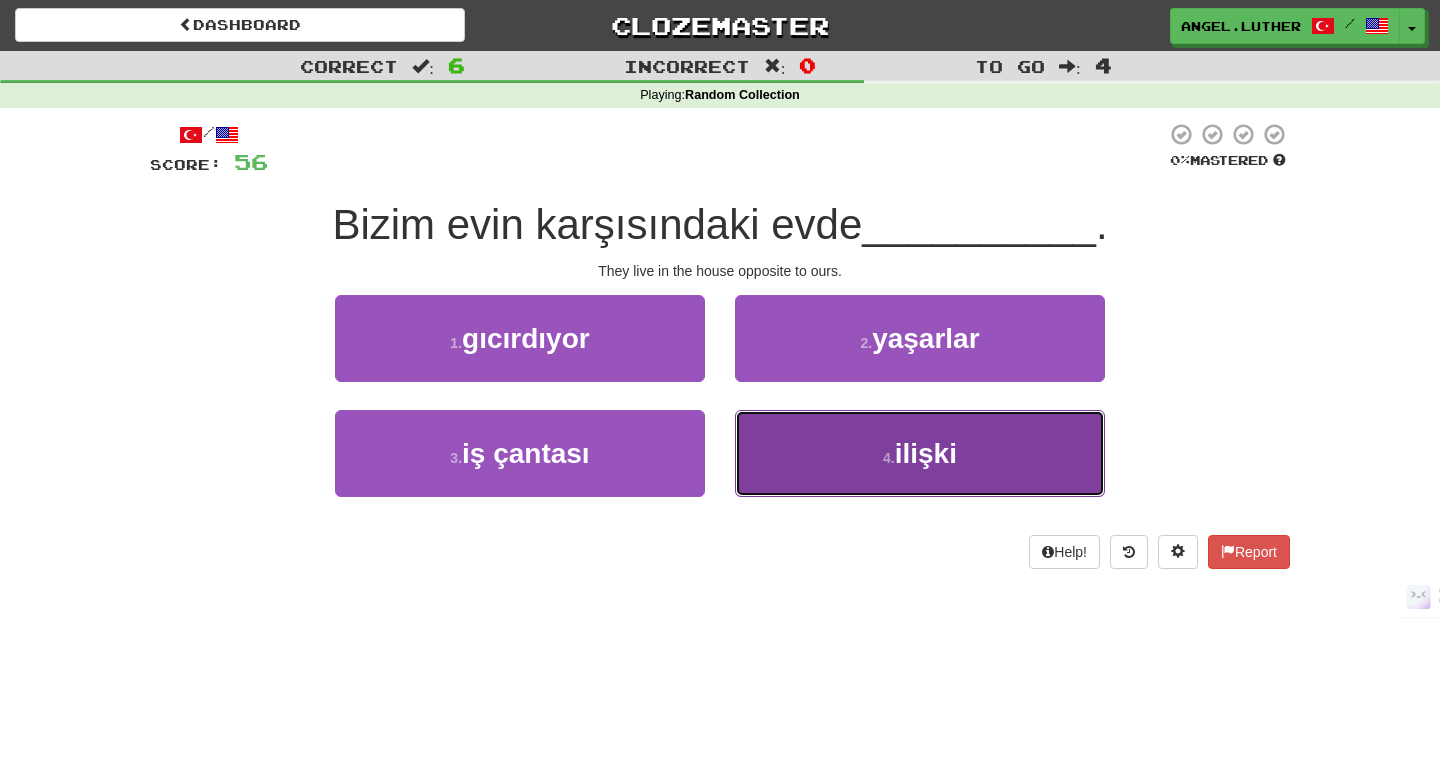 click on "4 .  ilişki" at bounding box center [920, 453] 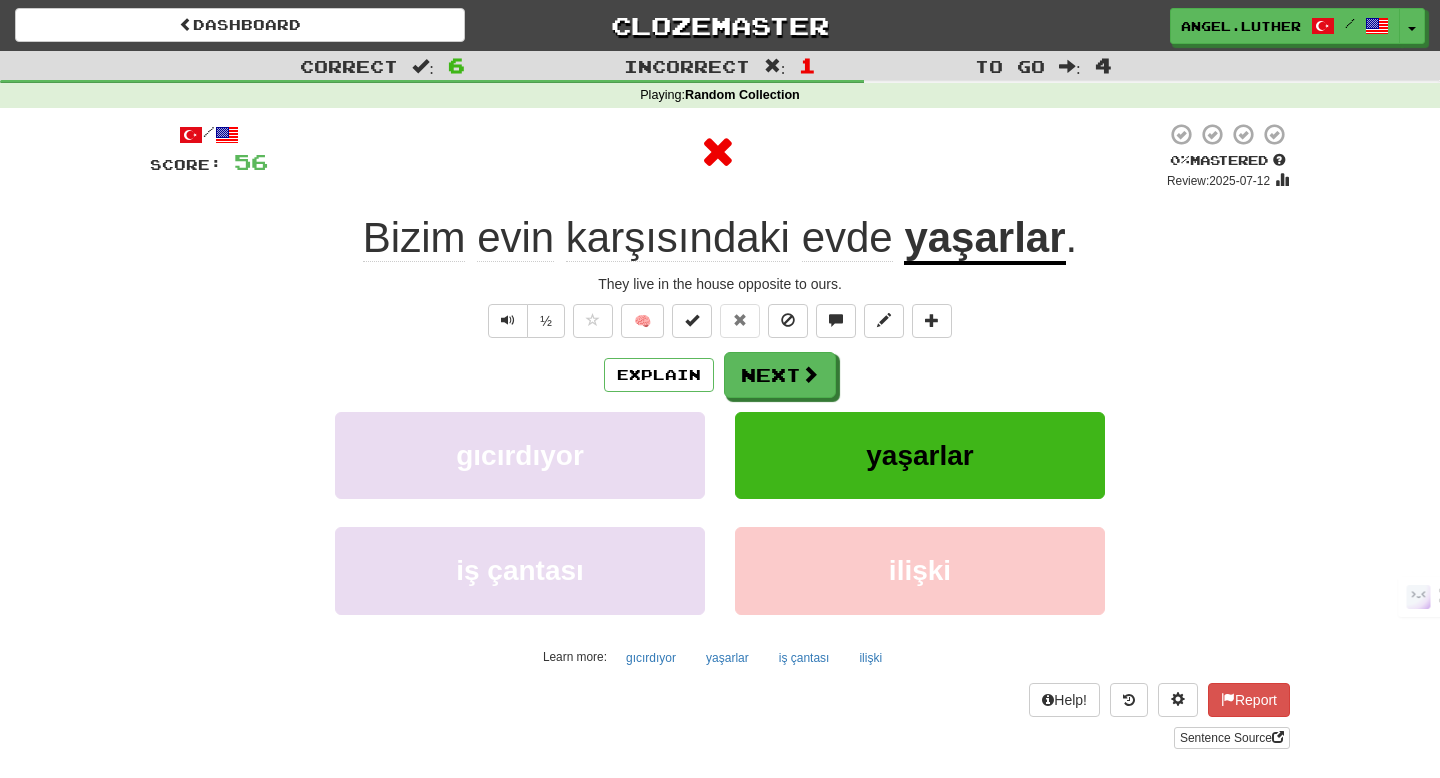 click on "Explain Next gıcırdıyor yaşarlar iş çantası ilişki Learn more: gıcırdıyor yaşarlar iş çantası ilişki" at bounding box center [720, 512] 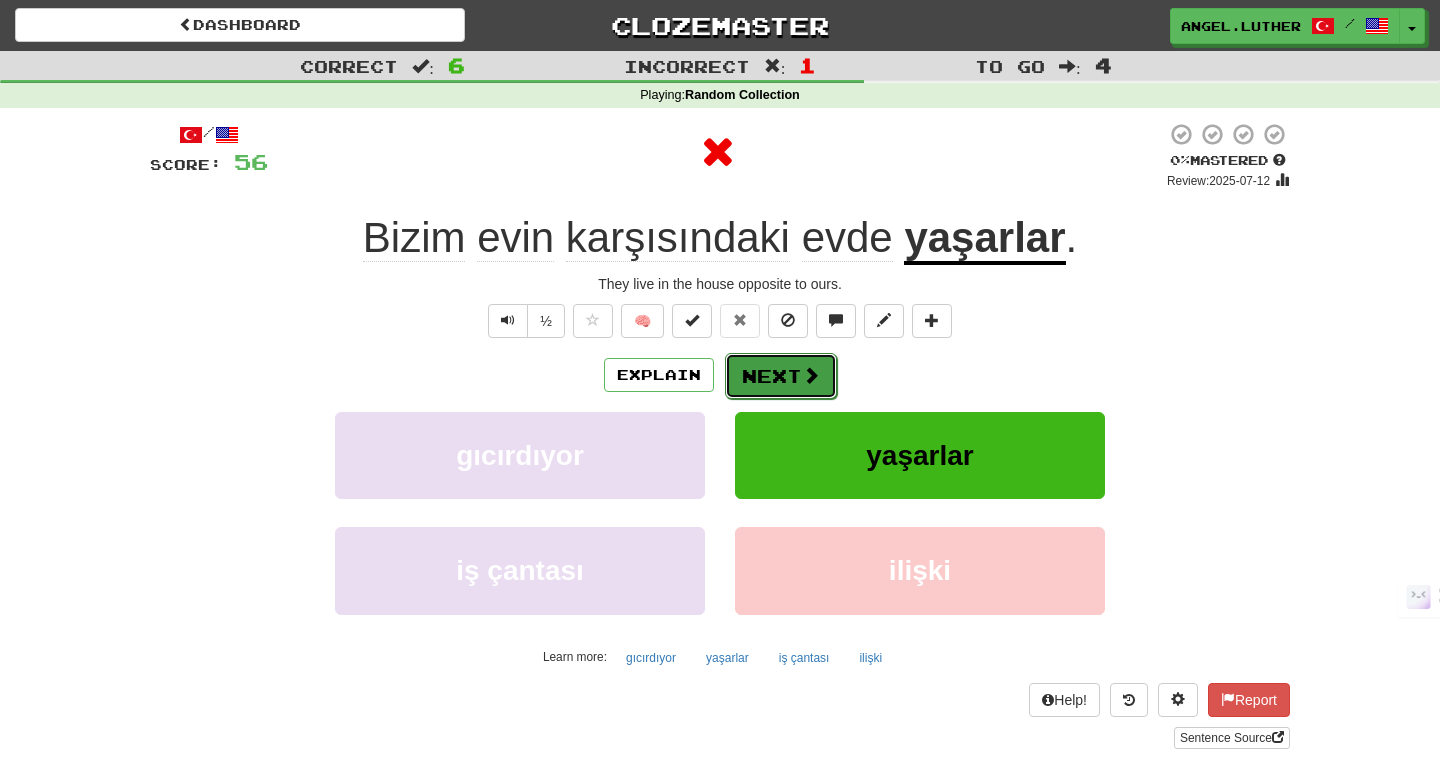 click on "Next" at bounding box center [781, 376] 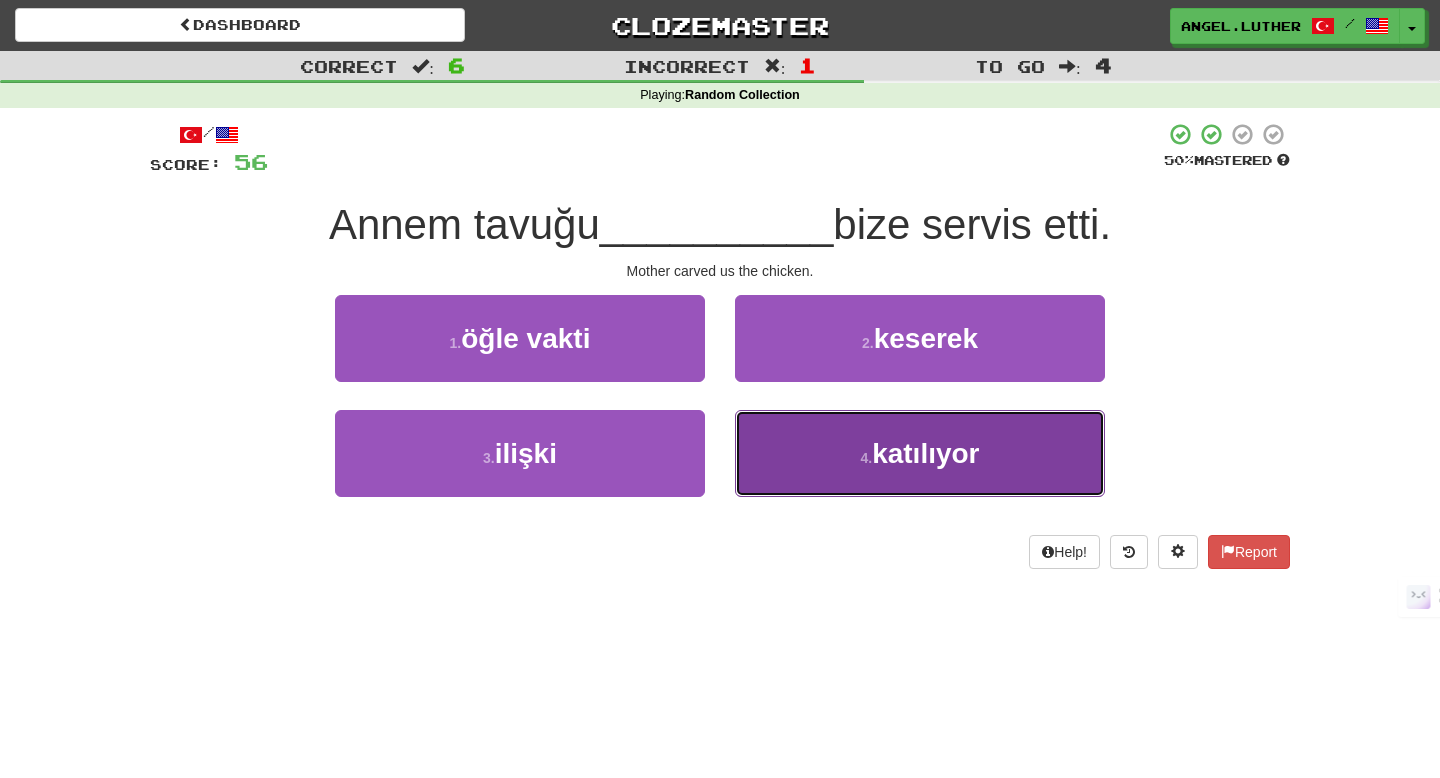 click on "4 .  katılıyor" at bounding box center [920, 453] 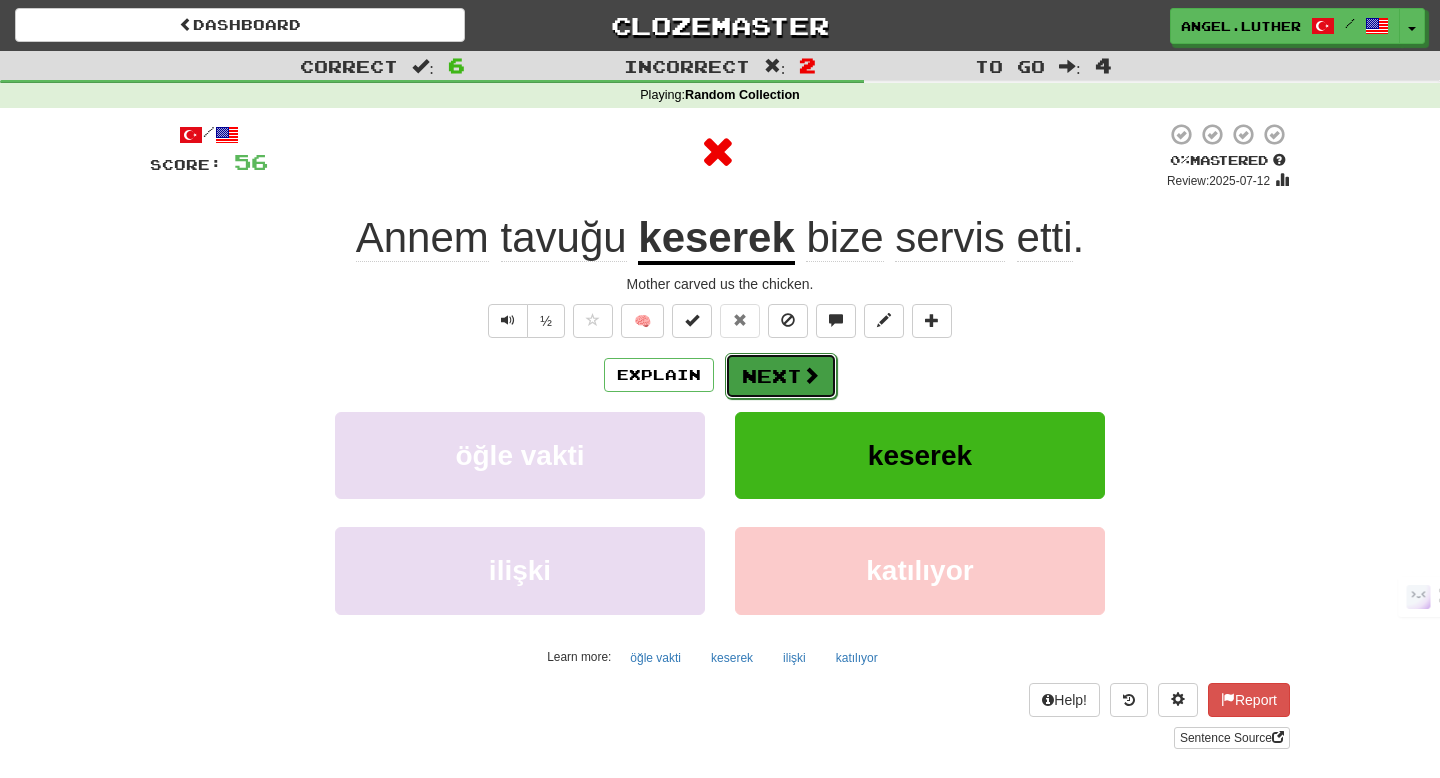 click on "Next" at bounding box center [781, 376] 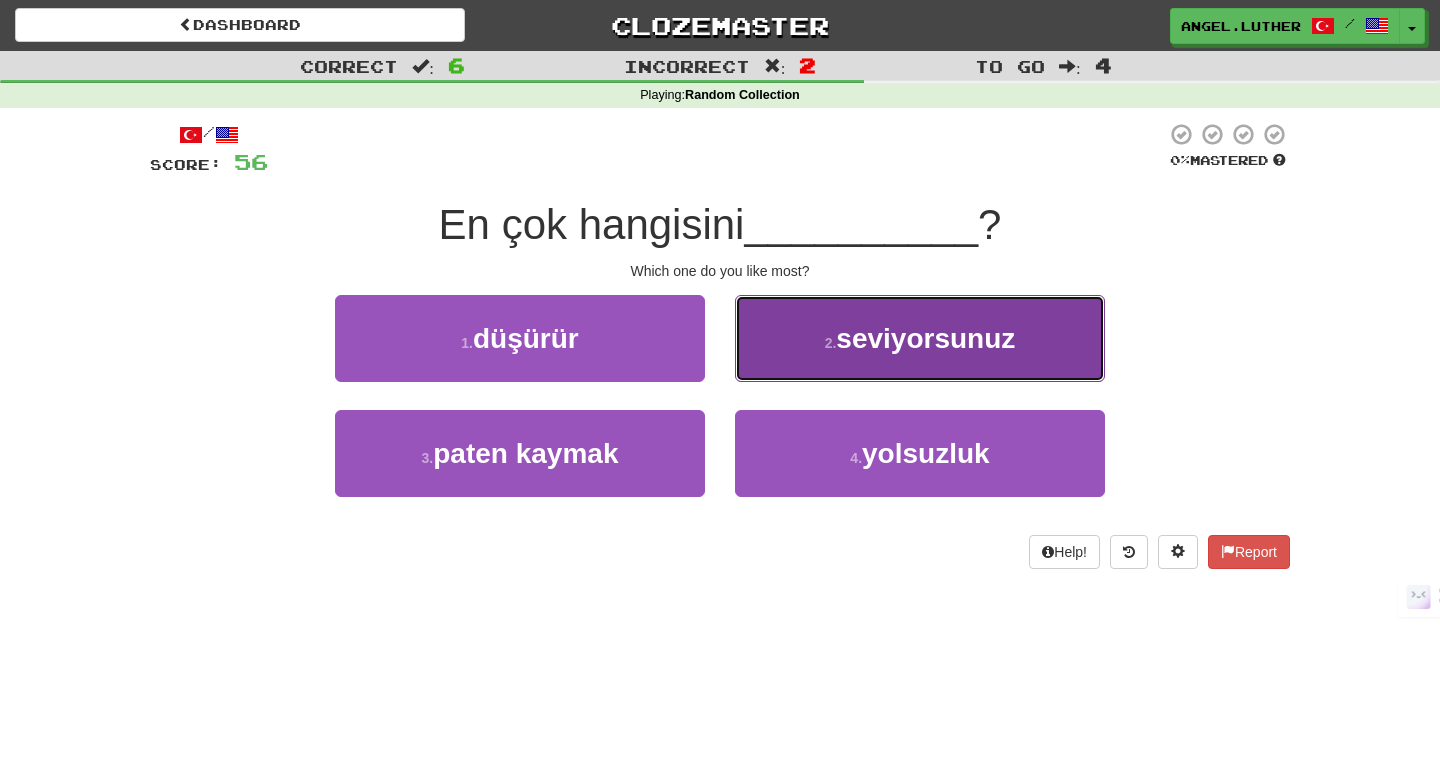 click on "2 .  seviyorsunuz" at bounding box center [920, 338] 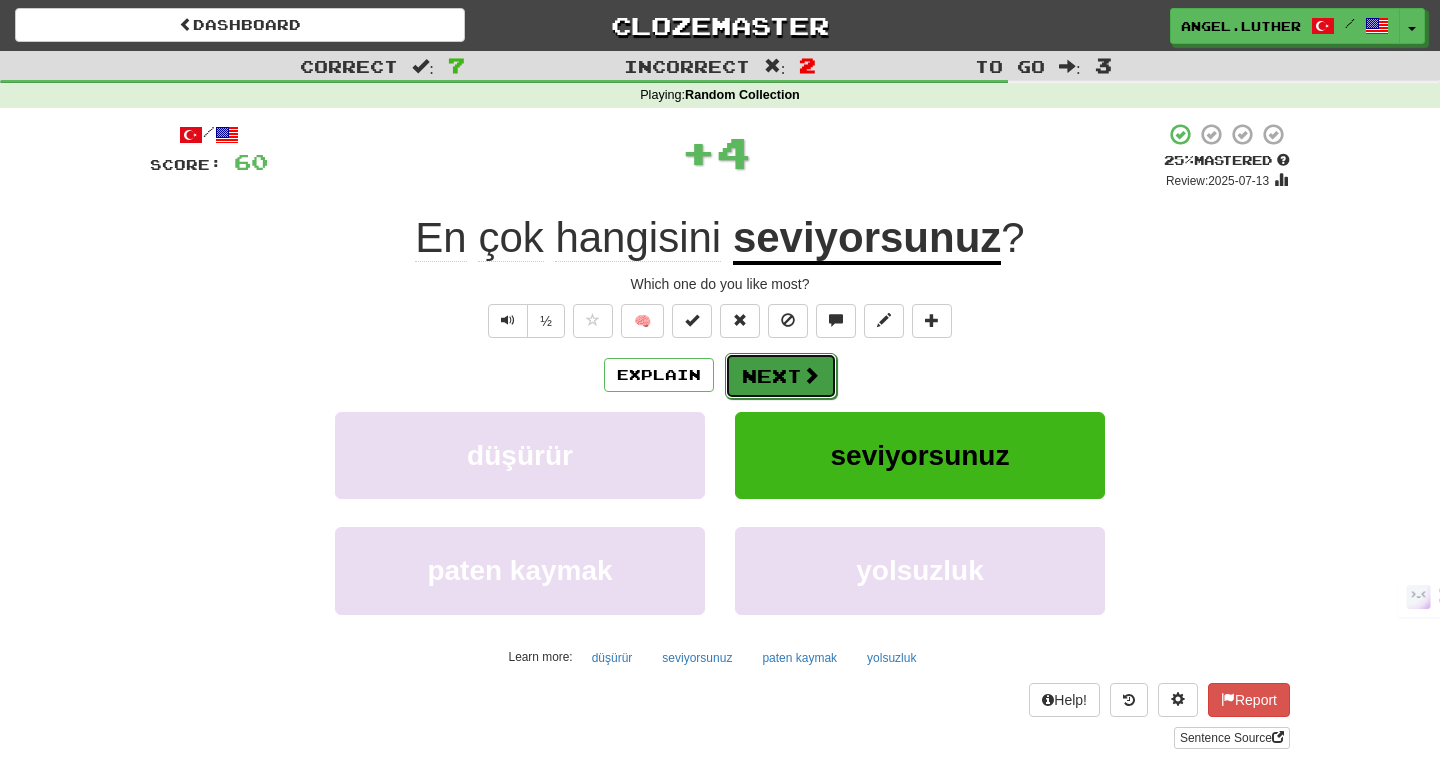 click on "Next" at bounding box center [781, 376] 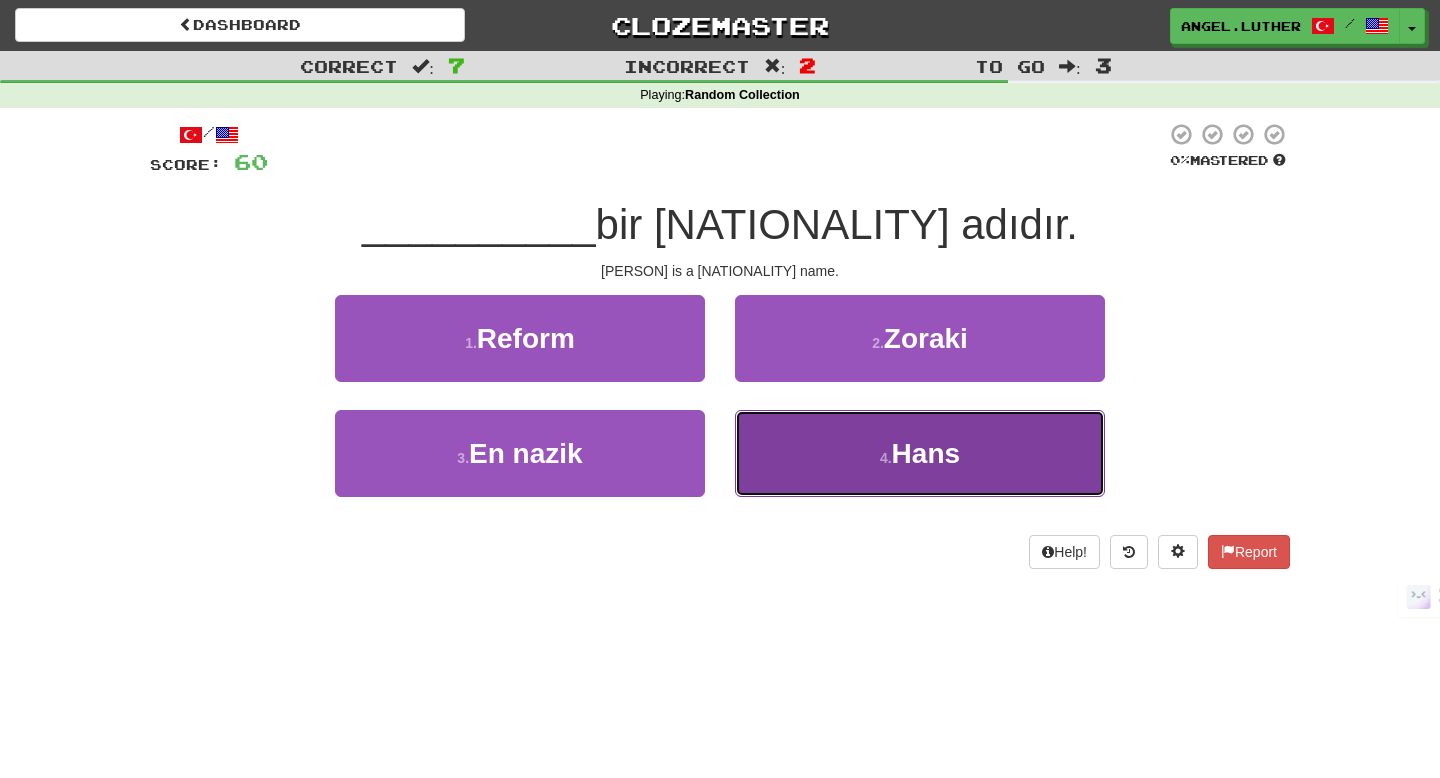 click on "4 .  [PERSON]" at bounding box center (920, 453) 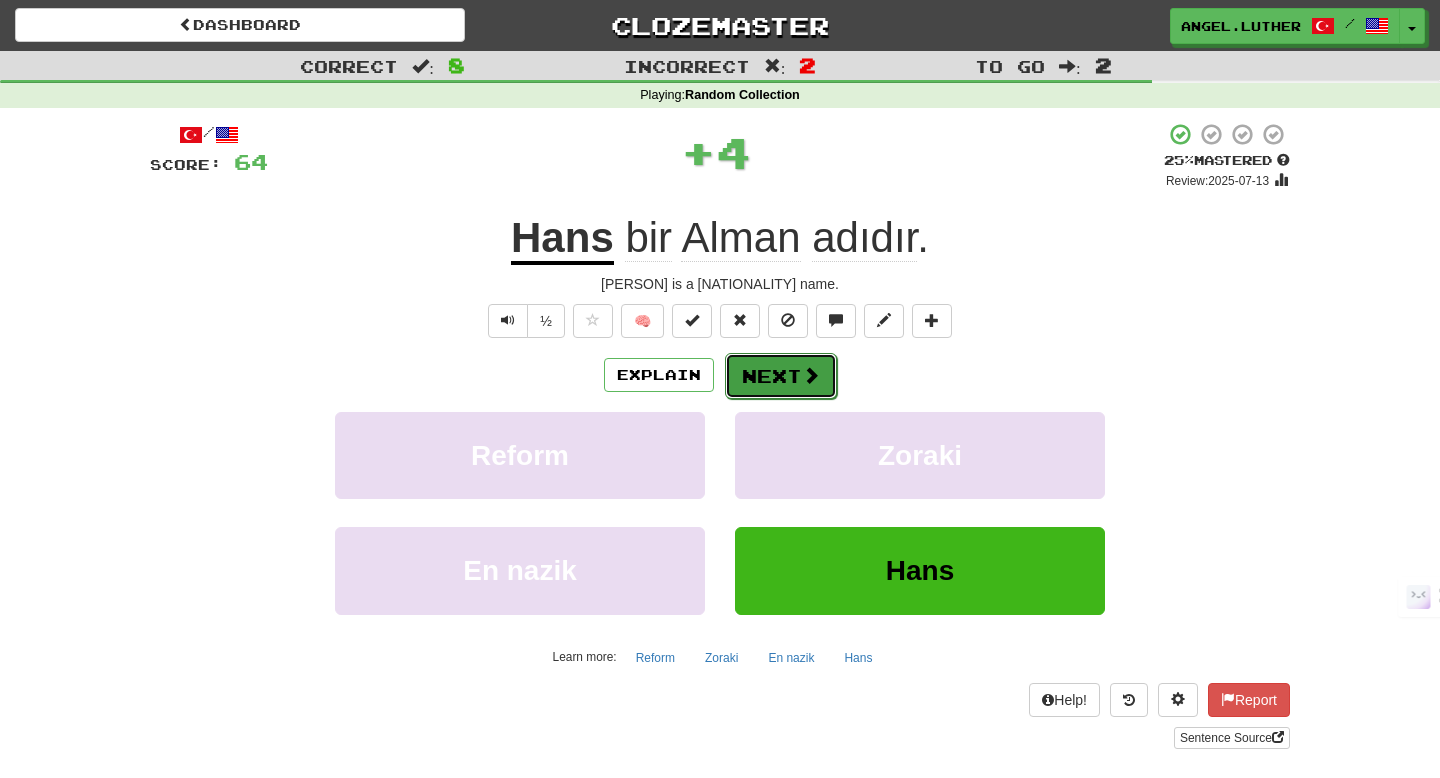click on "Next" at bounding box center (781, 376) 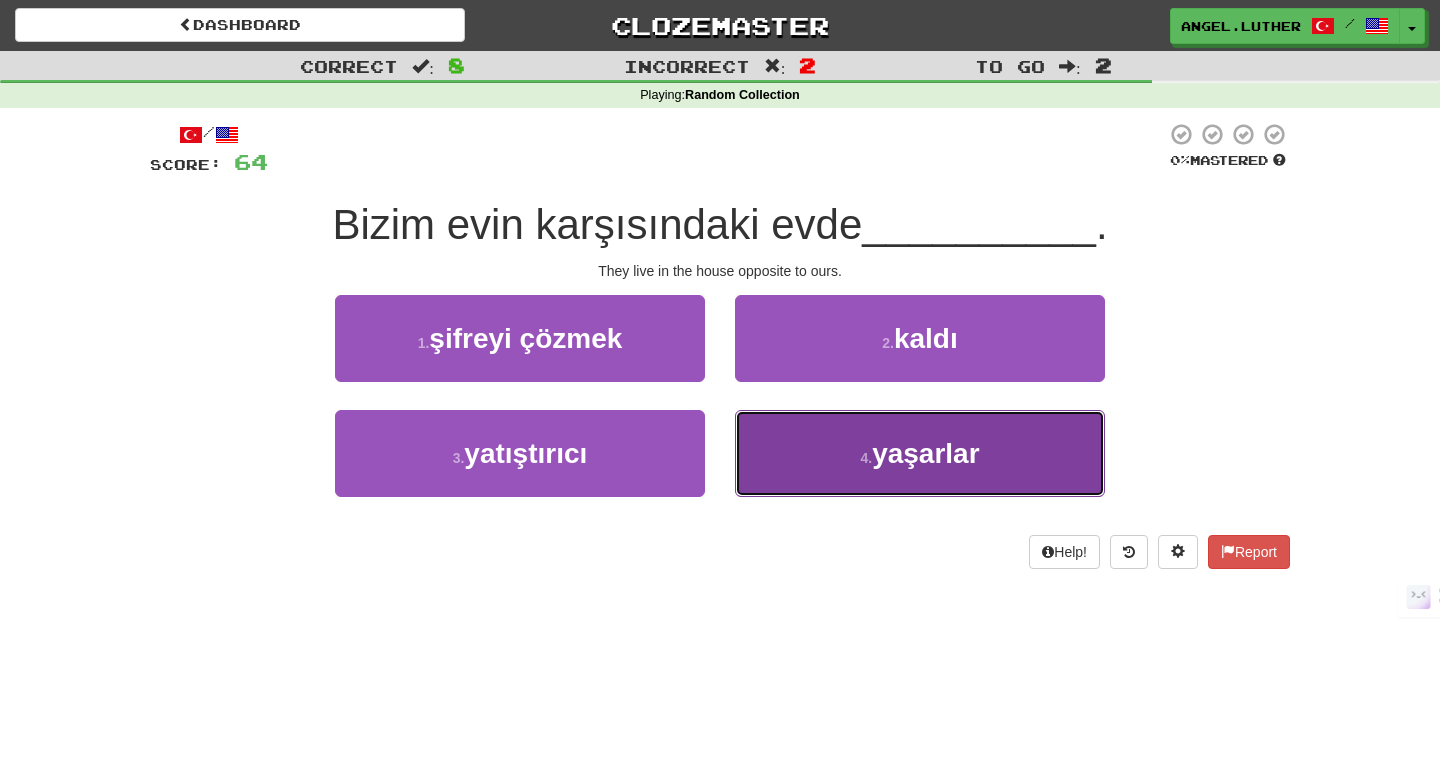 click on "4 ." at bounding box center (866, 458) 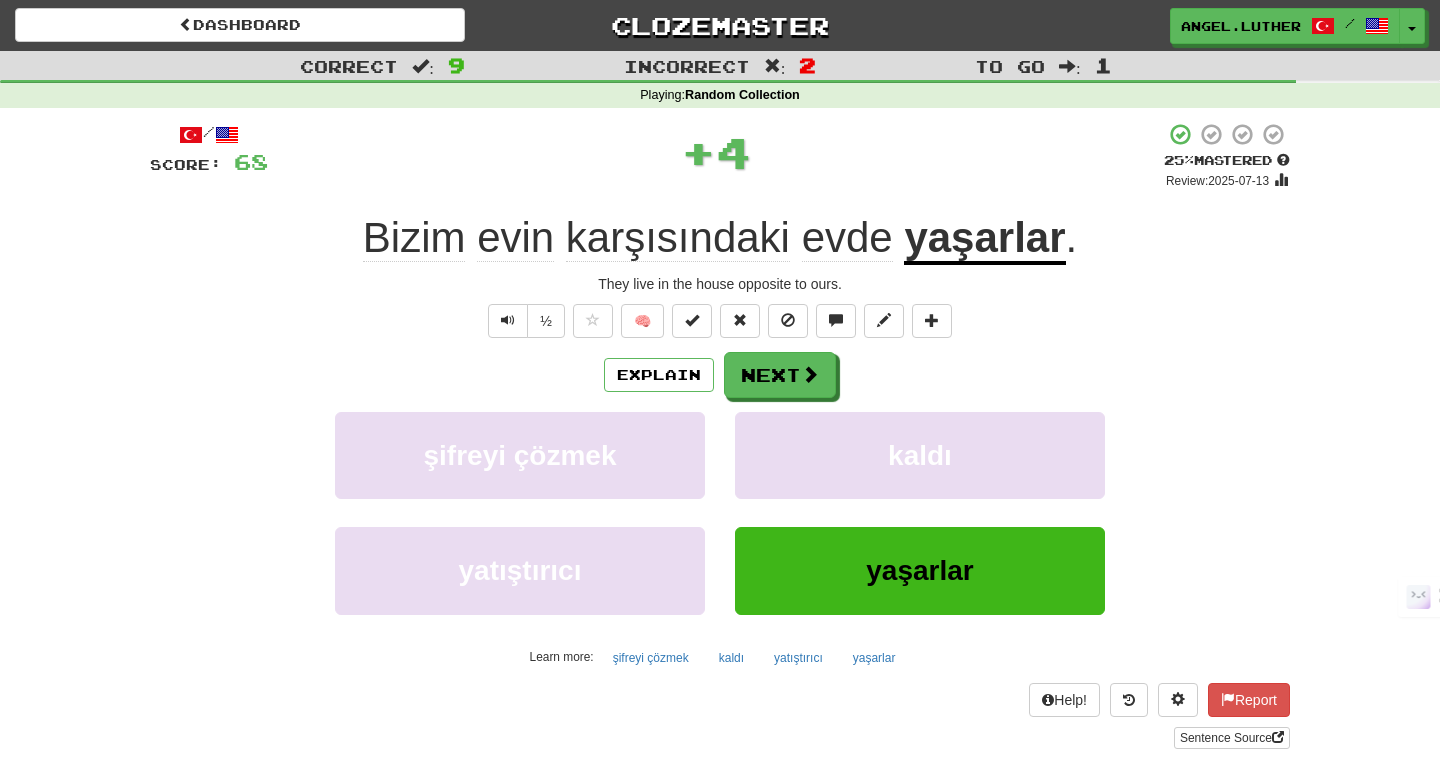 click on "Explain Next şifreyi çözmek kaldı yatıştırıcı yaşarlar Learn more: şifreyi çözmek kaldı yatıştırıcı yaşarlar" at bounding box center (720, 512) 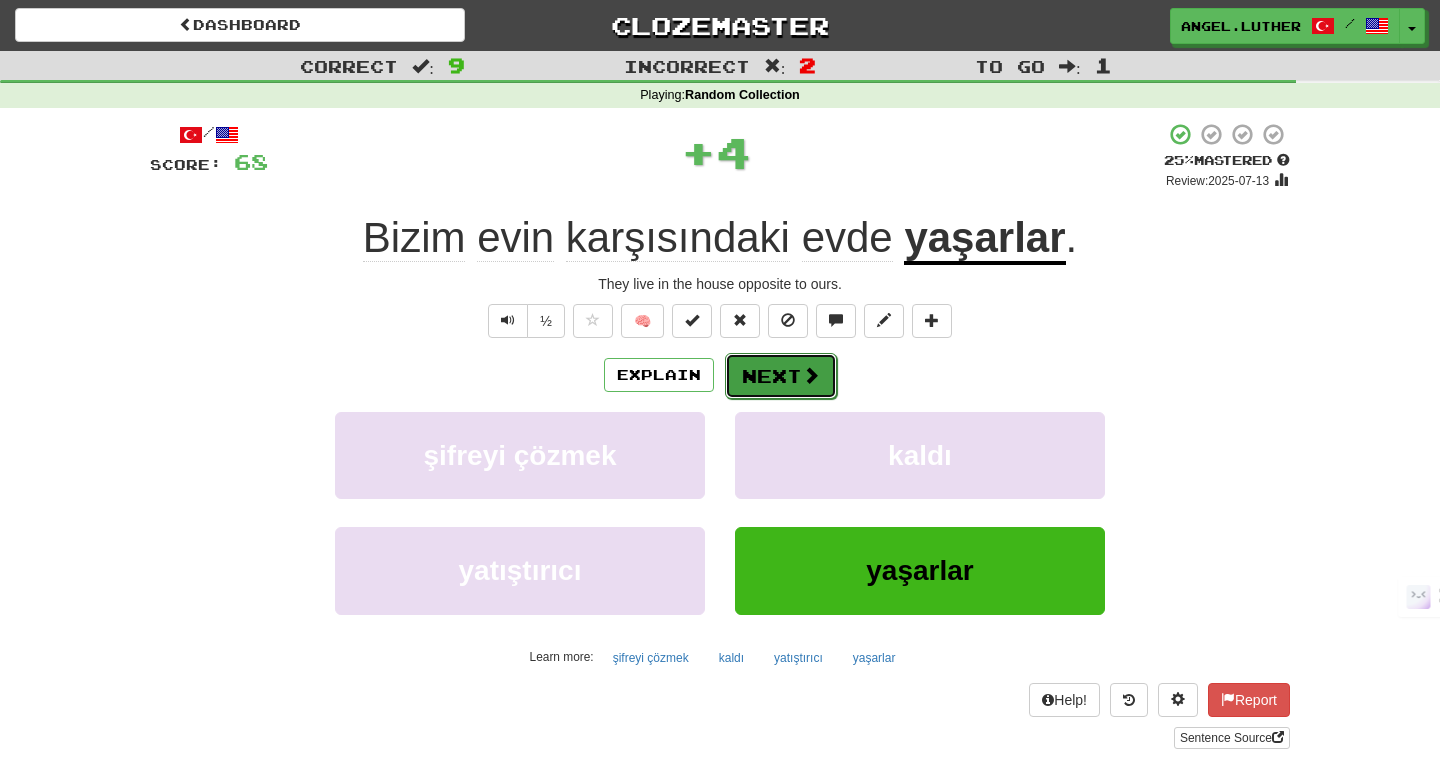 click on "Next" at bounding box center (781, 376) 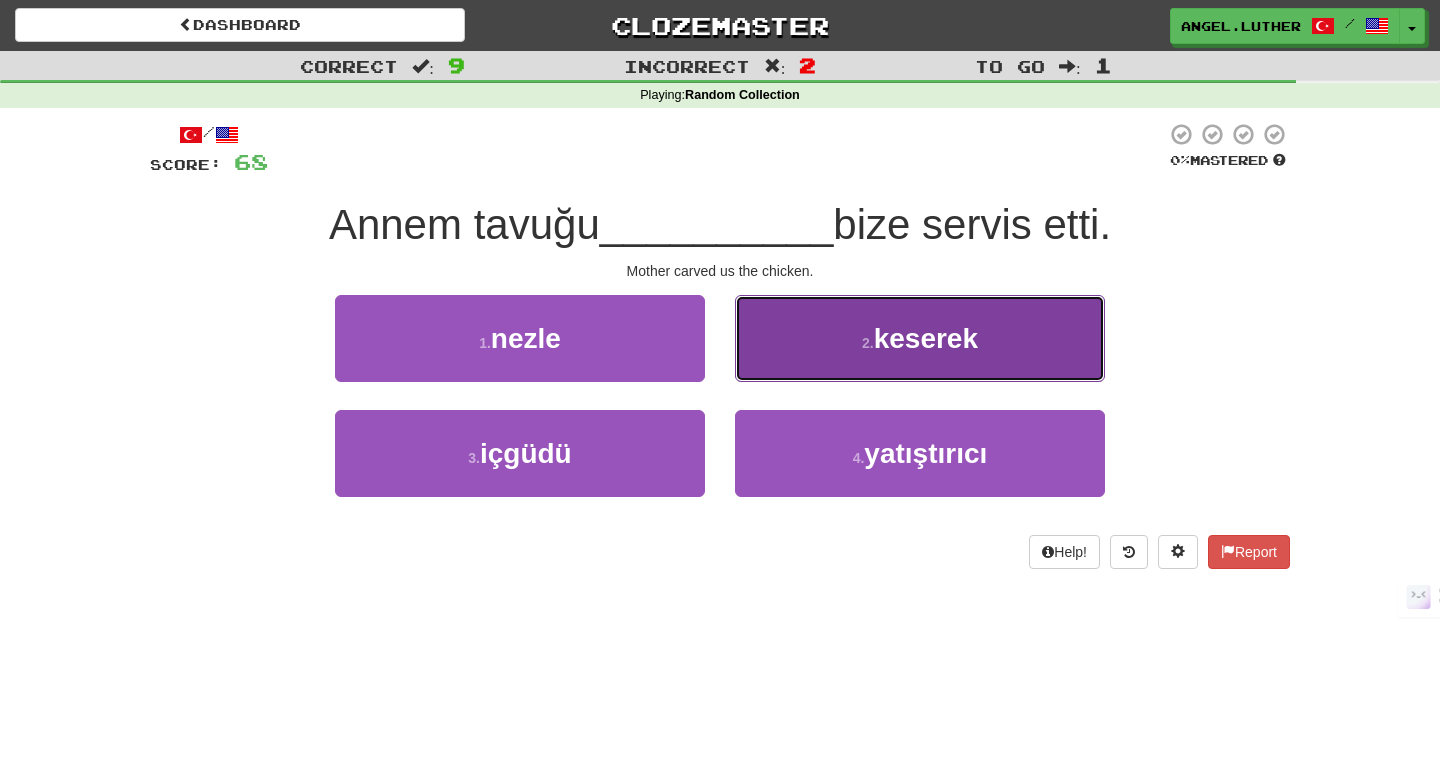 click on "2 .  keserek" at bounding box center [920, 338] 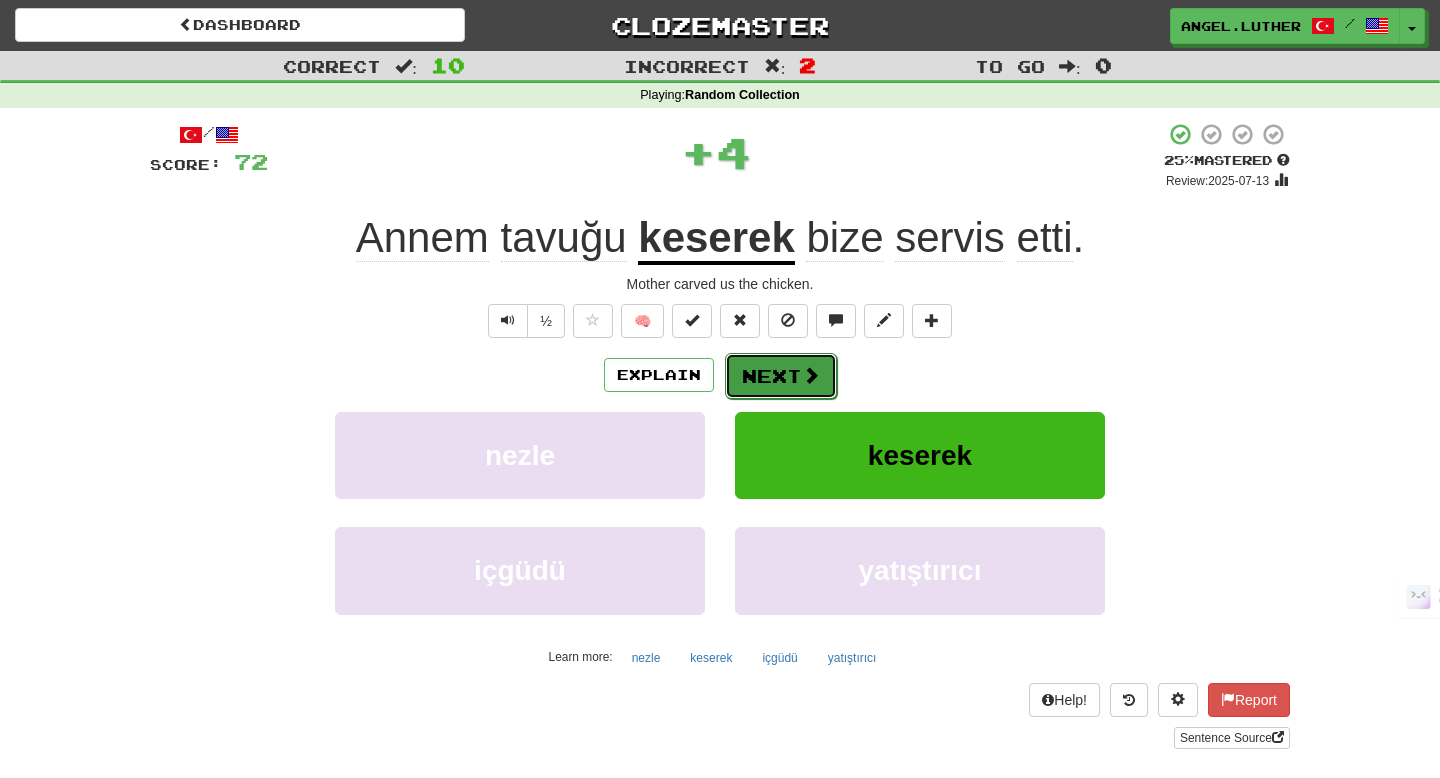 click on "Next" at bounding box center [781, 376] 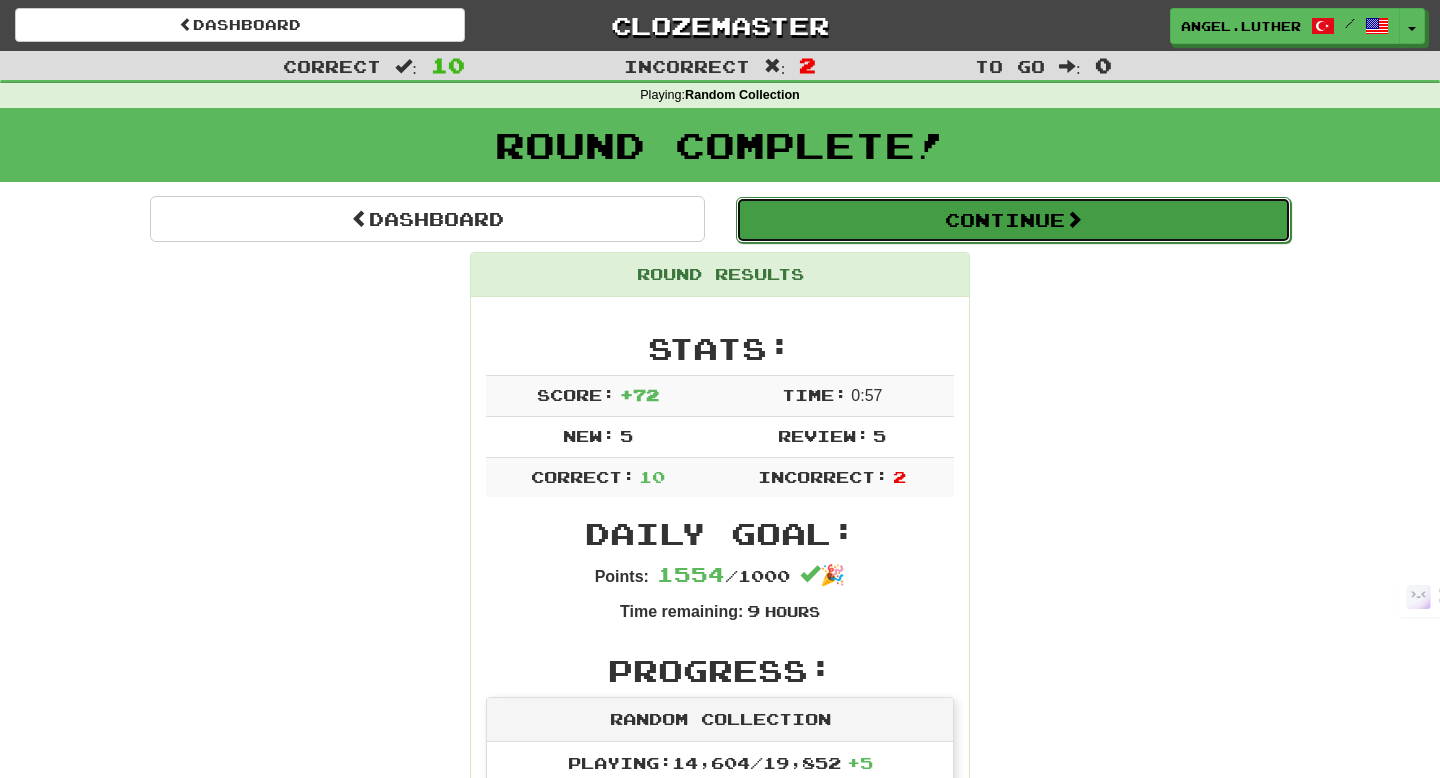 click on "Continue" at bounding box center [1013, 220] 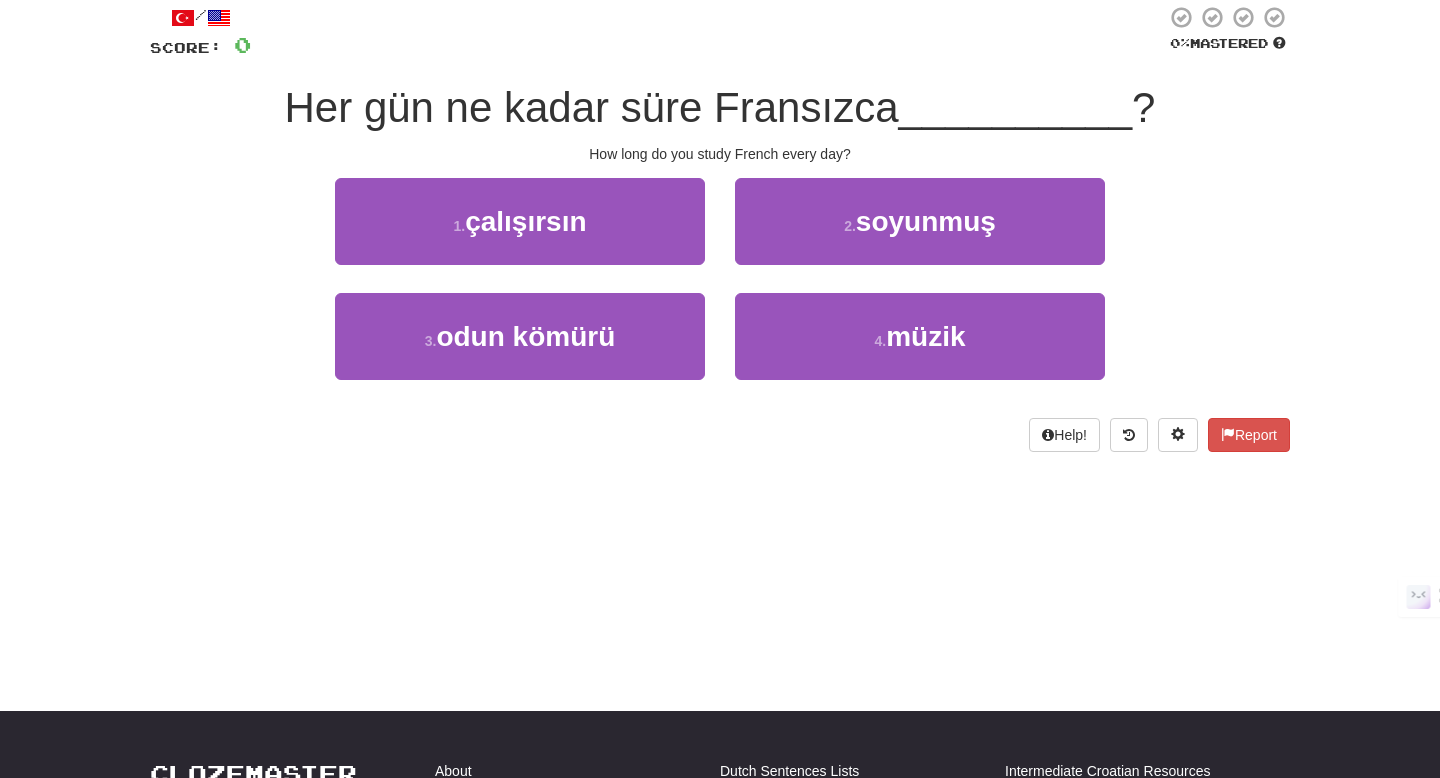 scroll, scrollTop: 115, scrollLeft: 0, axis: vertical 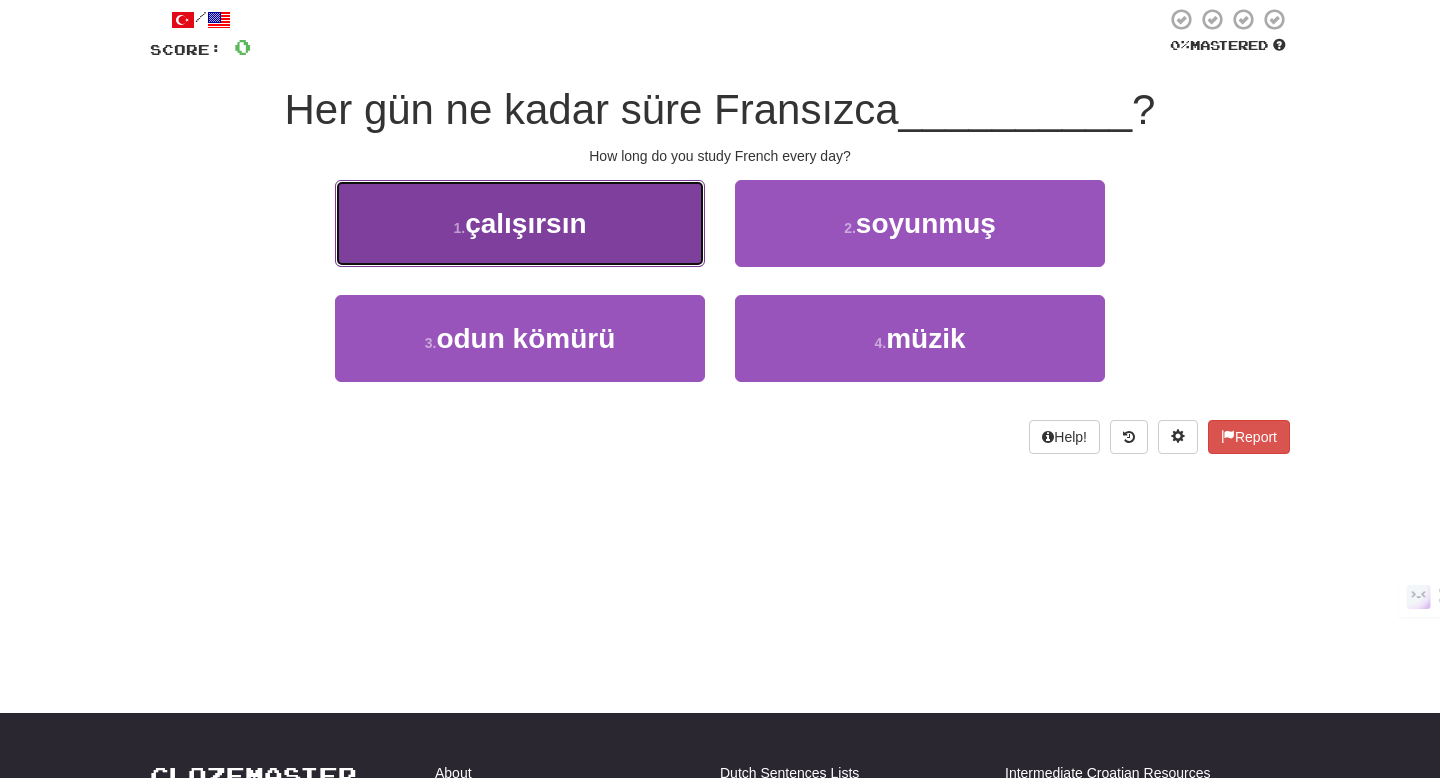 click on "1 .  çalışırsın" at bounding box center (520, 223) 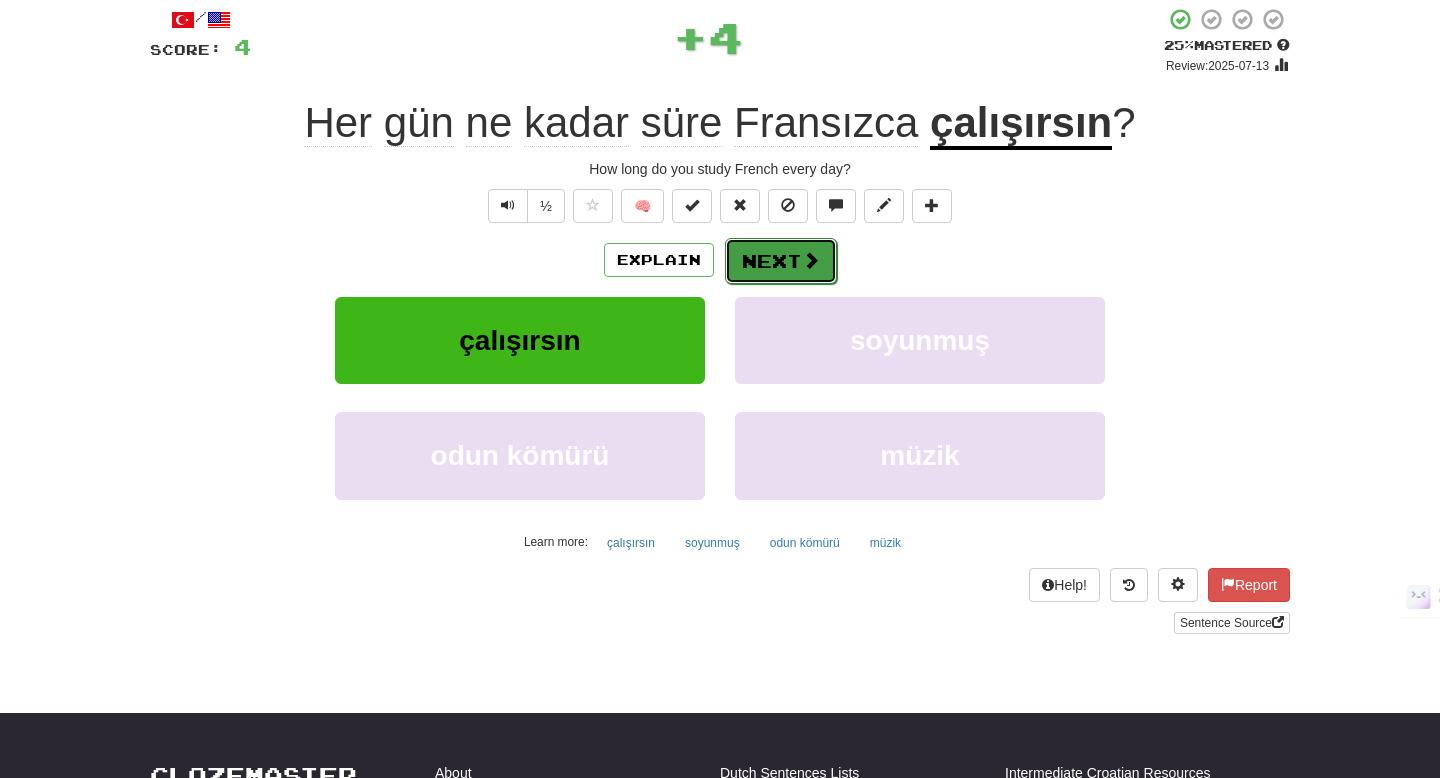 click at bounding box center [811, 260] 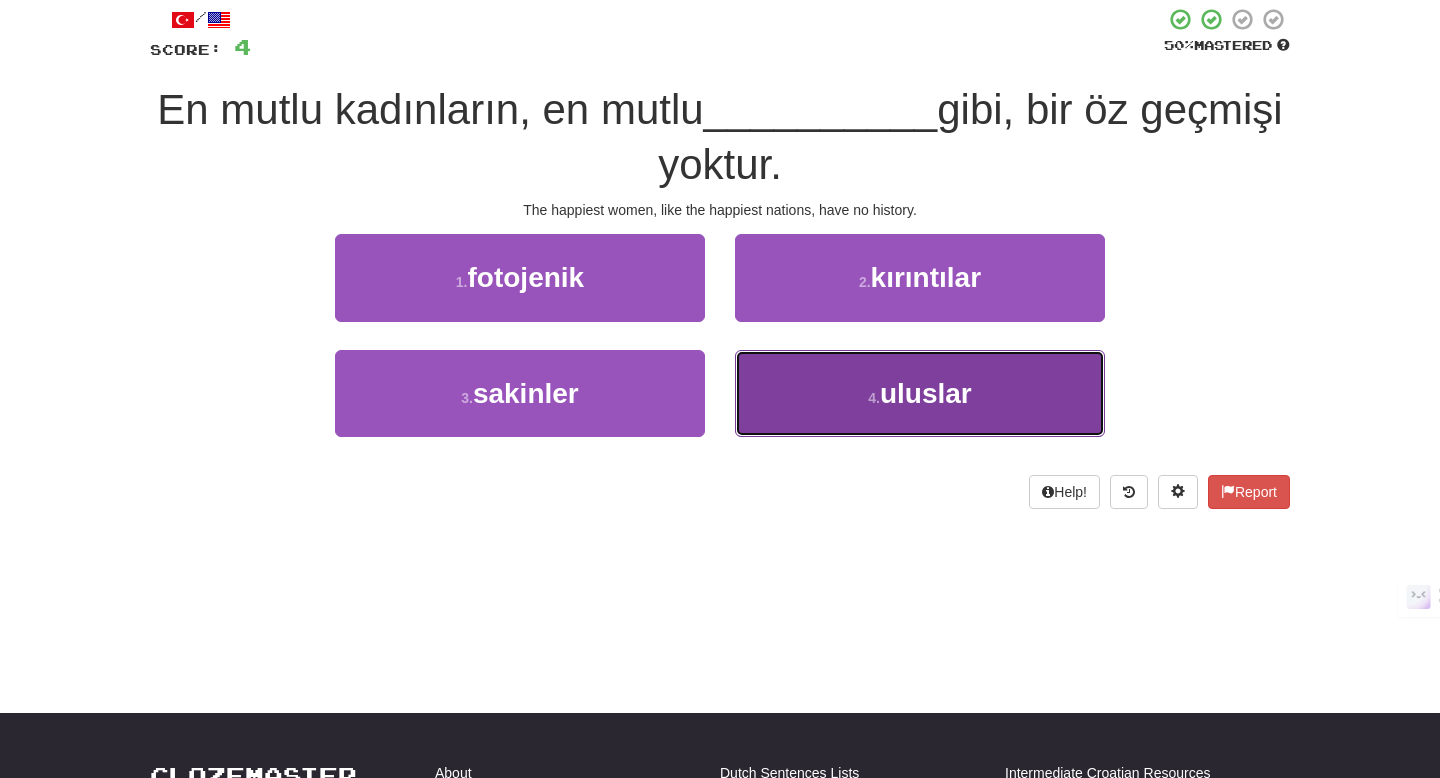 click on "uluslar" at bounding box center [926, 393] 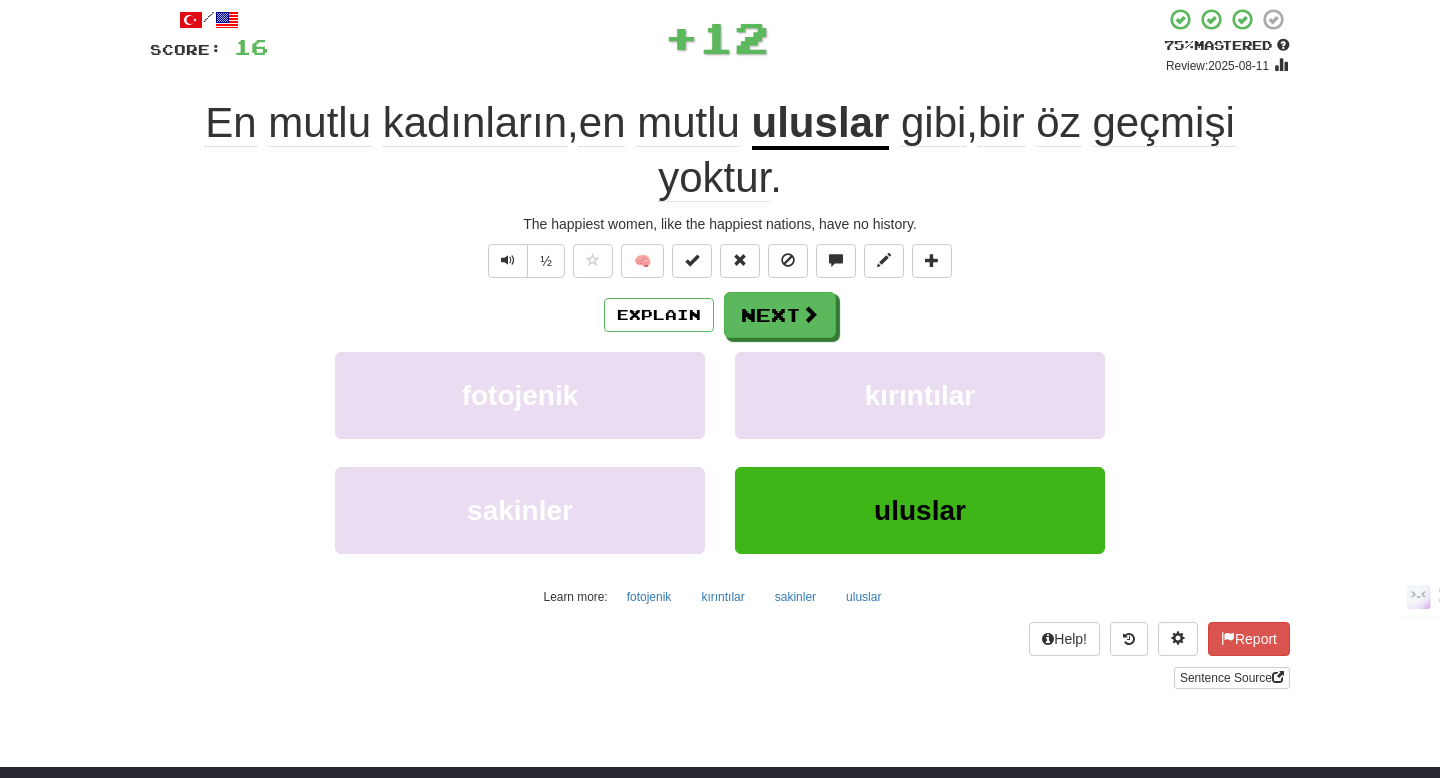 click on "uluslar" at bounding box center (821, 124) 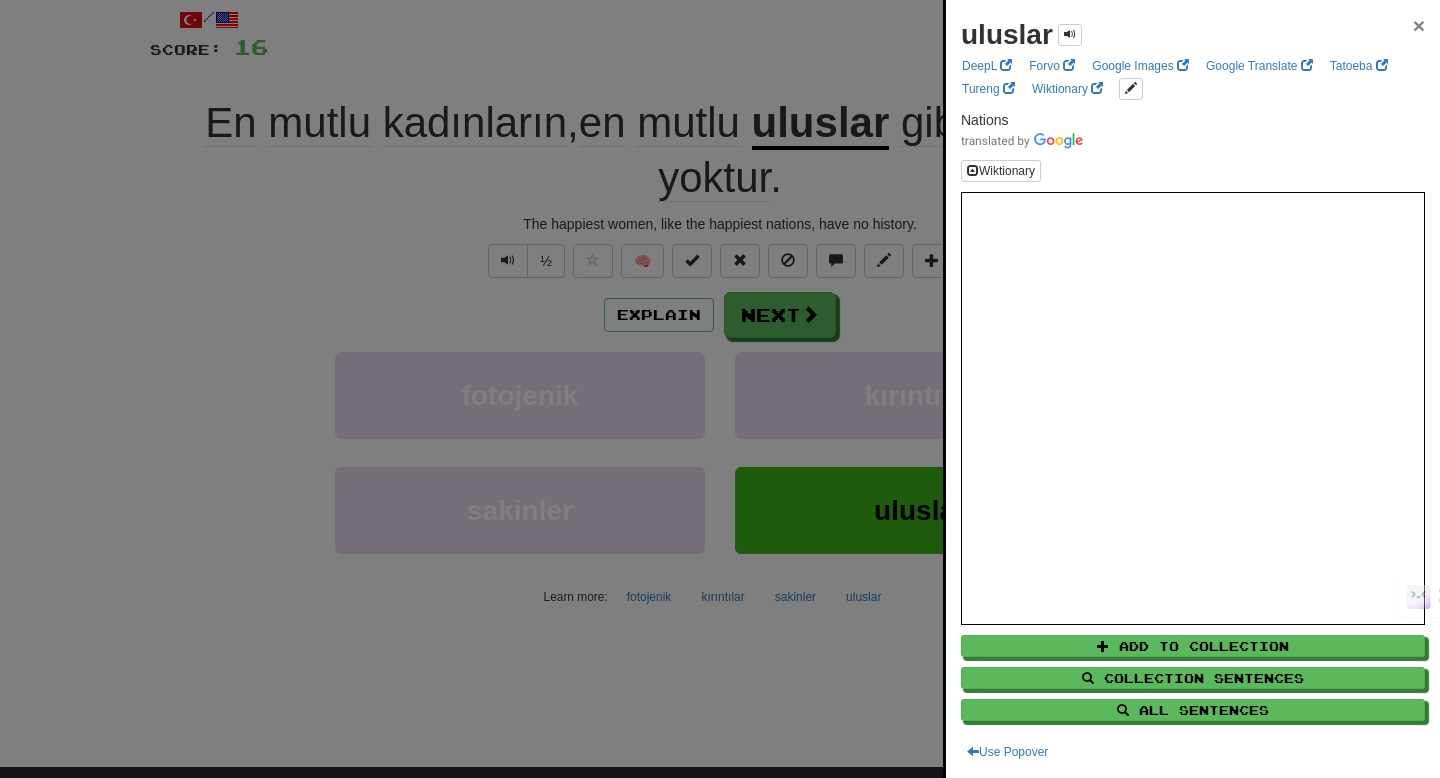 click on "×" at bounding box center (1419, 25) 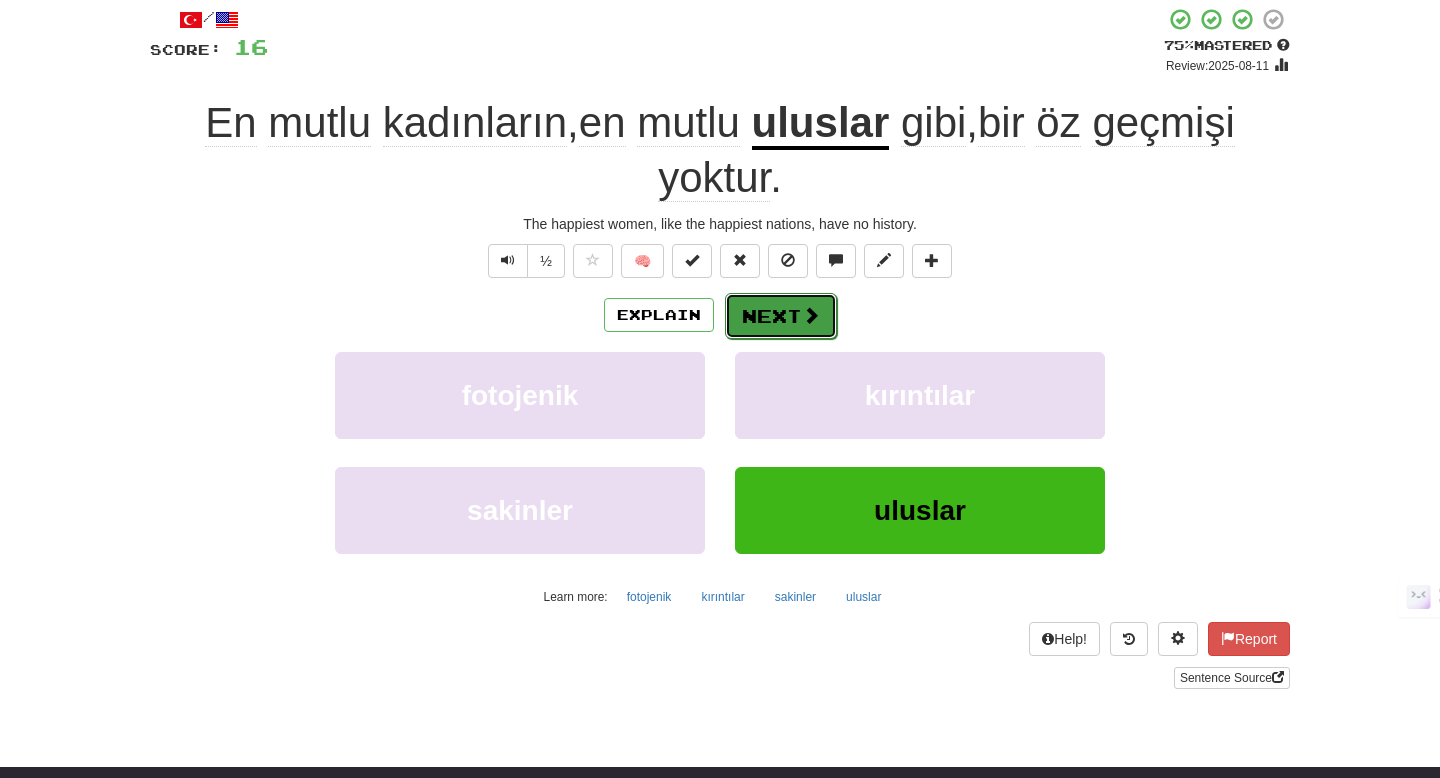 click on "Next" at bounding box center [781, 316] 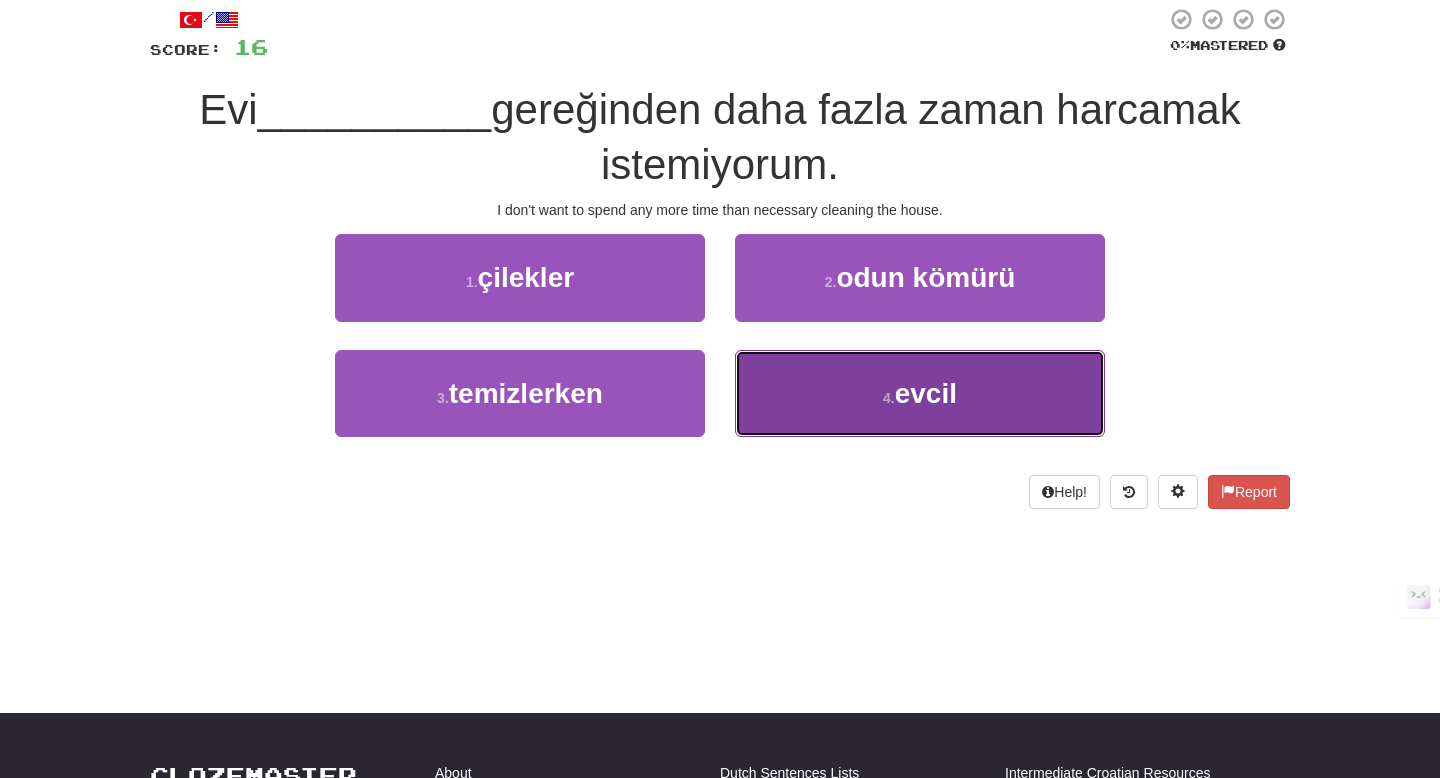 click on "4 .  evcil" at bounding box center (920, 393) 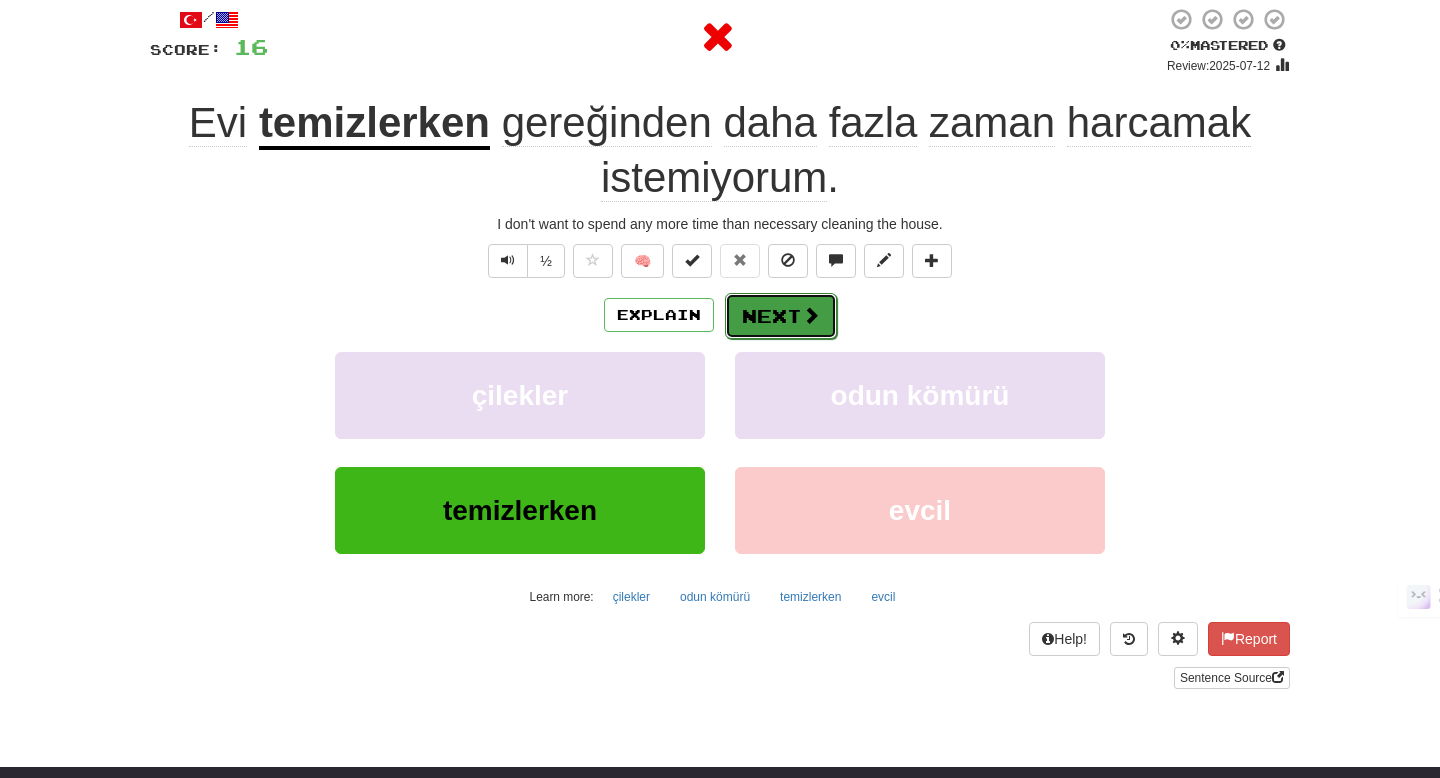click on "Next" at bounding box center [781, 316] 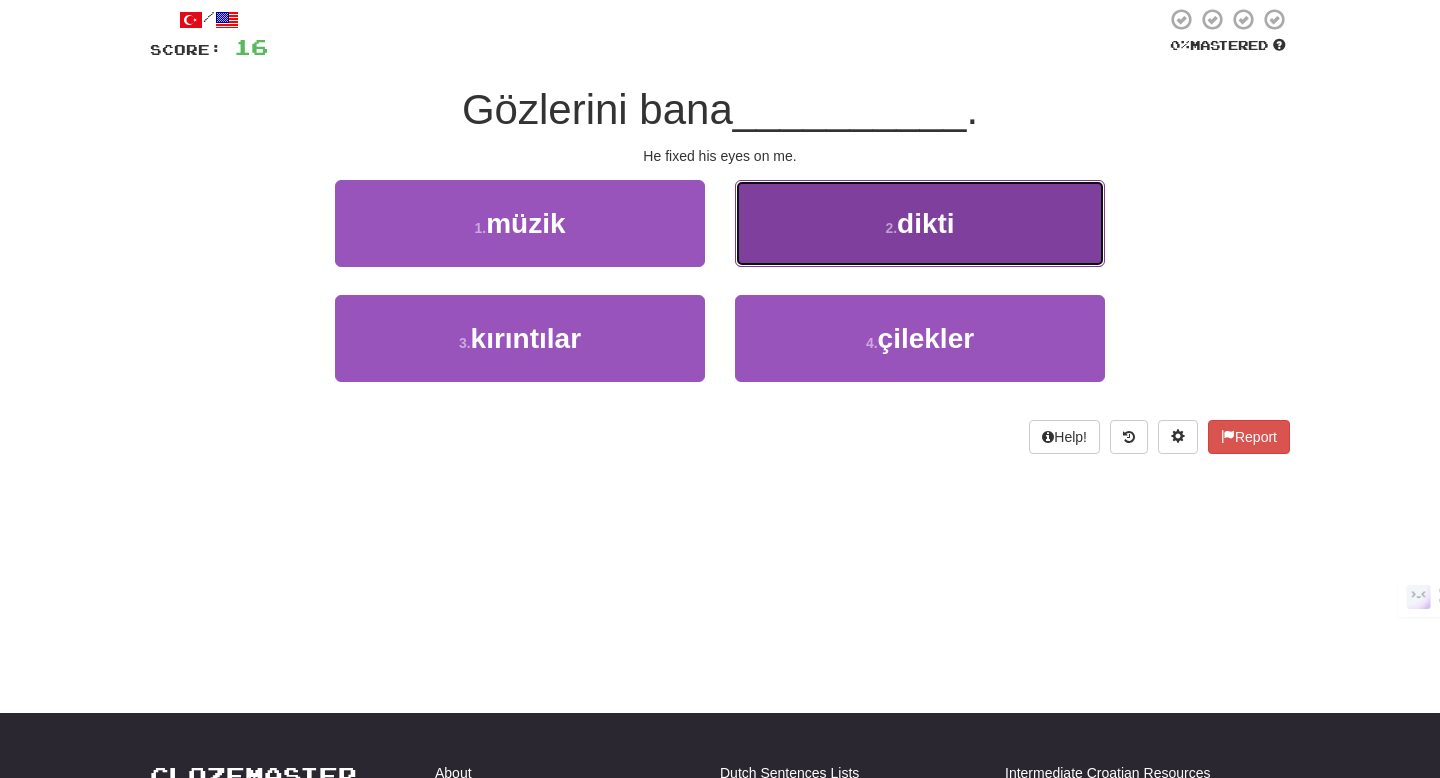 click on "2 .  dikti" at bounding box center (920, 223) 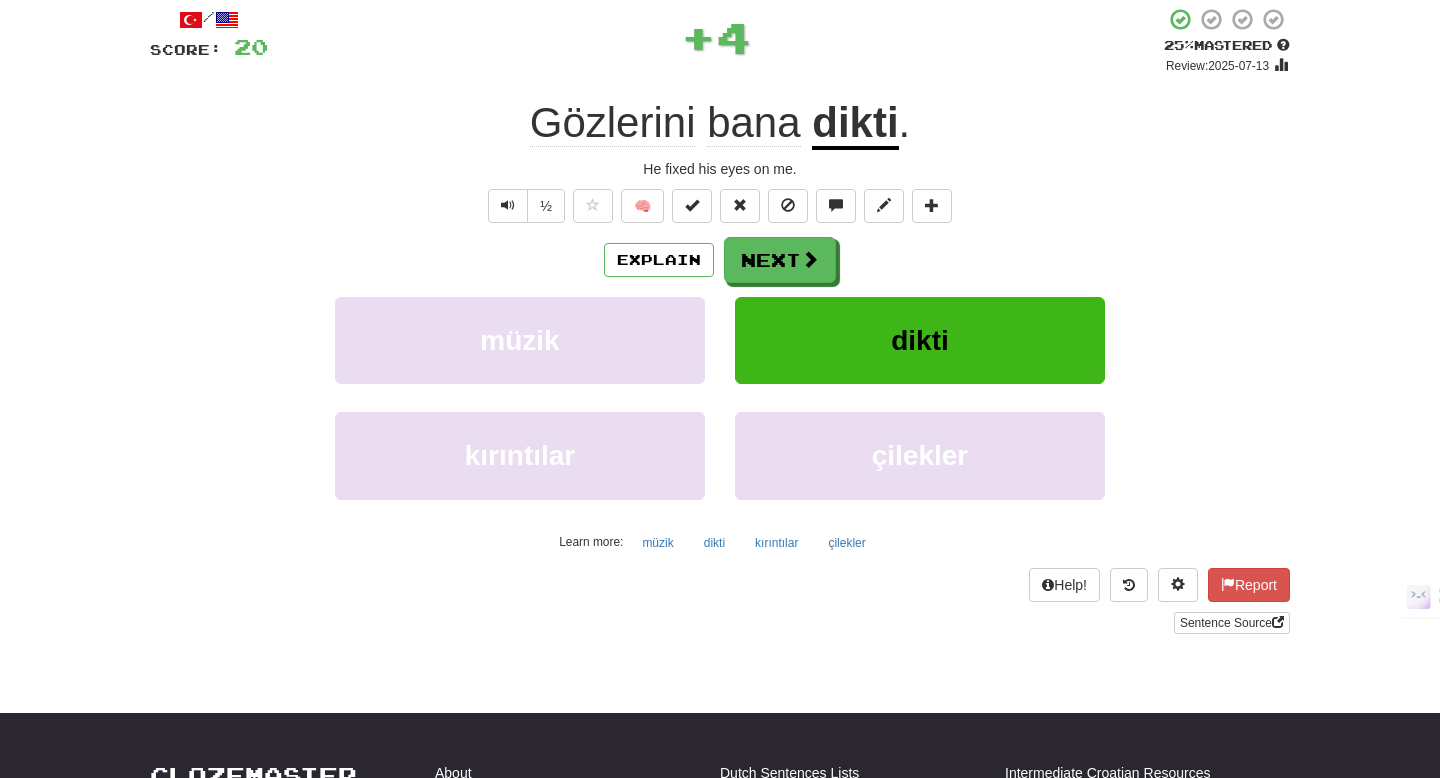click on "Explain Next müzik dikti kırıntılar çilekler Learn more: müzik dikti kırıntılar çilekler" at bounding box center [720, 397] 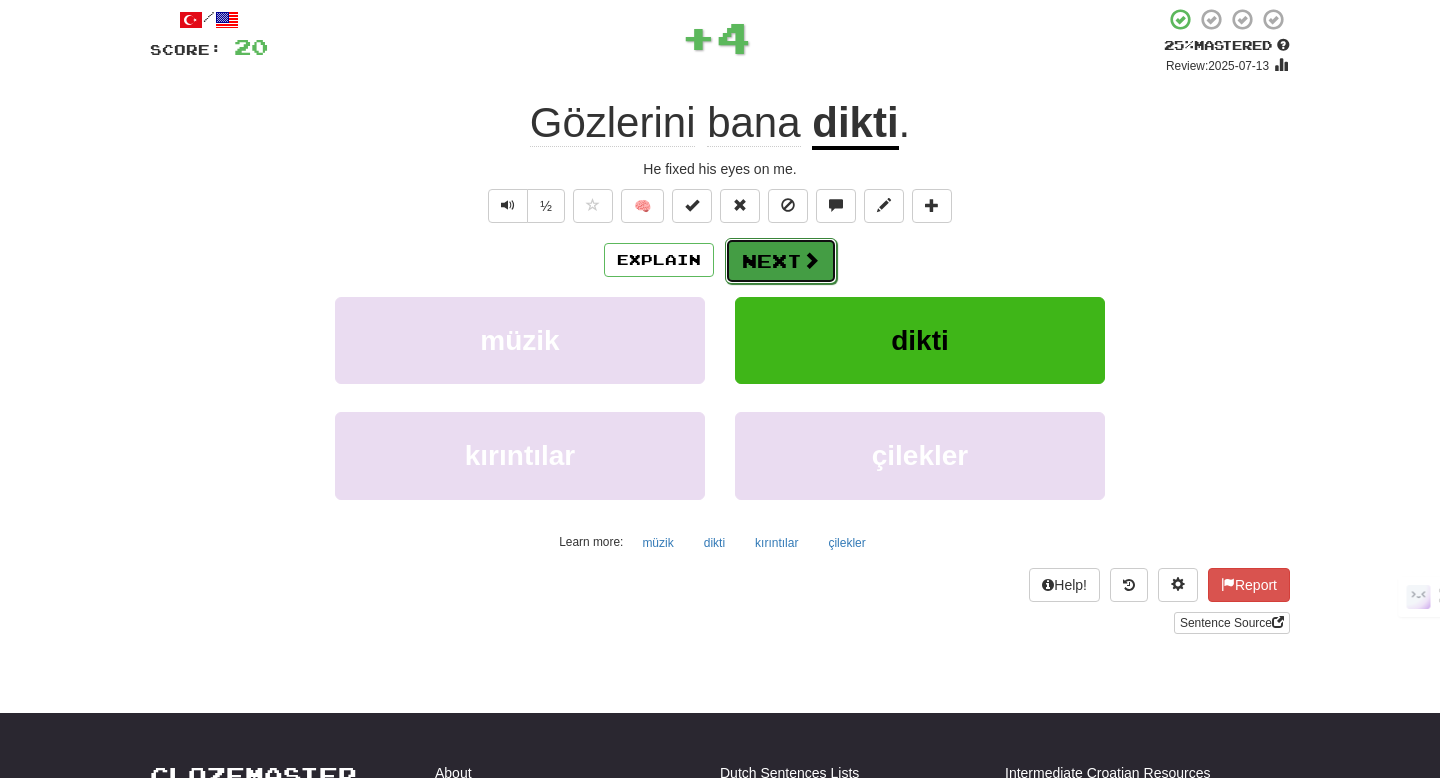 click on "Next" at bounding box center (781, 261) 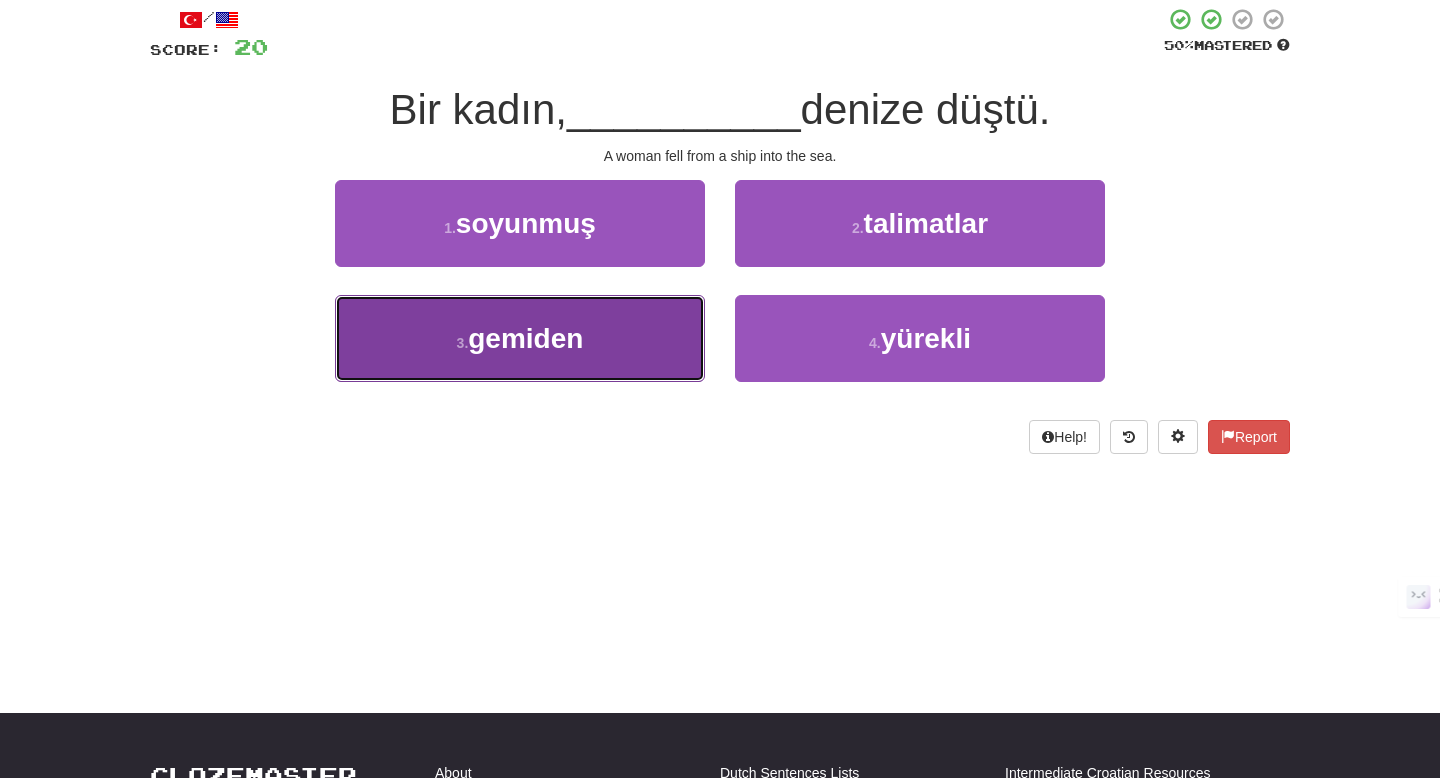 click on "3 .  gemiden" at bounding box center [520, 338] 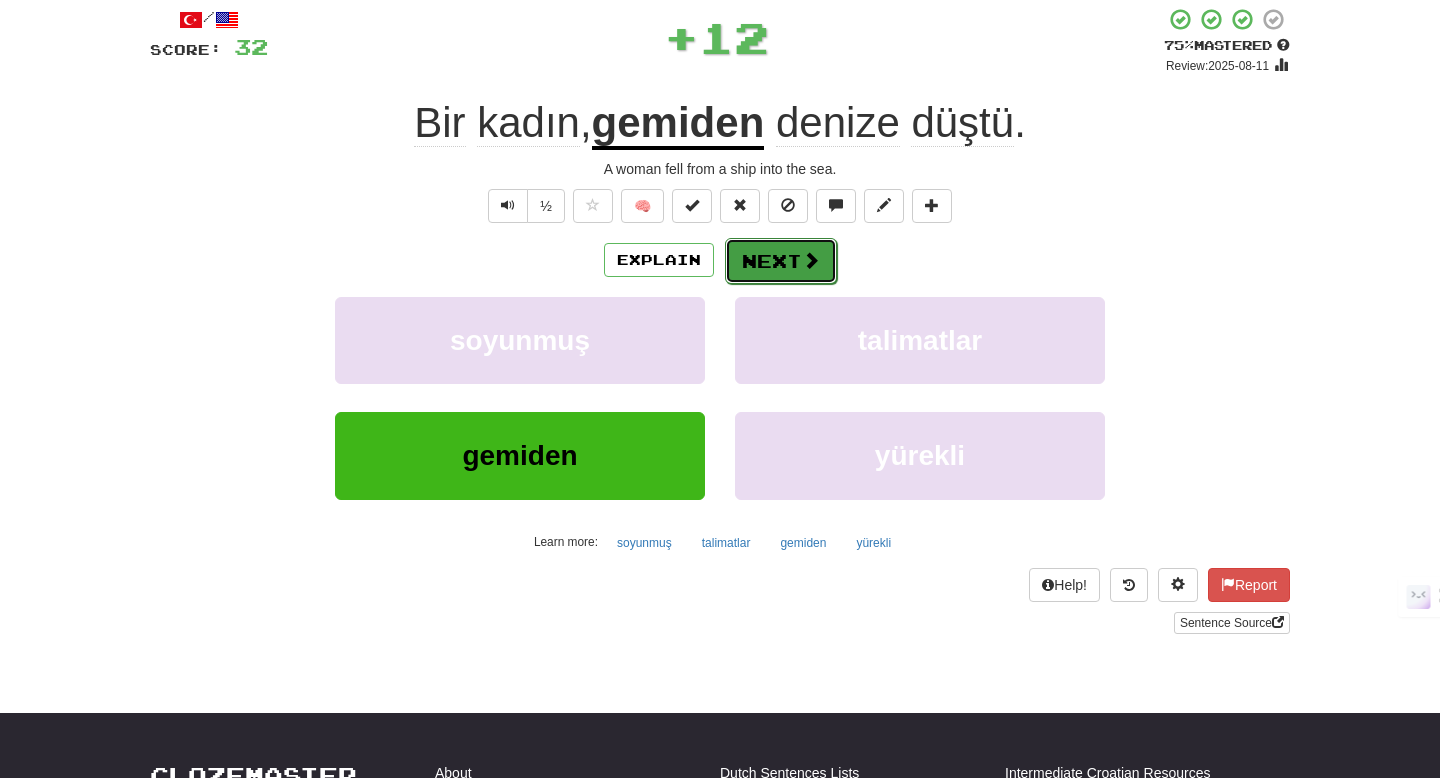 click on "Next" at bounding box center [781, 261] 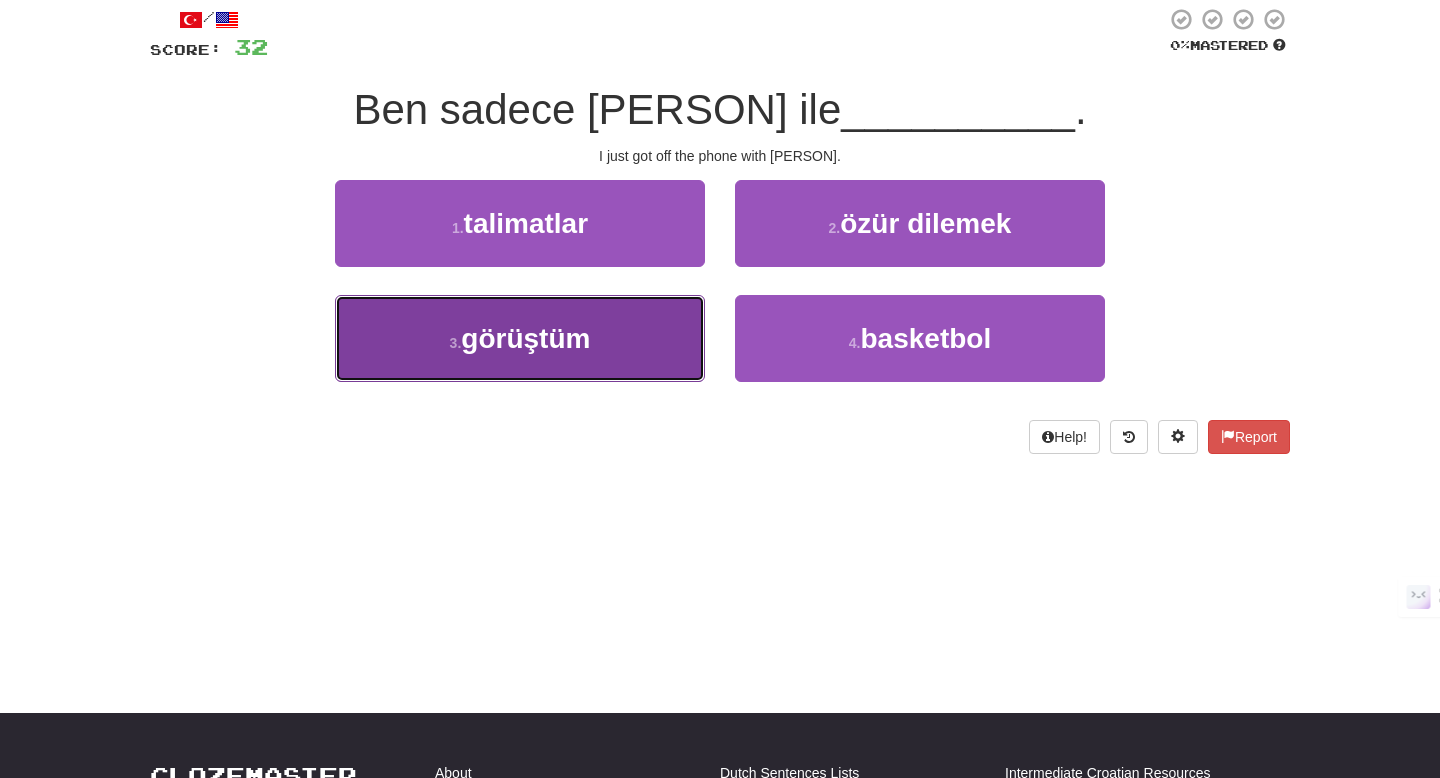 click on "3 .  görüştüm" at bounding box center (520, 338) 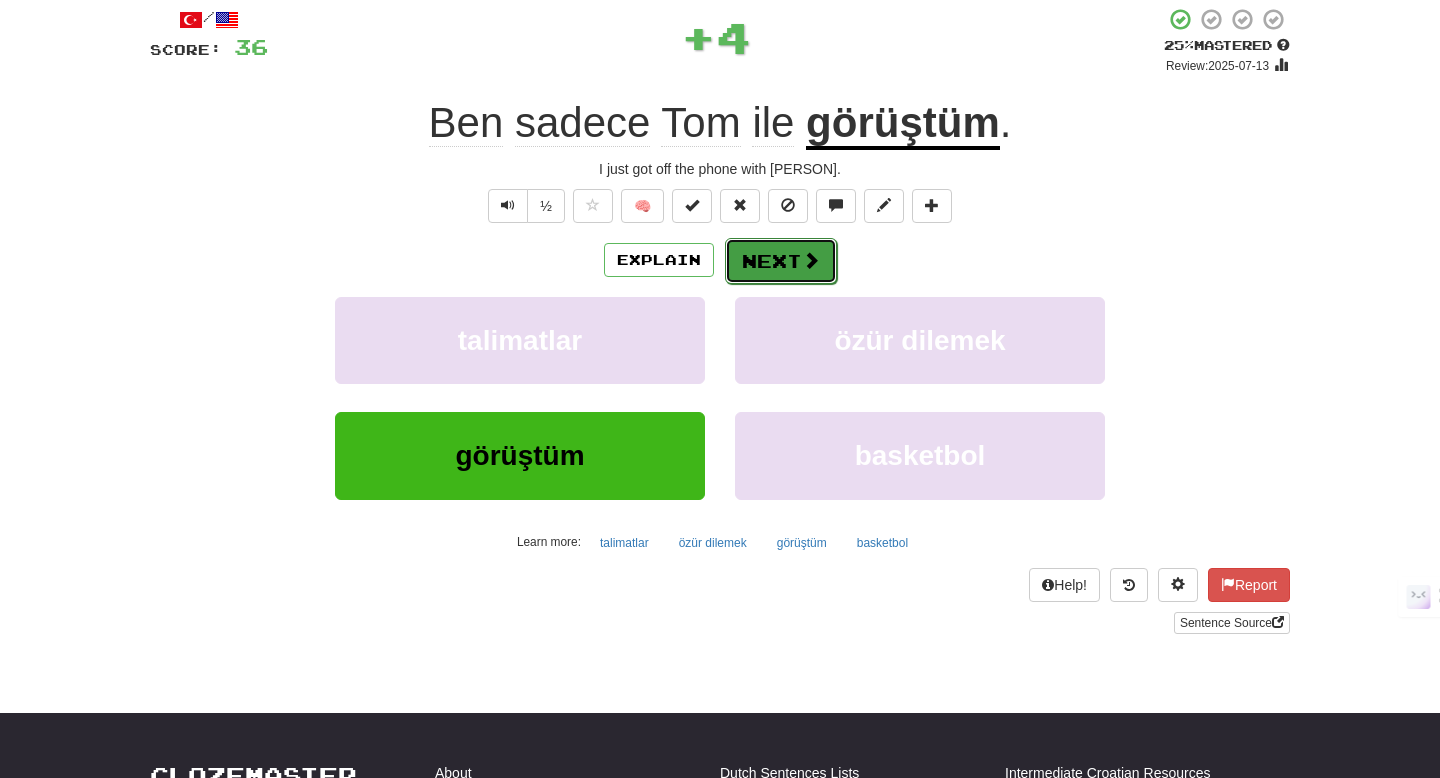 click on "Next" at bounding box center (781, 261) 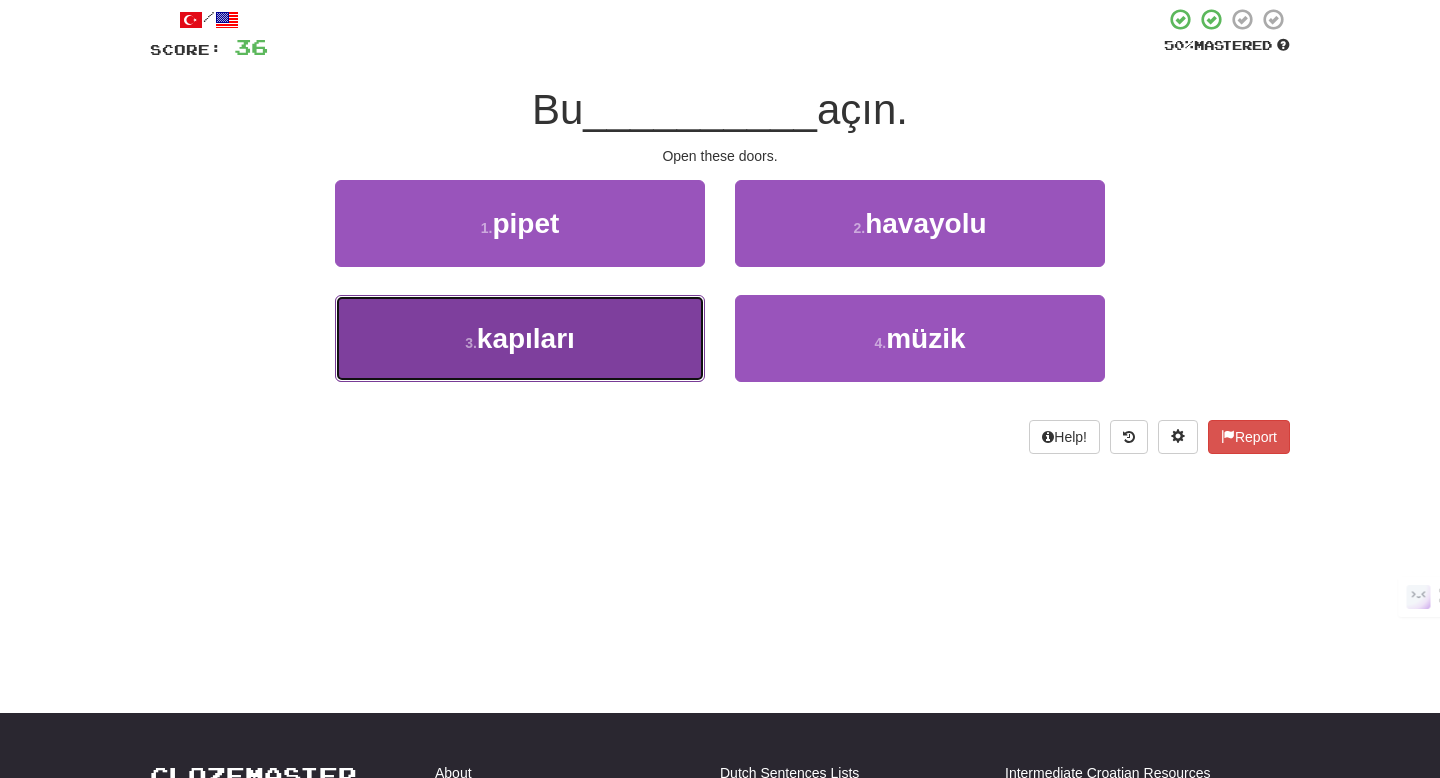click on "3 .  kapıları" at bounding box center [520, 338] 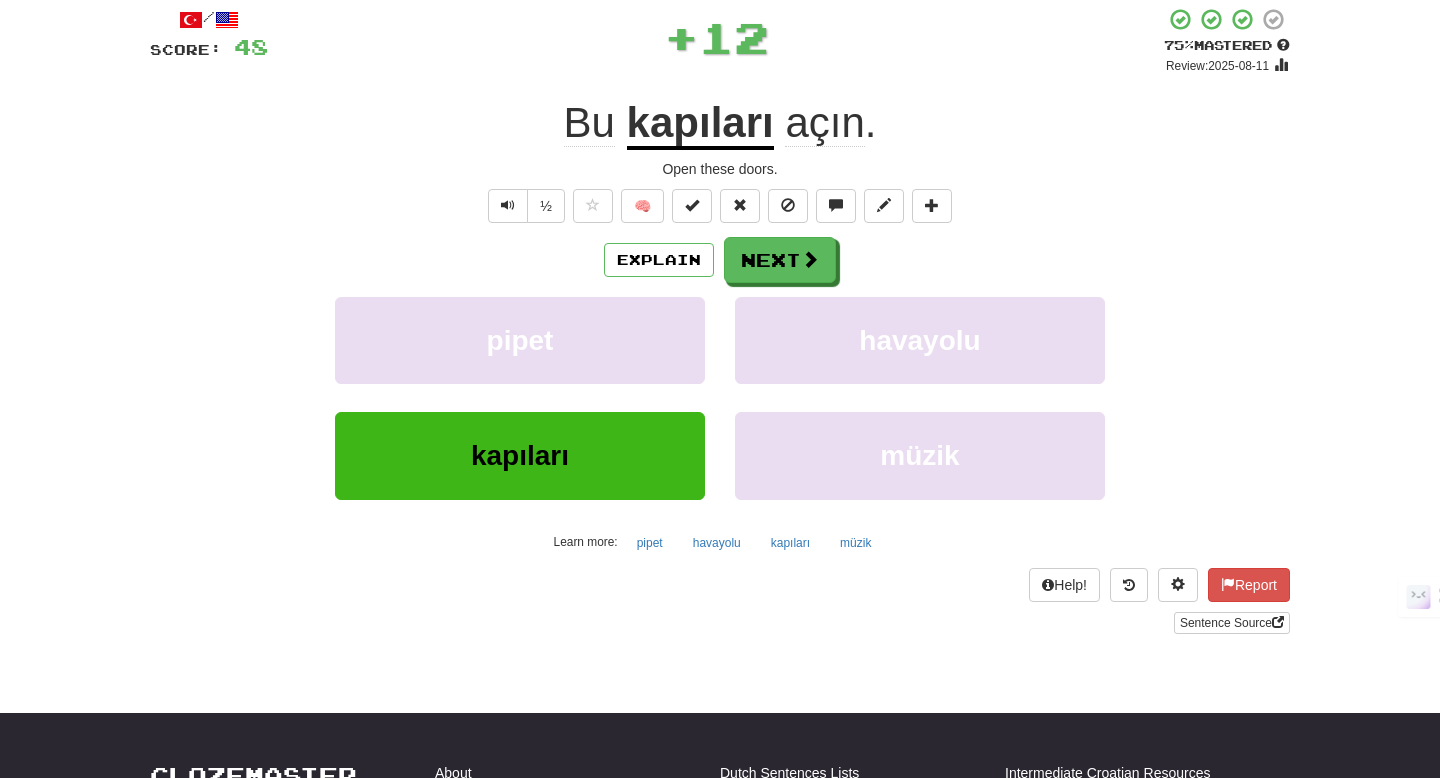 click on "Explain Next pipet havayolu kapıları müzik Learn more: pipet havayolu kapıları müzik" at bounding box center [720, 397] 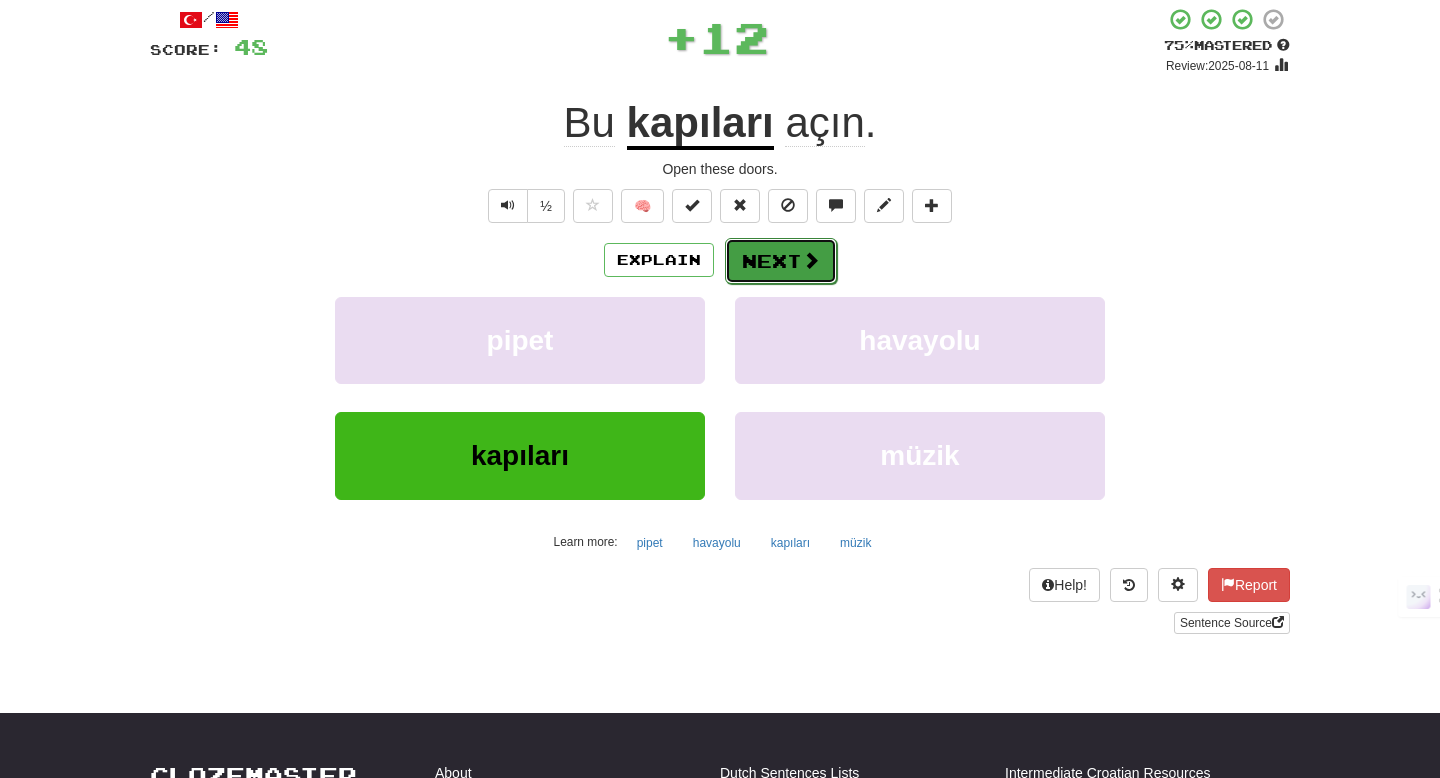 click on "Next" at bounding box center [781, 261] 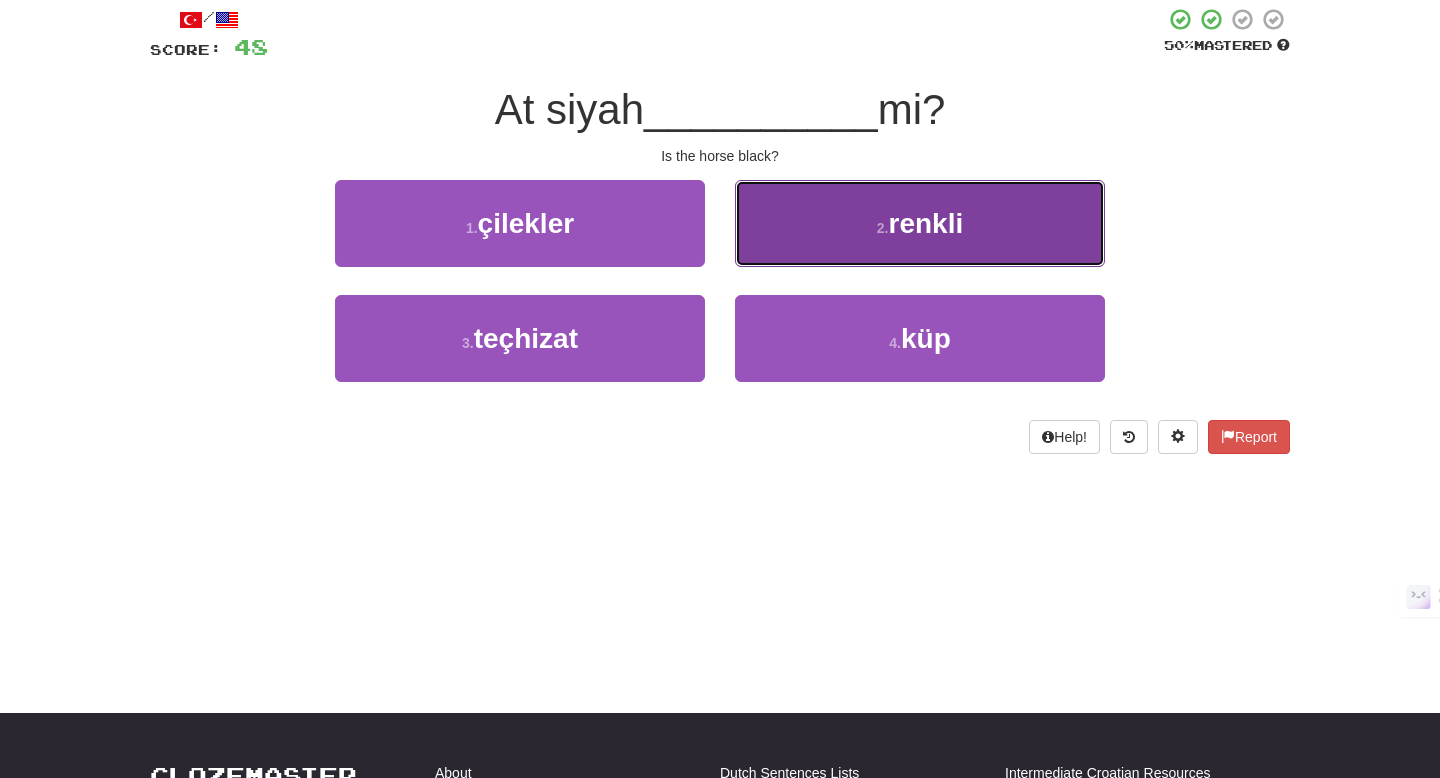 click on "2 .  renkli" at bounding box center (920, 223) 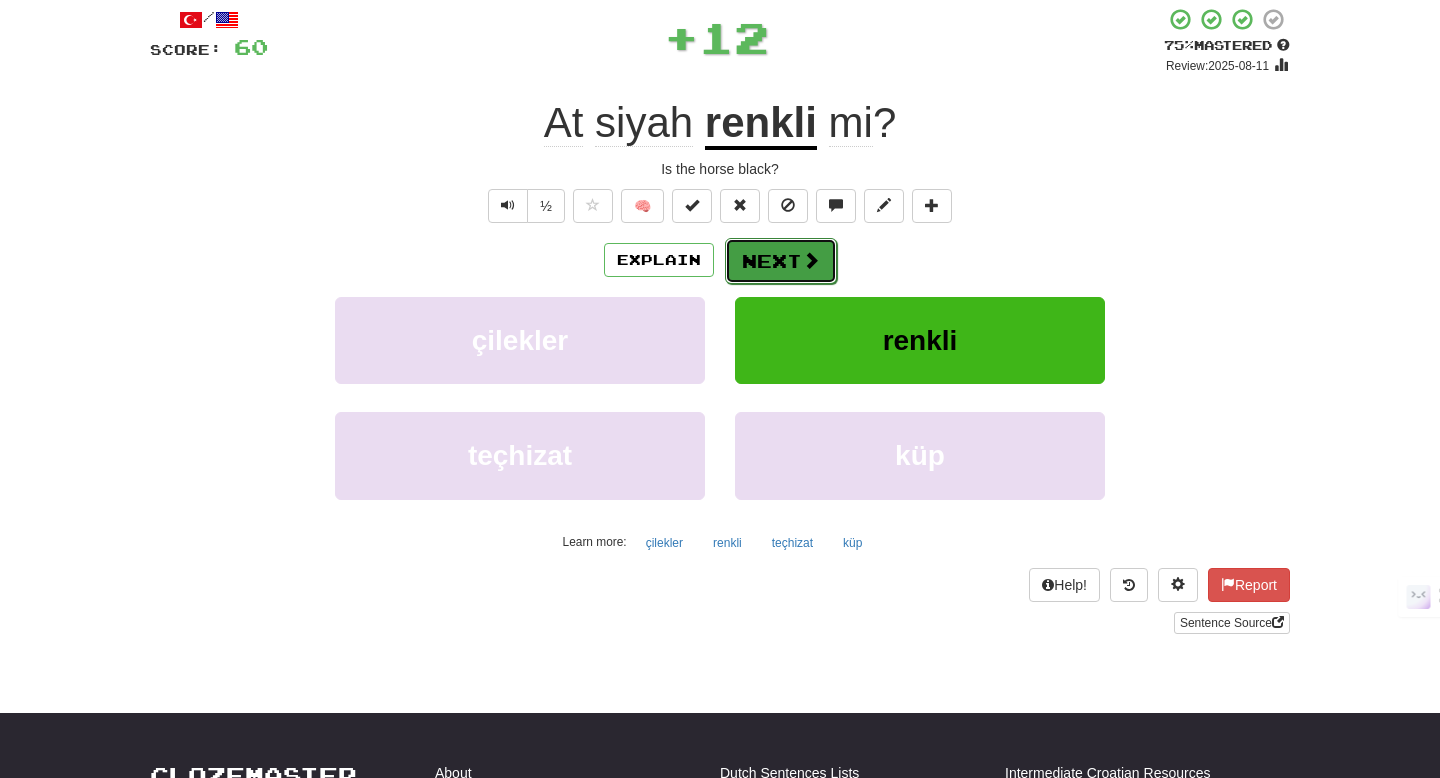 click on "Next" at bounding box center (781, 261) 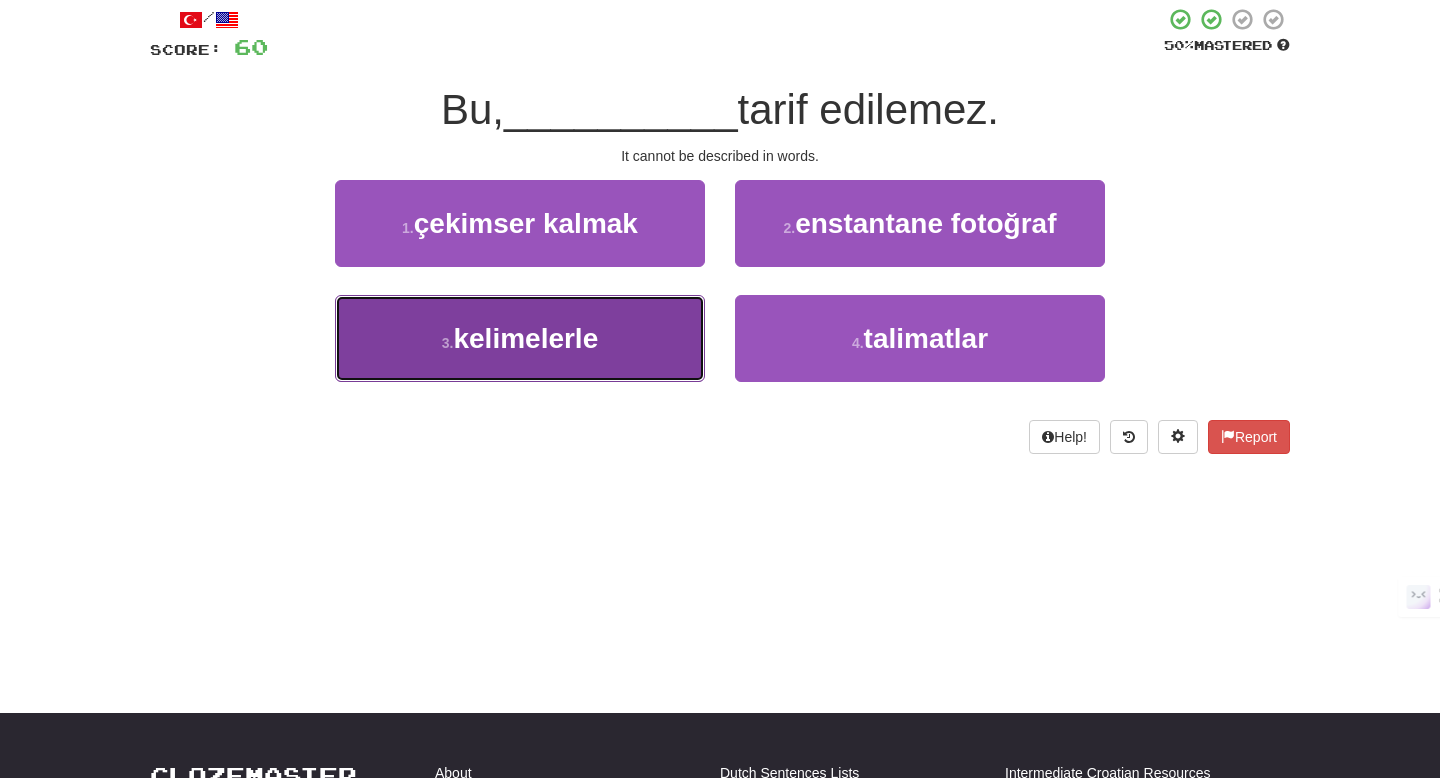 click on "3 .  kelimelerle" at bounding box center [520, 338] 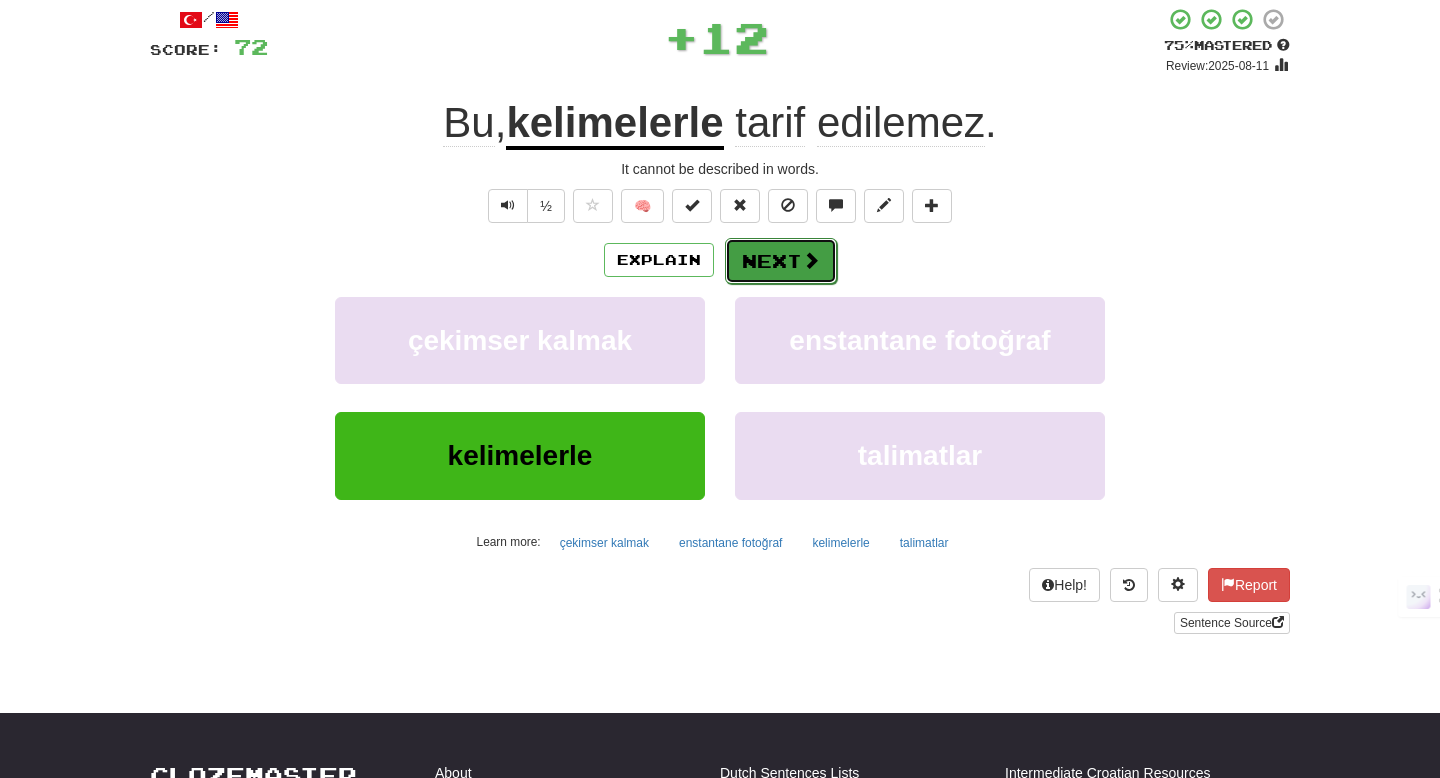 click on "Next" at bounding box center (781, 261) 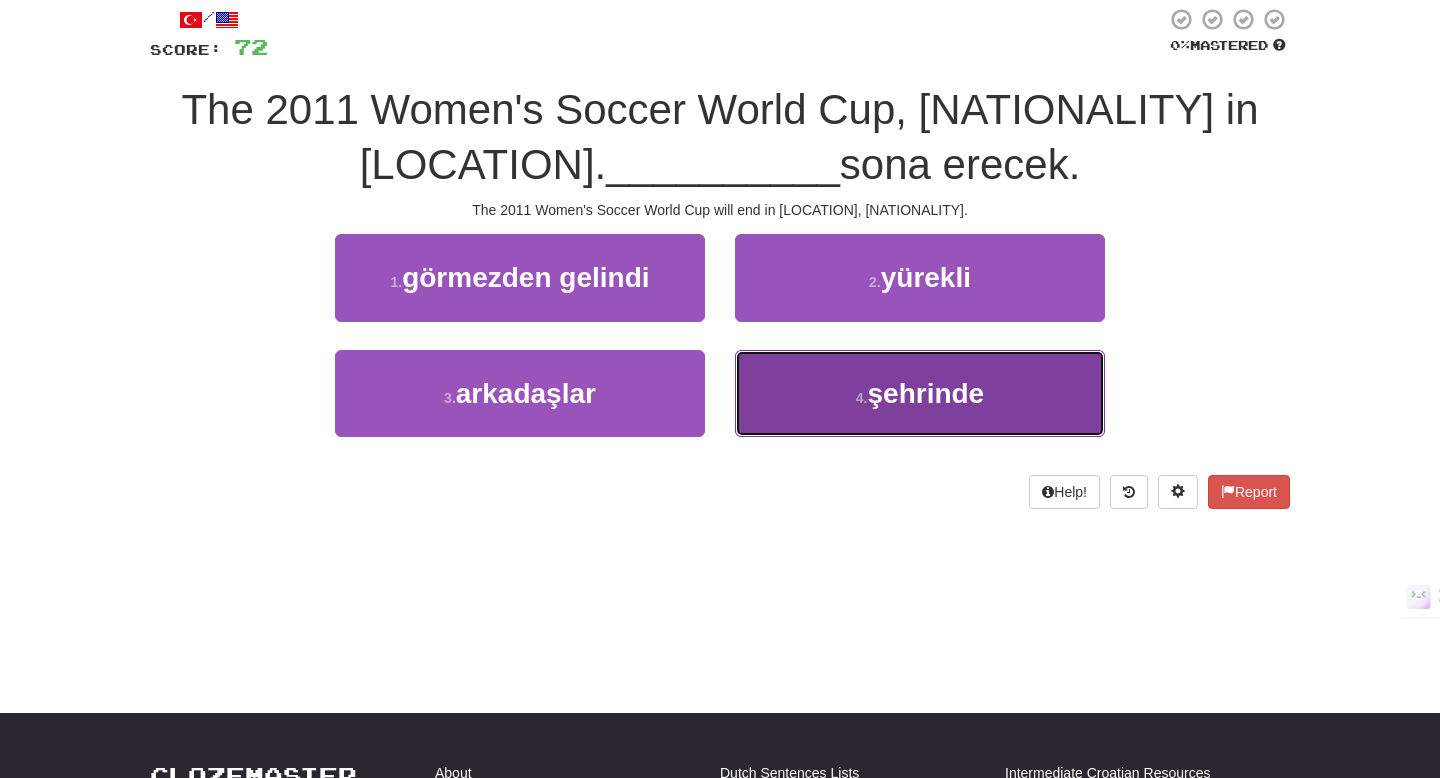click on "şehrinde" at bounding box center (925, 393) 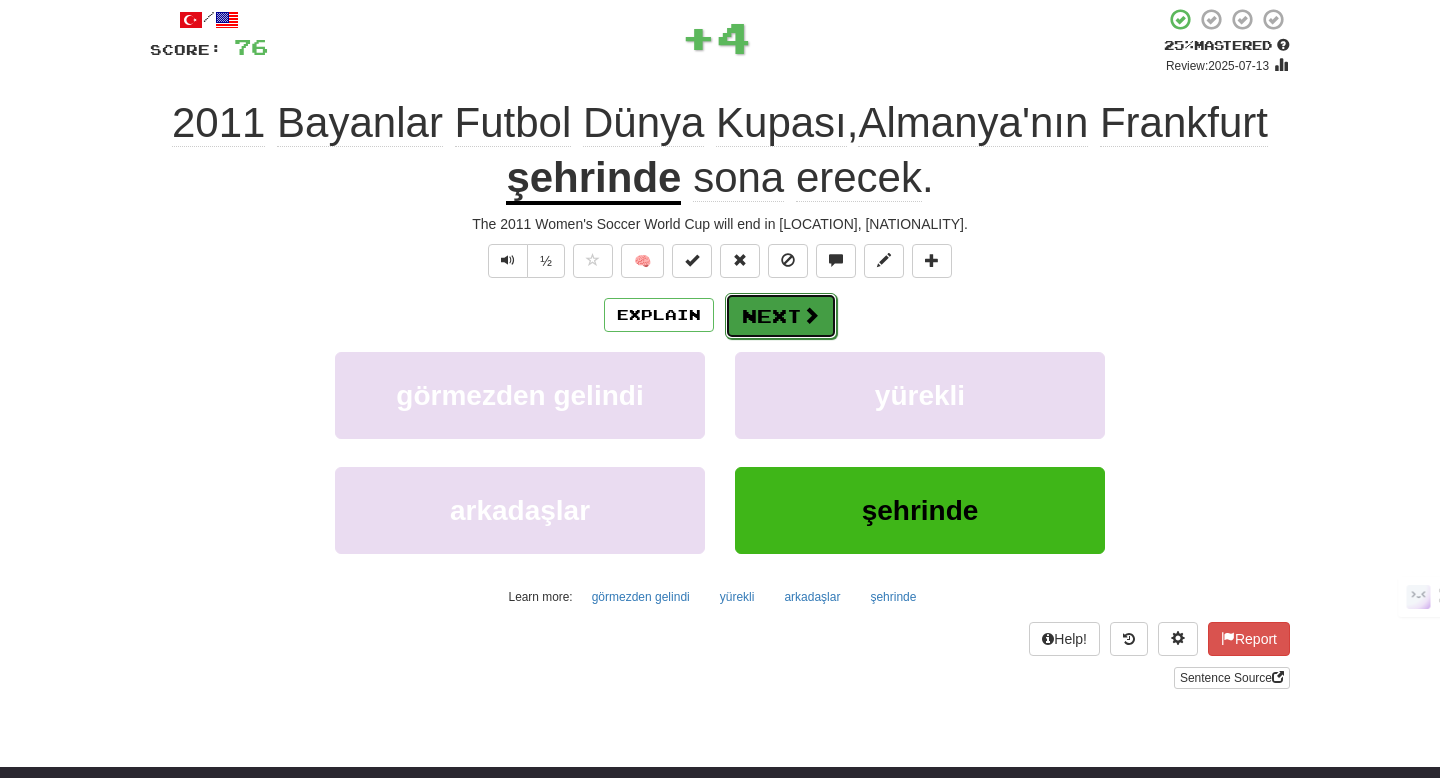 click on "Next" at bounding box center [781, 316] 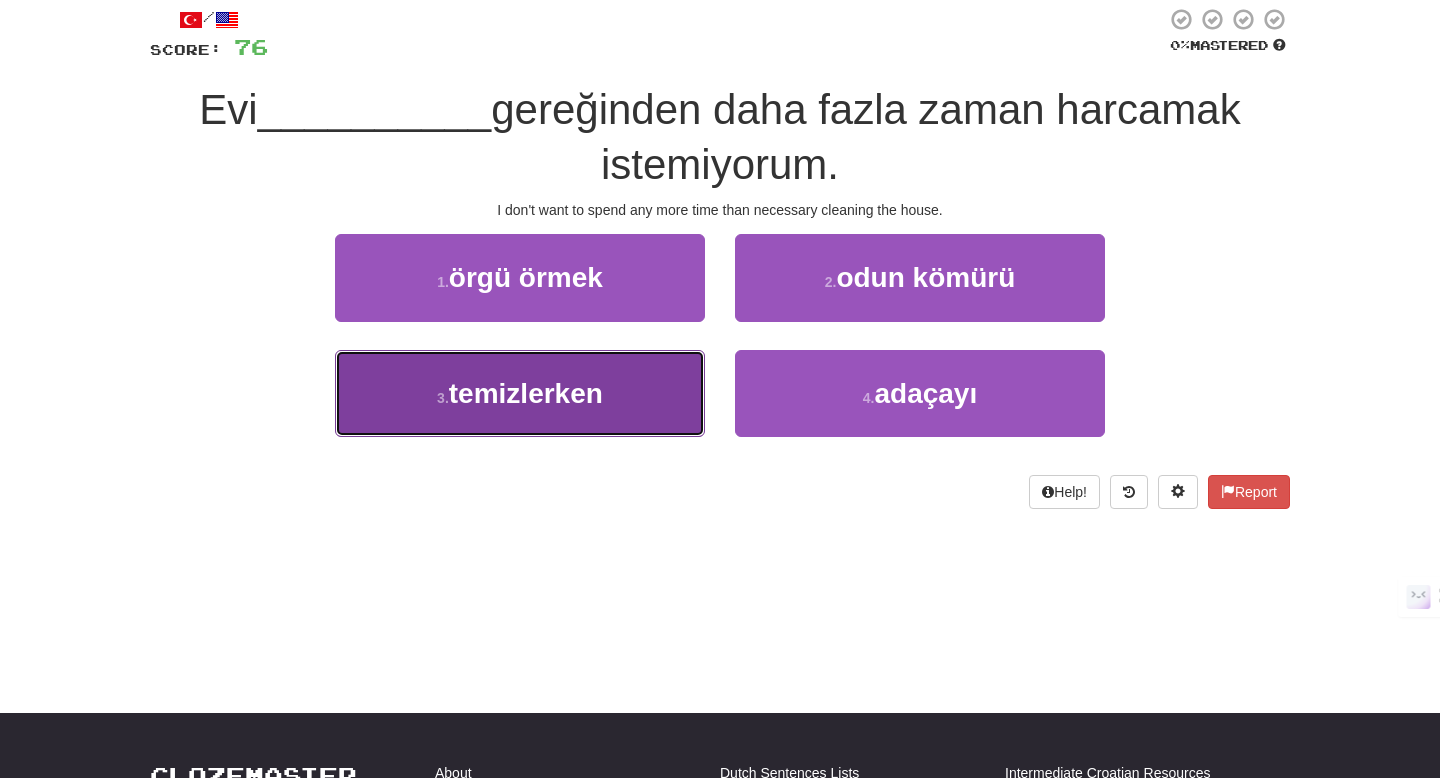 click on "3 .  temizlerken" at bounding box center [520, 393] 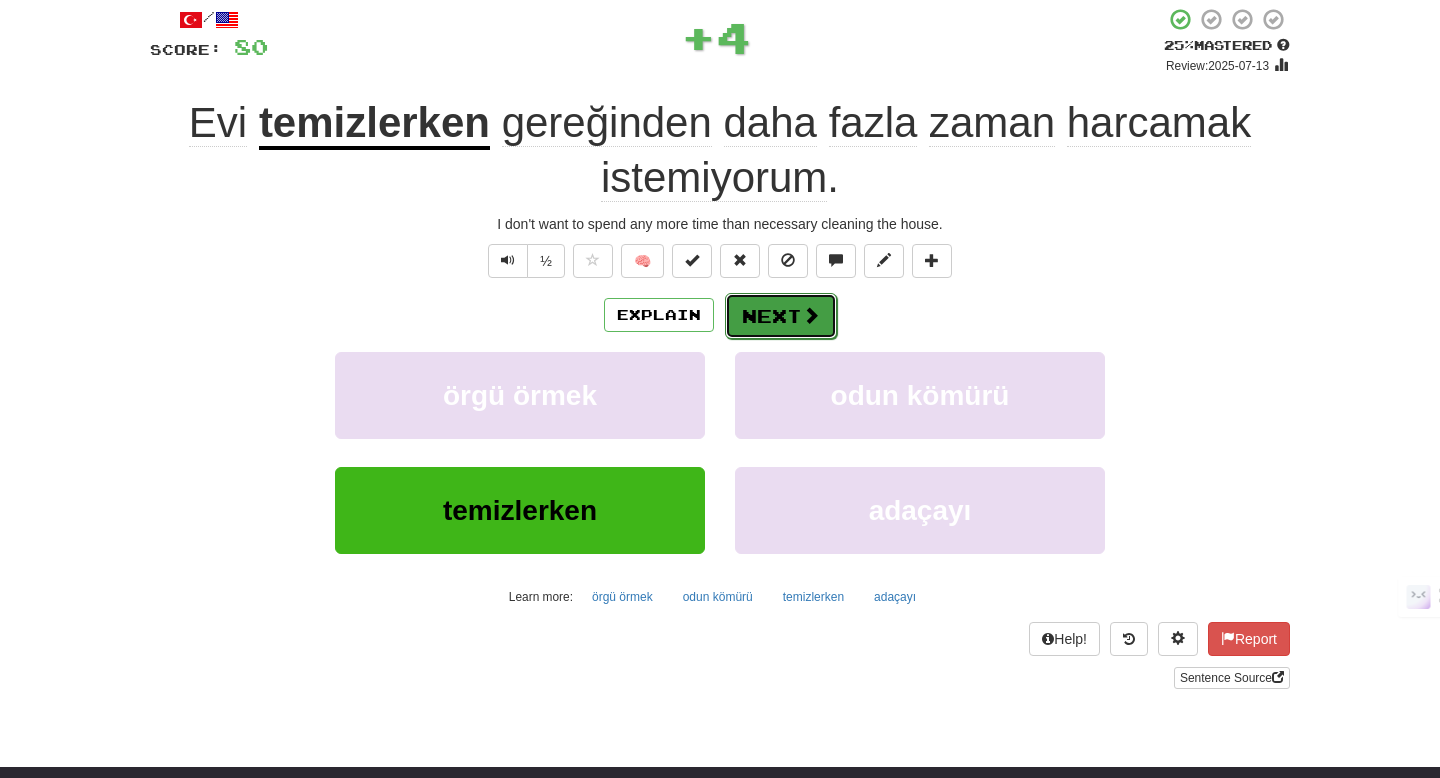 click at bounding box center [811, 315] 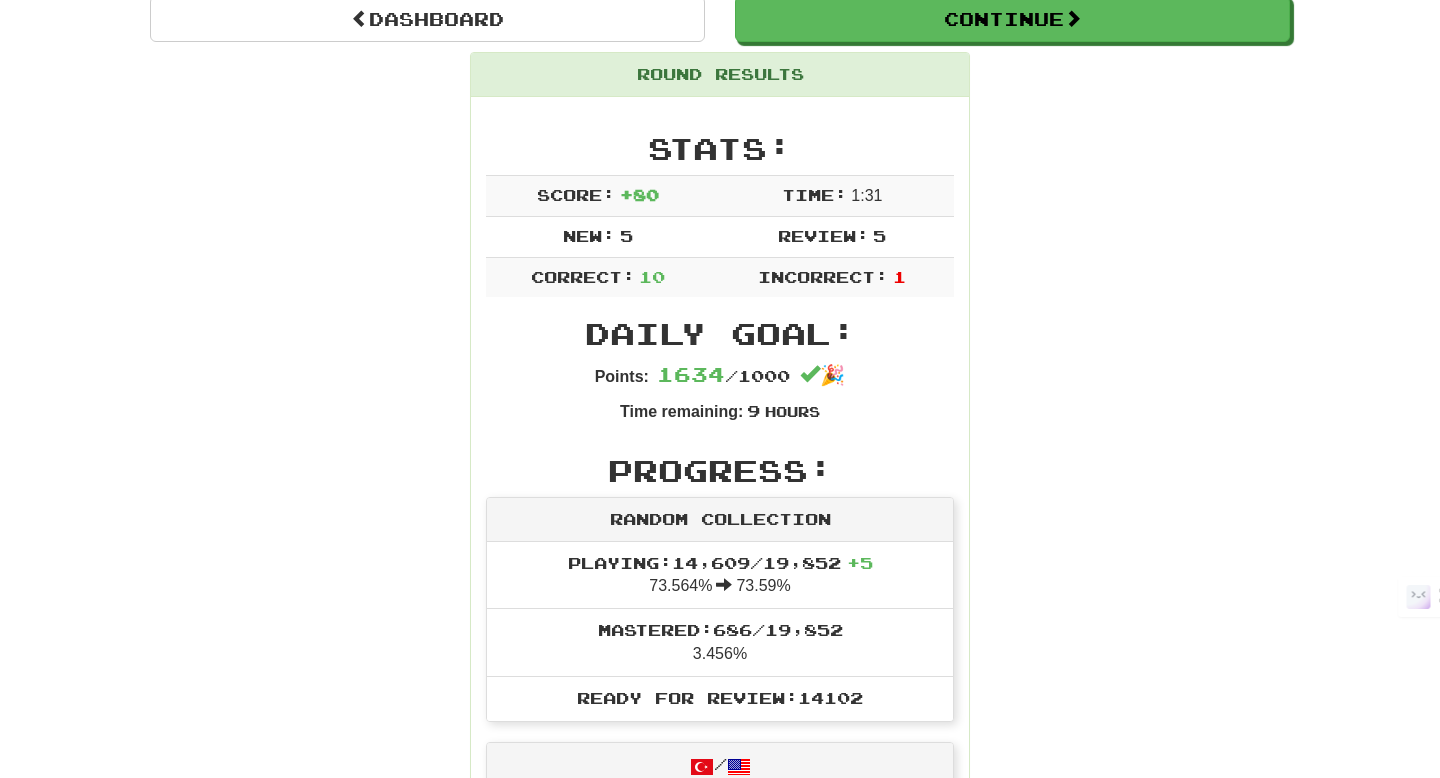scroll, scrollTop: 202, scrollLeft: 0, axis: vertical 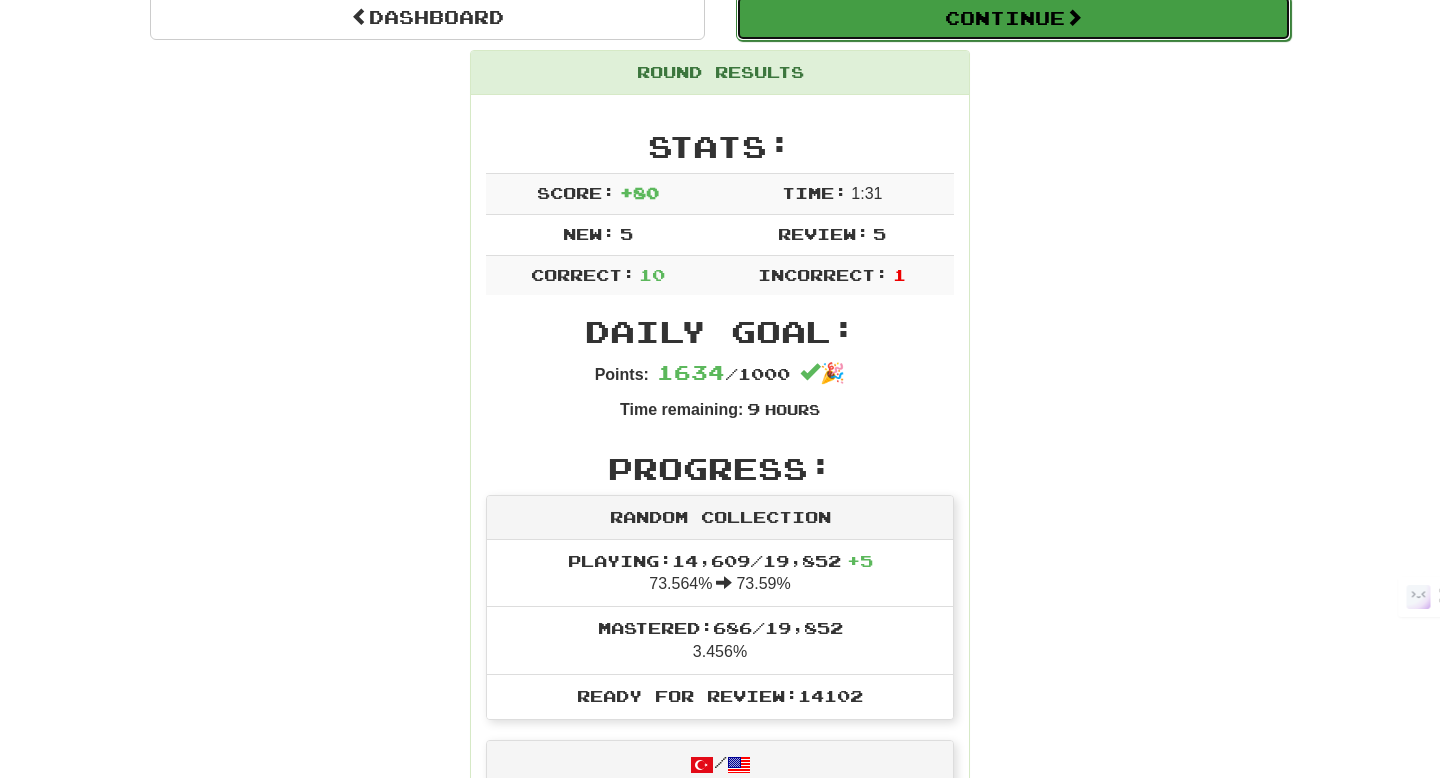 click on "Continue" at bounding box center [1013, 18] 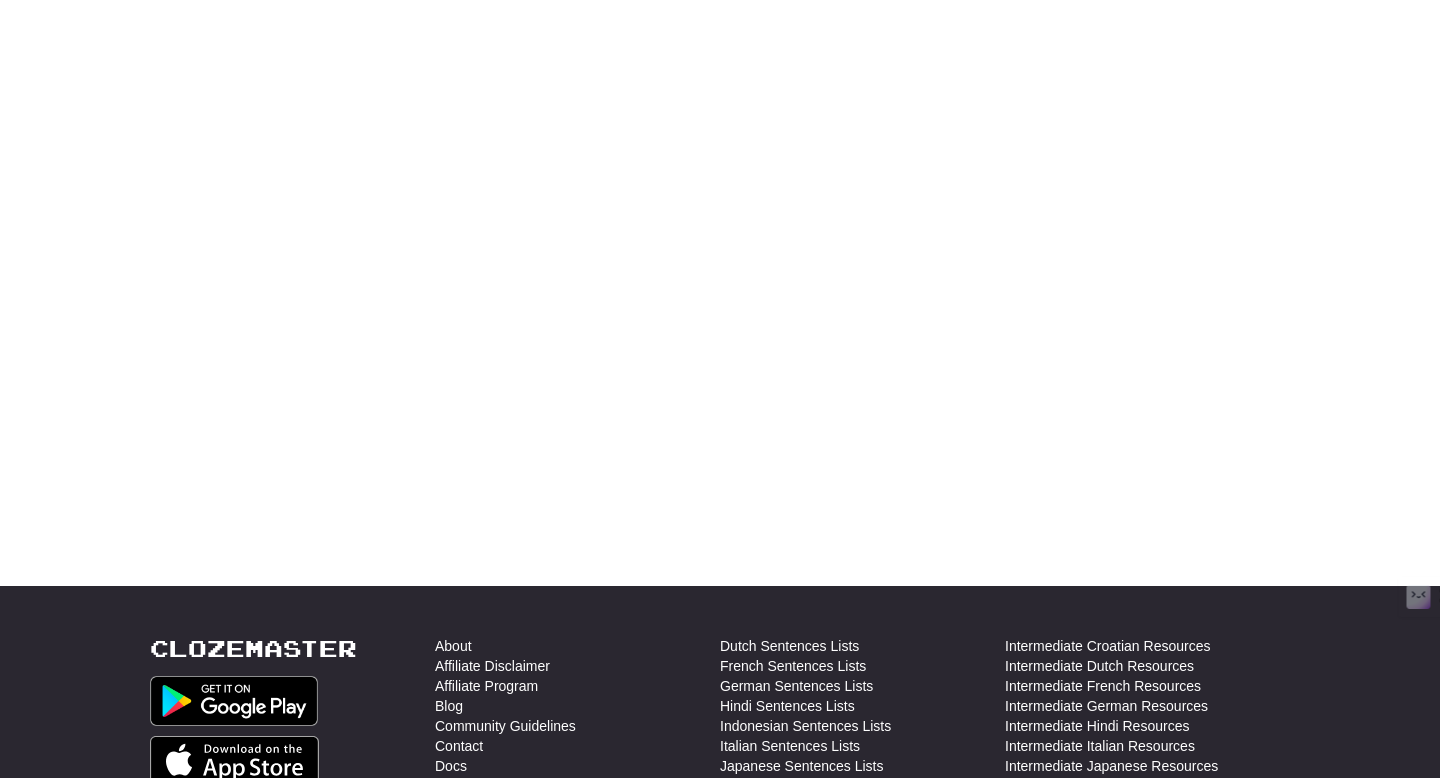 scroll, scrollTop: 202, scrollLeft: 0, axis: vertical 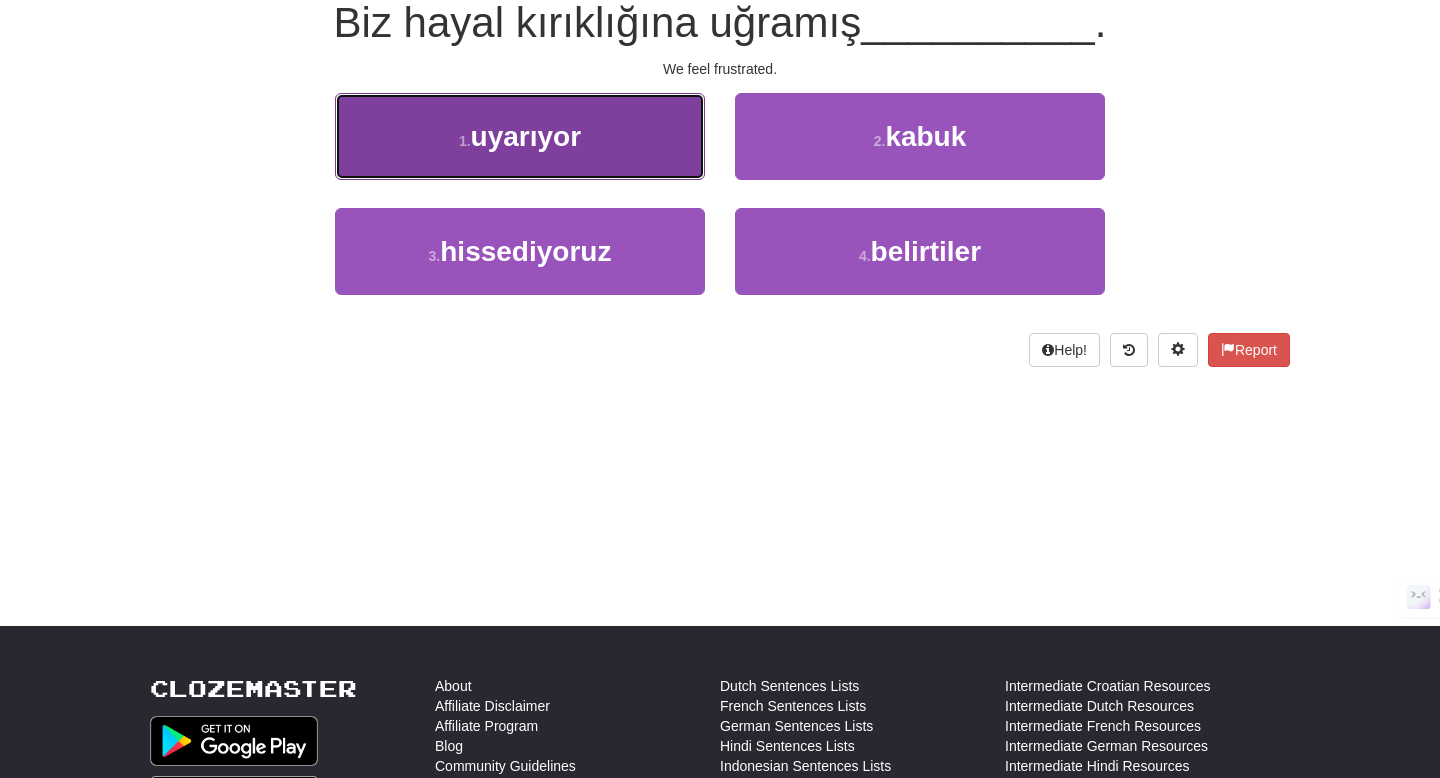 click on "1 .  uyarıyor" at bounding box center (520, 136) 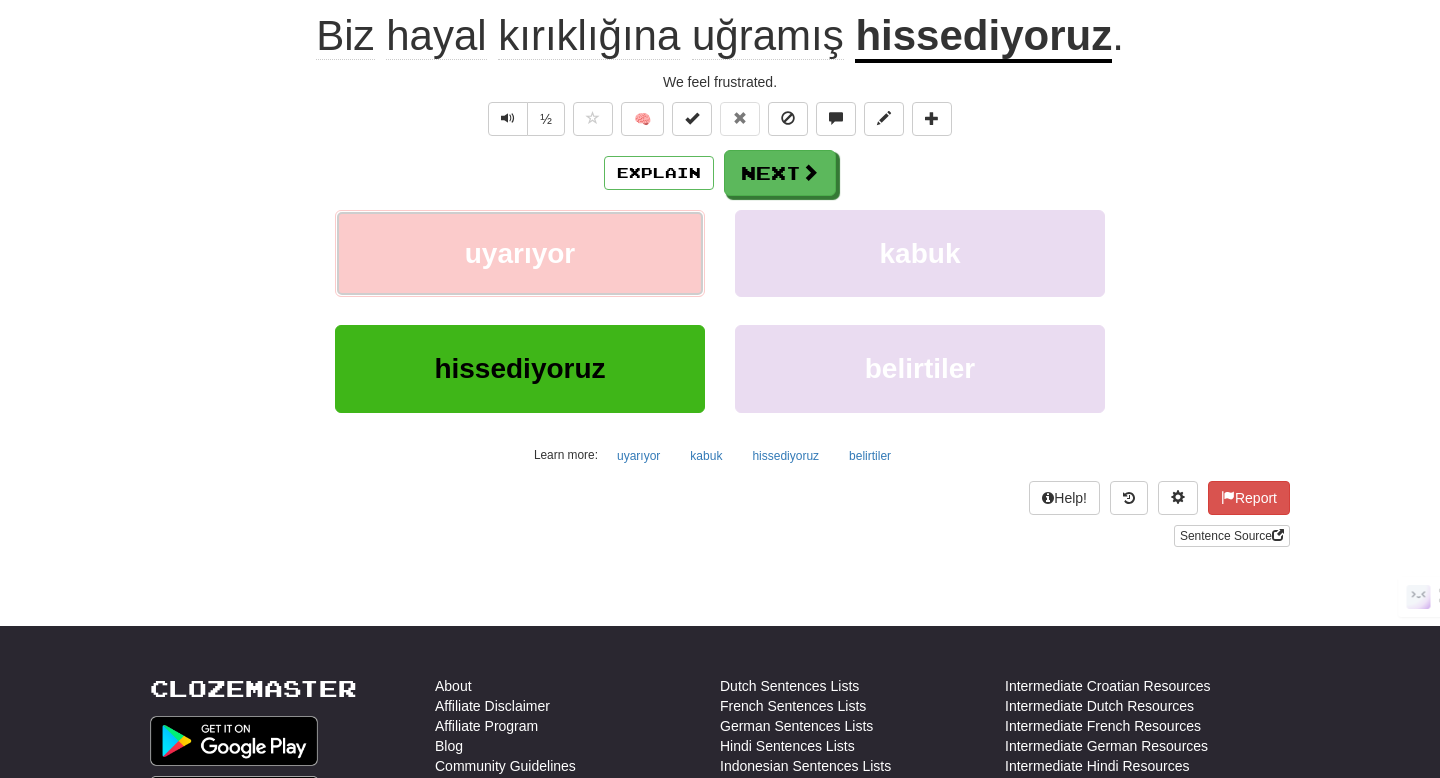 scroll, scrollTop: 216, scrollLeft: 0, axis: vertical 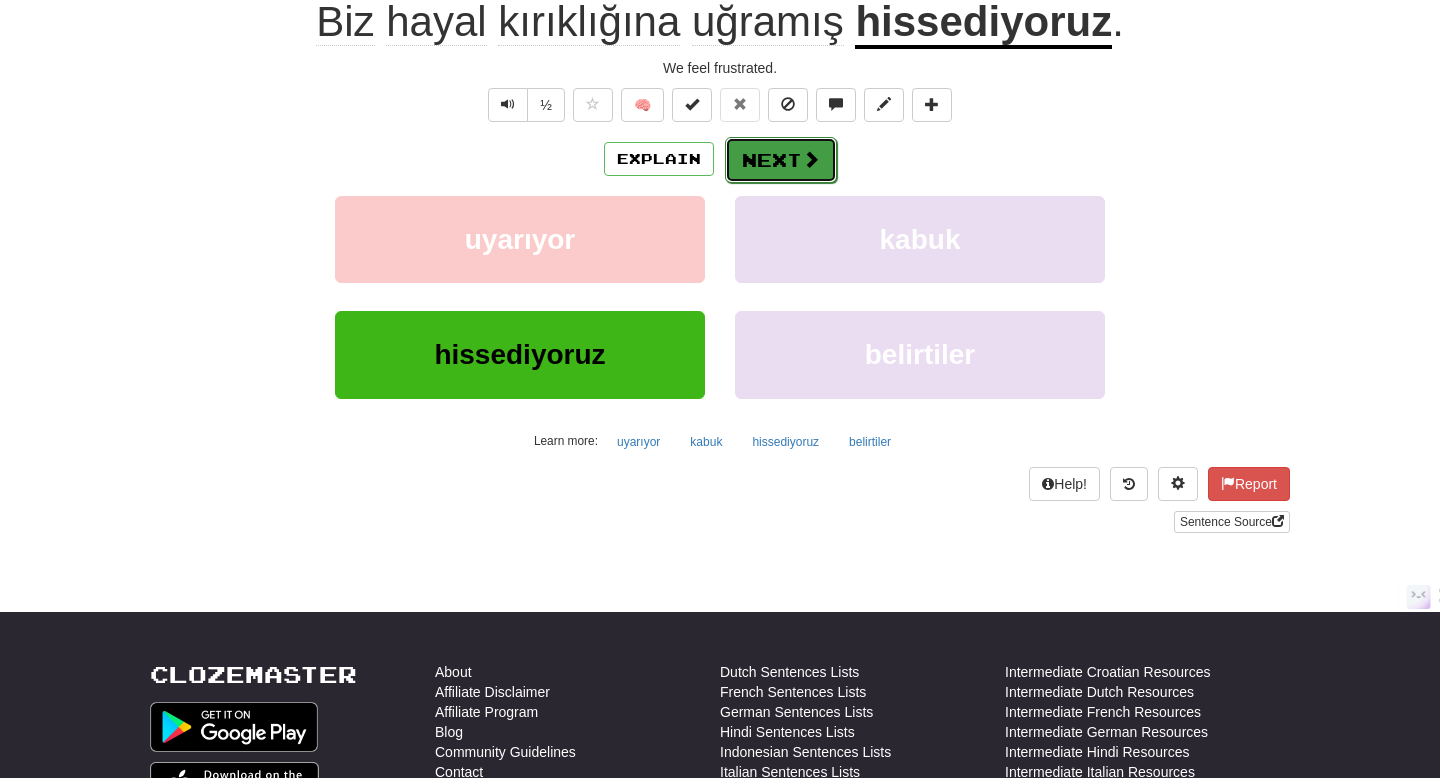 click on "Next" at bounding box center (781, 160) 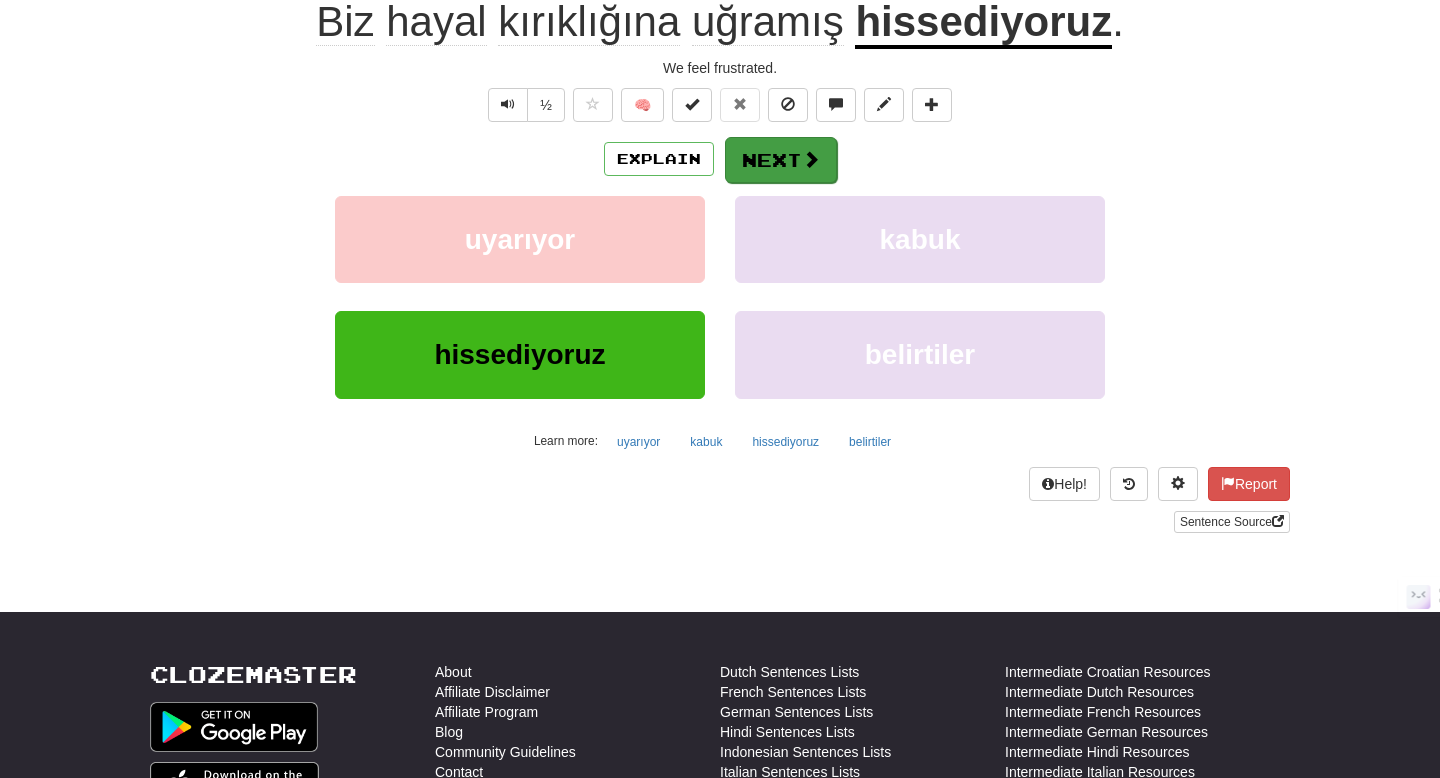 scroll, scrollTop: 202, scrollLeft: 0, axis: vertical 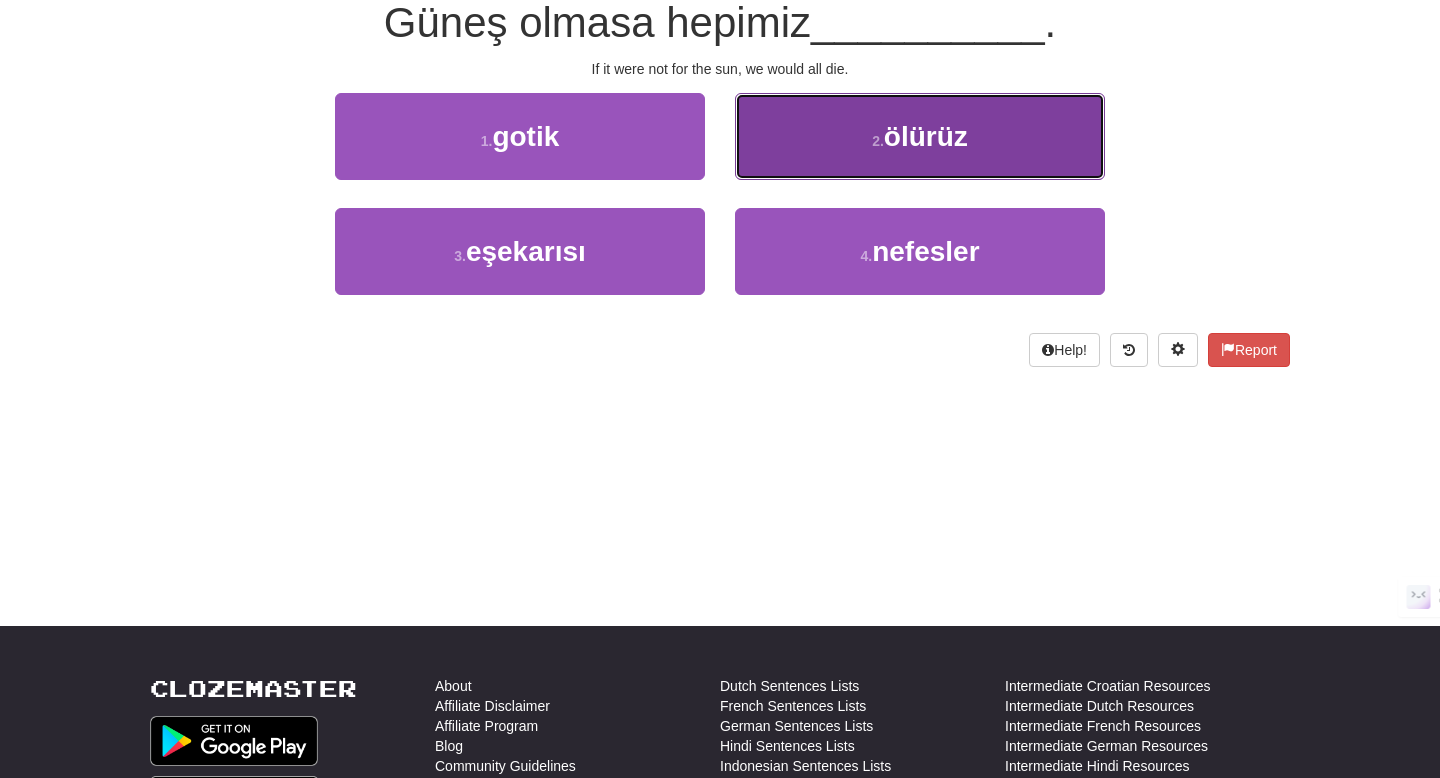 click on "2 ." at bounding box center (878, 141) 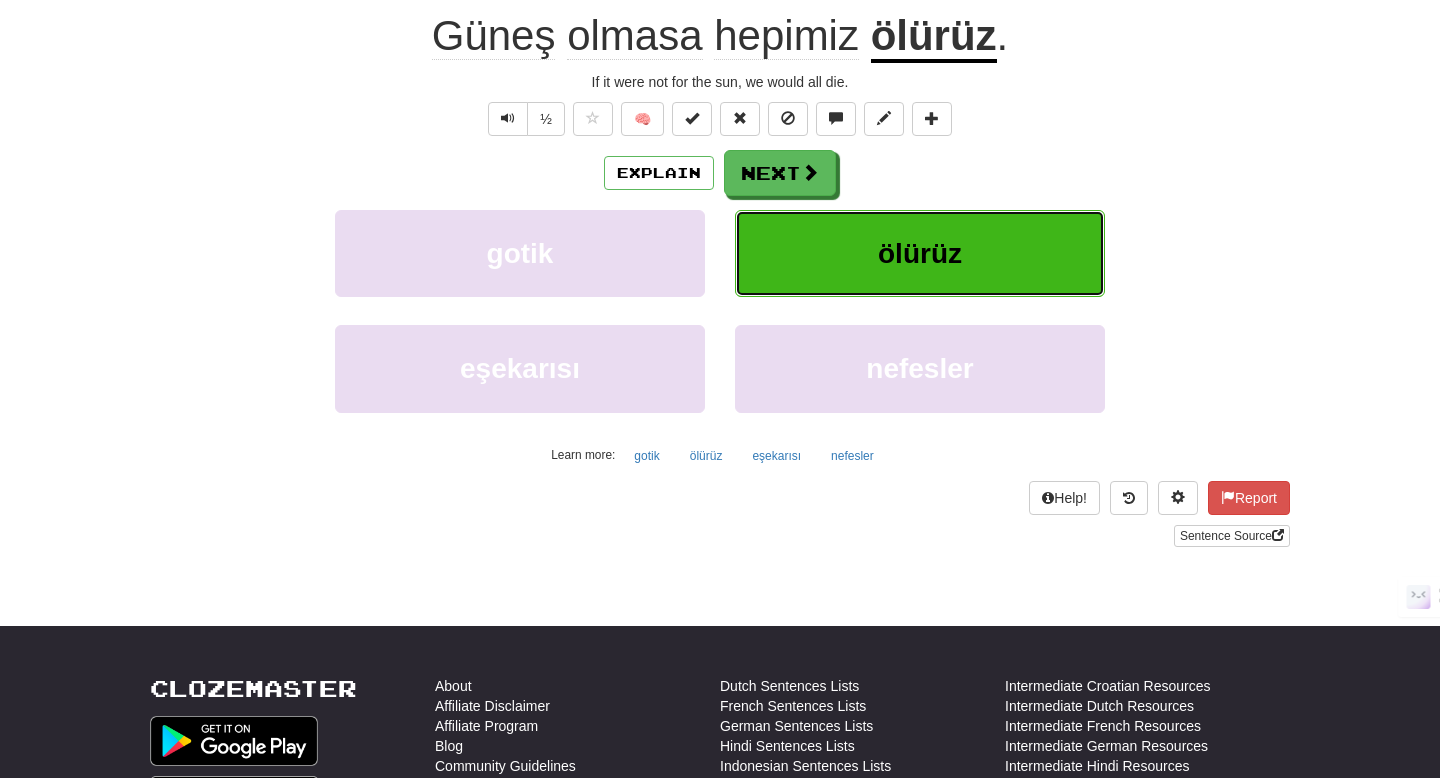 scroll, scrollTop: 216, scrollLeft: 0, axis: vertical 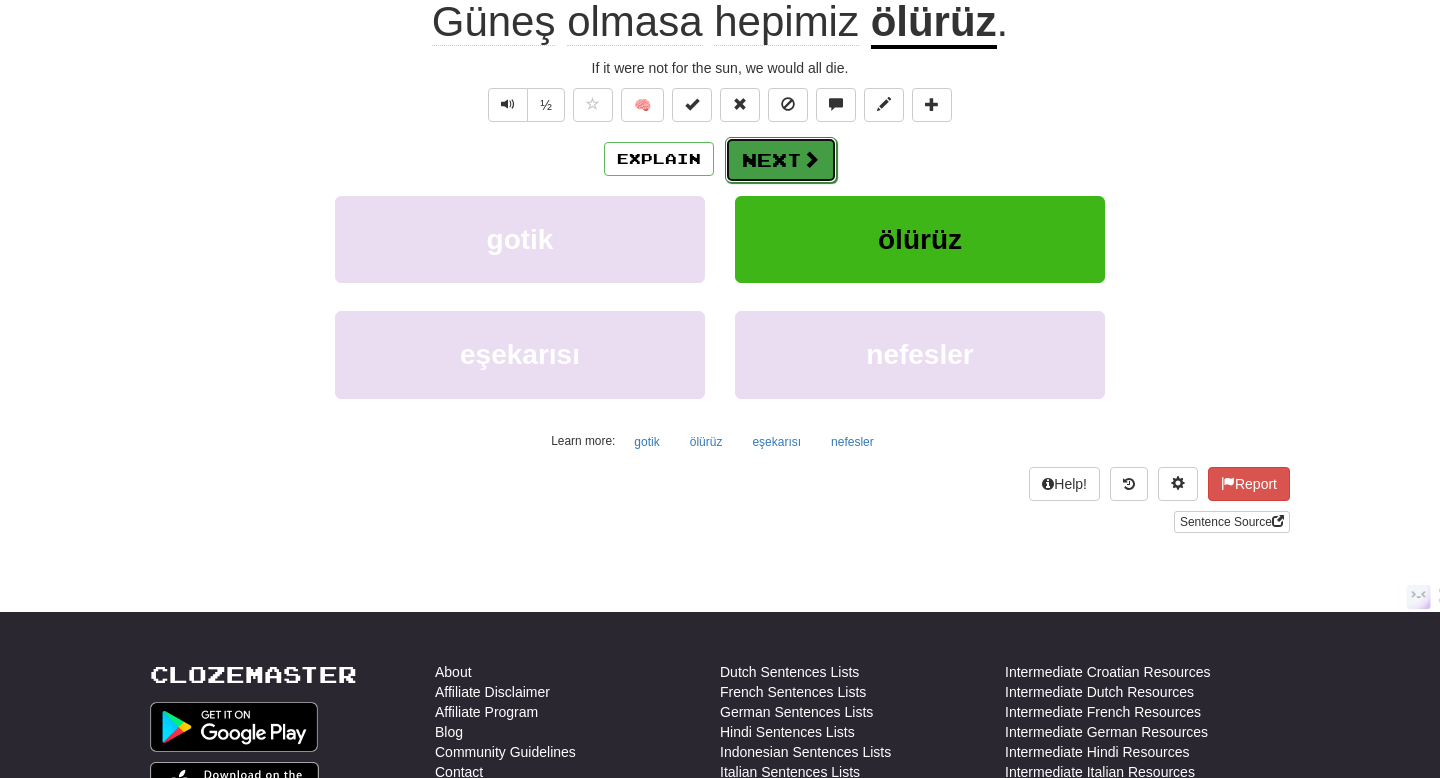 click on "Next" at bounding box center [781, 160] 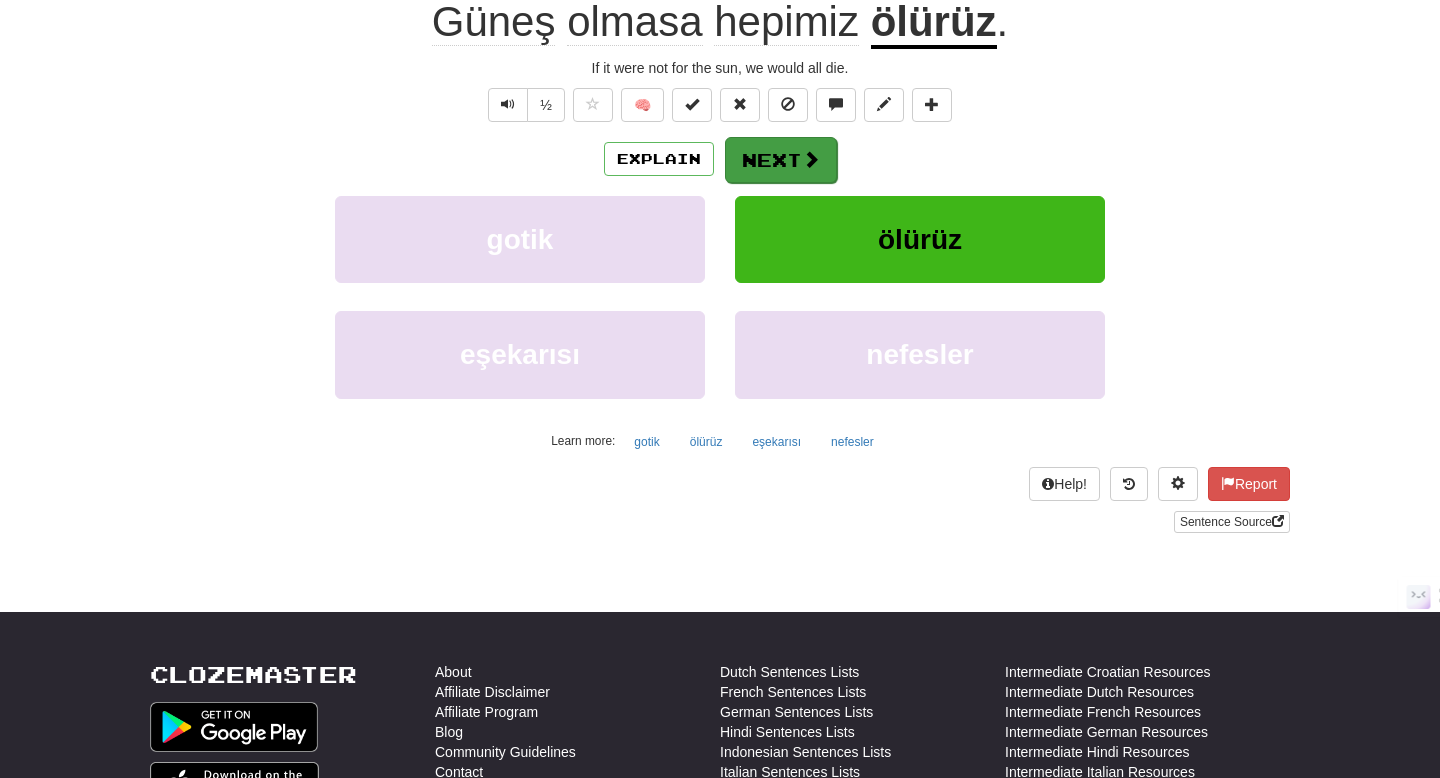 scroll, scrollTop: 202, scrollLeft: 0, axis: vertical 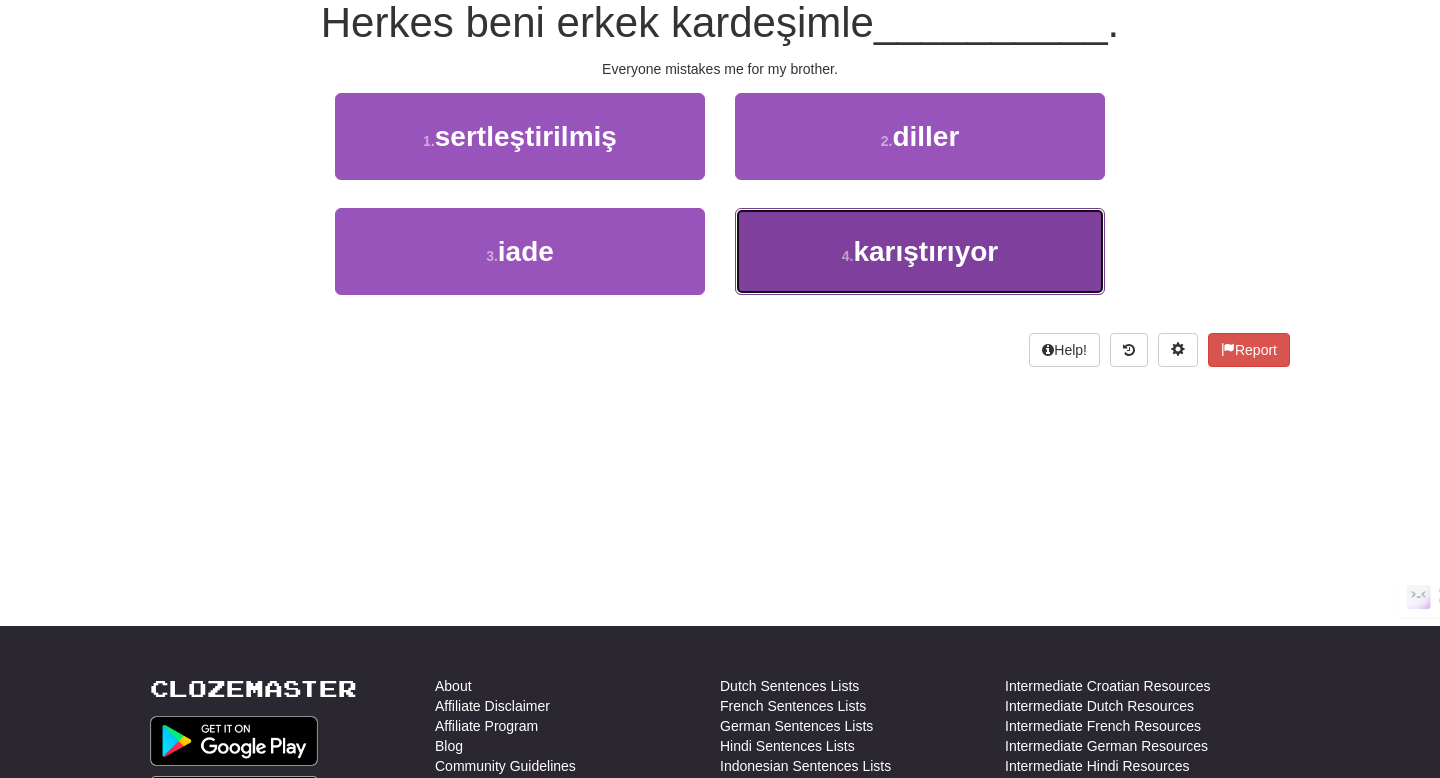 click on "karıştırıyor" at bounding box center (925, 251) 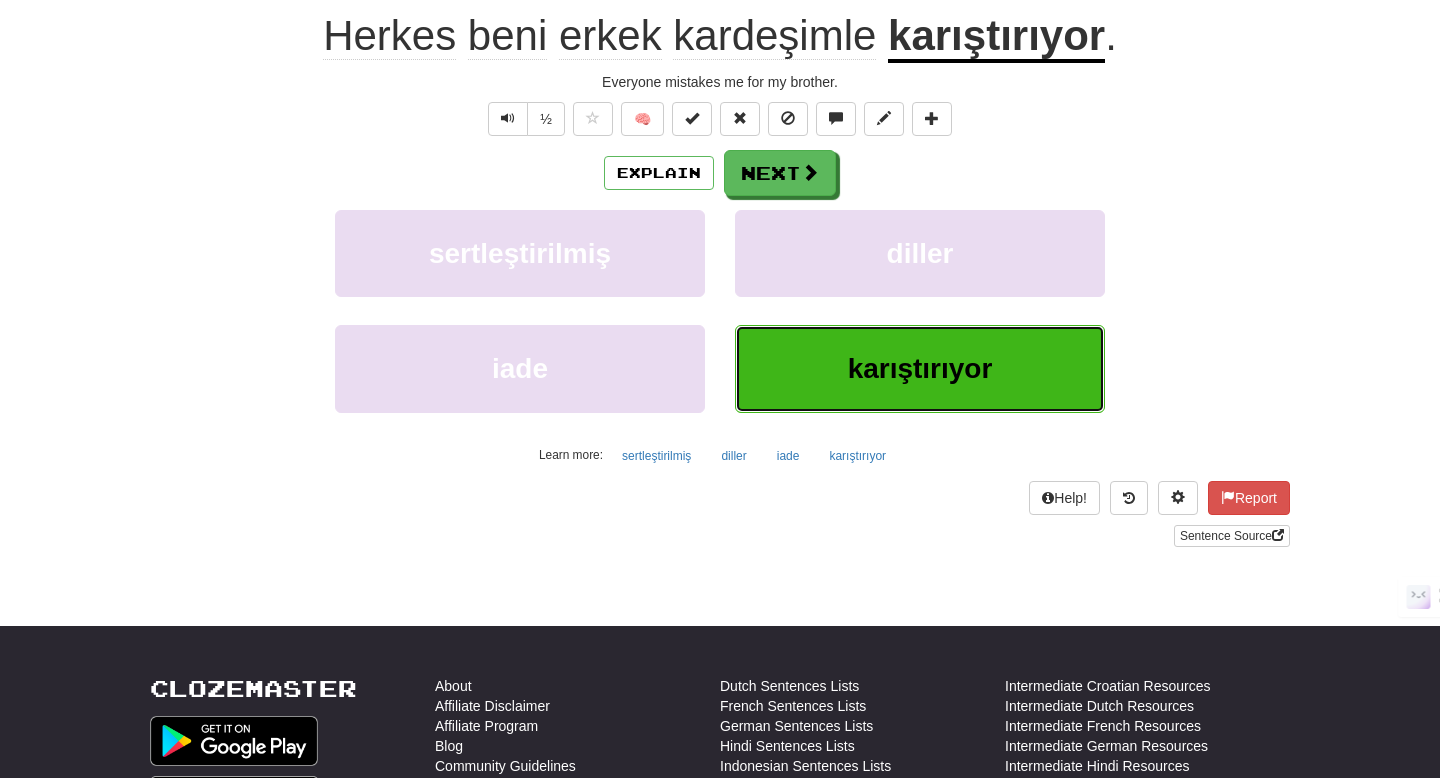 scroll, scrollTop: 216, scrollLeft: 0, axis: vertical 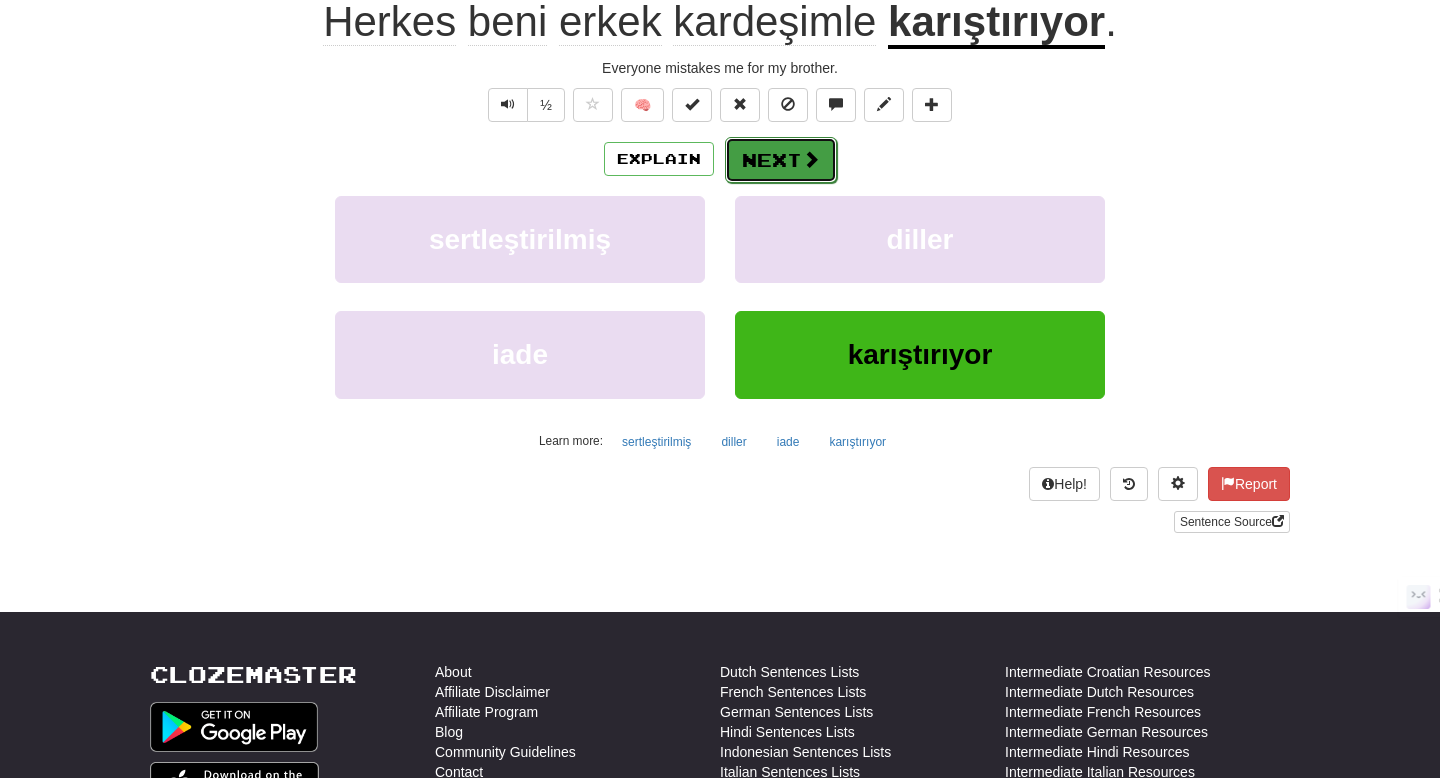 click at bounding box center (811, 159) 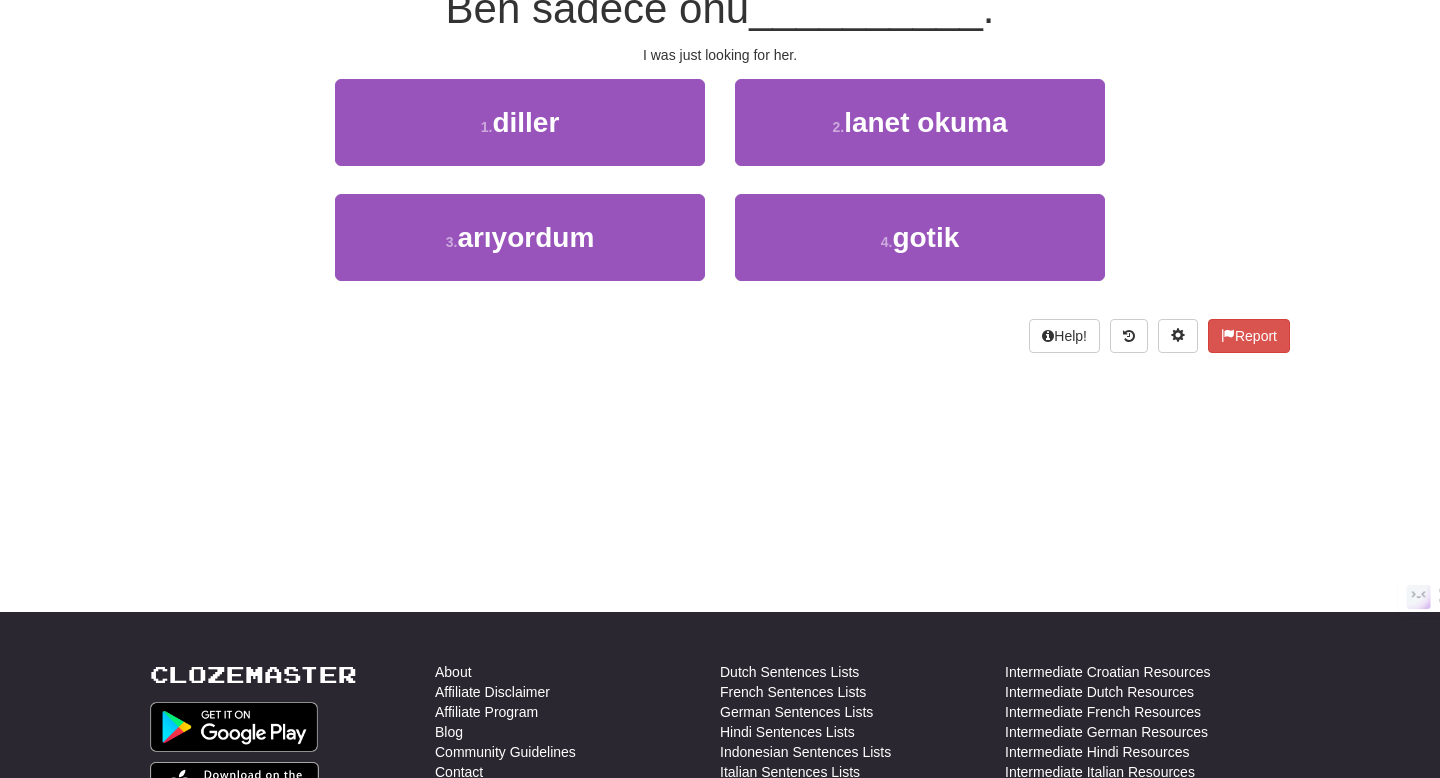 scroll, scrollTop: 202, scrollLeft: 0, axis: vertical 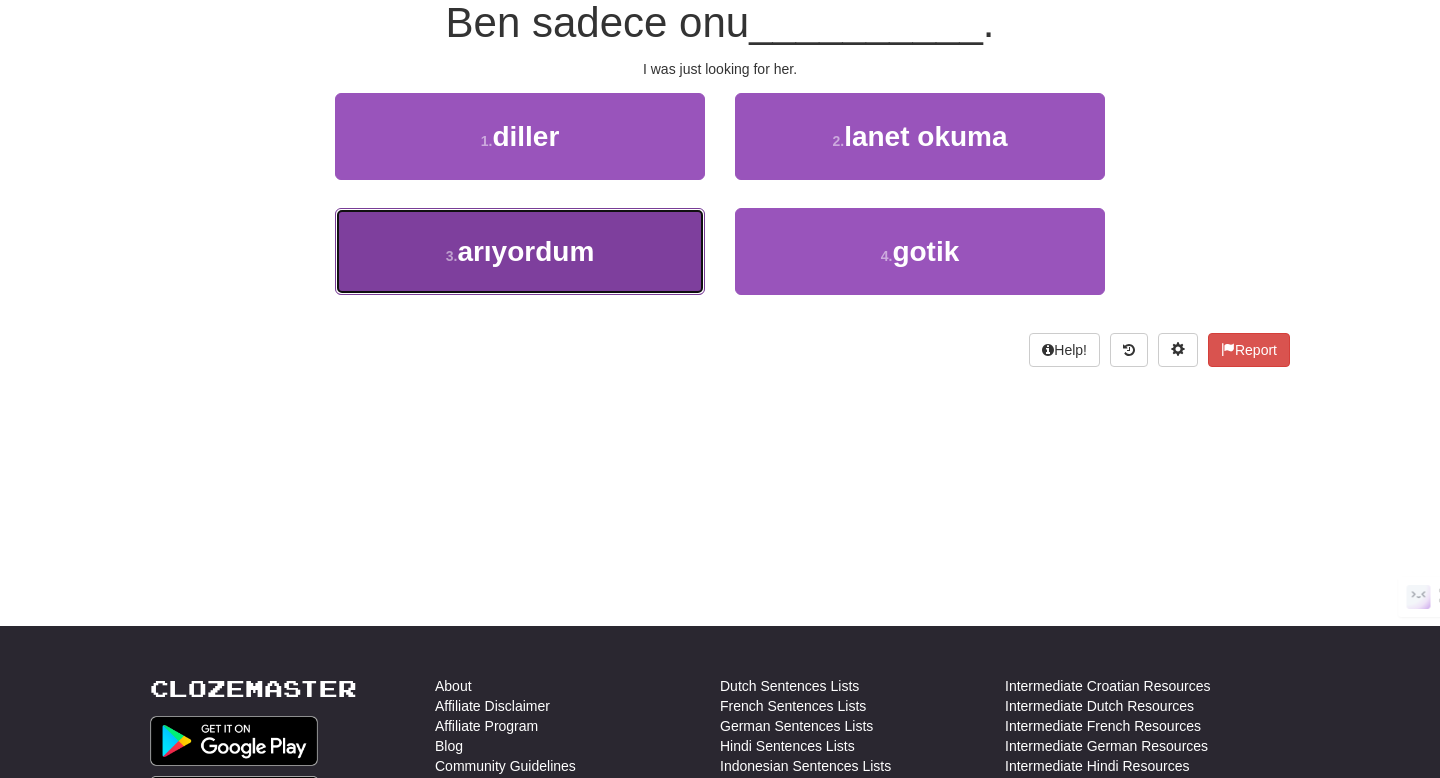 click on "3 .  arıyordum" at bounding box center [520, 251] 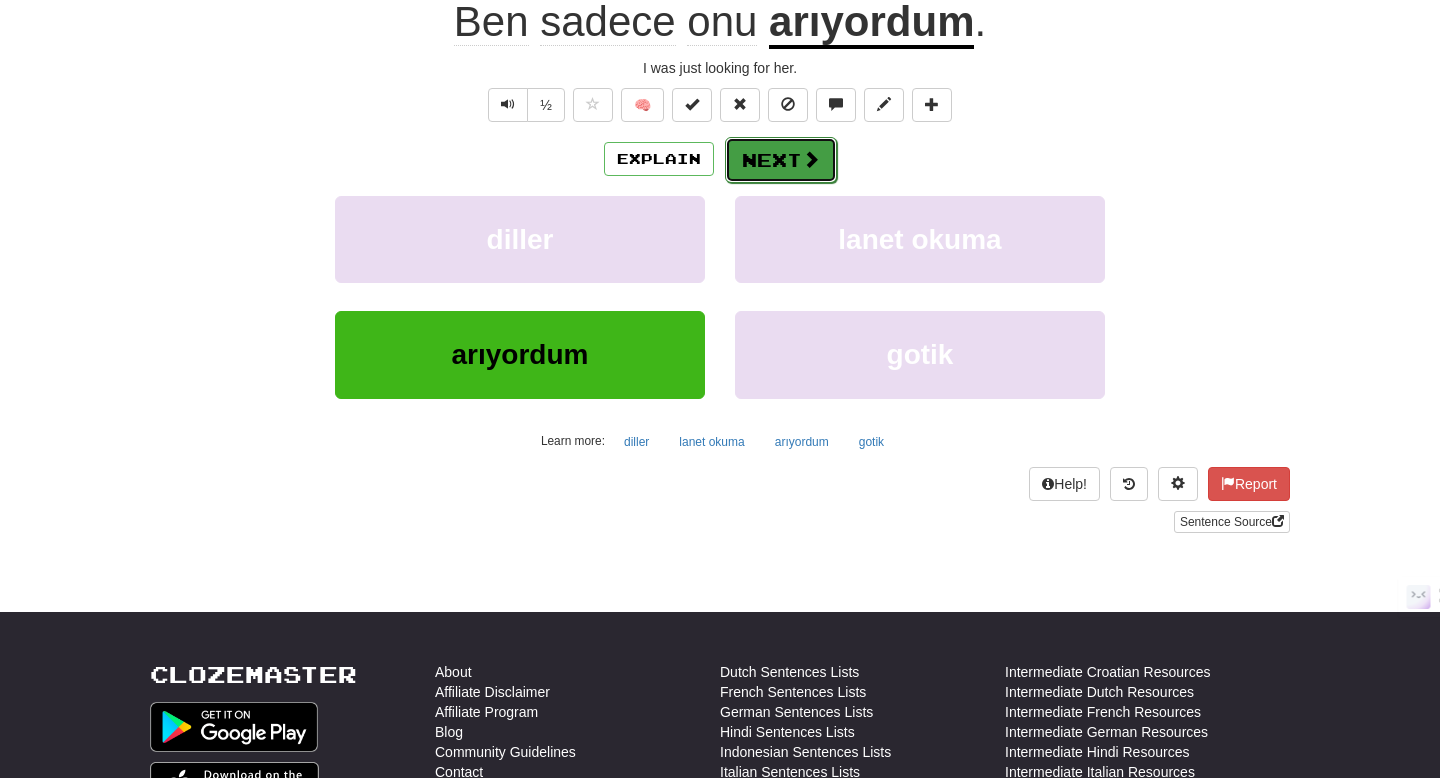click on "Next" at bounding box center (781, 160) 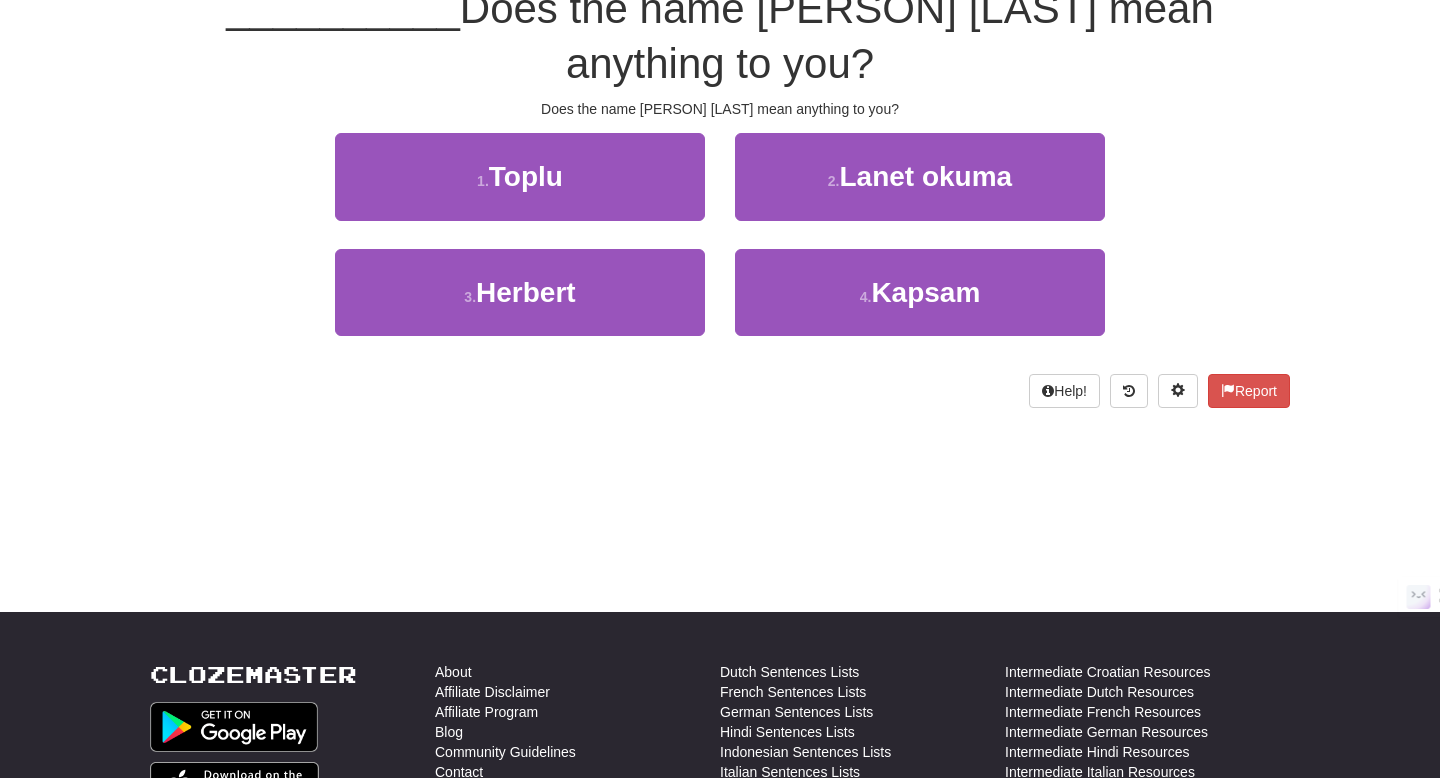scroll, scrollTop: 202, scrollLeft: 0, axis: vertical 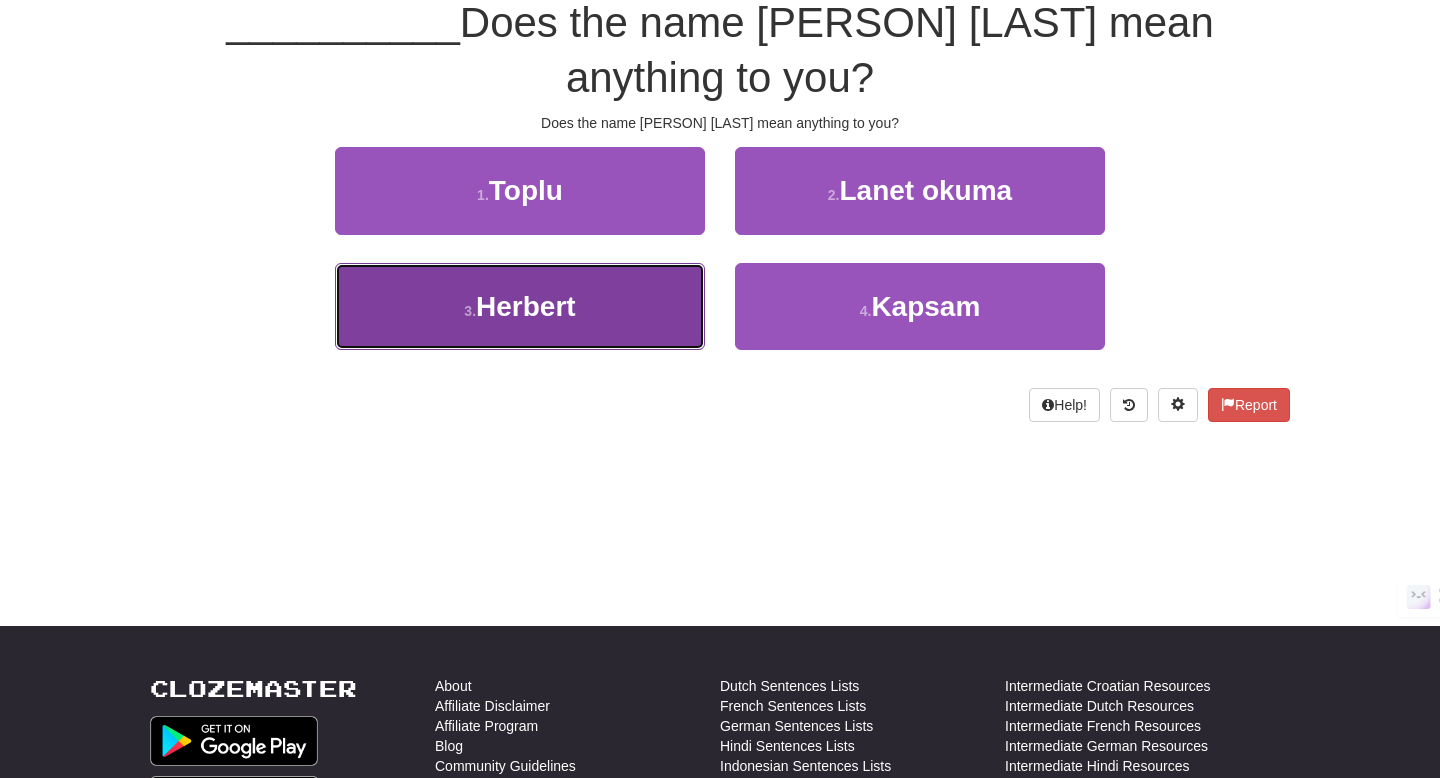 click on "3 .  Herbert" at bounding box center (520, 306) 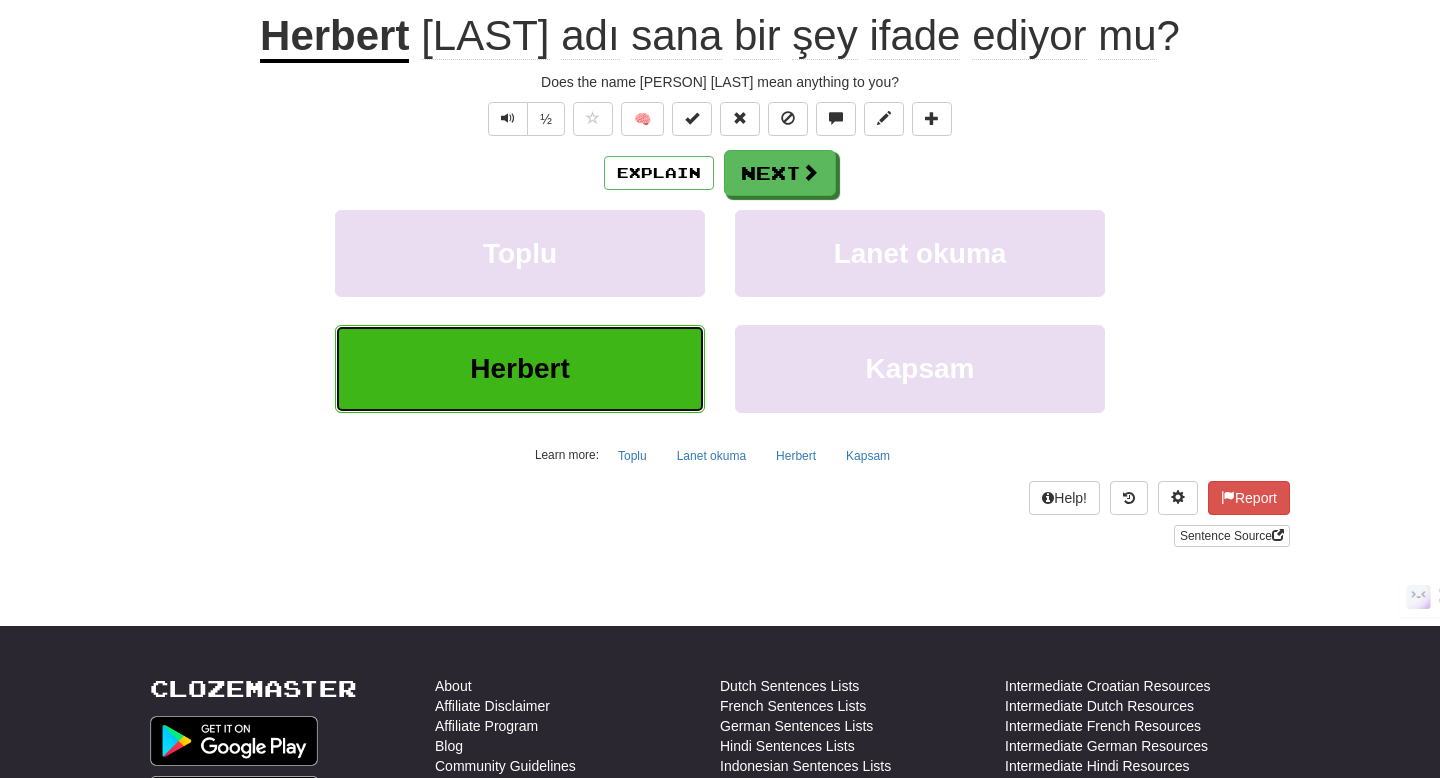 scroll, scrollTop: 216, scrollLeft: 0, axis: vertical 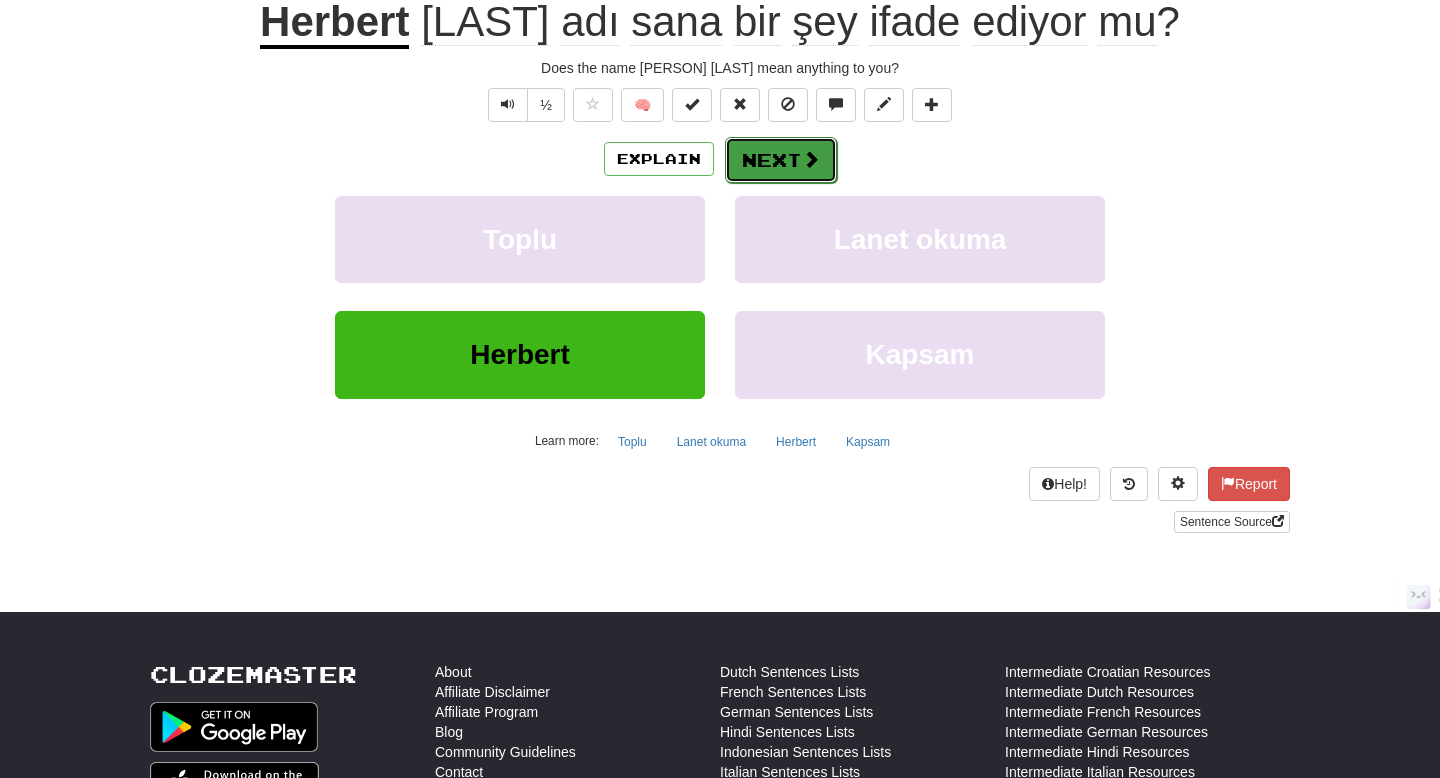 click on "Next" at bounding box center (781, 160) 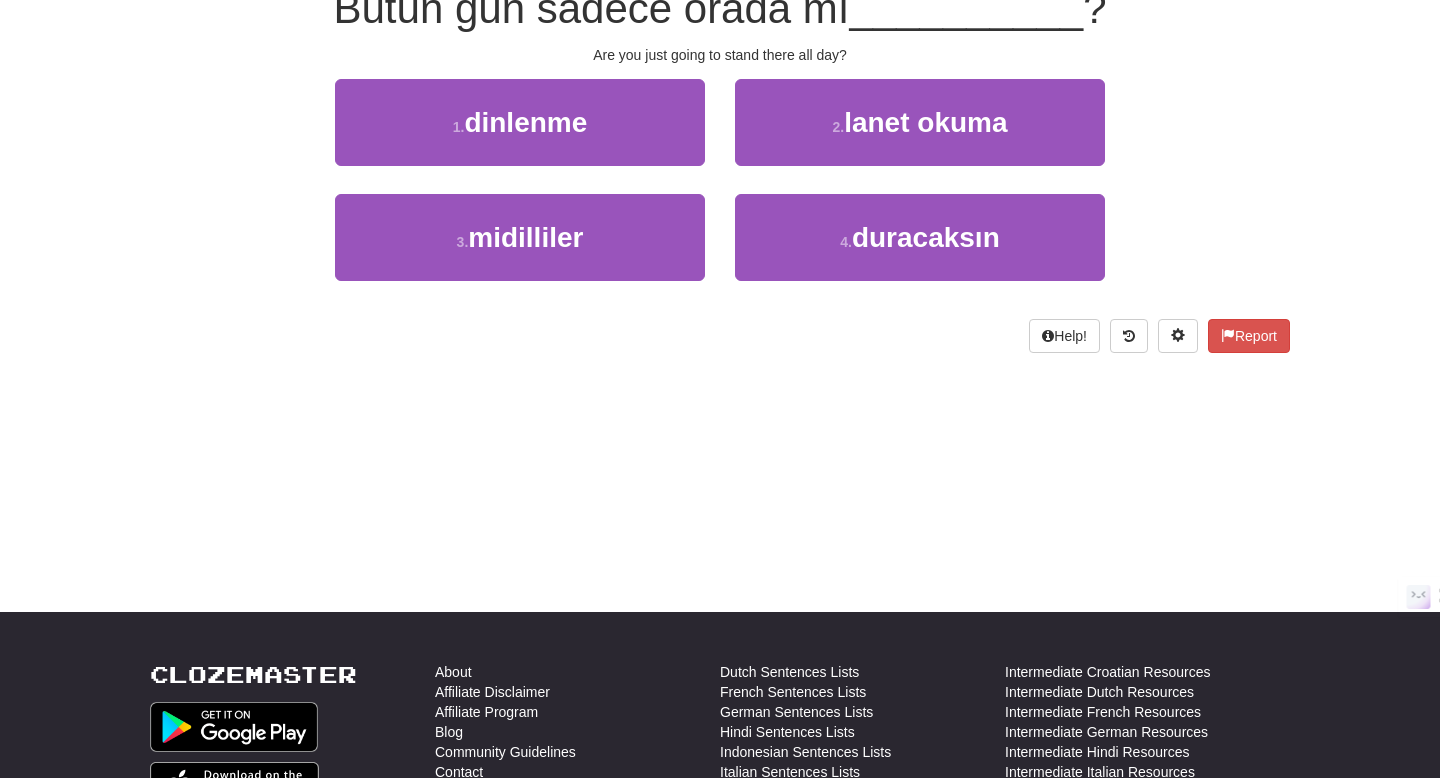 scroll, scrollTop: 202, scrollLeft: 0, axis: vertical 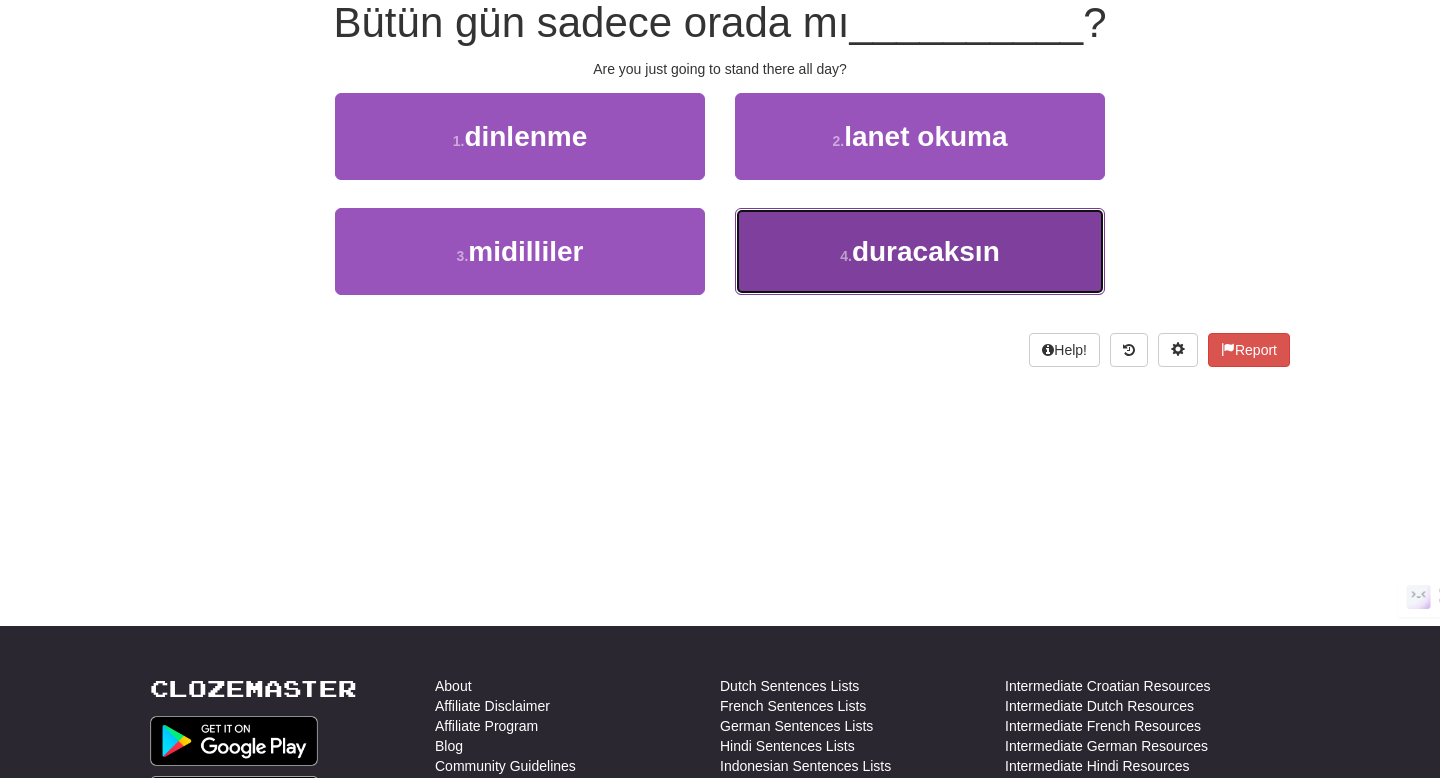 click on "4 ." at bounding box center [846, 256] 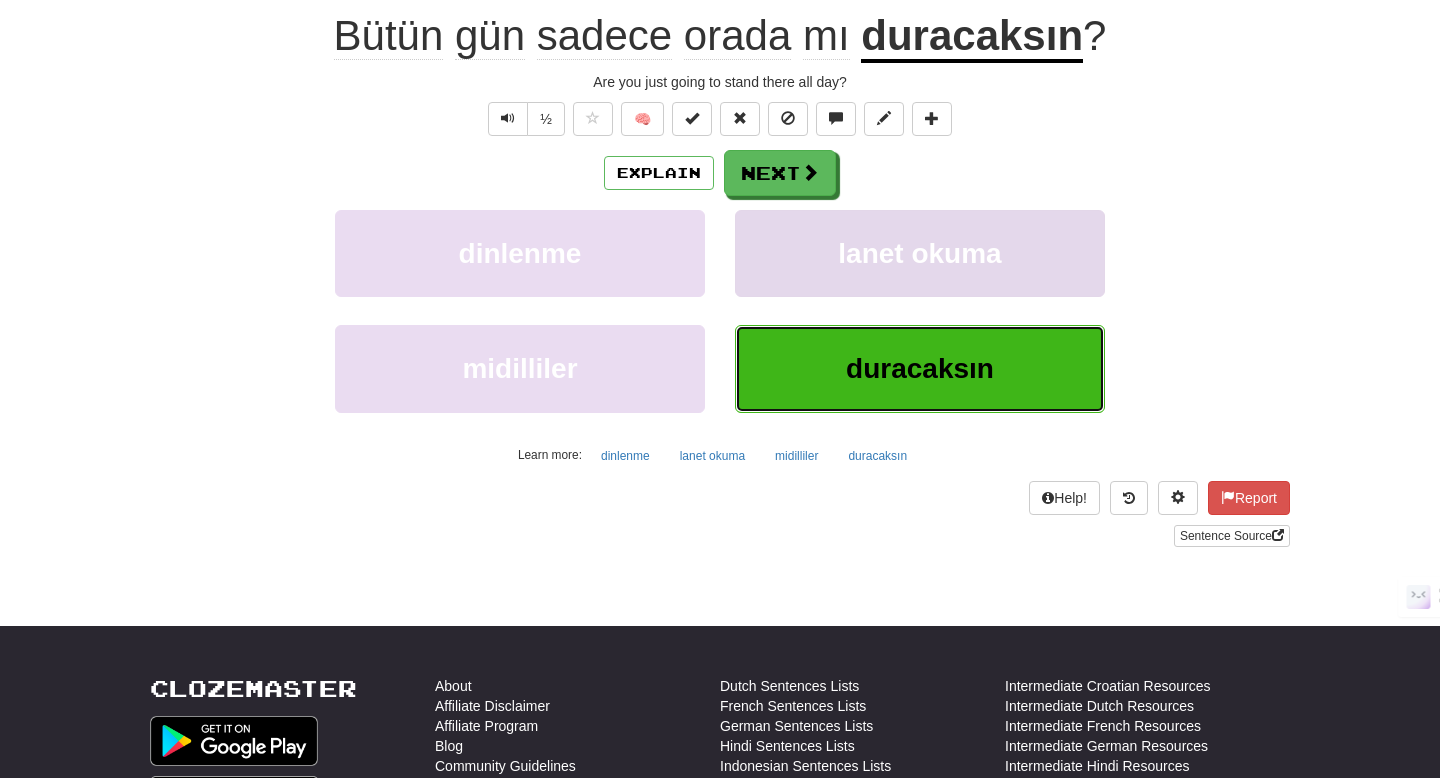 scroll, scrollTop: 216, scrollLeft: 0, axis: vertical 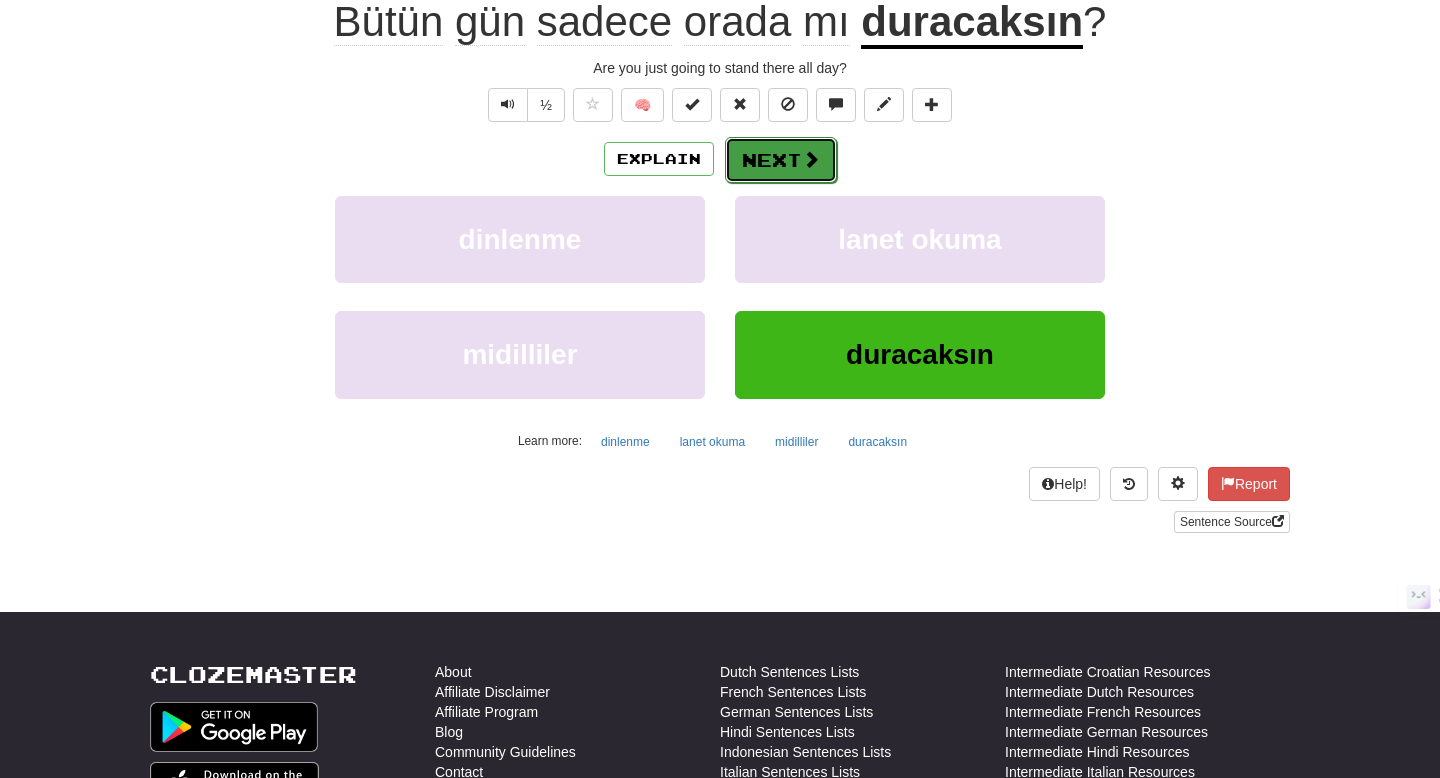 click on "Next" at bounding box center (781, 160) 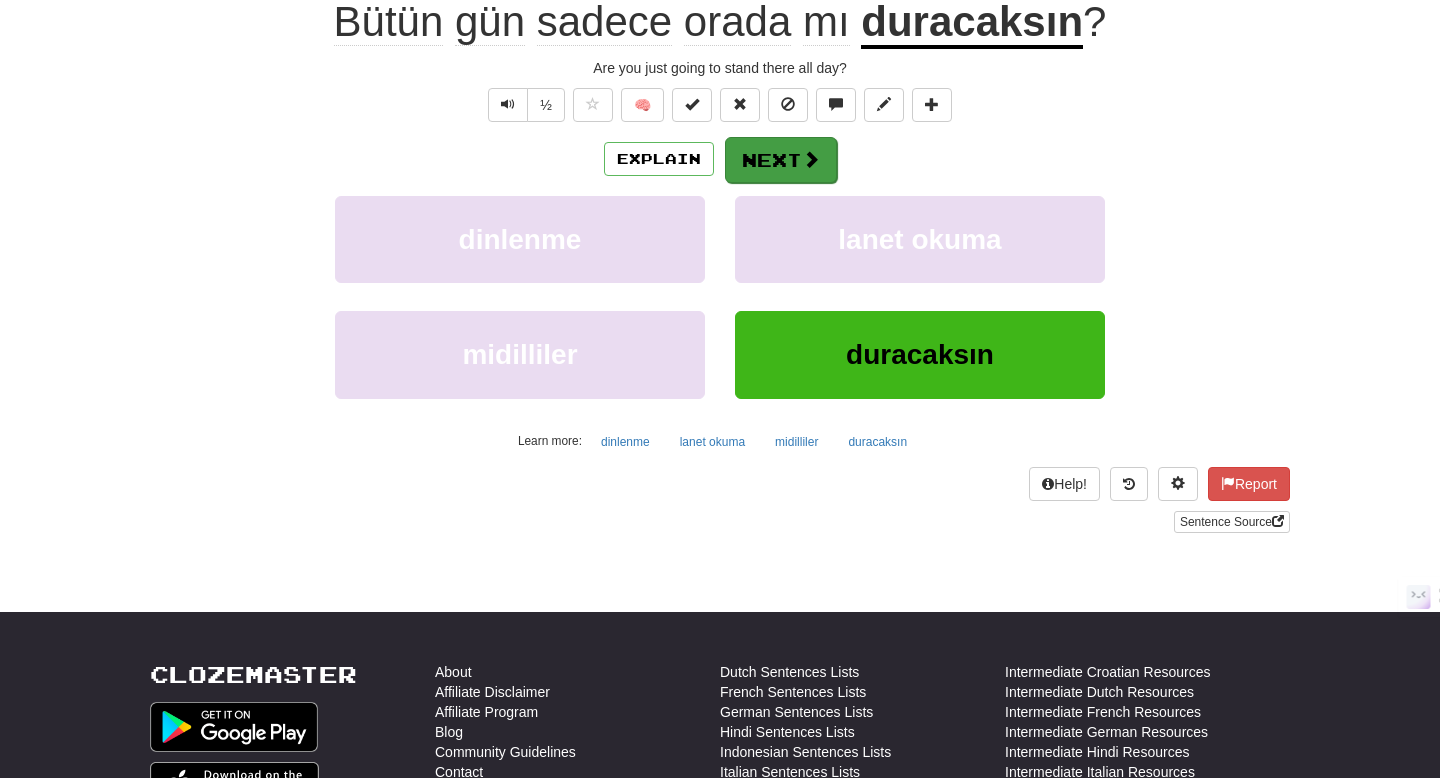 scroll, scrollTop: 202, scrollLeft: 0, axis: vertical 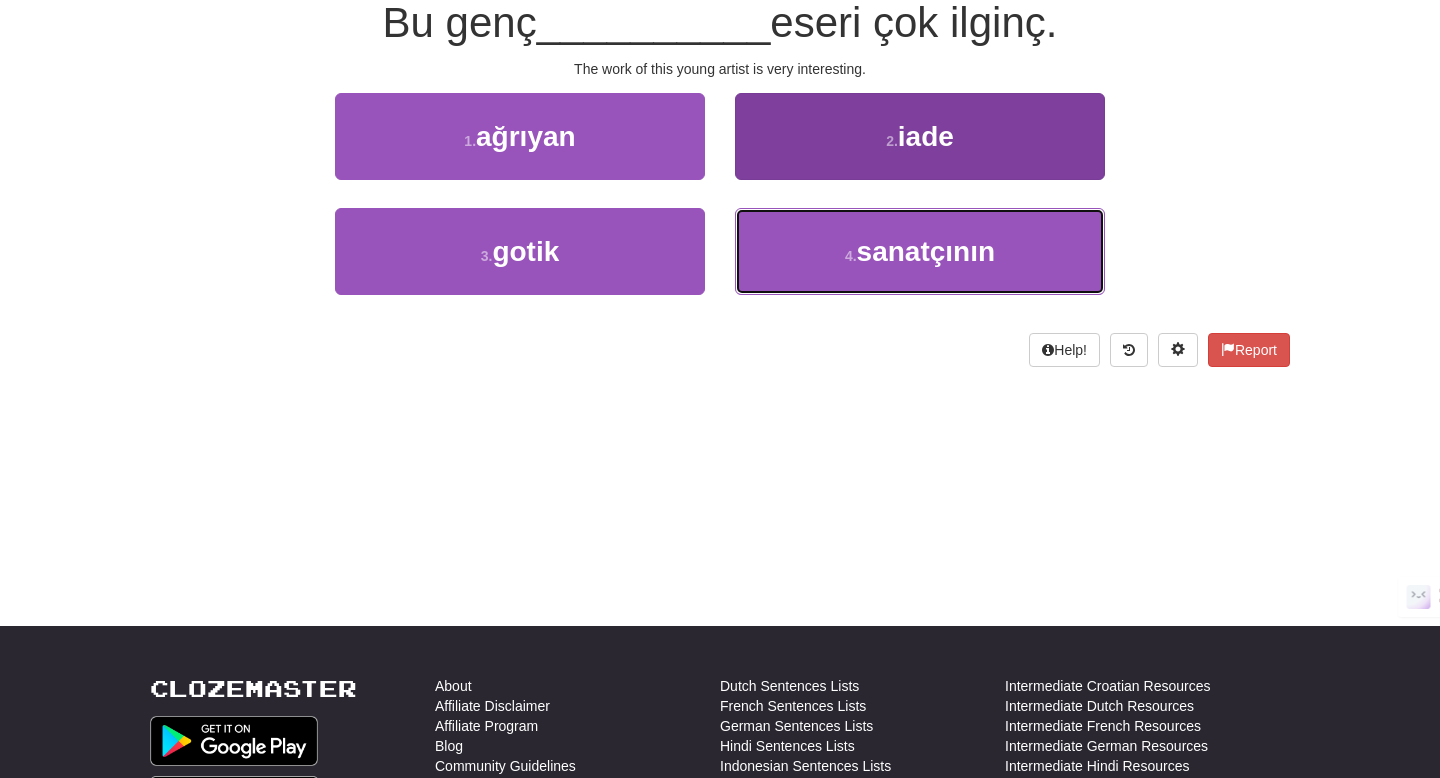 drag, startPoint x: 835, startPoint y: 260, endPoint x: 850, endPoint y: 261, distance: 15.033297 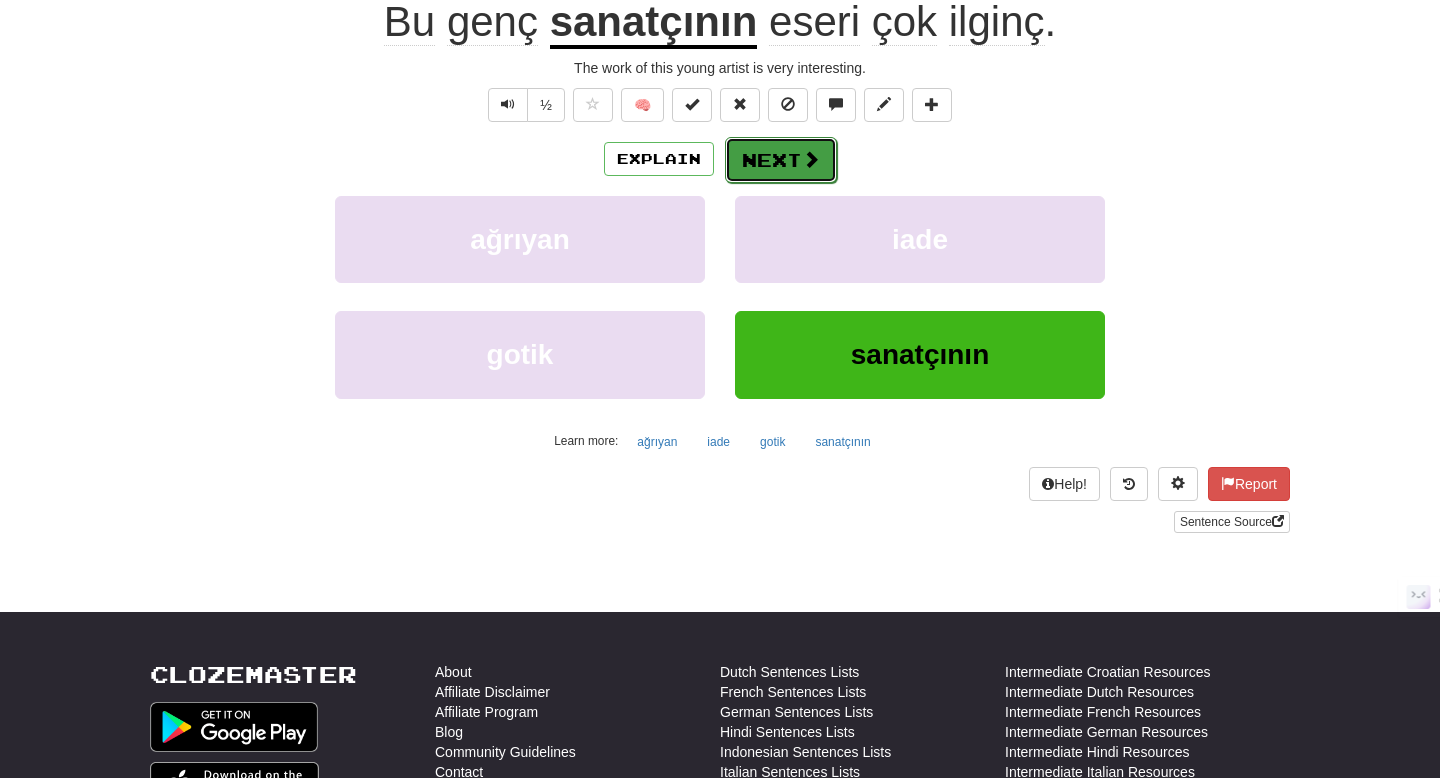 click on "Next" at bounding box center (781, 160) 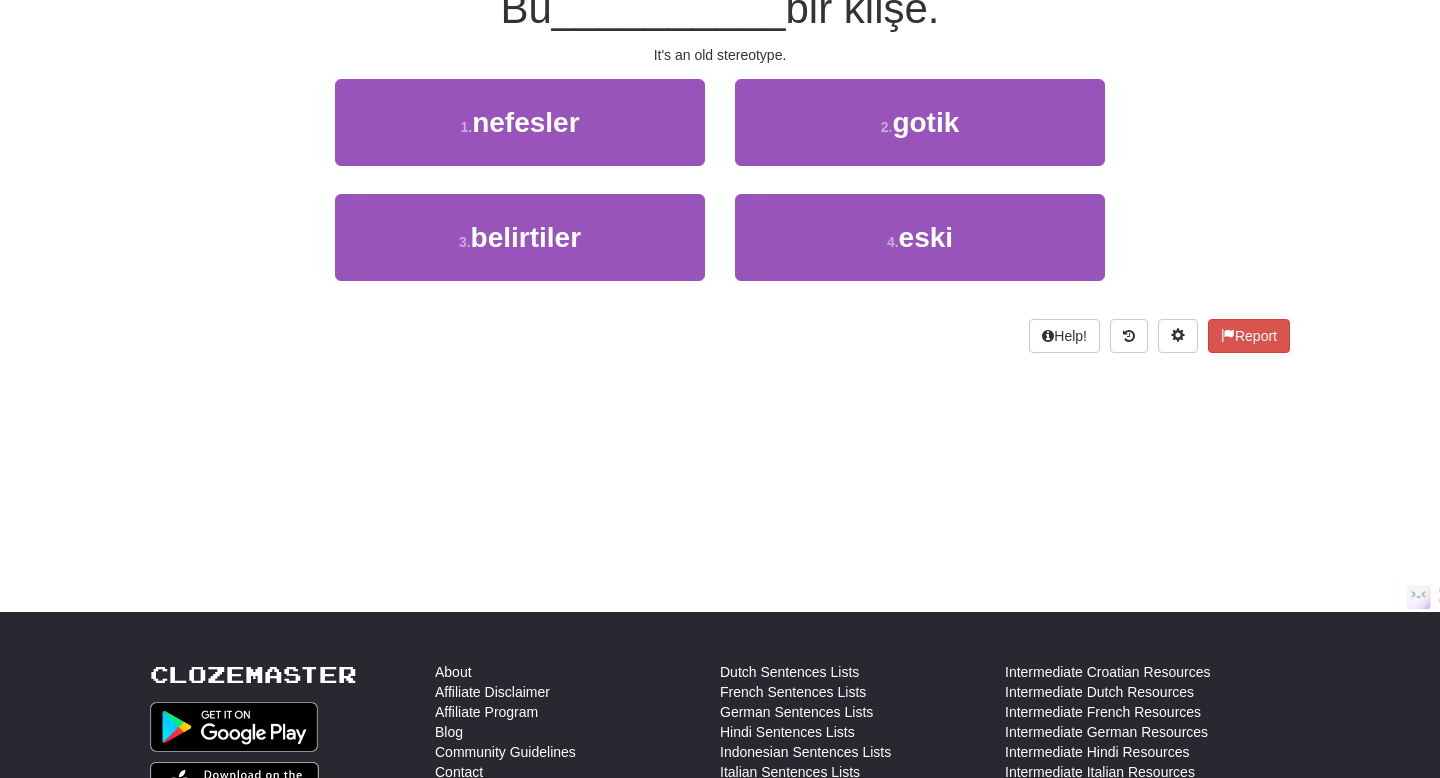 scroll, scrollTop: 202, scrollLeft: 0, axis: vertical 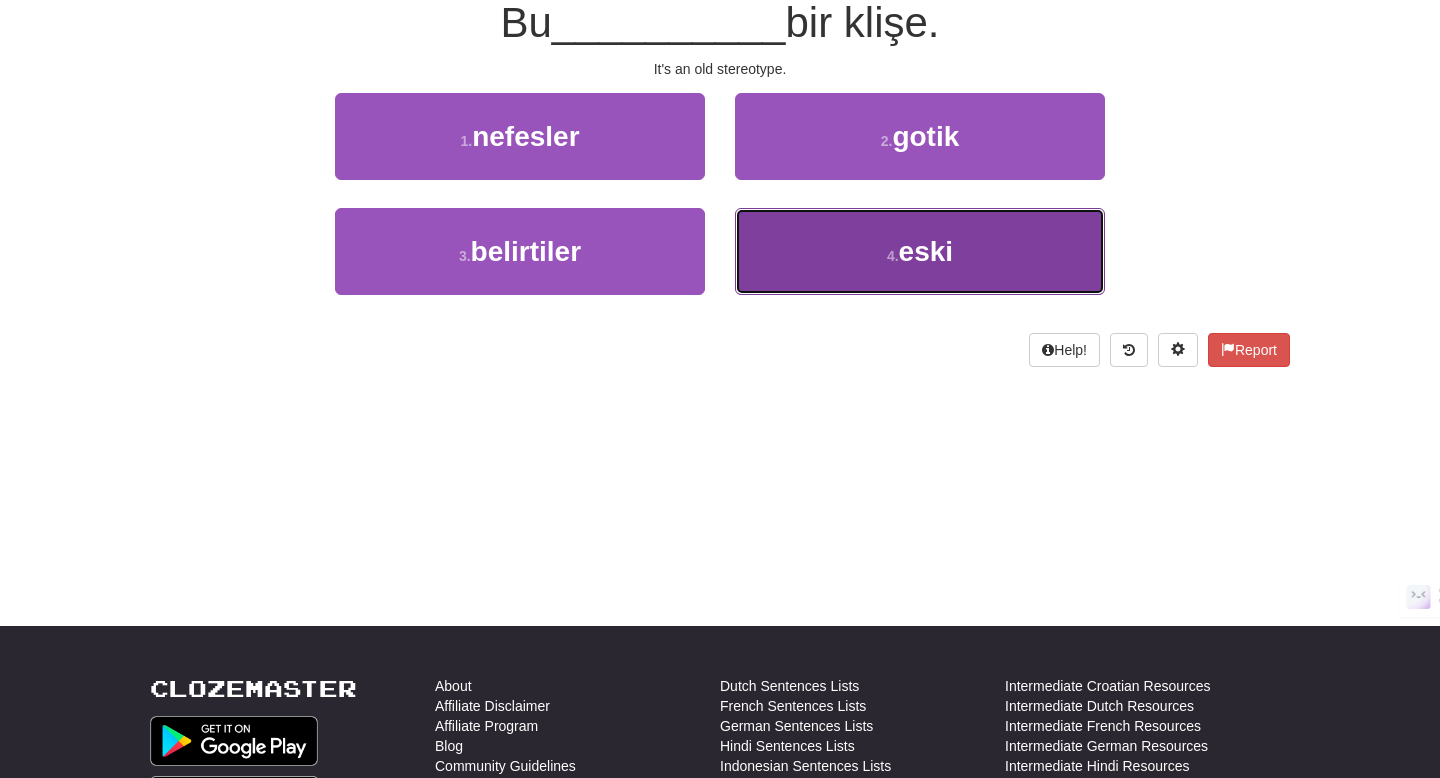 click on "4 .  eski" at bounding box center [920, 251] 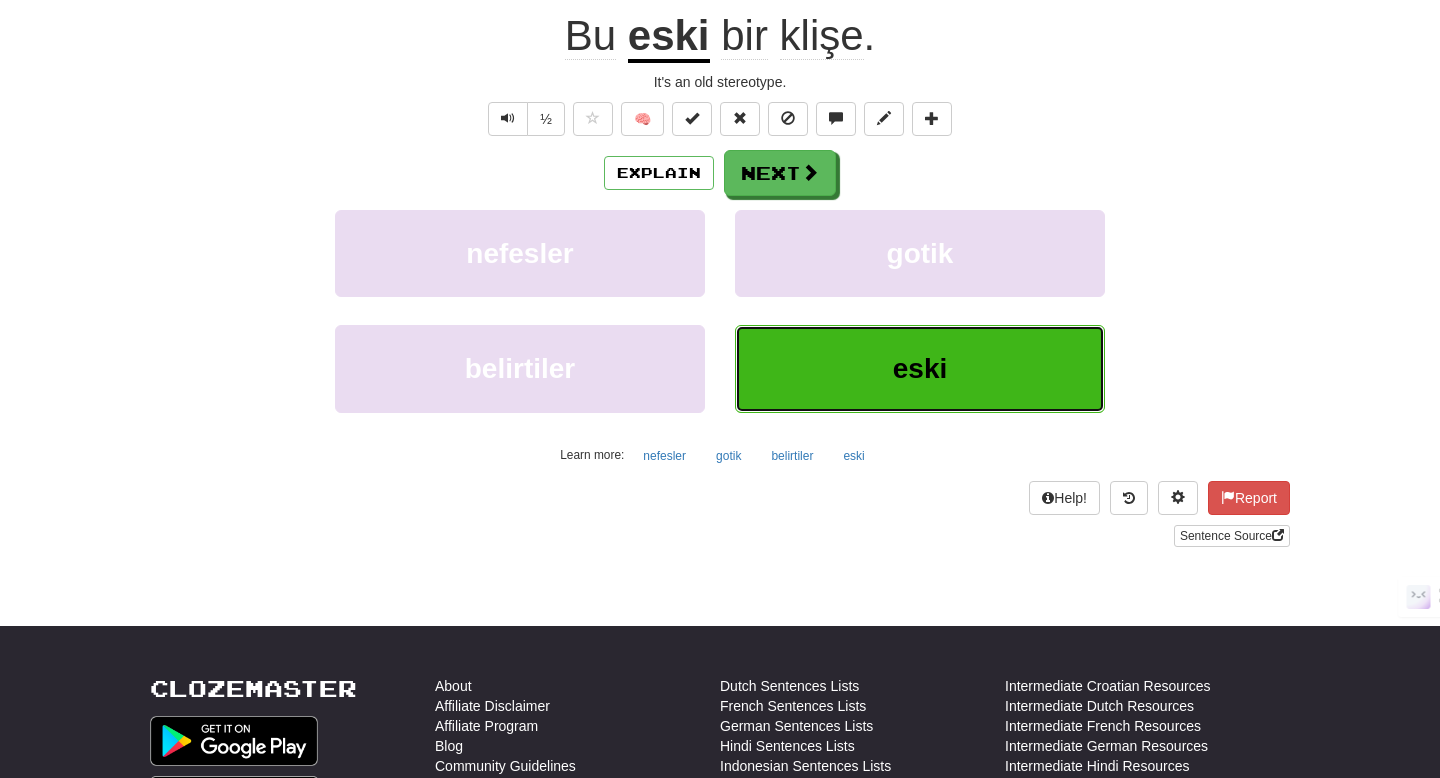 scroll, scrollTop: 216, scrollLeft: 0, axis: vertical 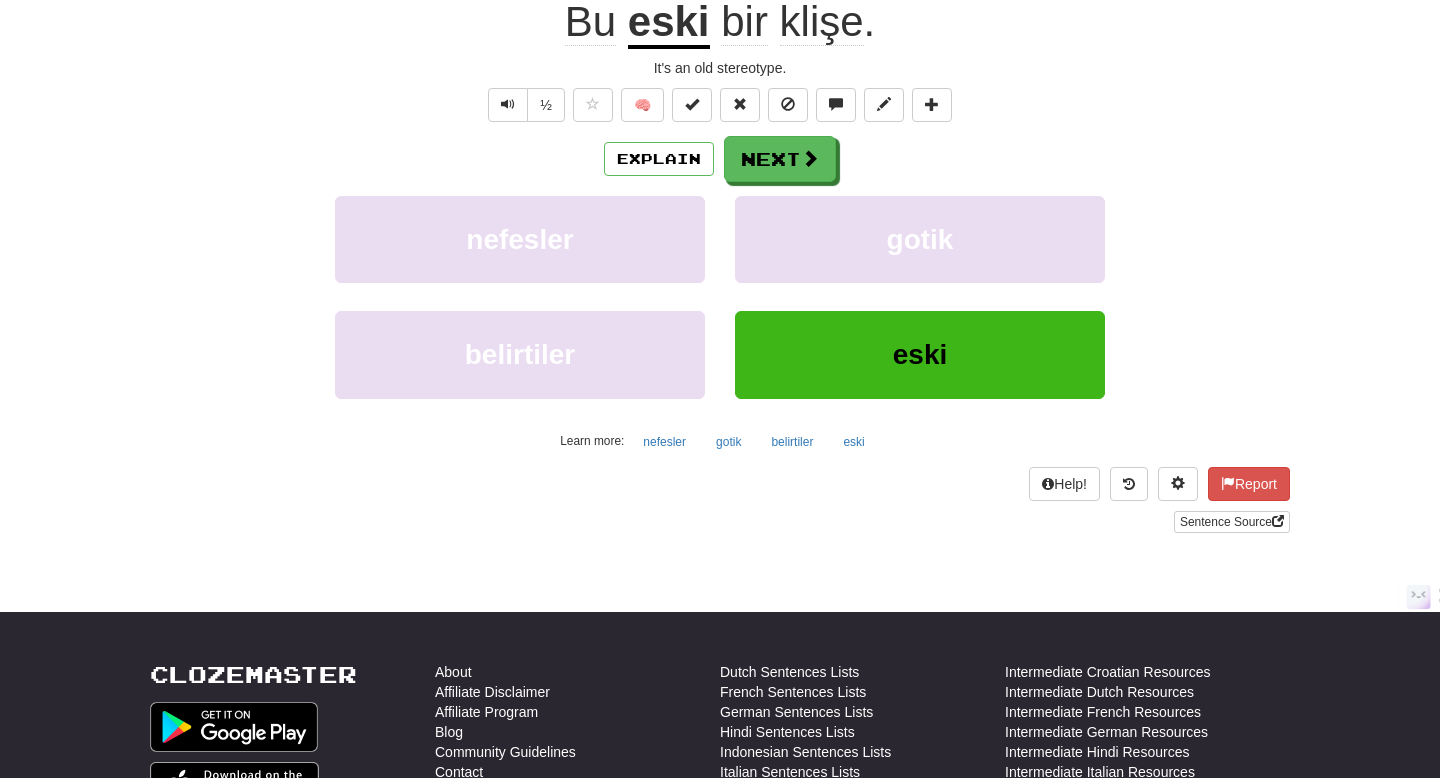 click on "klişe" at bounding box center (822, 22) 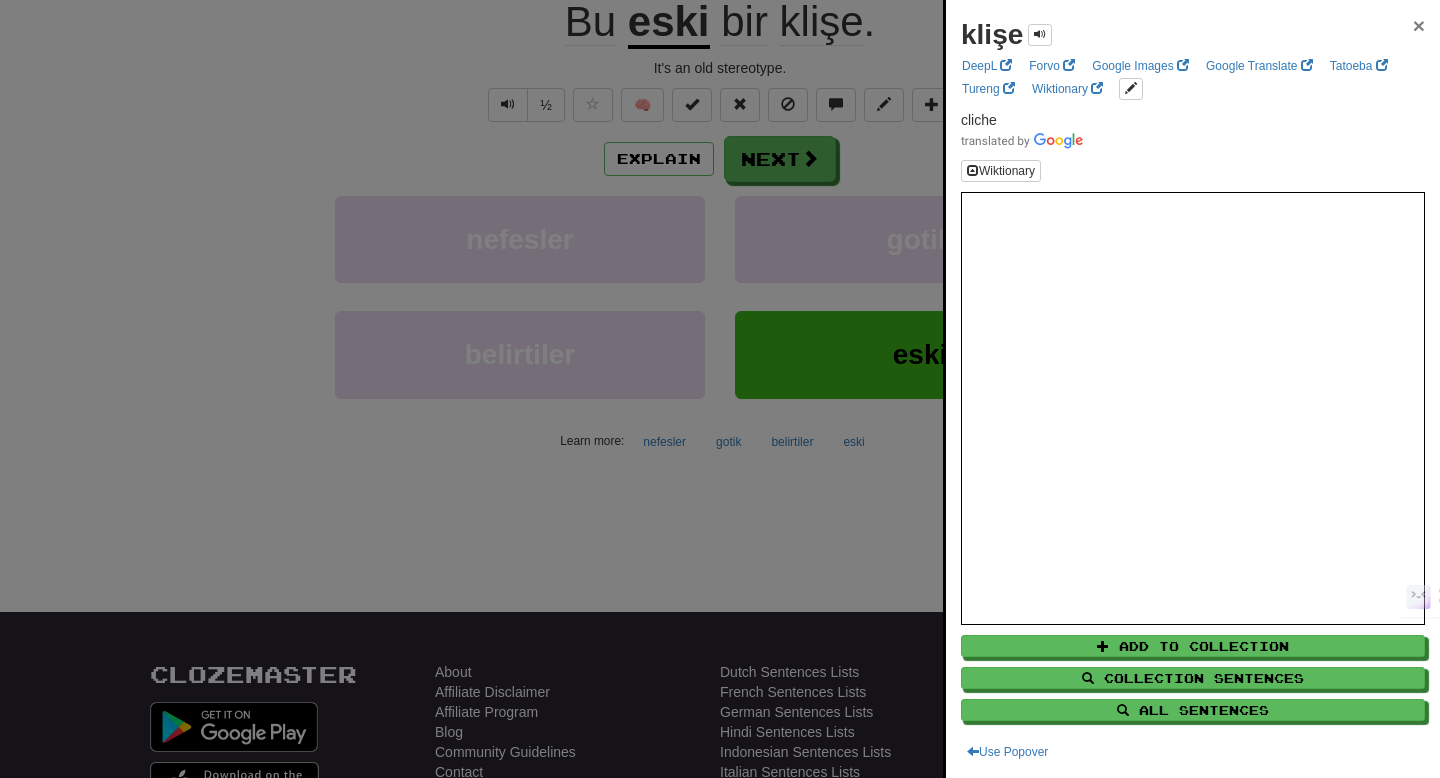 click on "×" at bounding box center (1419, 25) 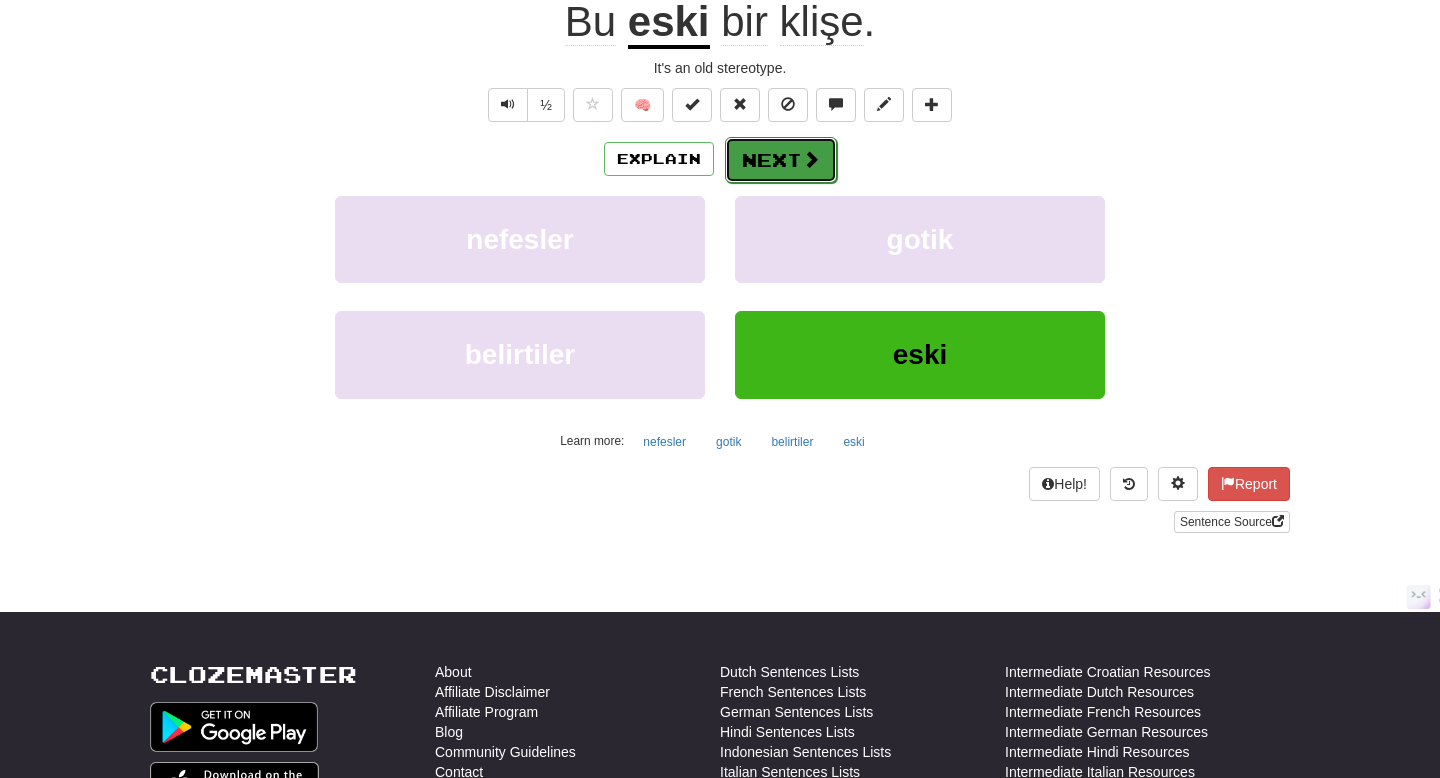 click on "Next" at bounding box center (781, 160) 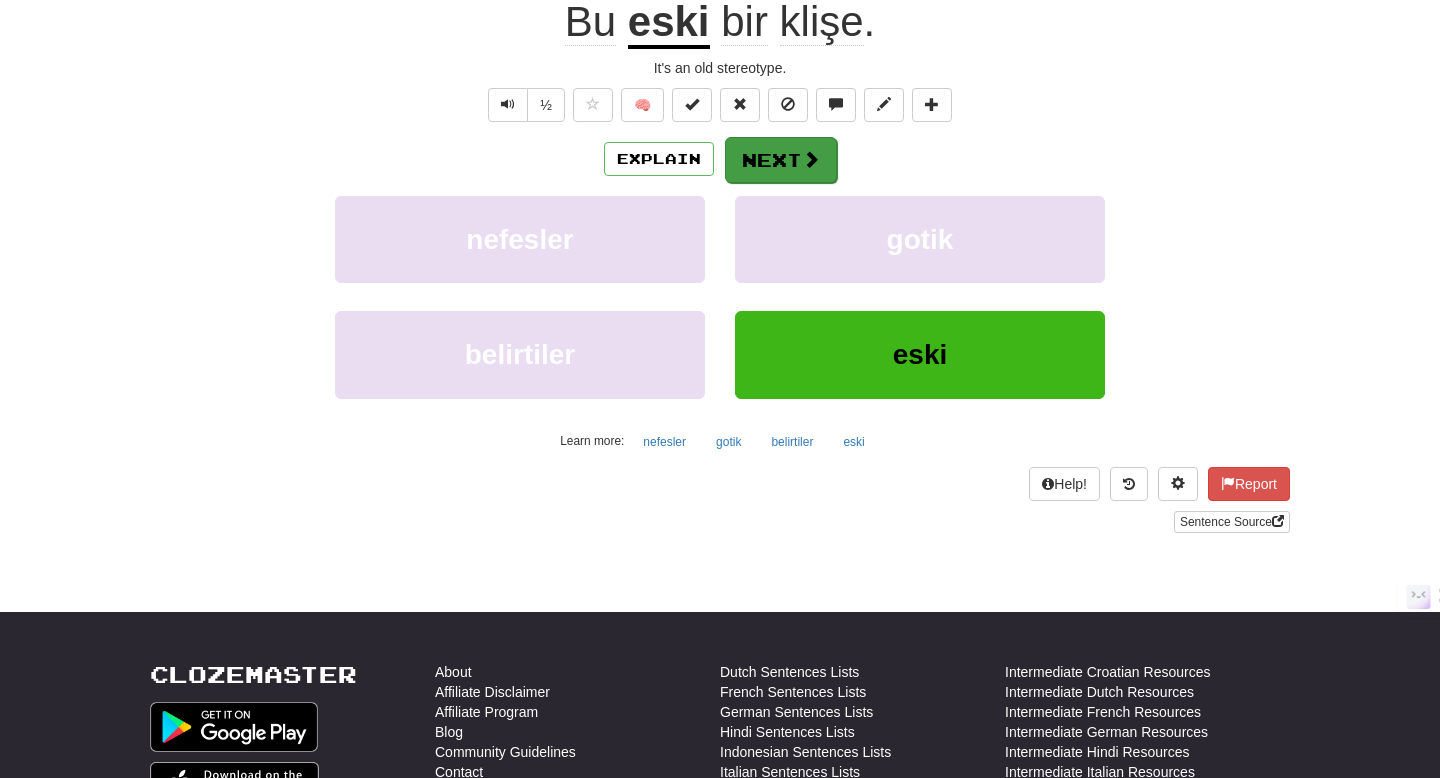 scroll, scrollTop: 202, scrollLeft: 0, axis: vertical 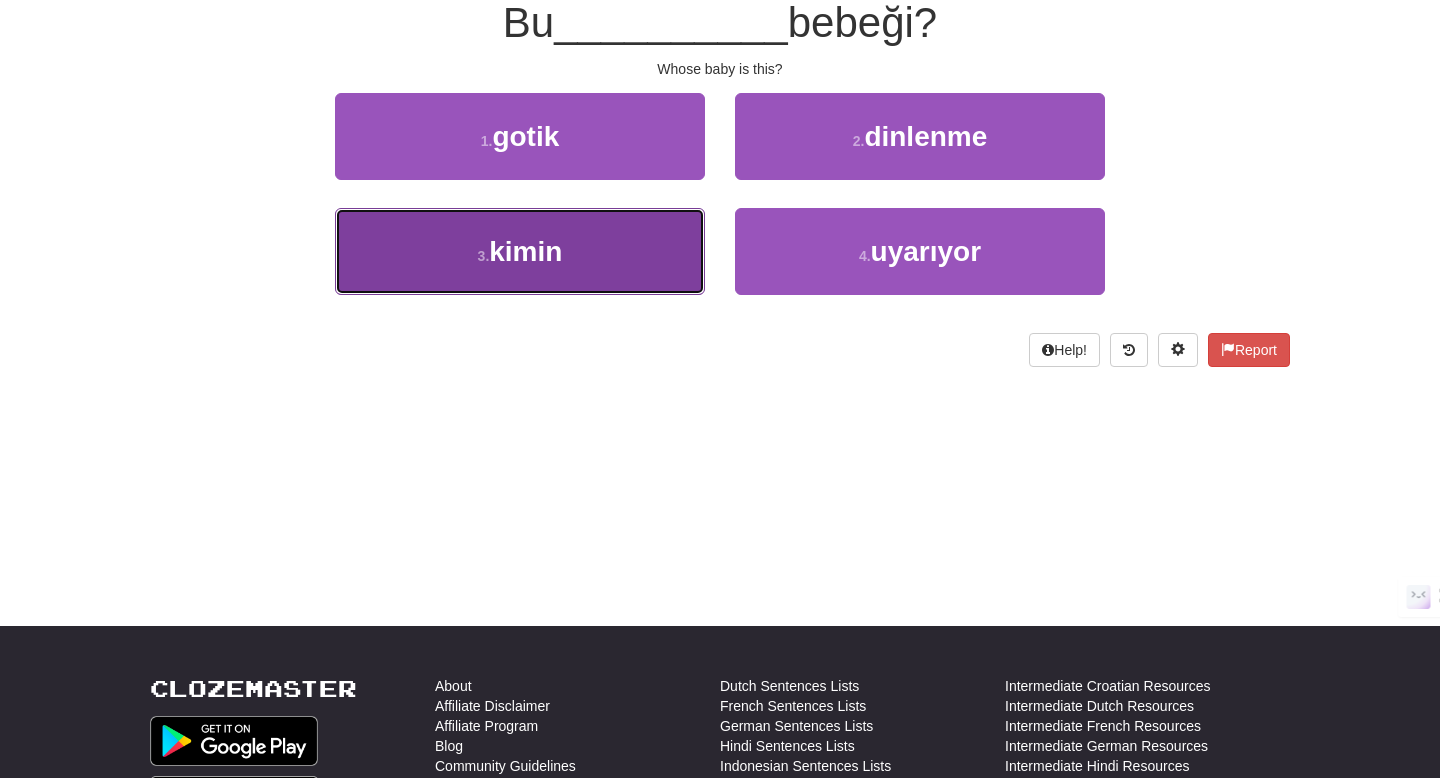 click on "3 .  kimin" at bounding box center (520, 251) 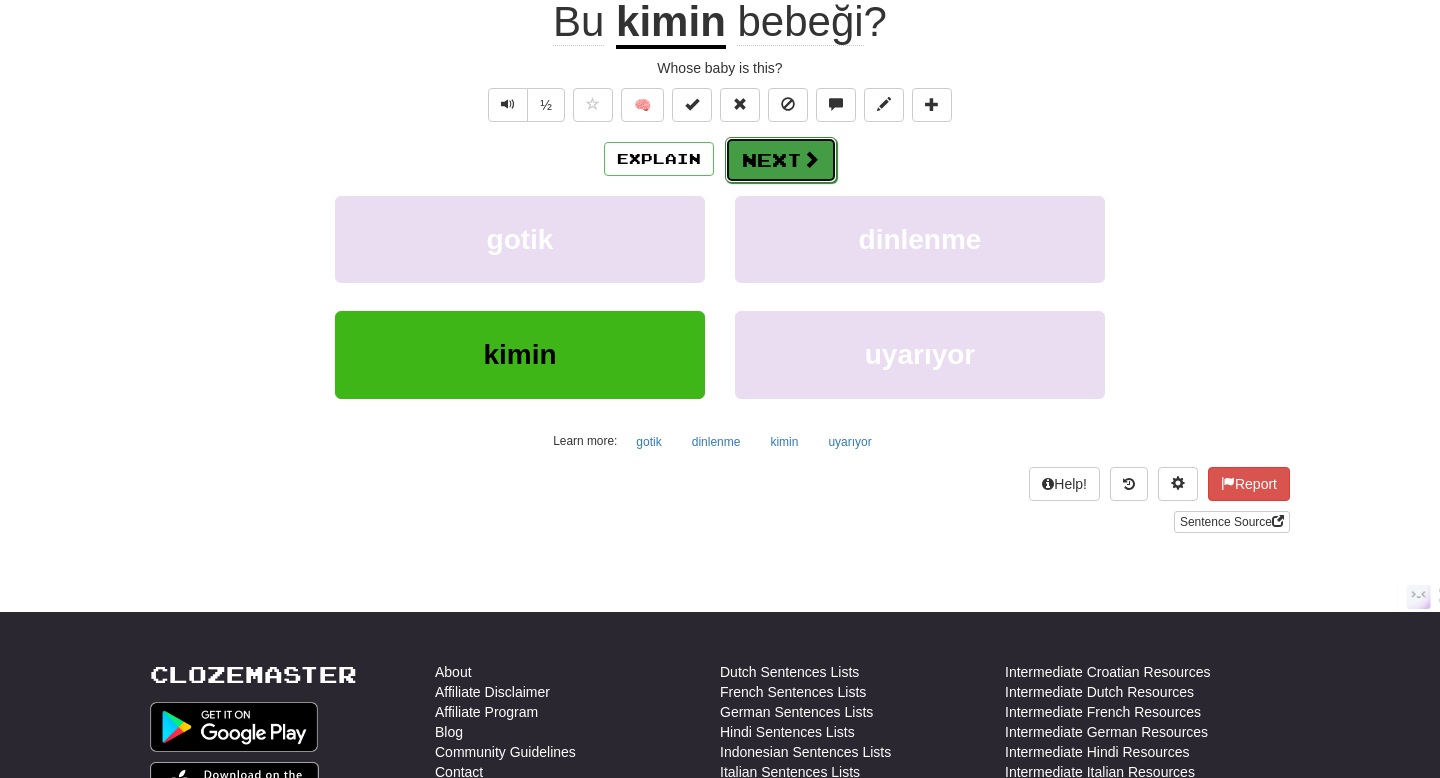 click on "Next" at bounding box center (781, 160) 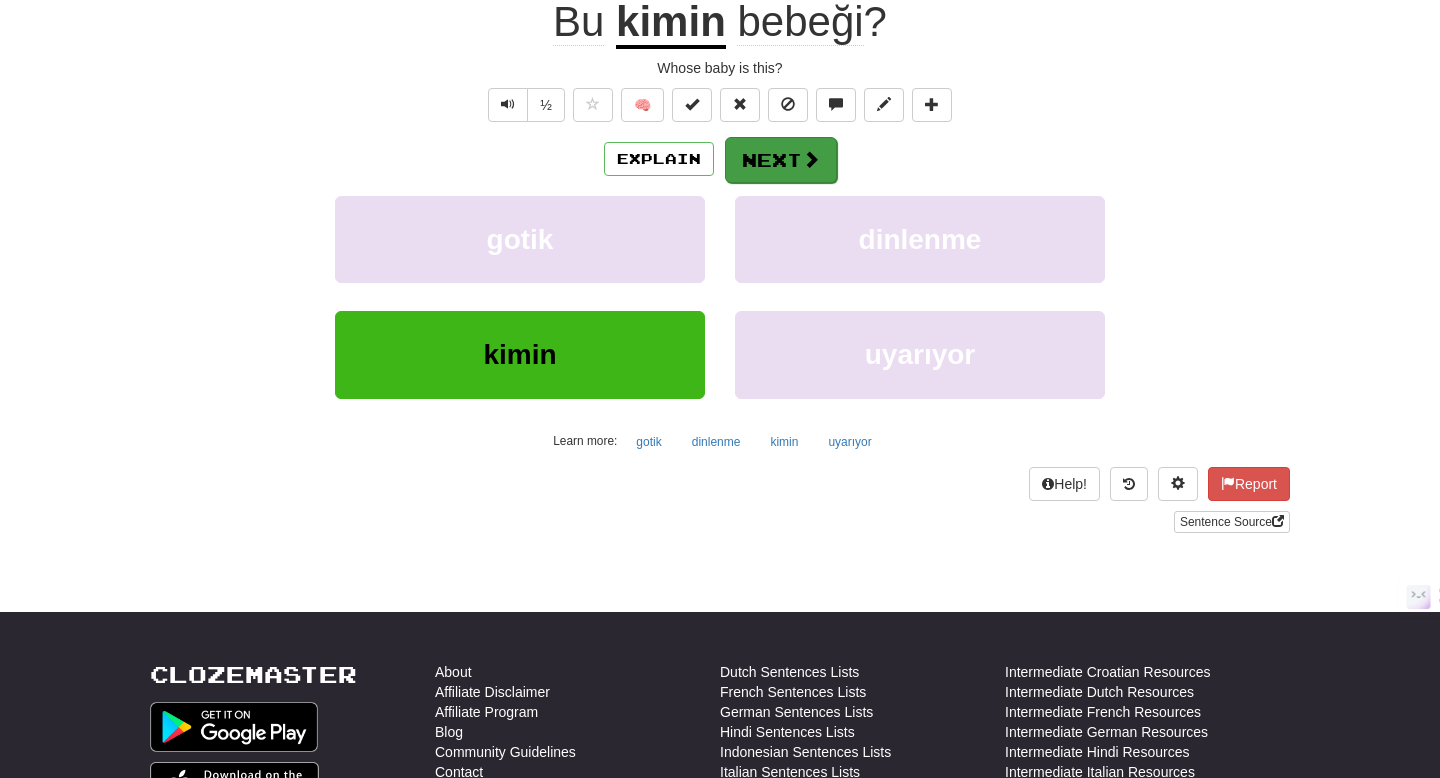 scroll, scrollTop: 202, scrollLeft: 0, axis: vertical 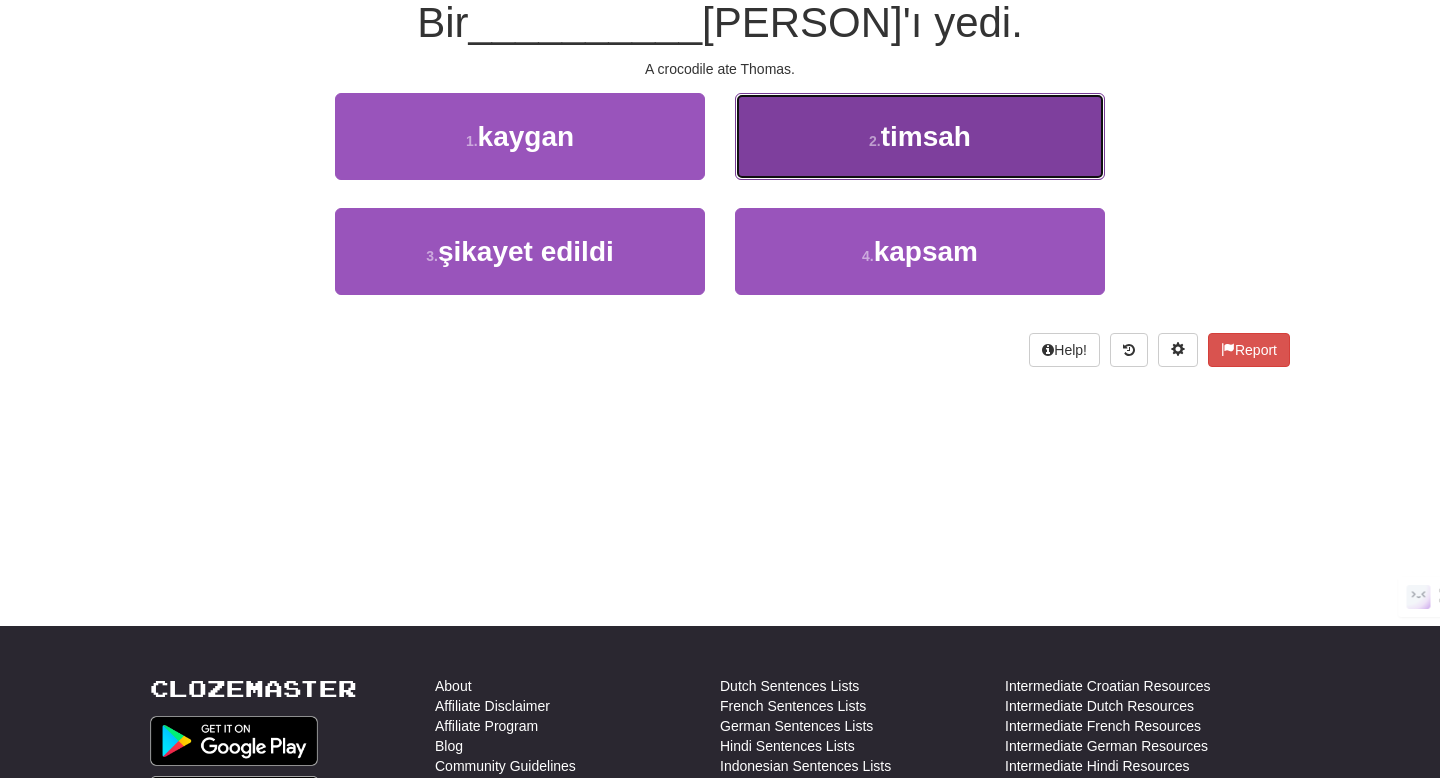 click on "2 .  timsah" at bounding box center [920, 136] 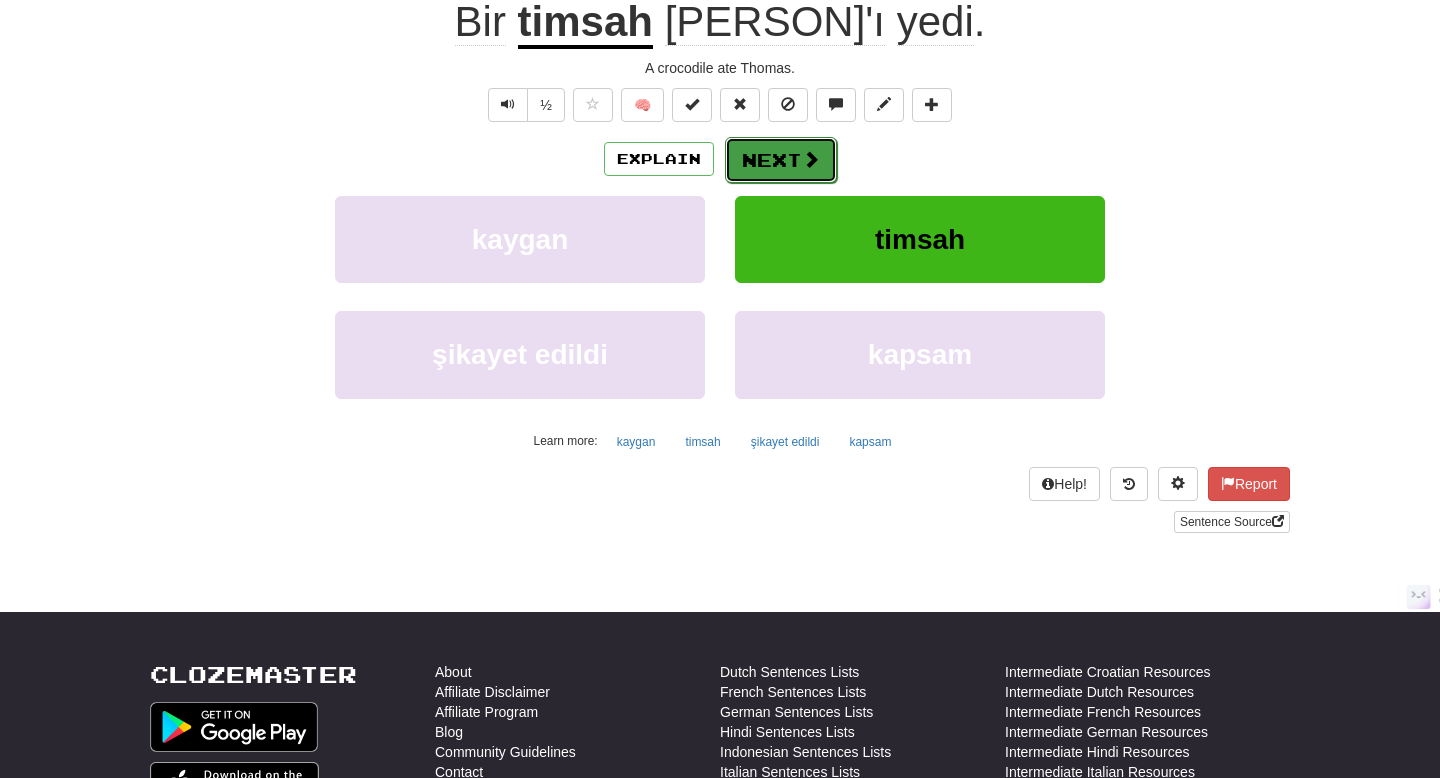 click on "Next" at bounding box center (781, 160) 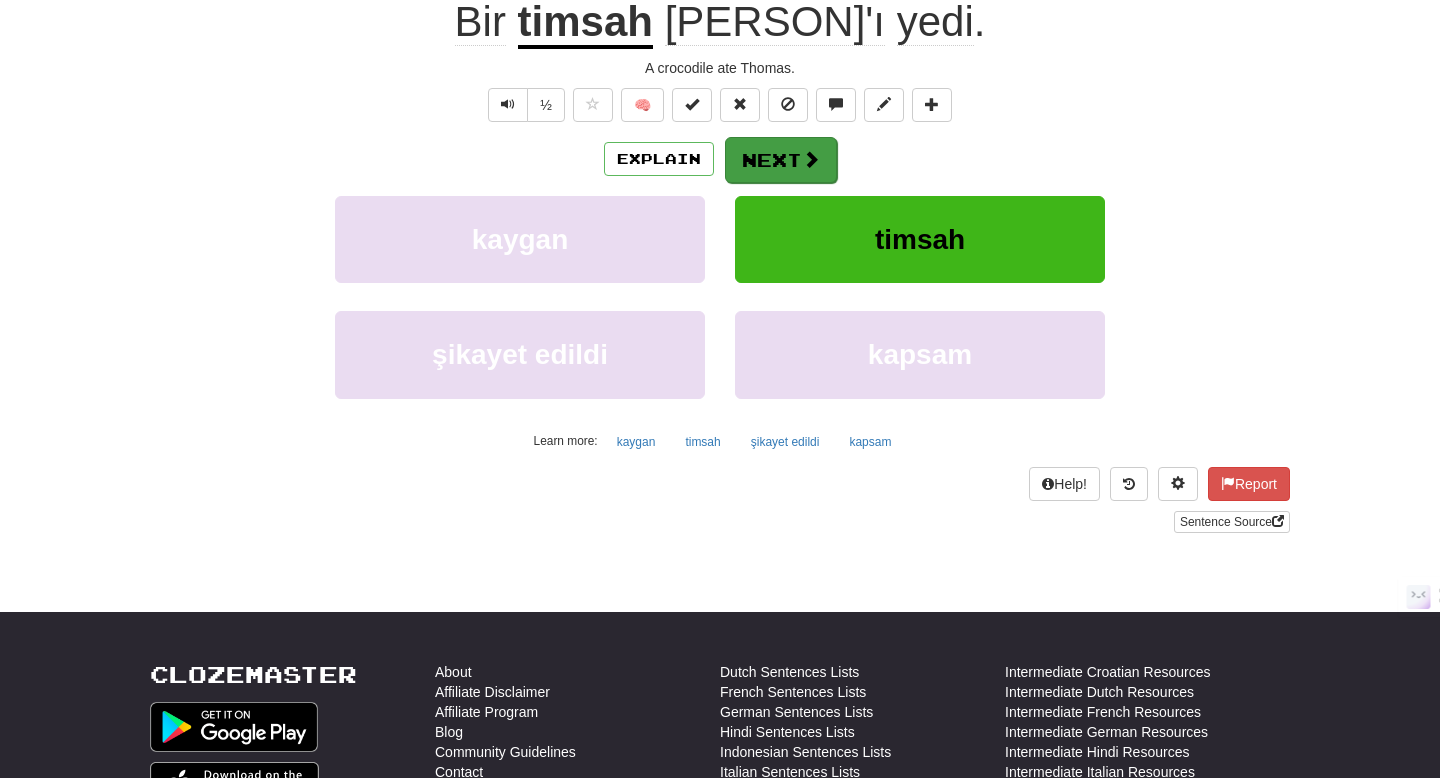 scroll, scrollTop: 202, scrollLeft: 0, axis: vertical 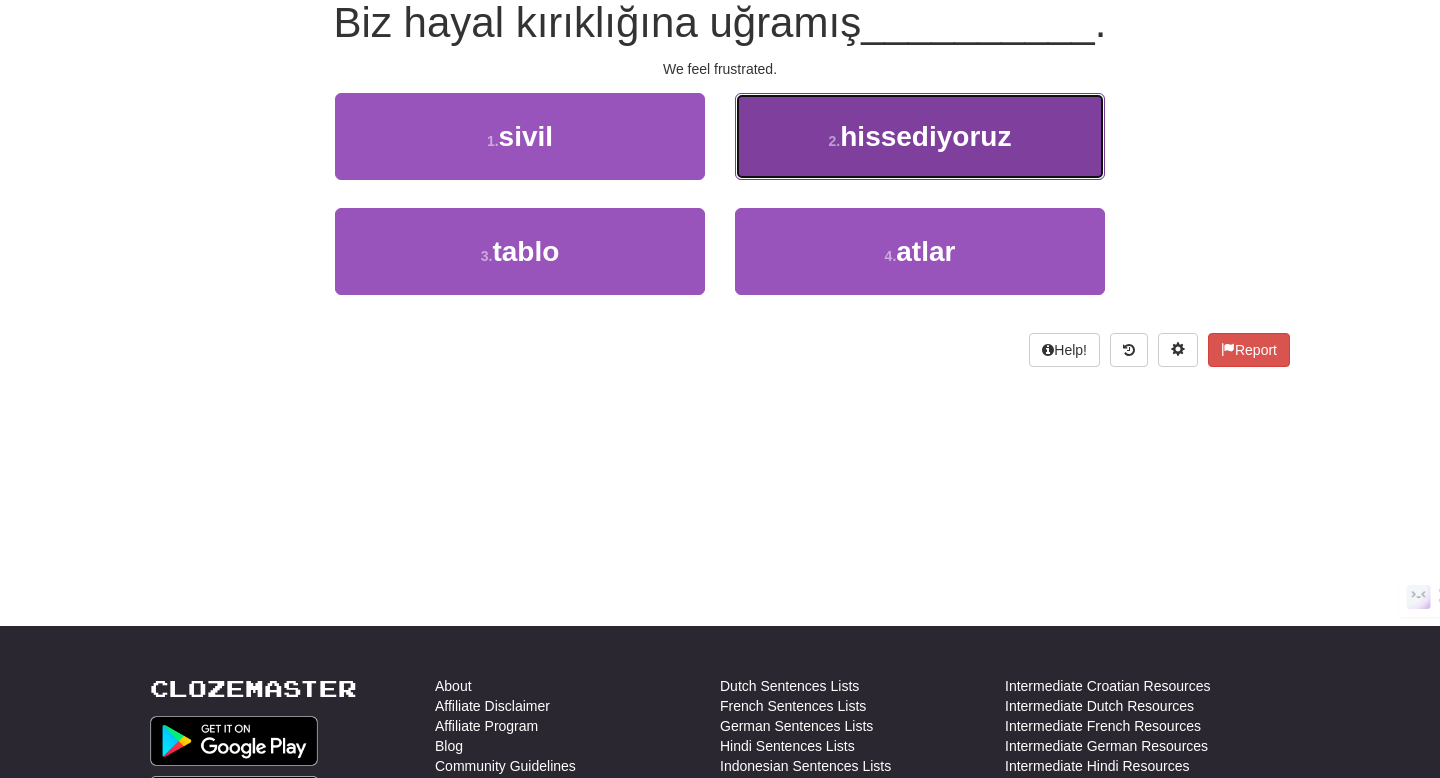 click on "2 .  hissediyoruz" at bounding box center [920, 136] 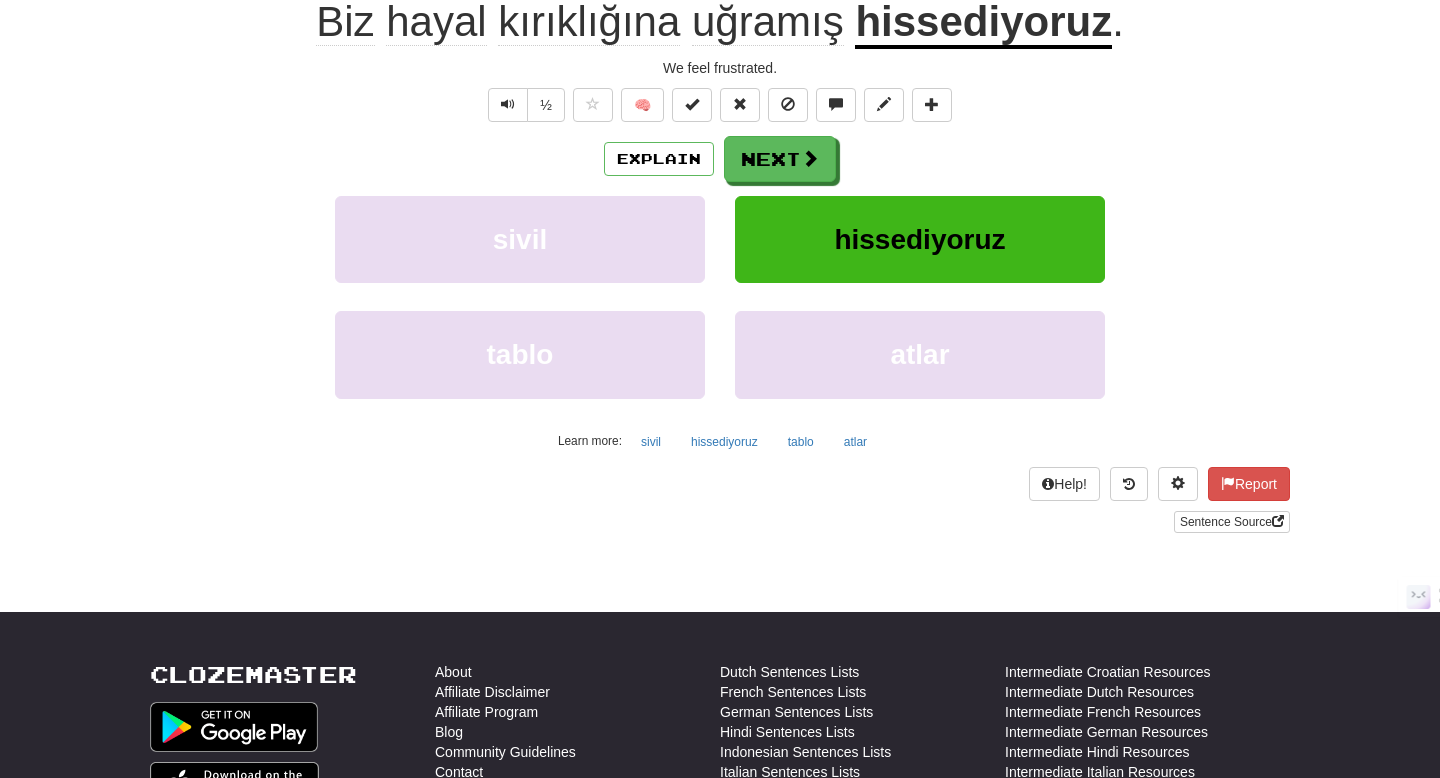 click on "Explain Next sivil hissediyoruz tablo atlar Learn more: sivil hissediyoruz tablo atlar" at bounding box center [720, 296] 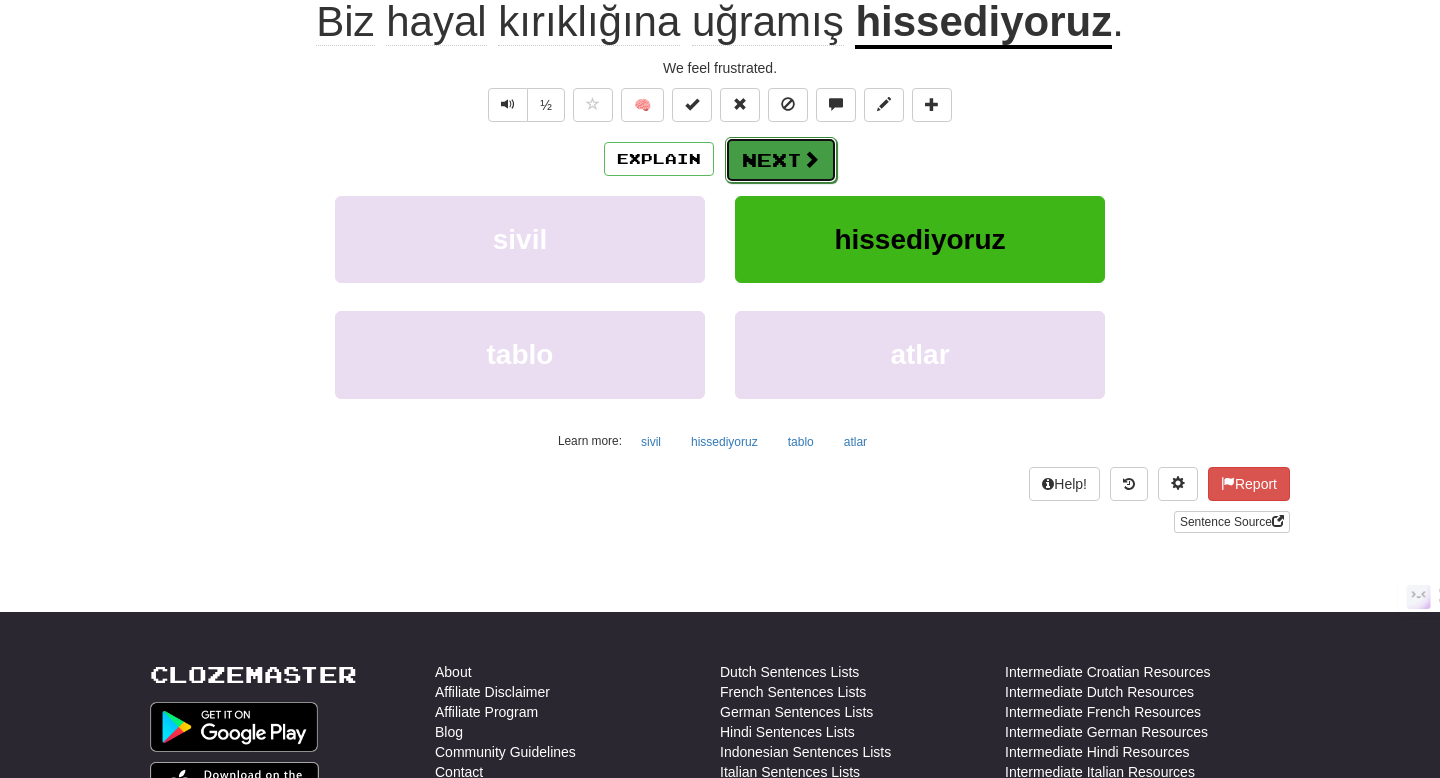 click on "Next" at bounding box center (781, 160) 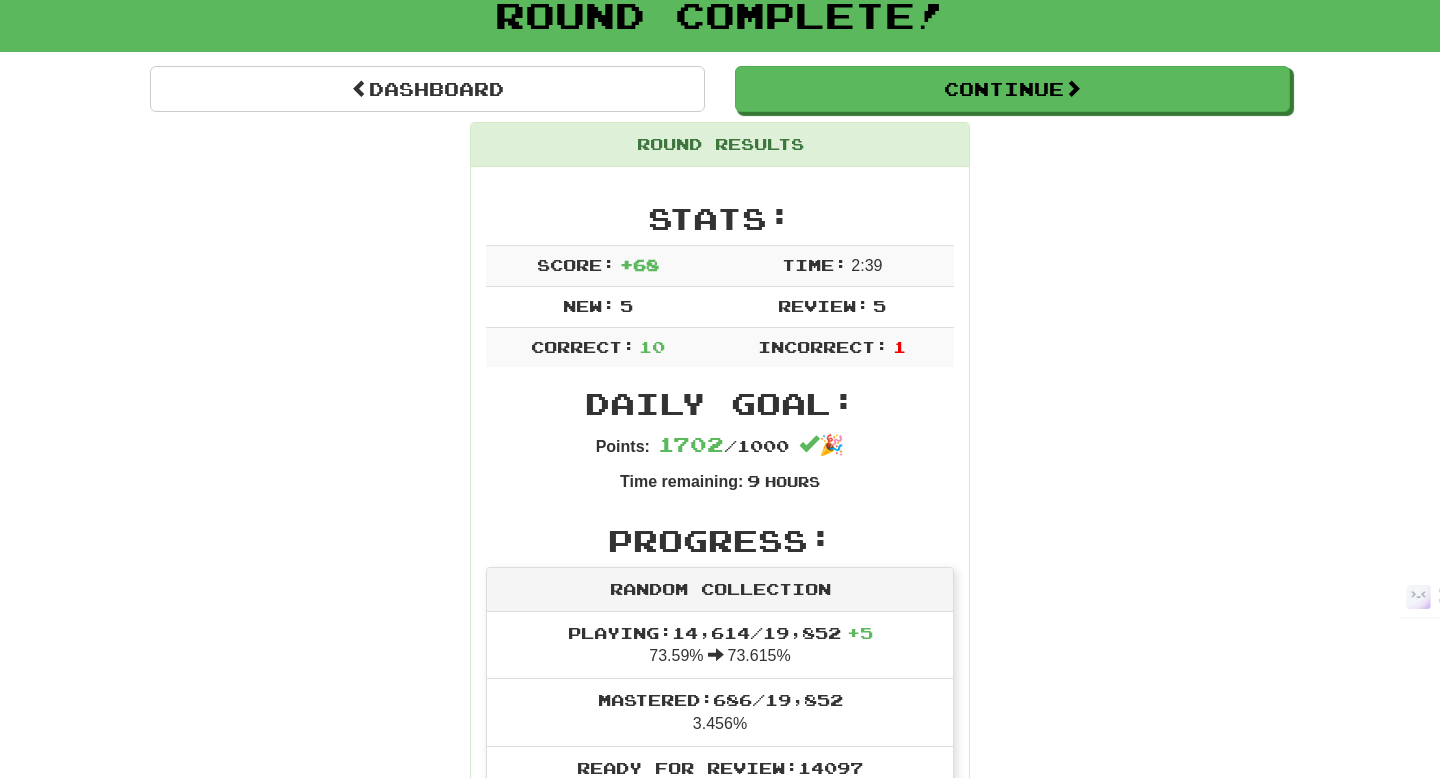 scroll, scrollTop: 0, scrollLeft: 0, axis: both 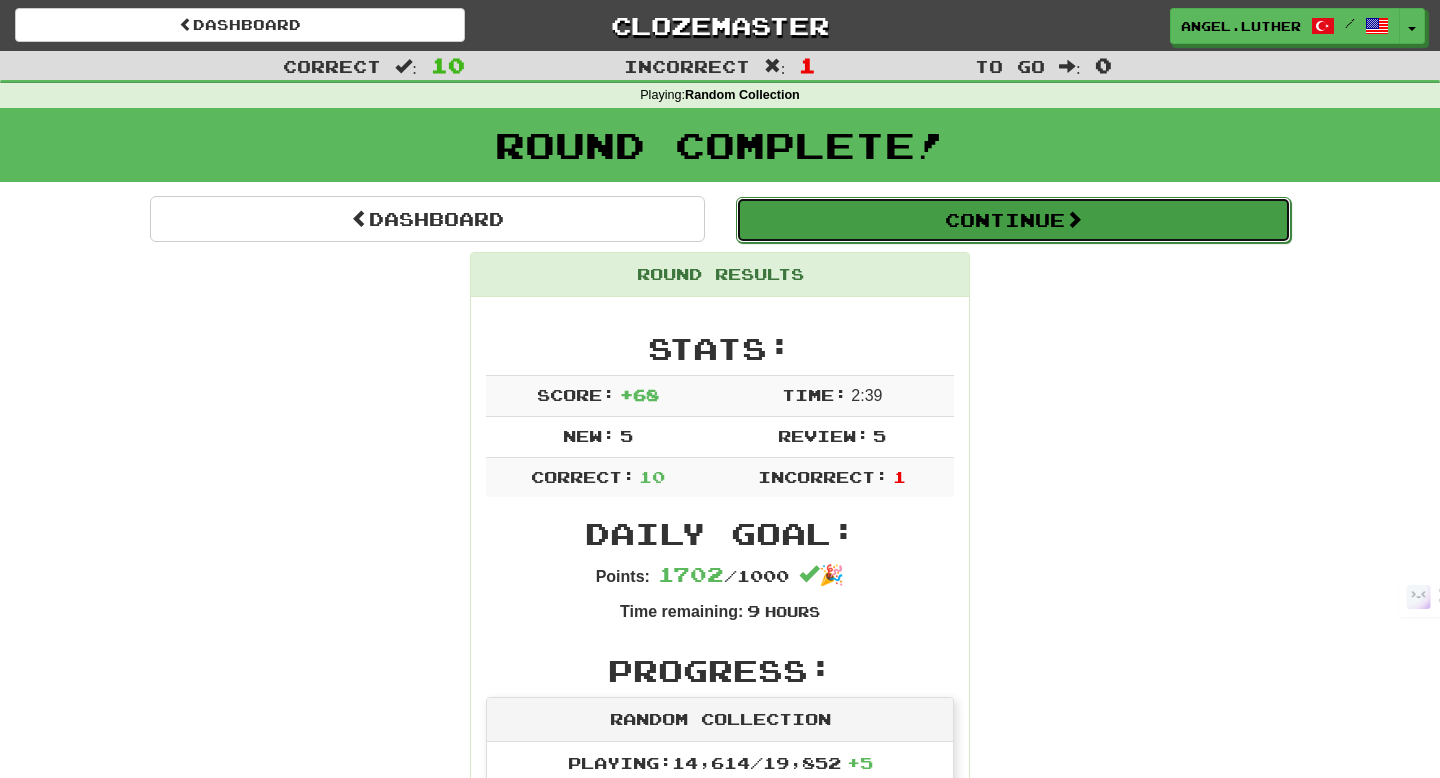 click on "Continue" at bounding box center [1013, 220] 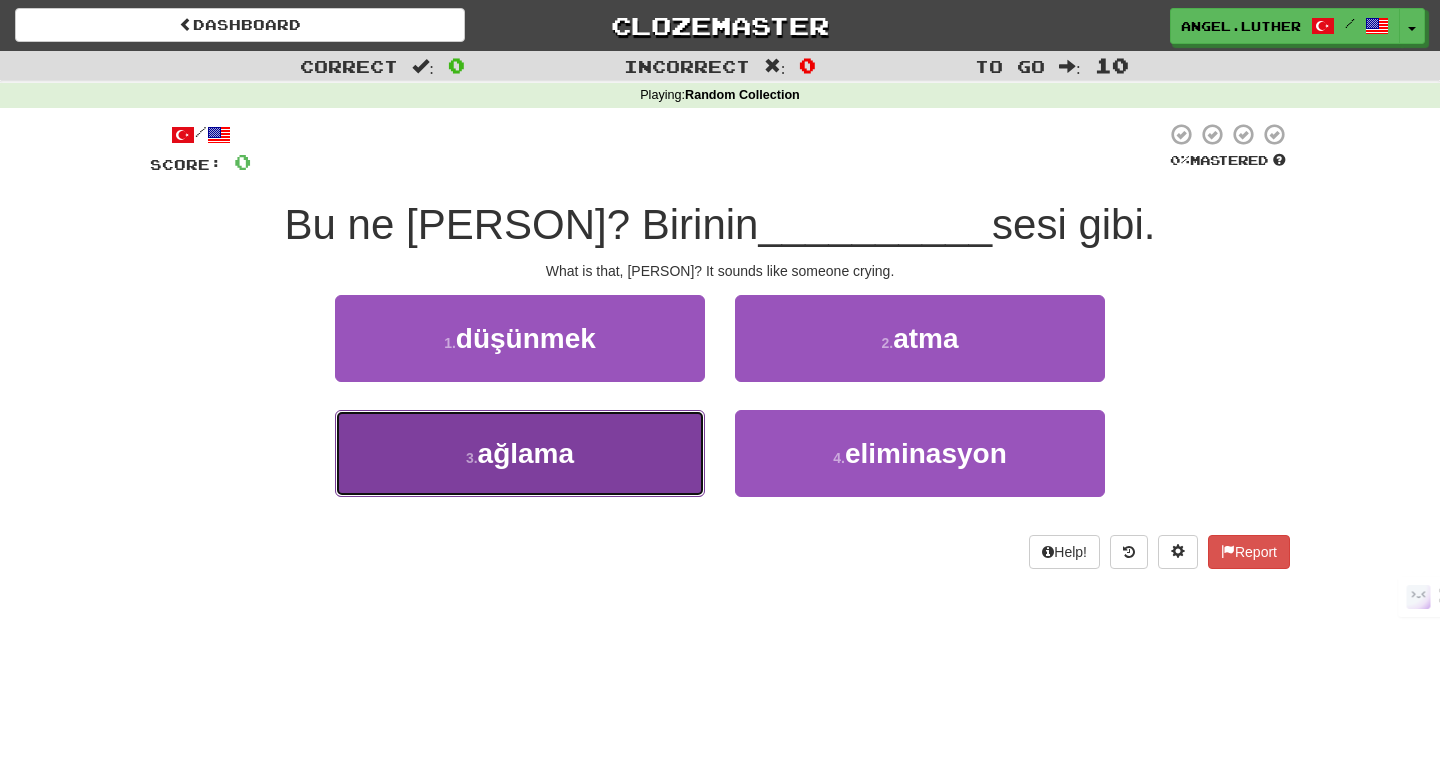 click on "3 .  ağlama" at bounding box center [520, 453] 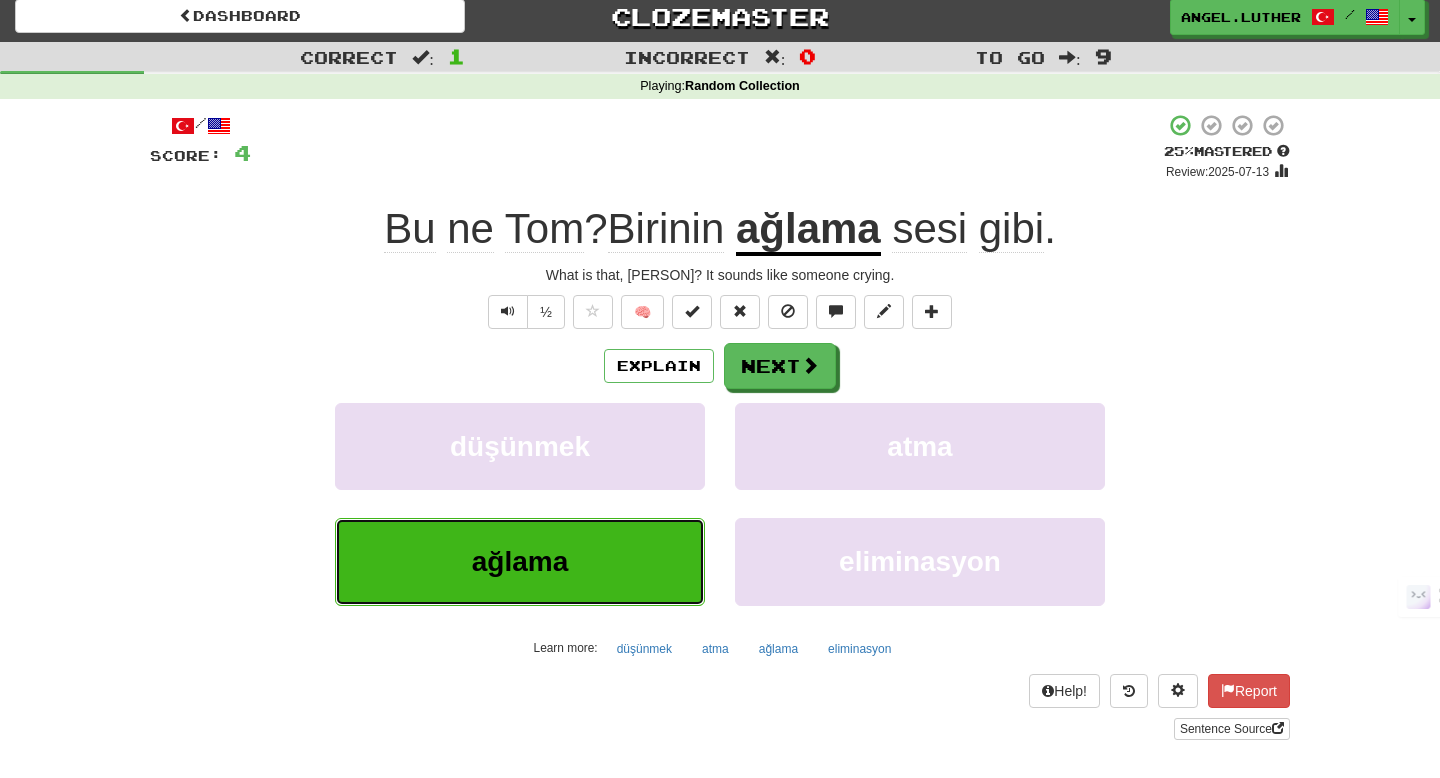 scroll, scrollTop: 10, scrollLeft: 0, axis: vertical 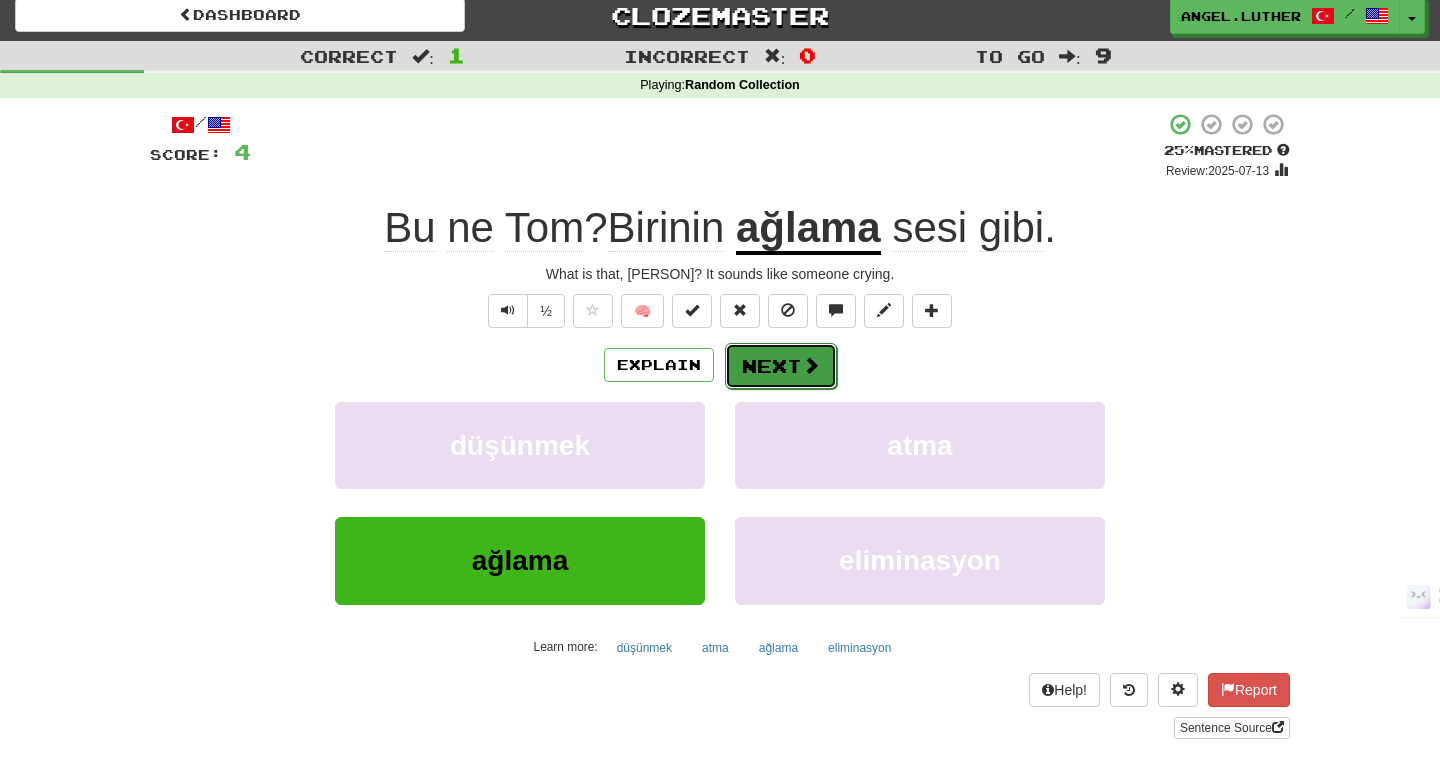 click on "Next" at bounding box center [781, 366] 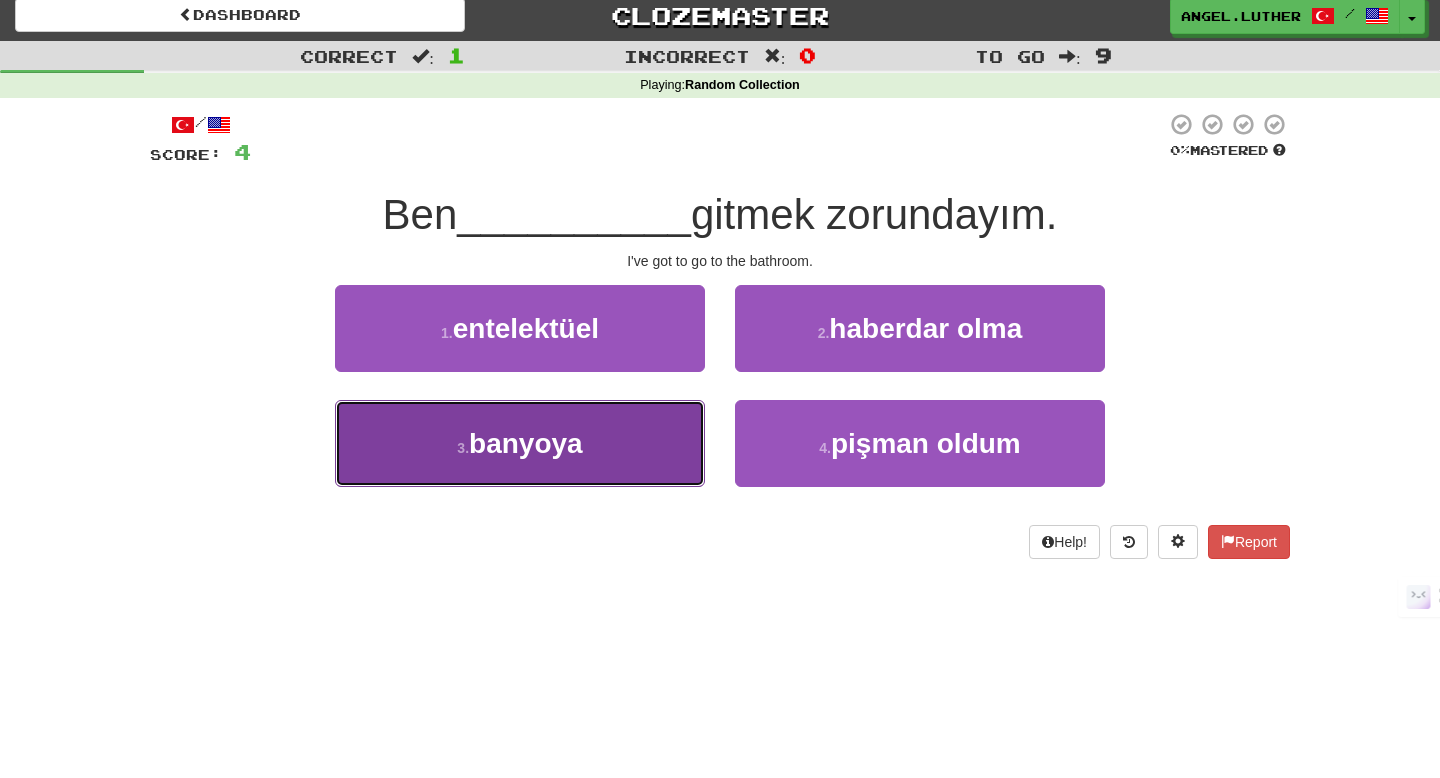 click on "3 .  banyoya" at bounding box center (520, 443) 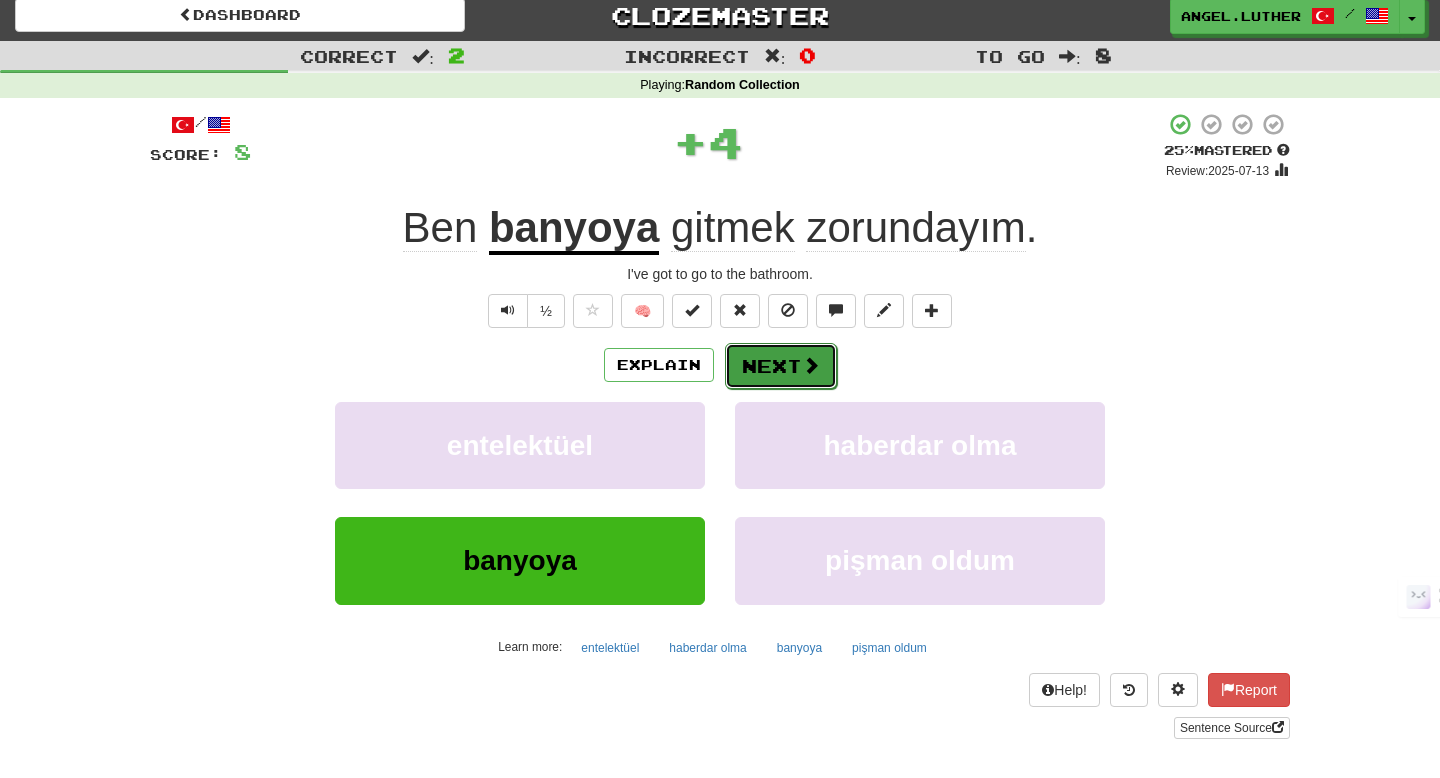 click on "Next" at bounding box center [781, 366] 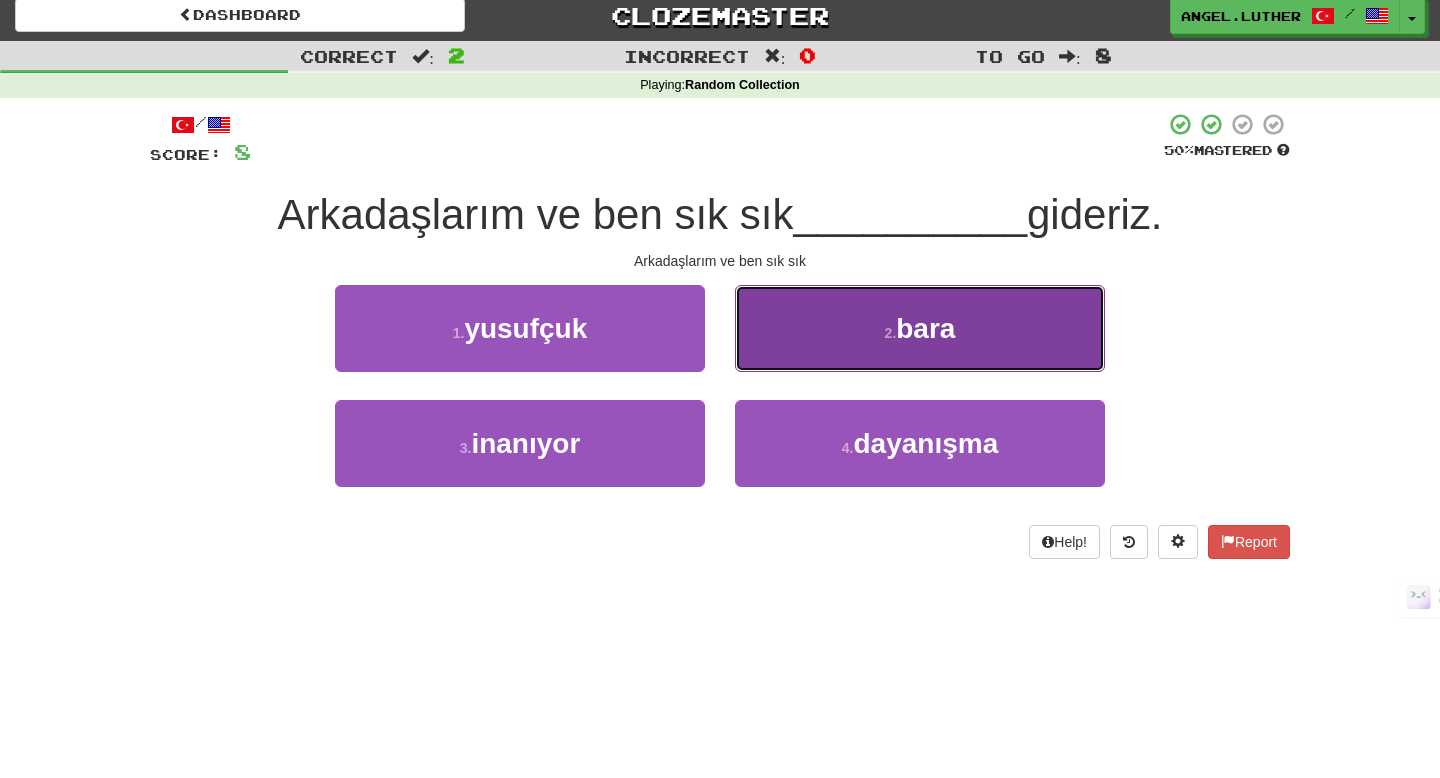 click on "bara" at bounding box center [925, 328] 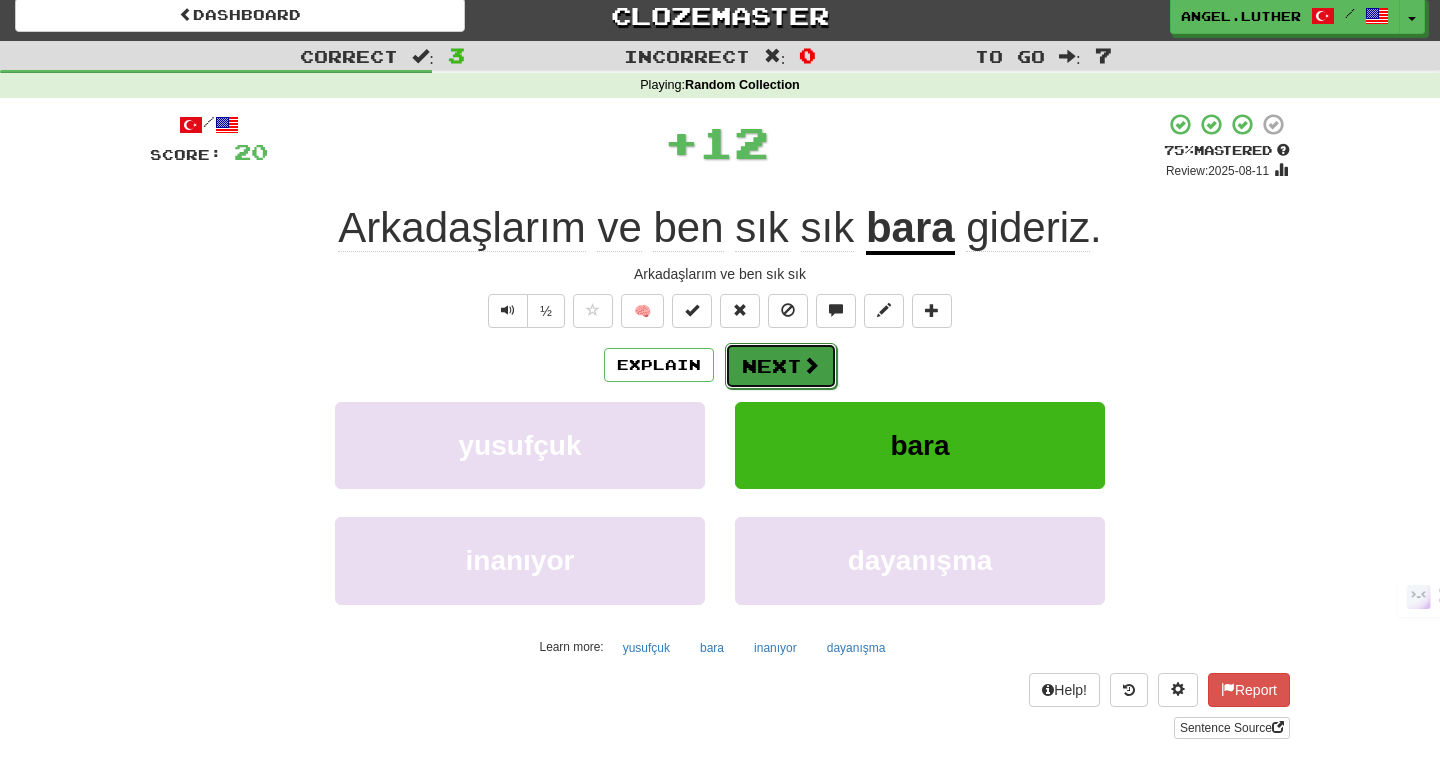 click on "Next" at bounding box center (781, 366) 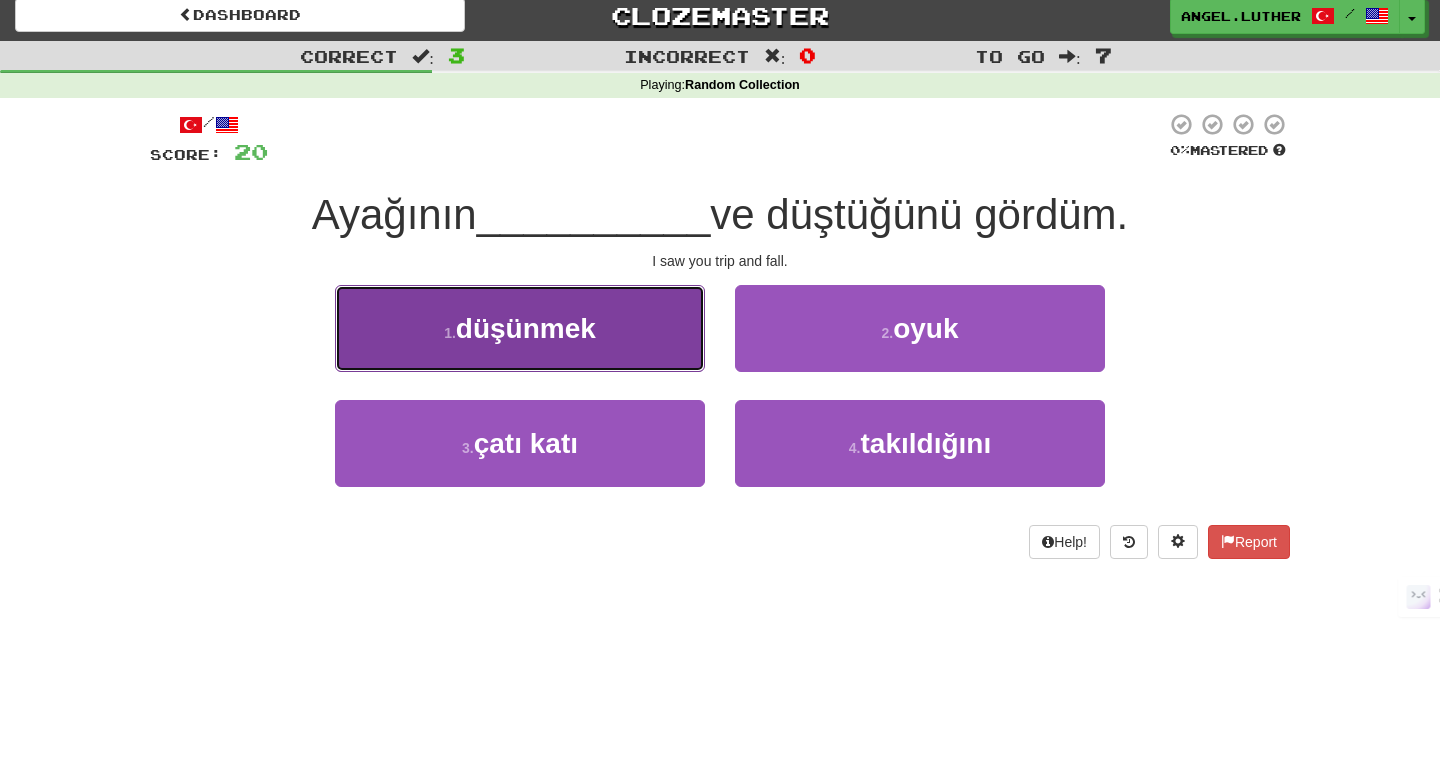 click on "1 .  düşünmek" at bounding box center (520, 328) 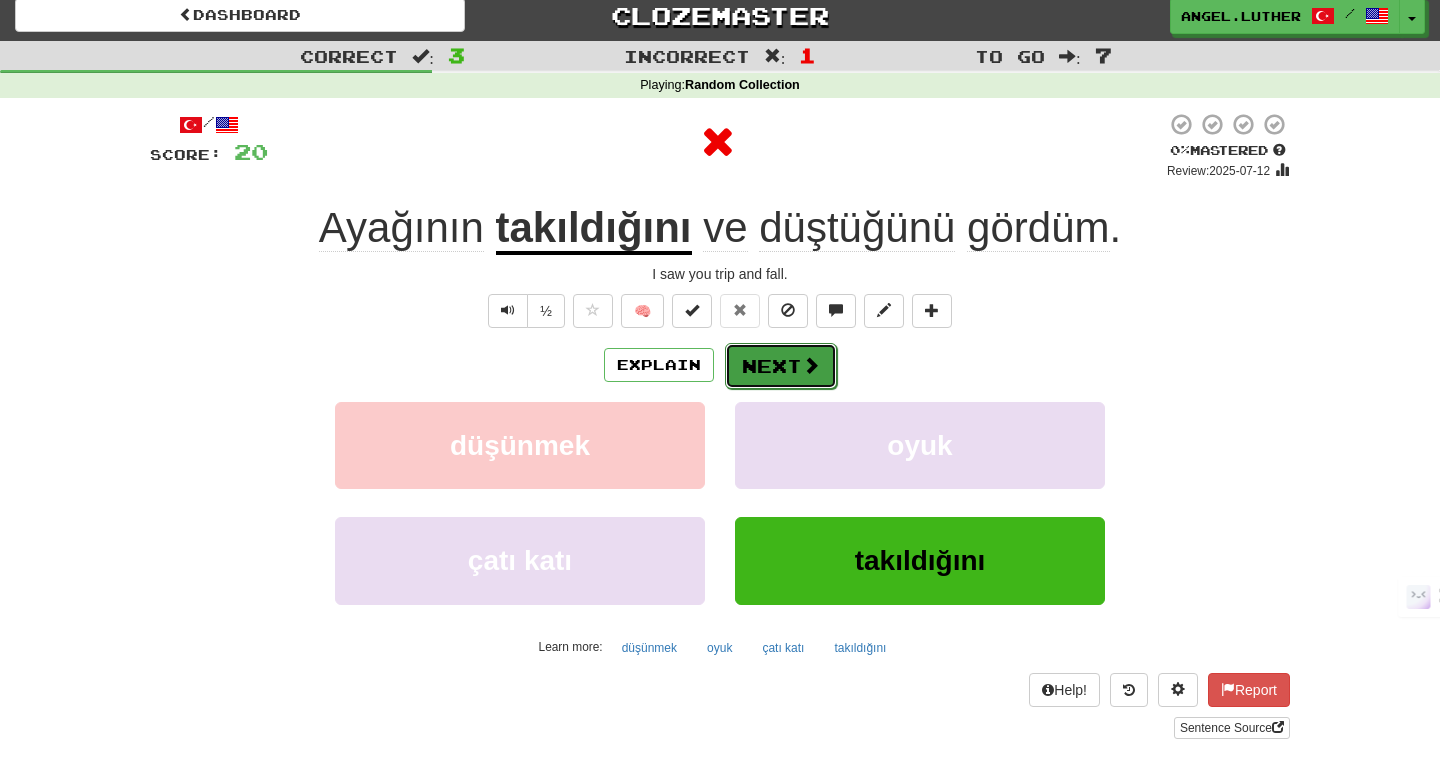 click on "Next" at bounding box center (781, 366) 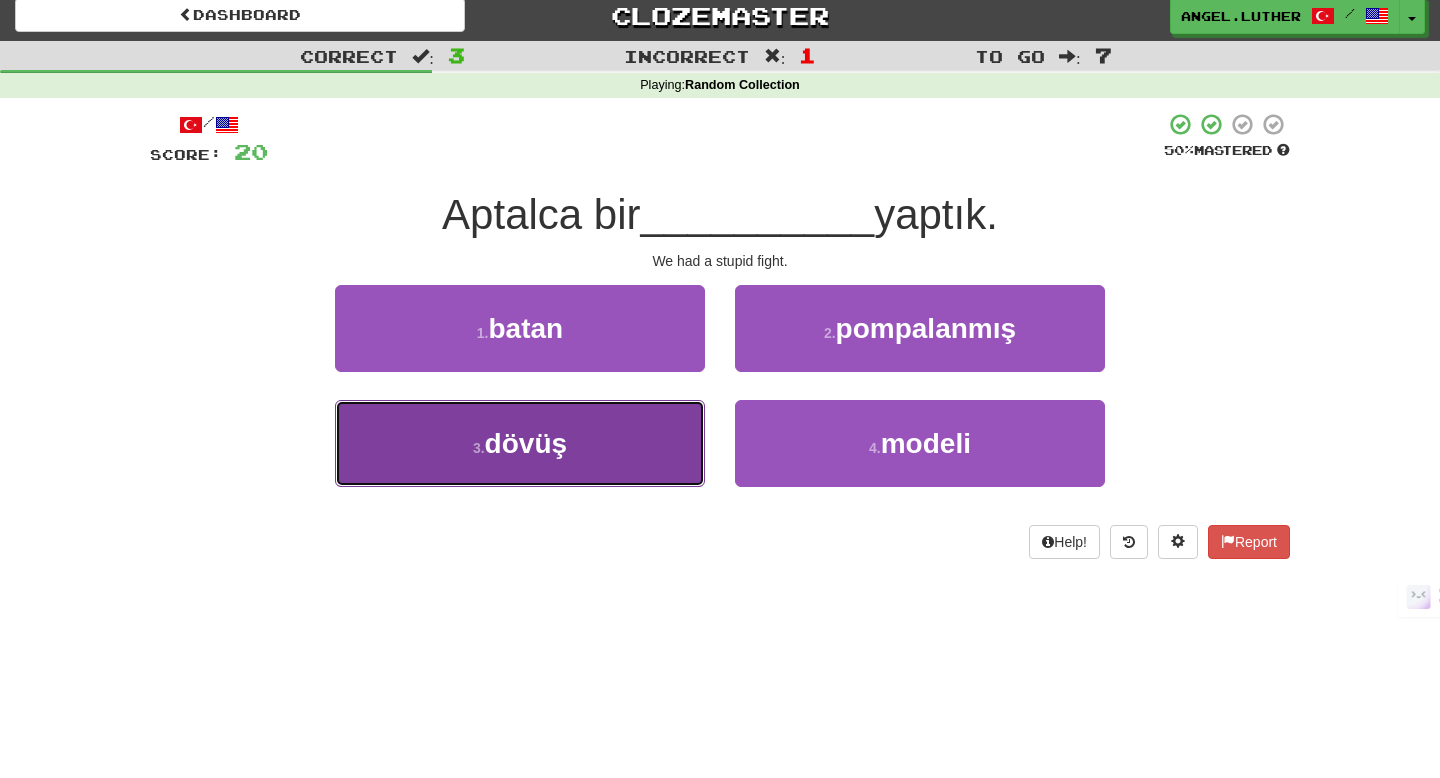 click on "3 .  dövüş" at bounding box center [520, 443] 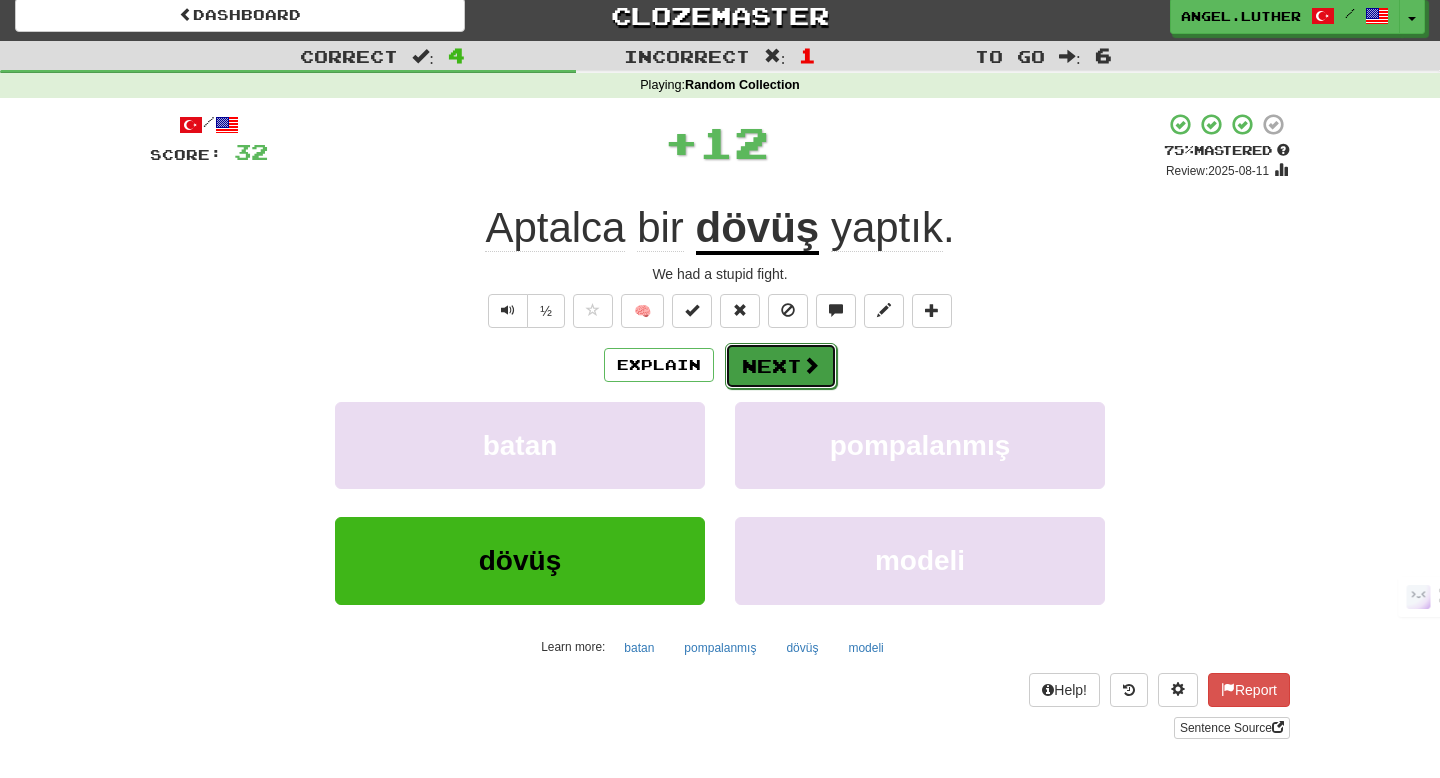 click at bounding box center [811, 365] 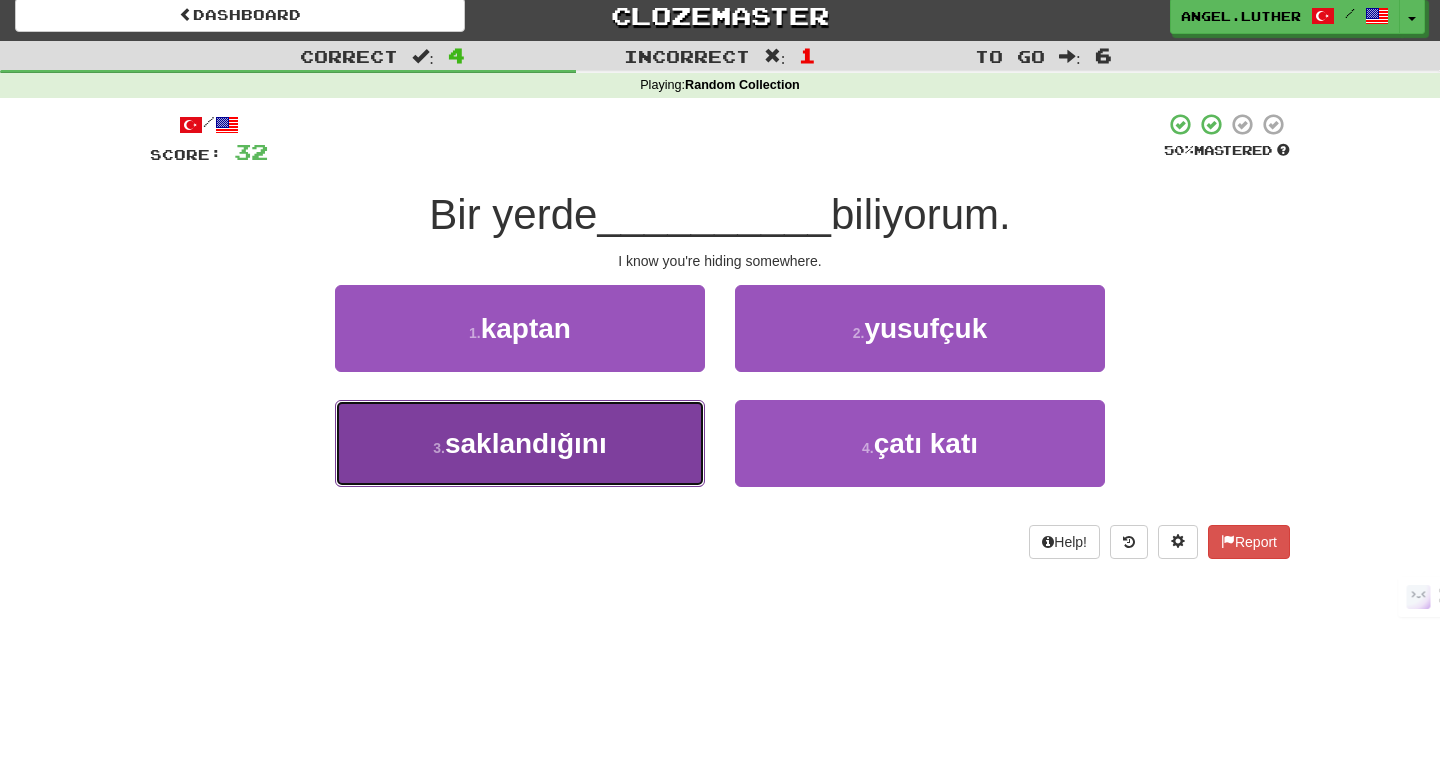 click on "3 .  saklandığını" at bounding box center [520, 443] 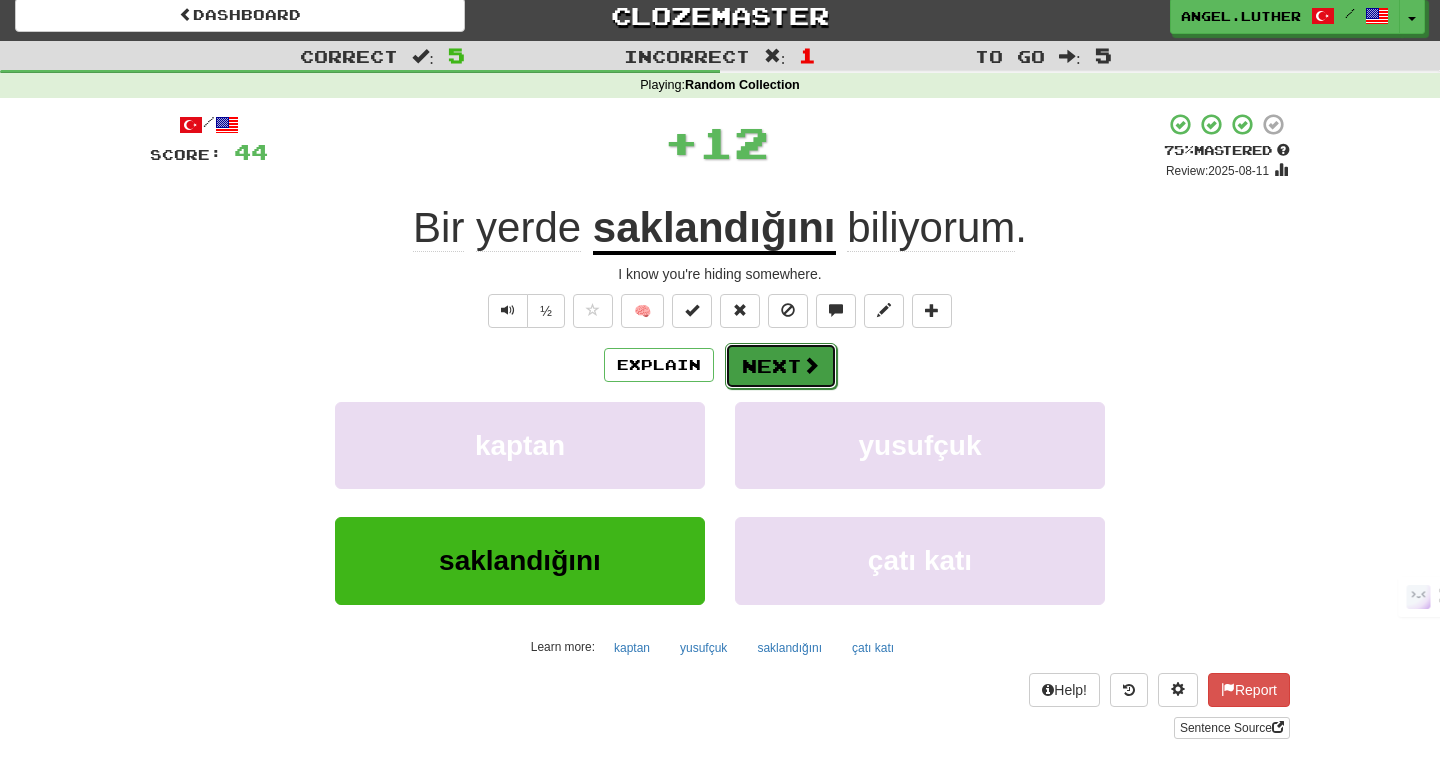 click on "Next" at bounding box center (781, 366) 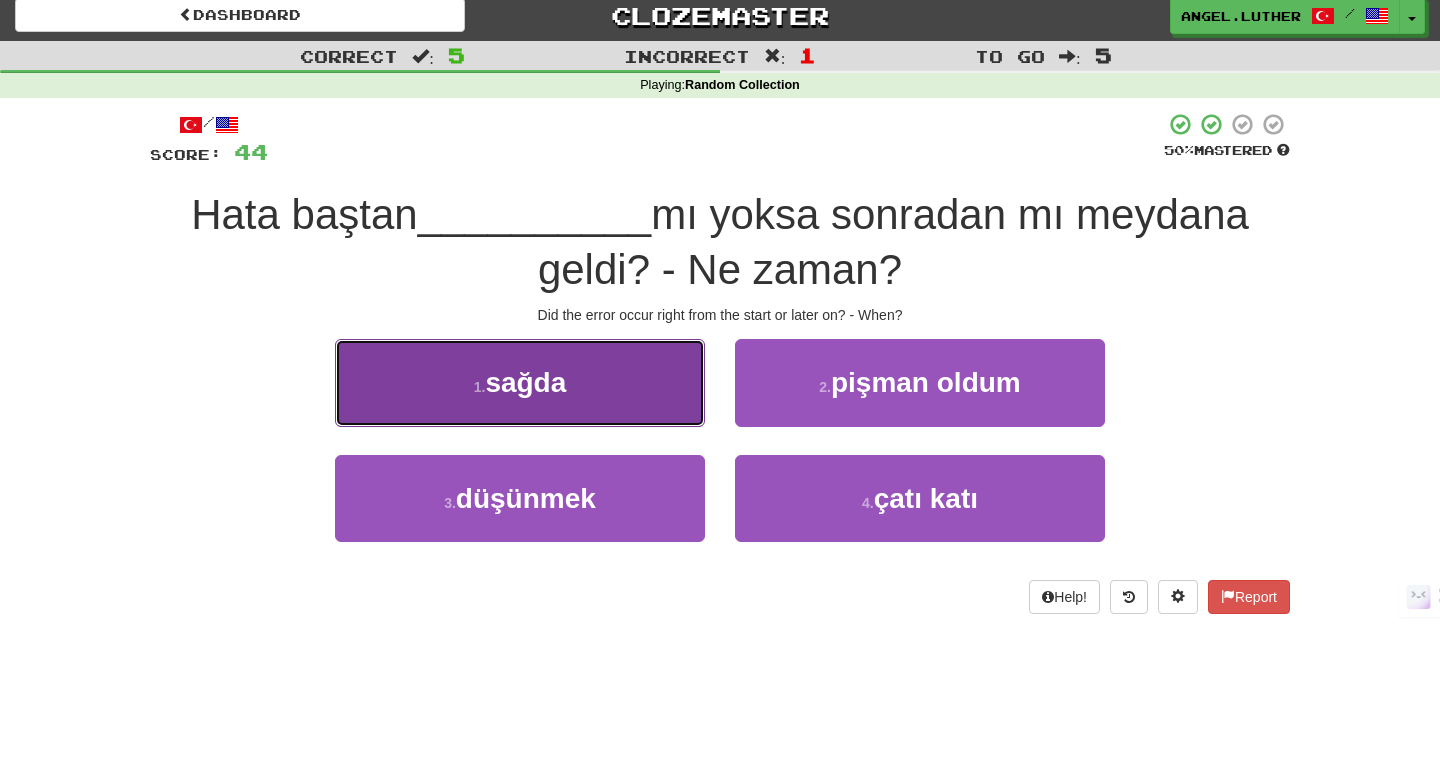 click on "1 .  sağda" at bounding box center (520, 382) 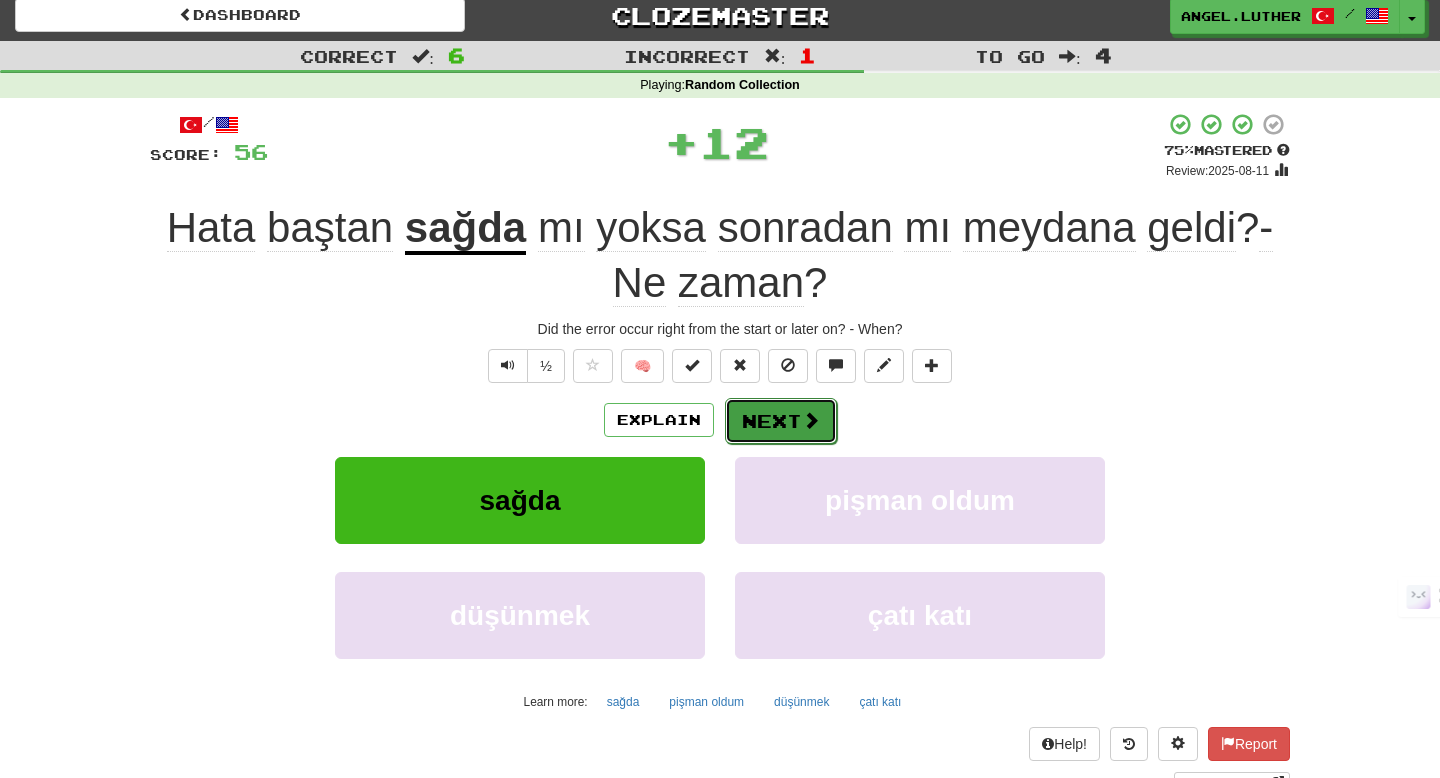 click on "Next" at bounding box center [781, 421] 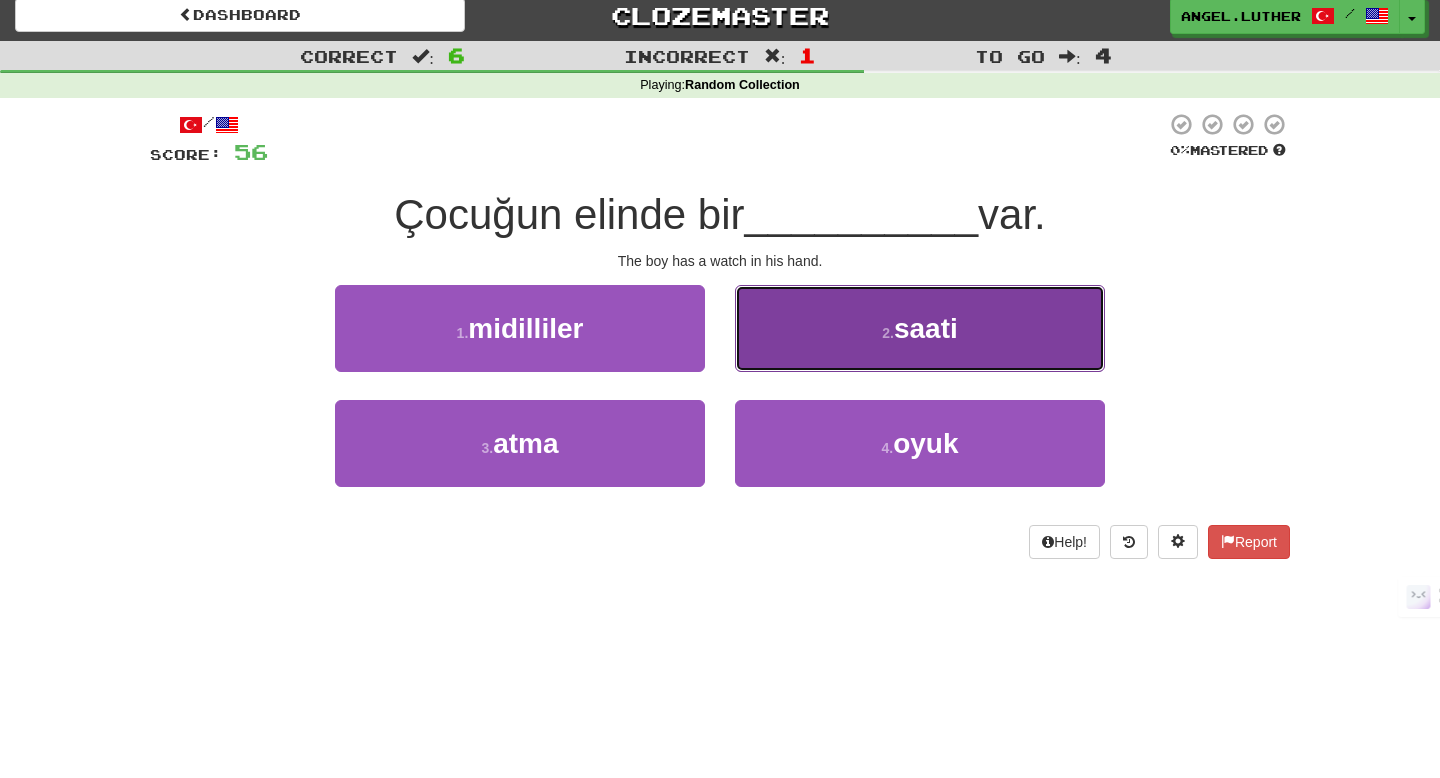 click on "2 .  saati" at bounding box center [920, 328] 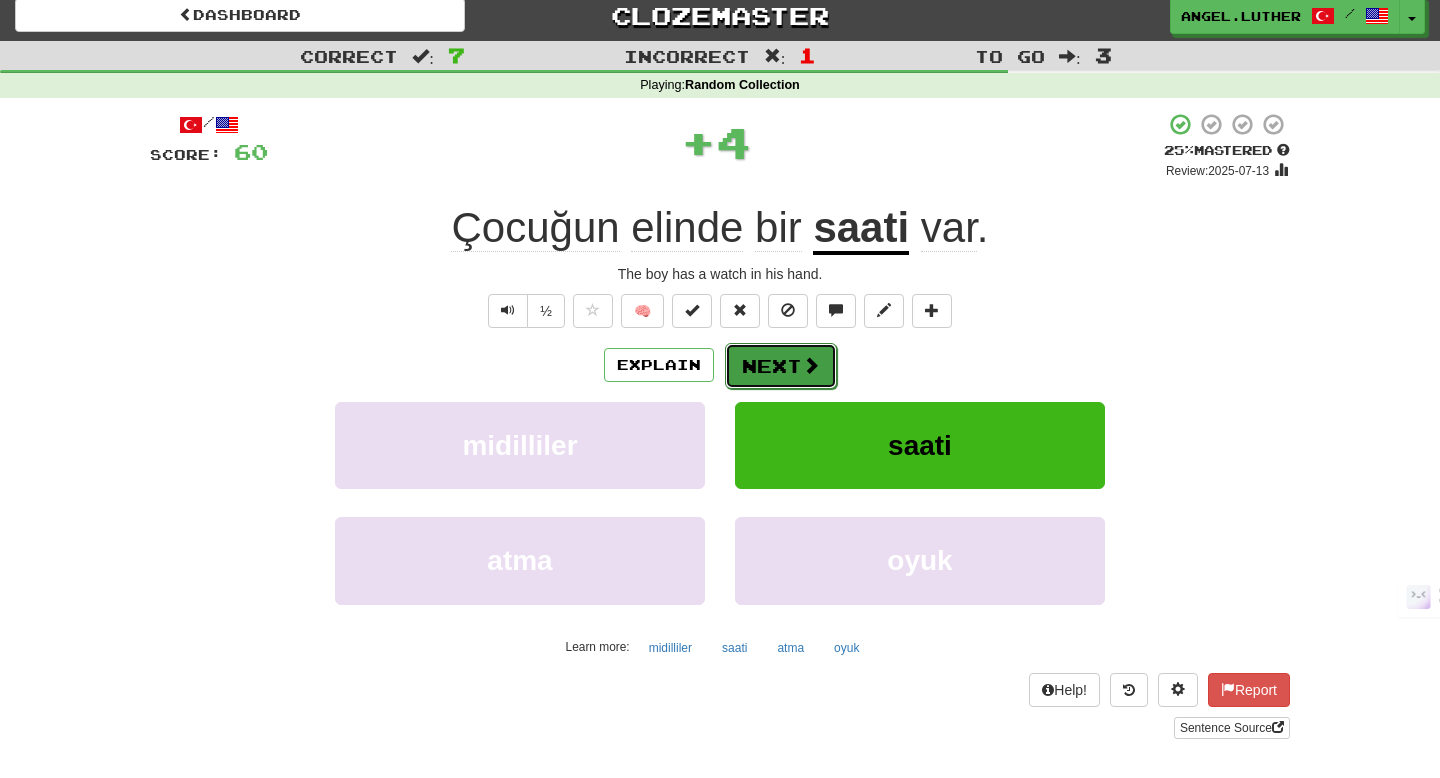 click on "Next" at bounding box center [781, 366] 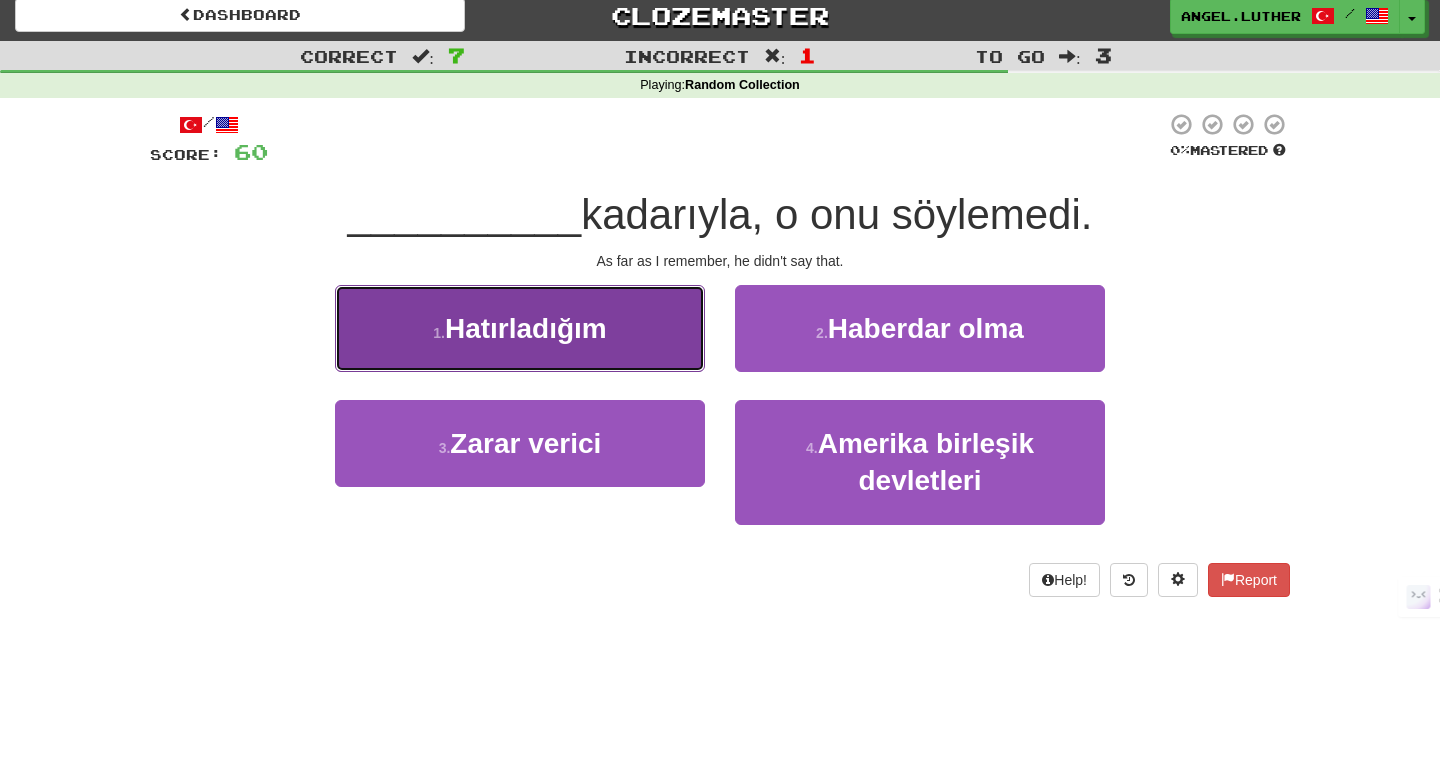 click on "Hatırladığım" at bounding box center (526, 328) 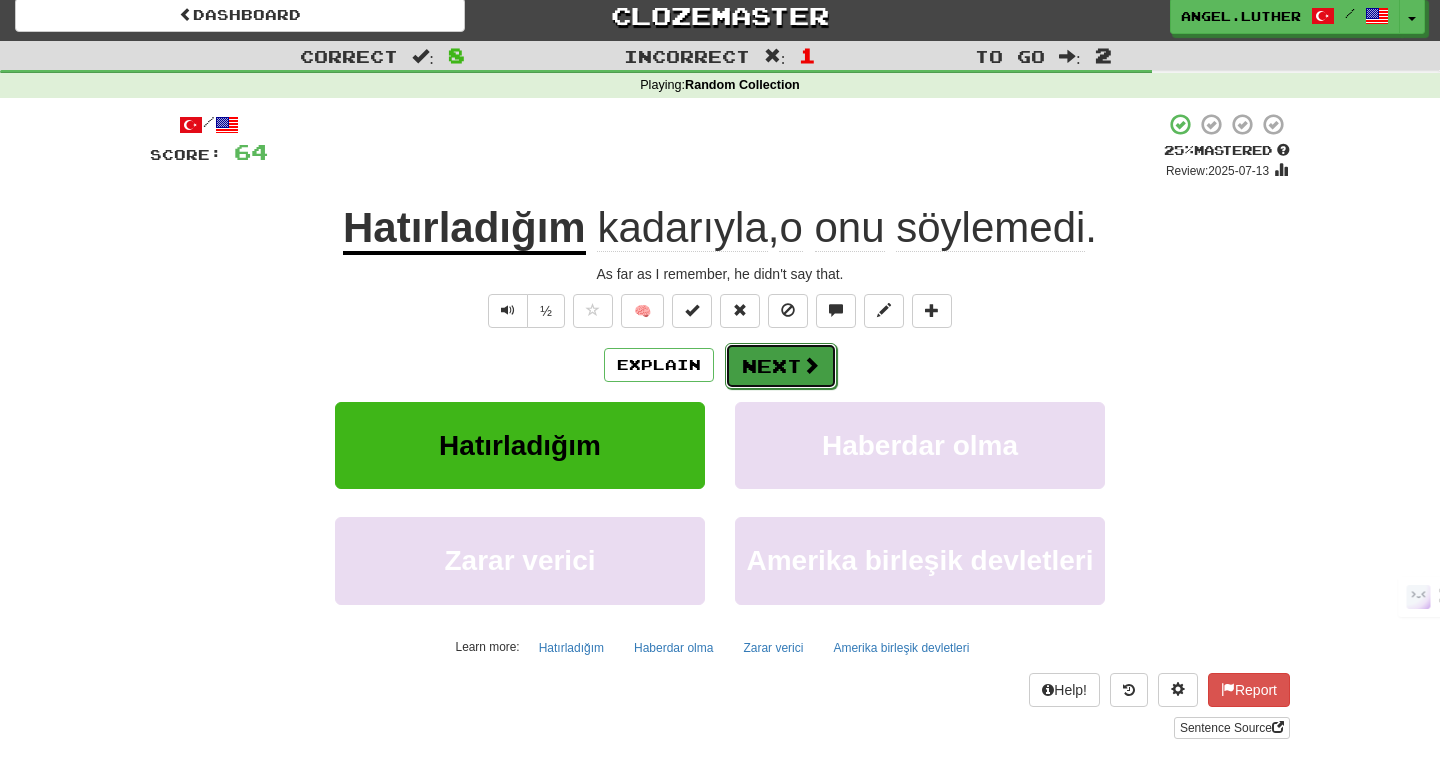 click on "Next" at bounding box center (781, 366) 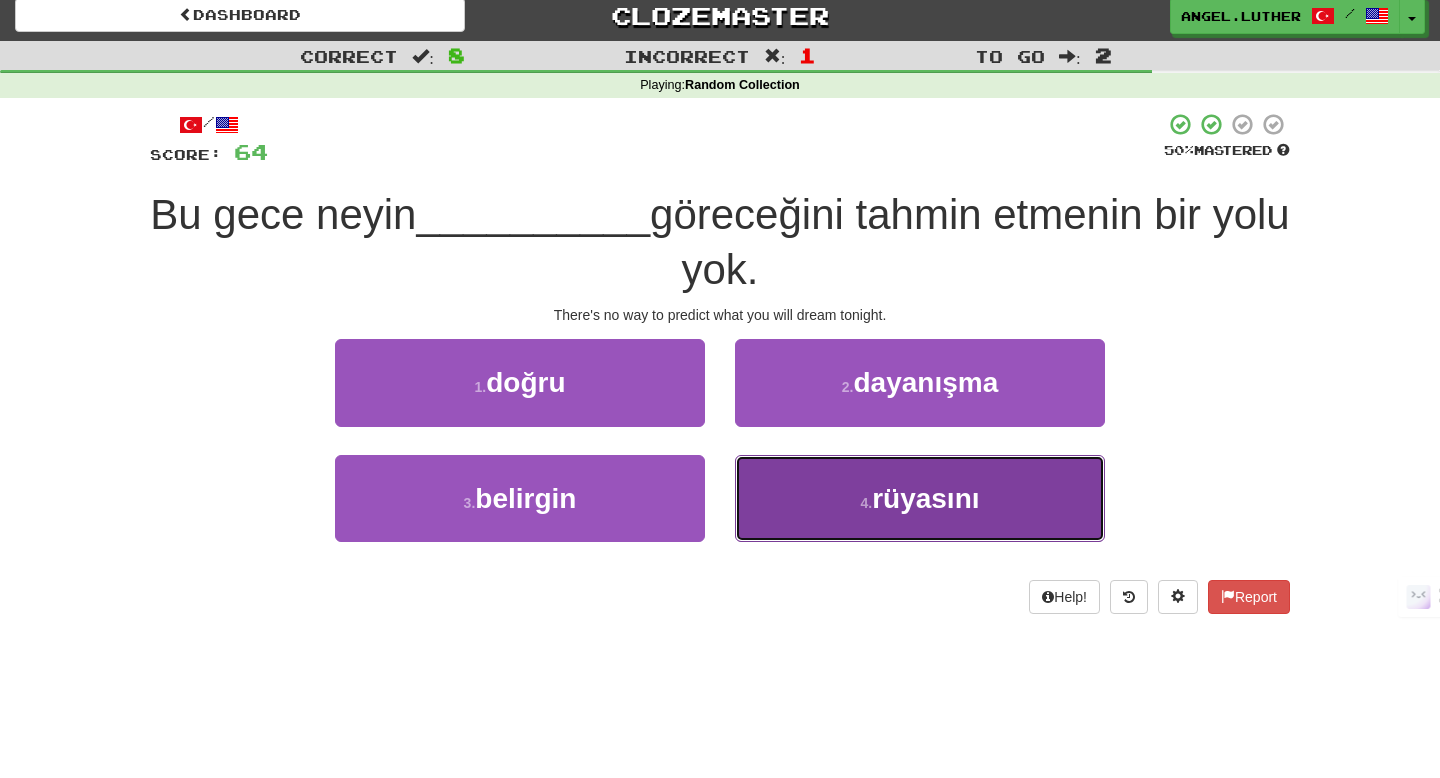 click on "rüyasını" at bounding box center [925, 498] 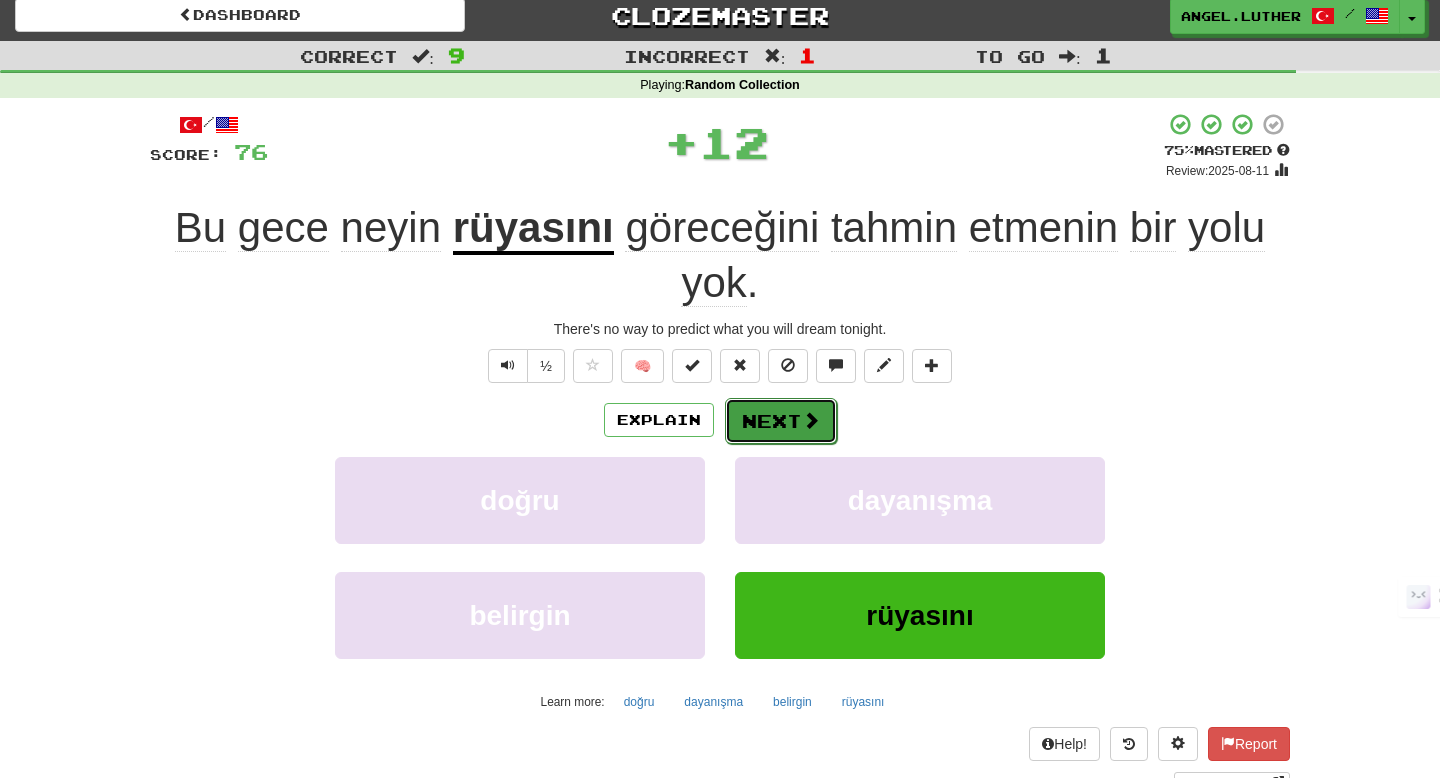 click on "Next" at bounding box center (781, 421) 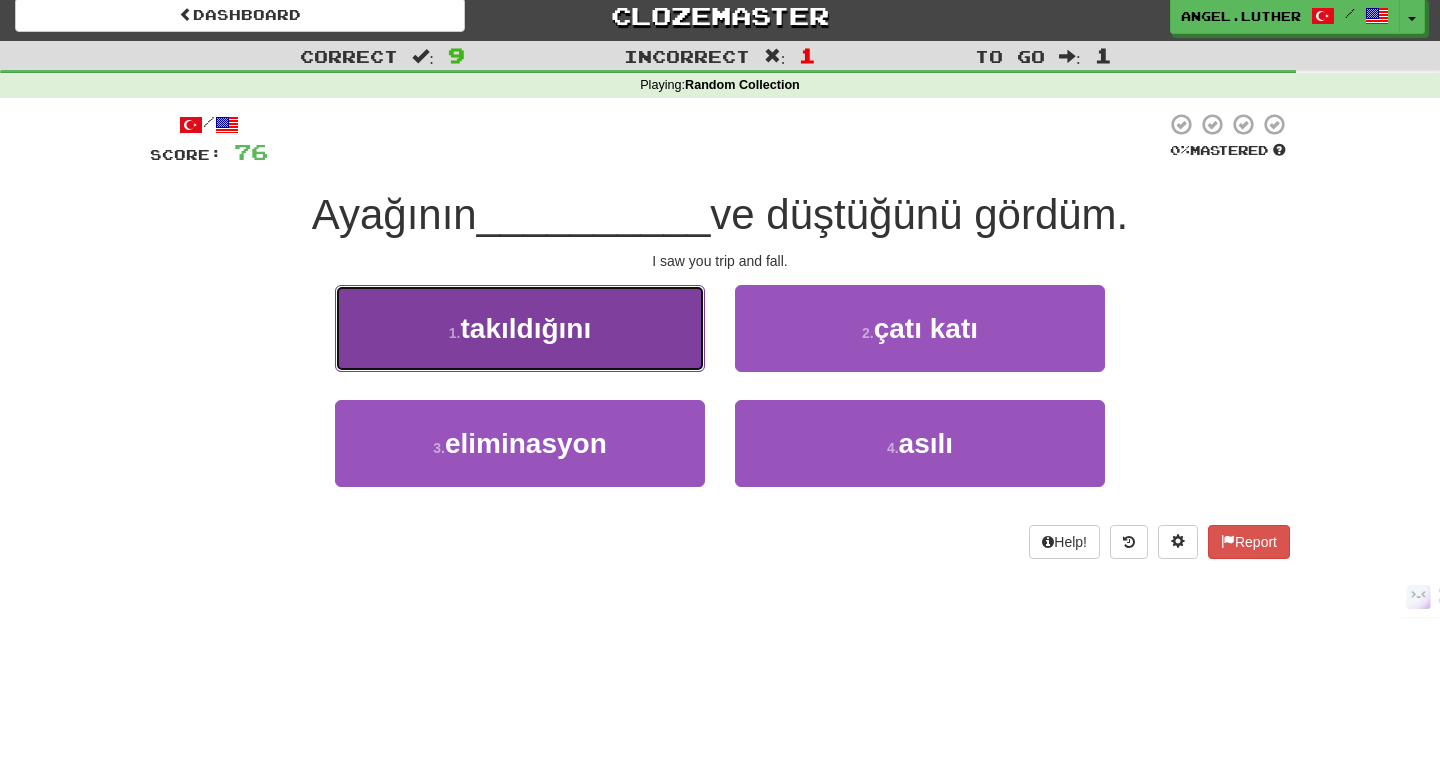 click on "1 .  takıldığını" at bounding box center [520, 328] 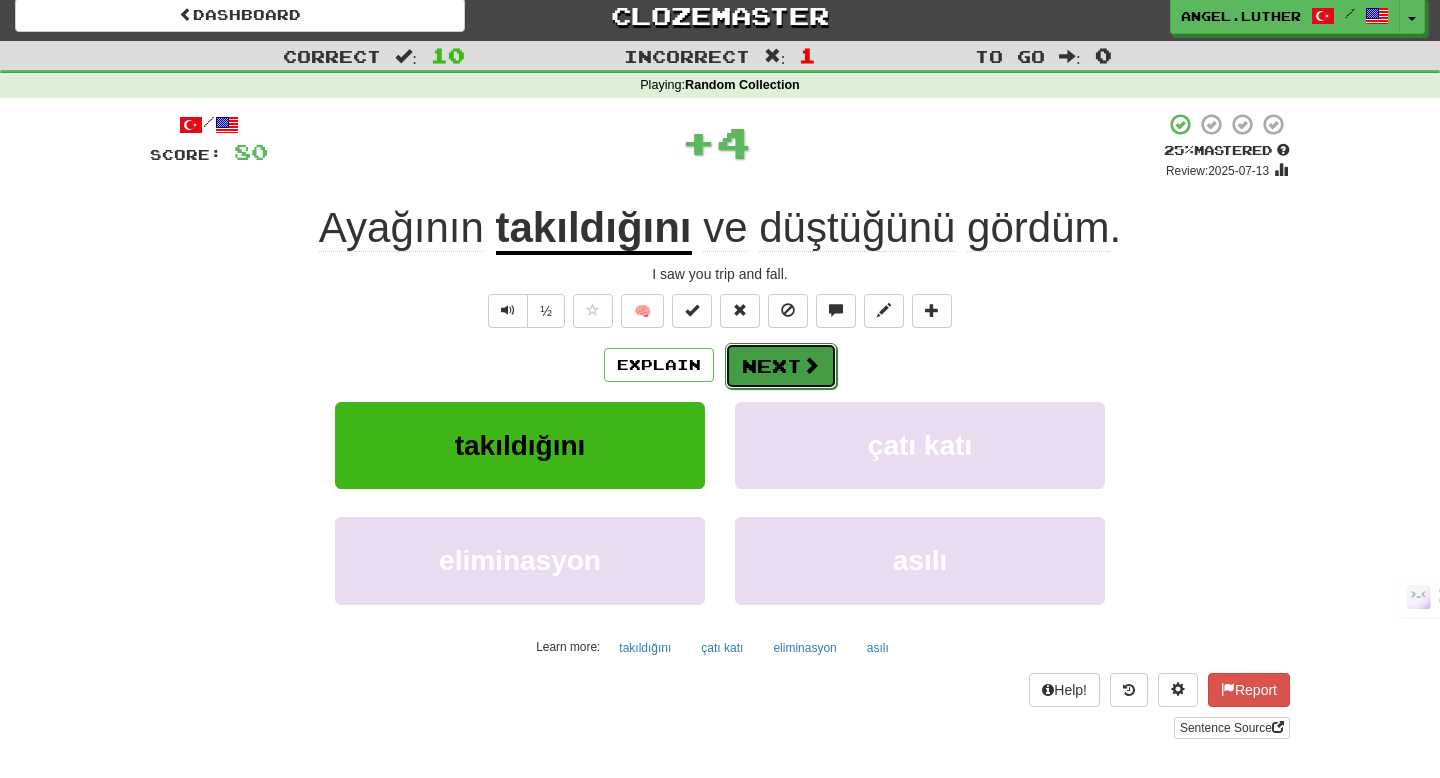click on "Next" at bounding box center [781, 366] 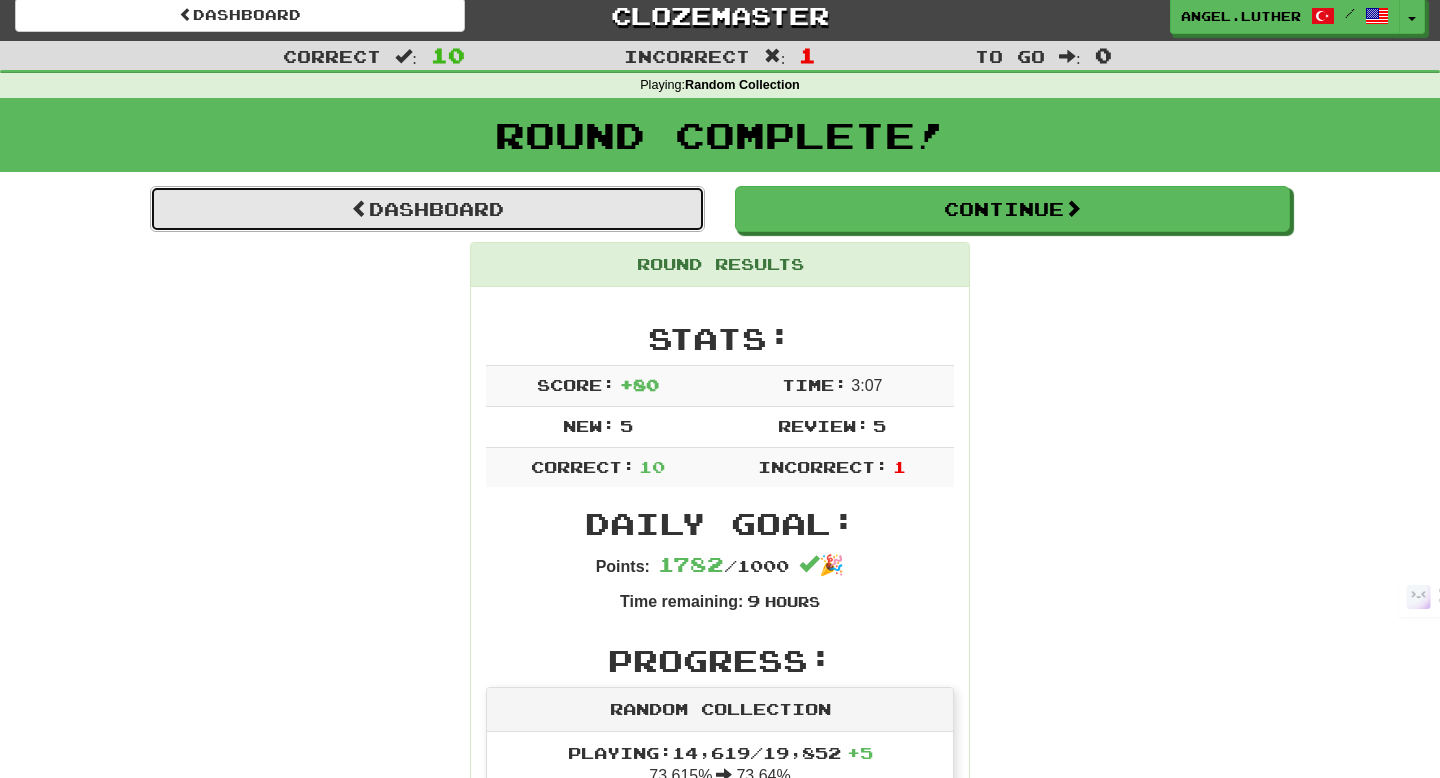 click on "Dashboard" at bounding box center [427, 209] 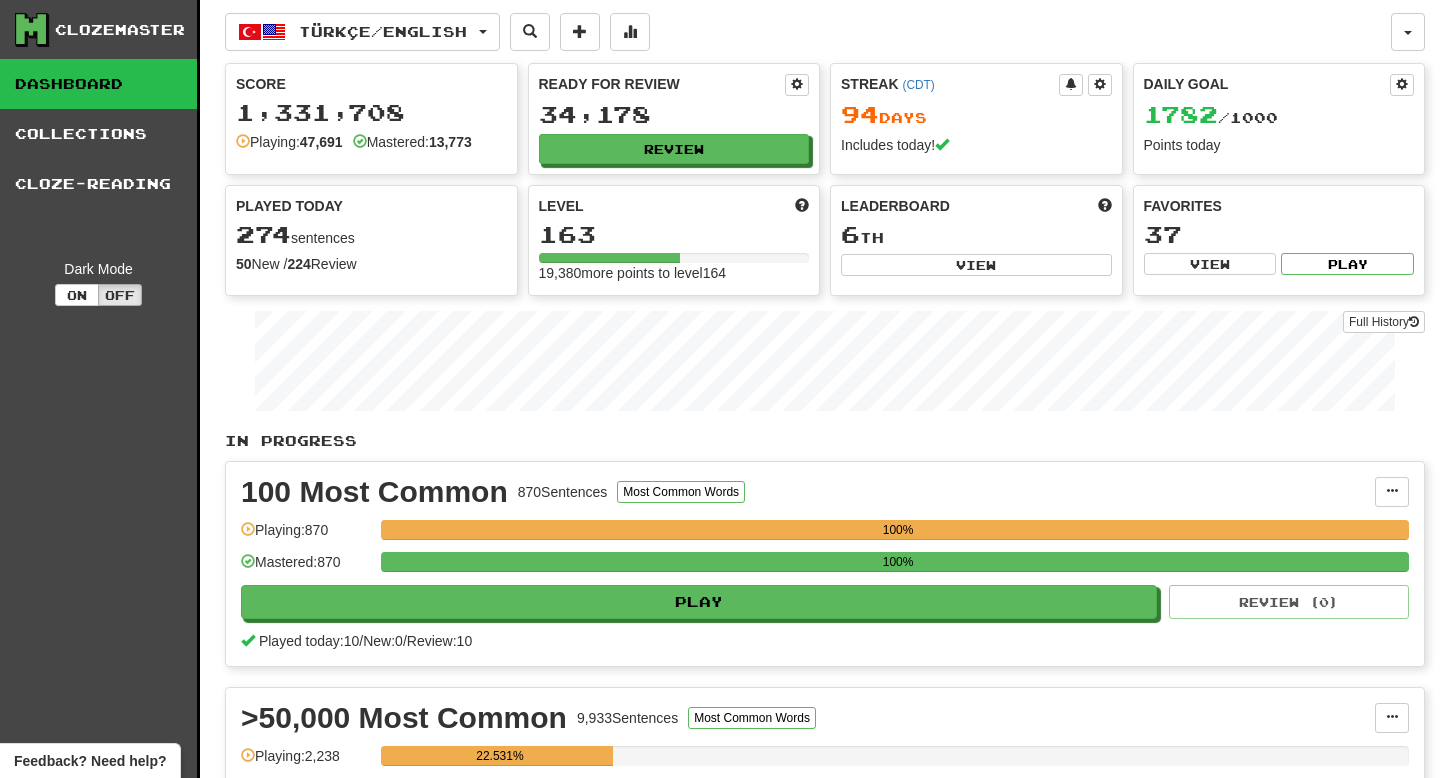 scroll, scrollTop: 0, scrollLeft: 0, axis: both 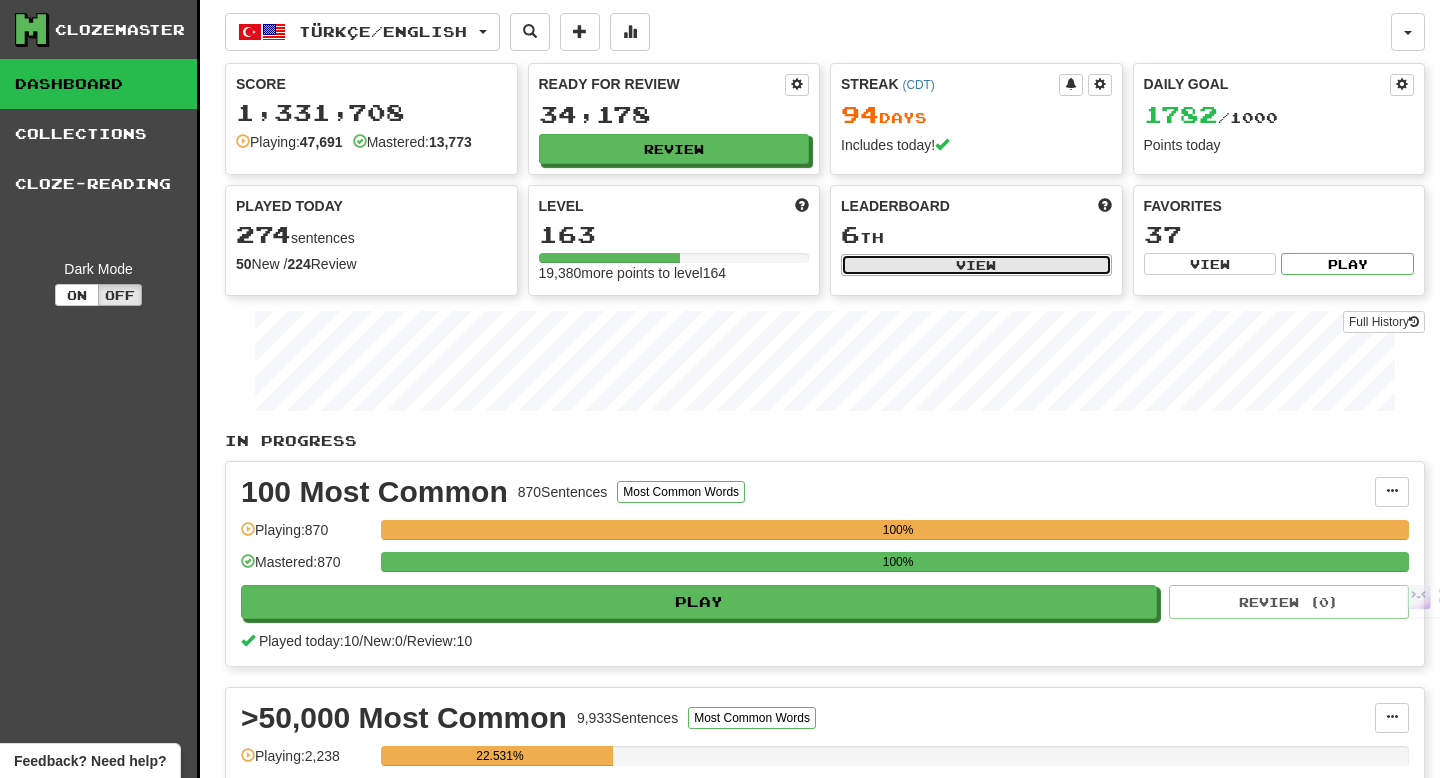 click on "View" at bounding box center [976, 265] 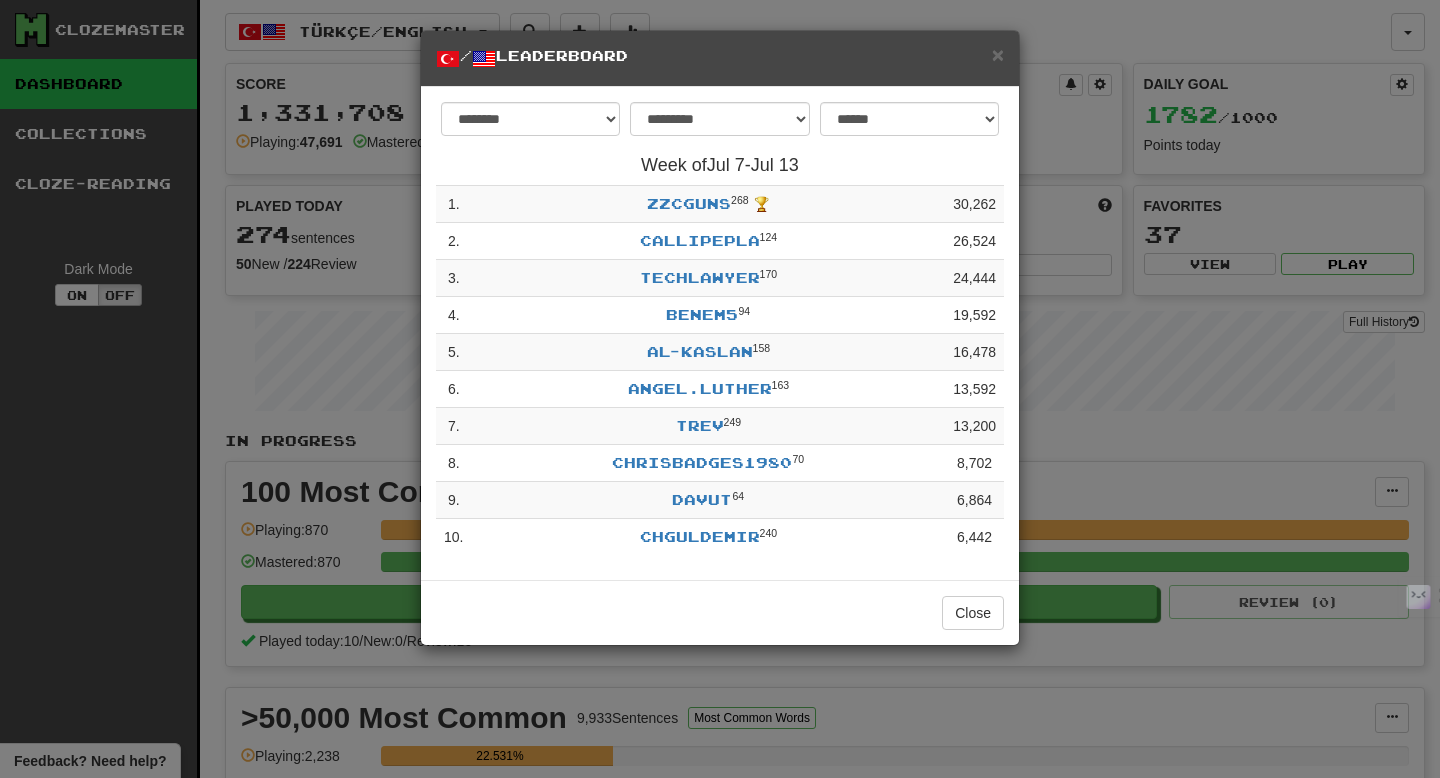 click on "**********" at bounding box center [720, 389] 